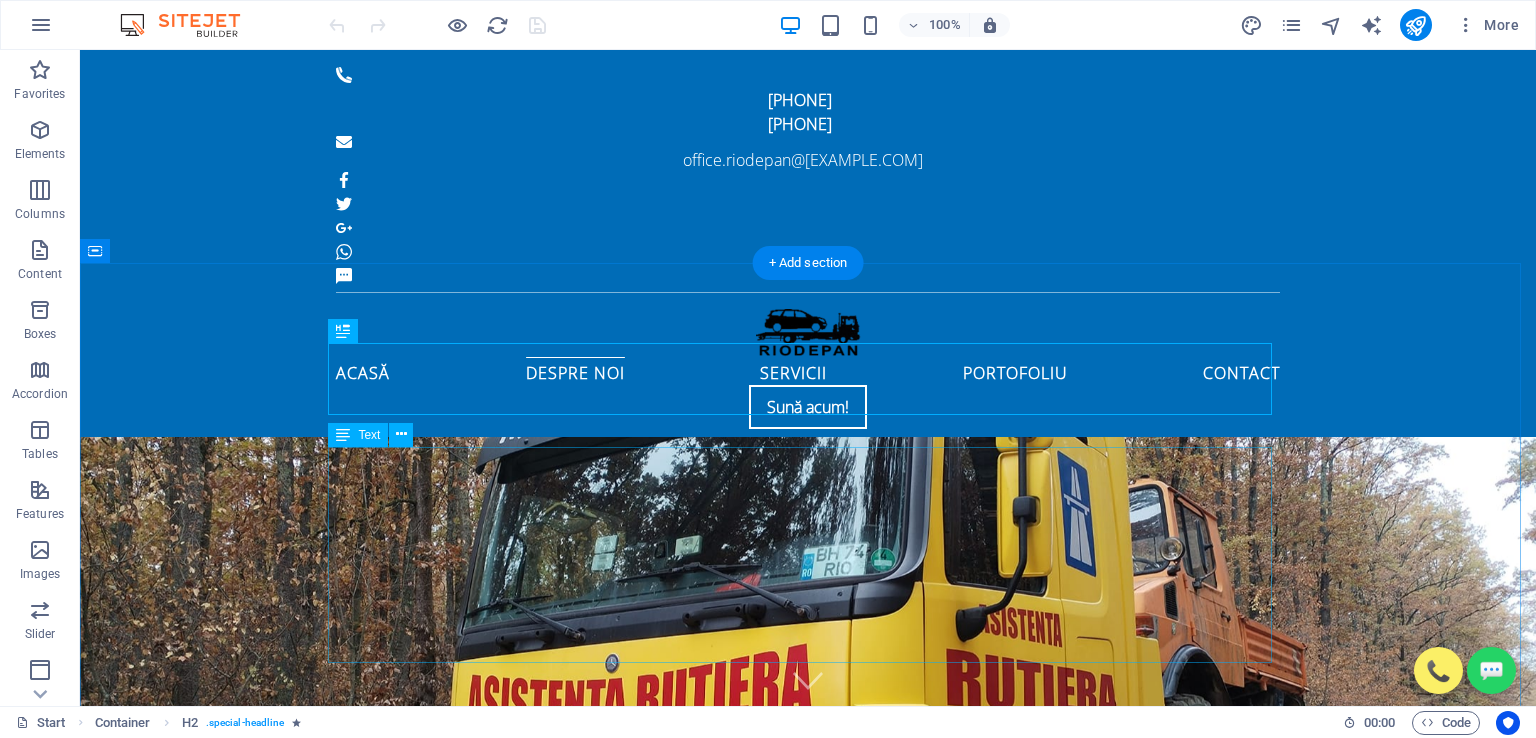 scroll, scrollTop: 443, scrollLeft: 0, axis: vertical 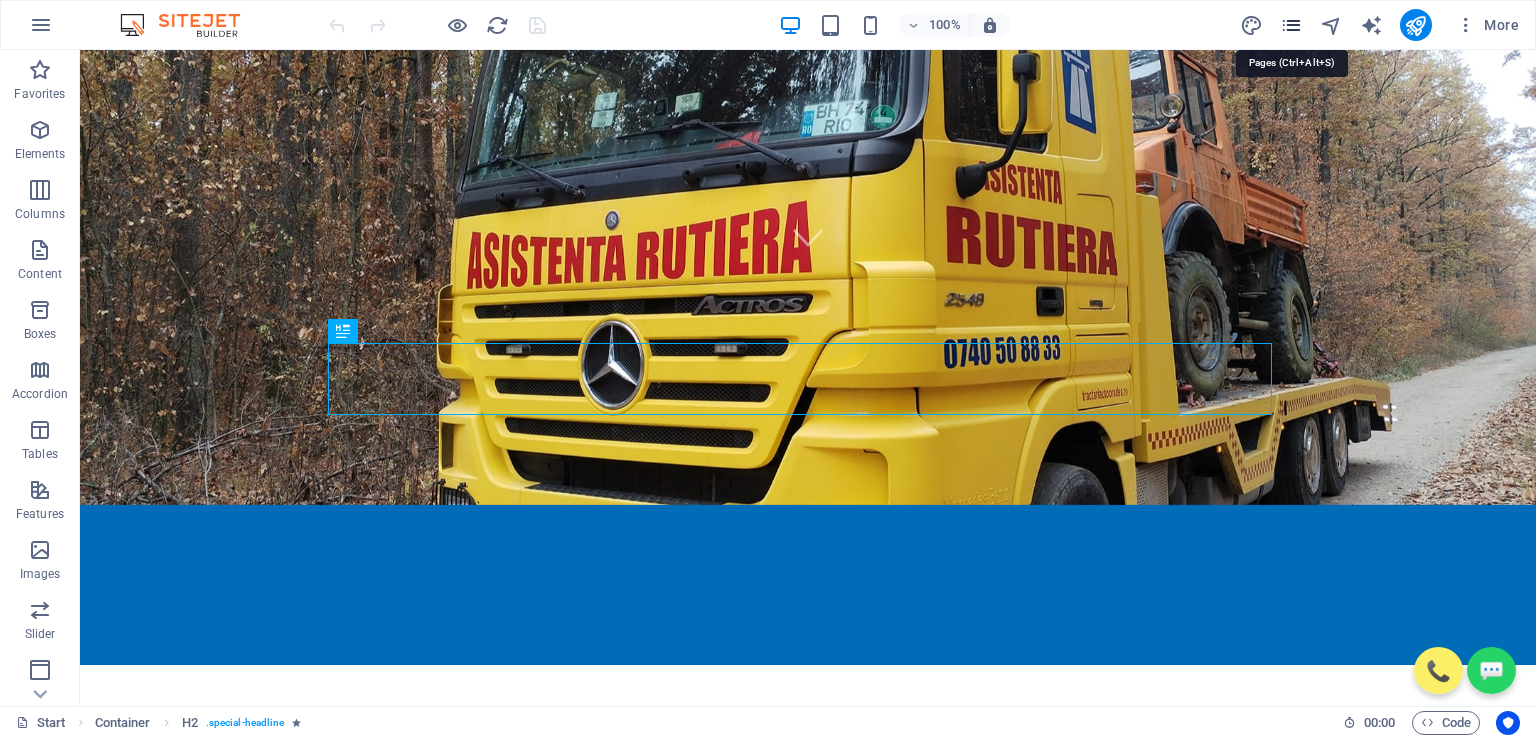 click at bounding box center [1291, 25] 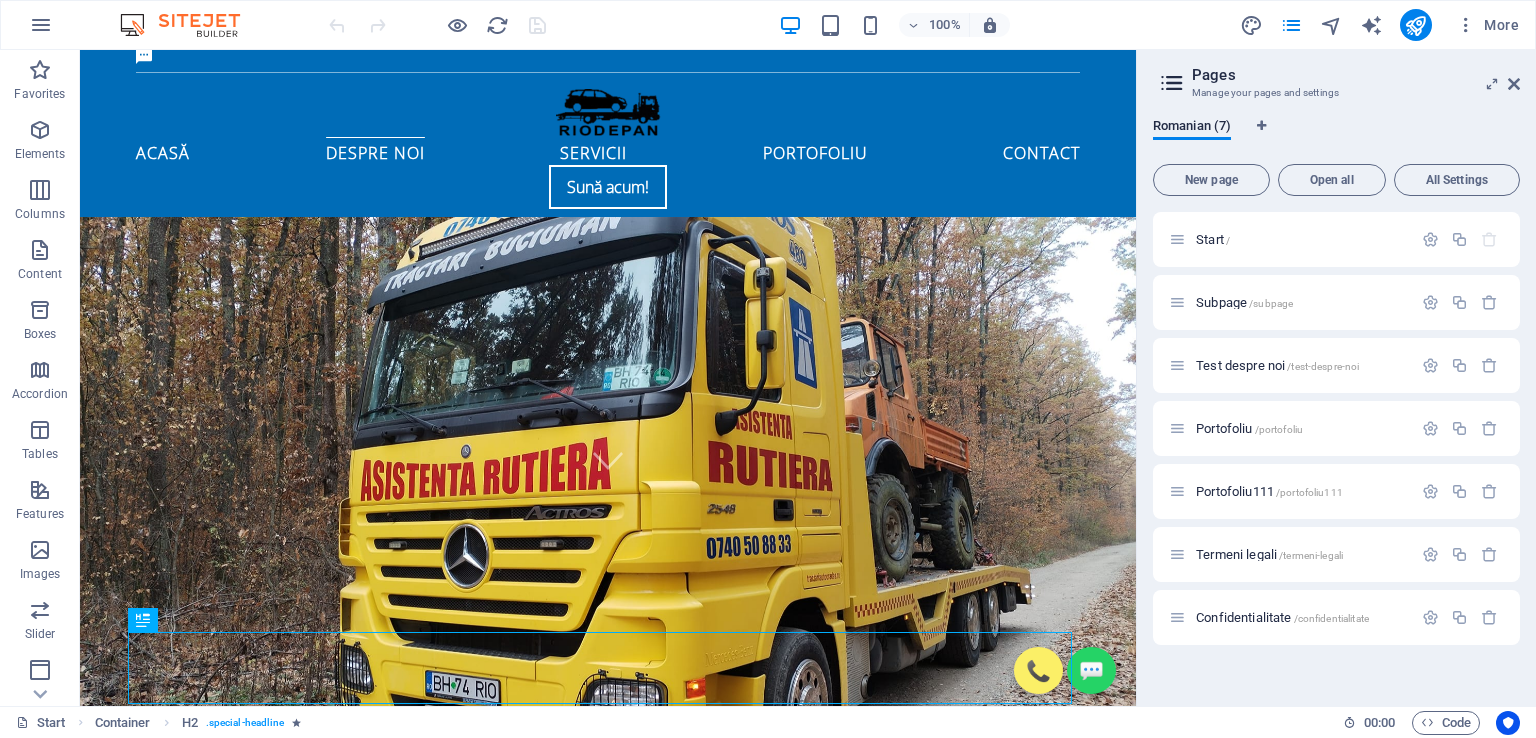 scroll, scrollTop: 0, scrollLeft: 0, axis: both 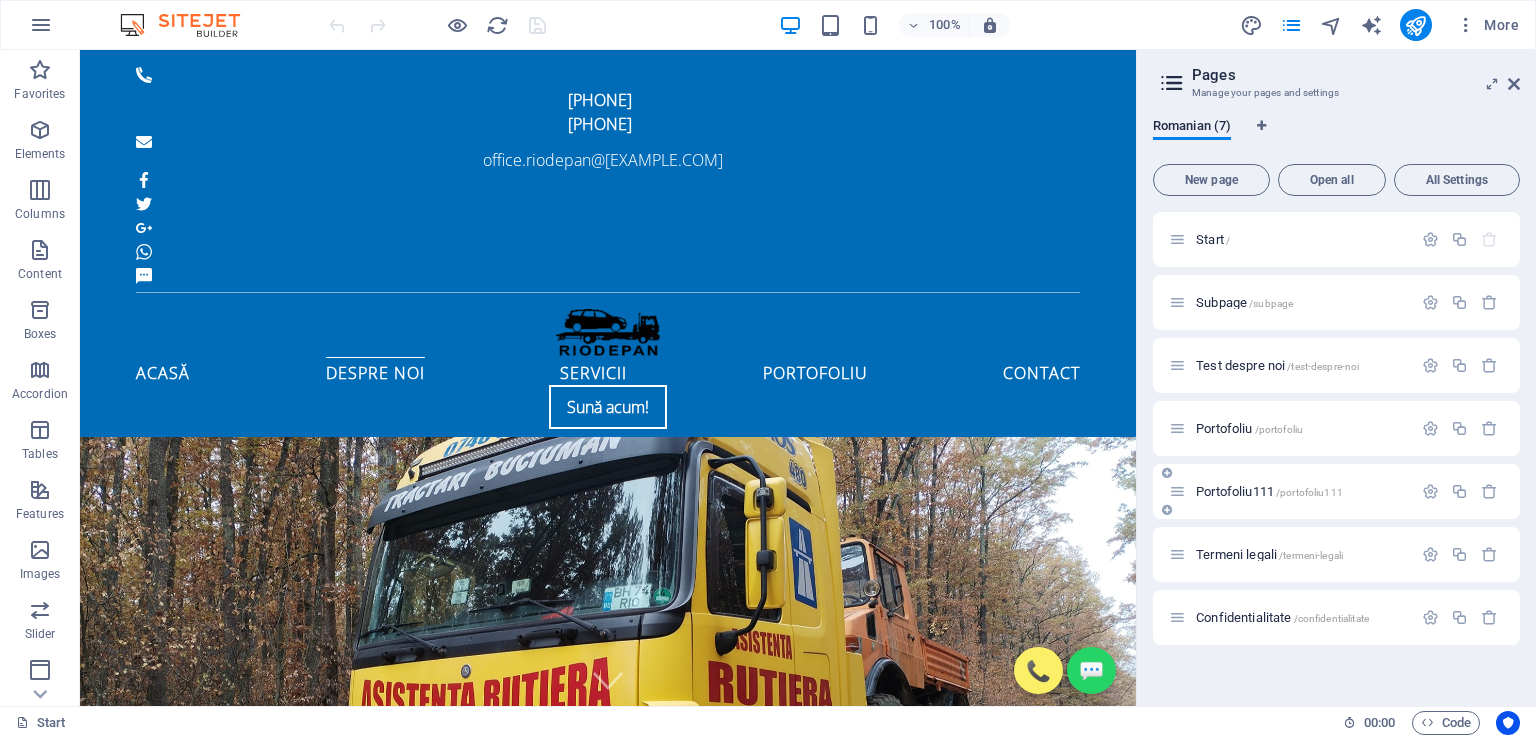 click on "Portofoliu111 /portofoliu111" at bounding box center (1269, 491) 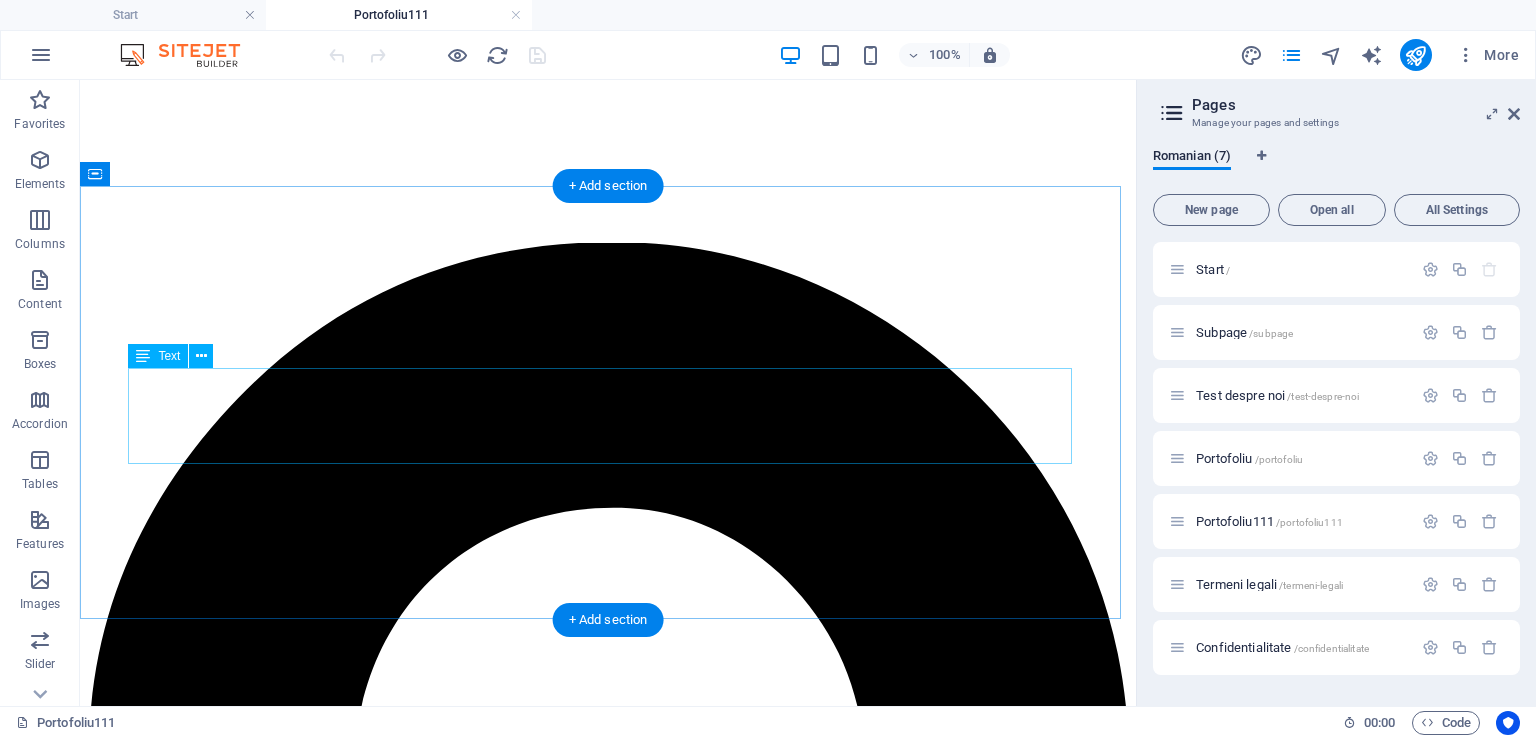 scroll, scrollTop: 100, scrollLeft: 0, axis: vertical 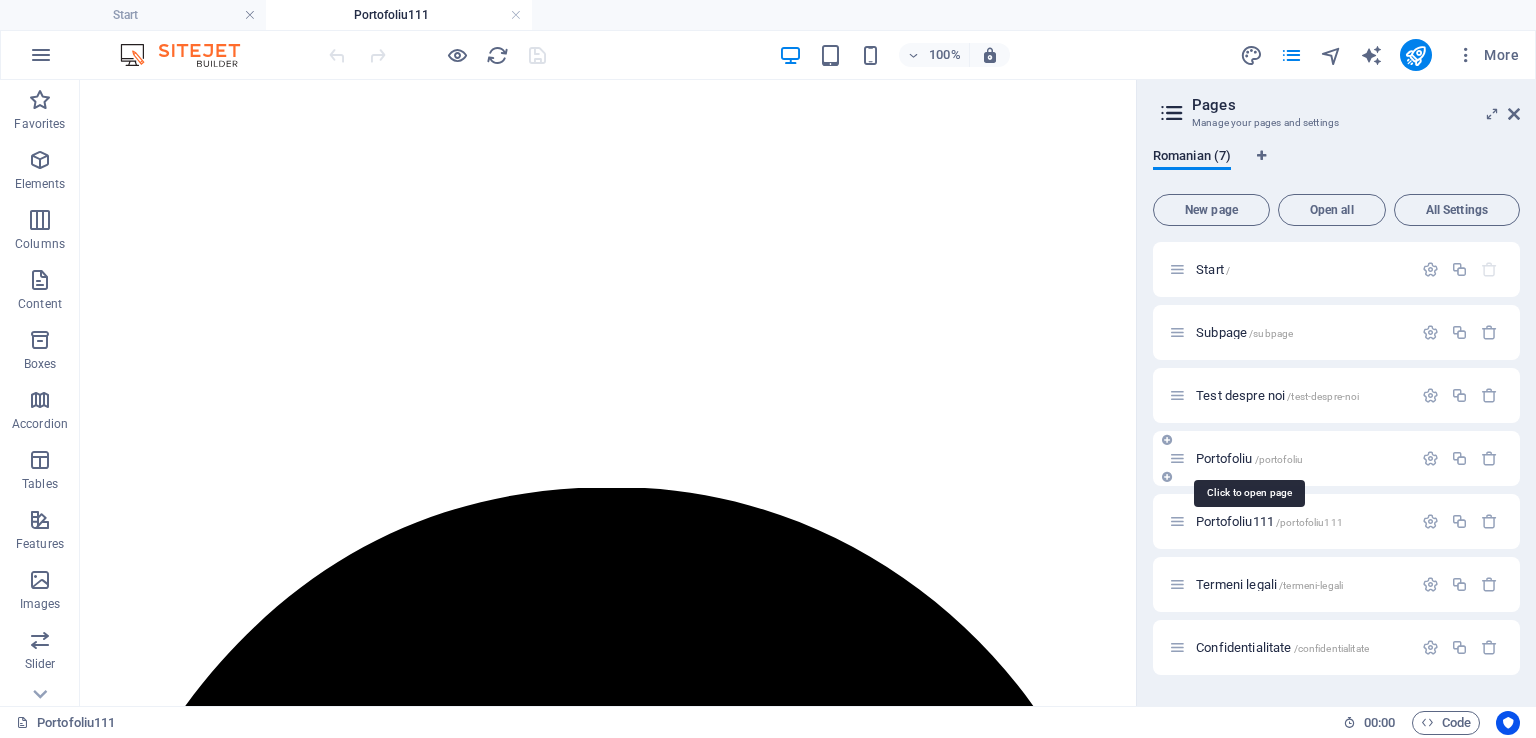 click on "Portofoliu /portofoliu" at bounding box center (1249, 458) 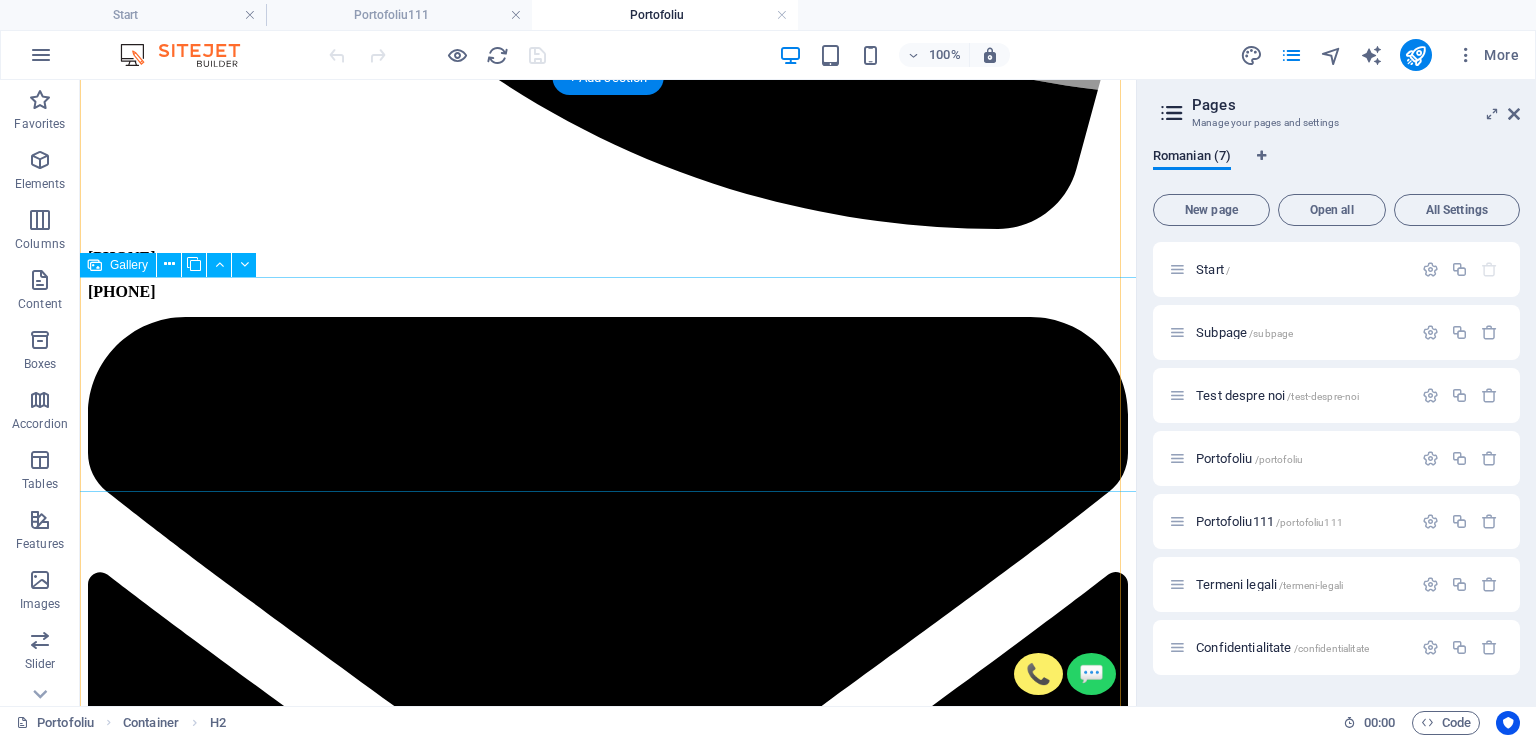 scroll, scrollTop: 900, scrollLeft: 0, axis: vertical 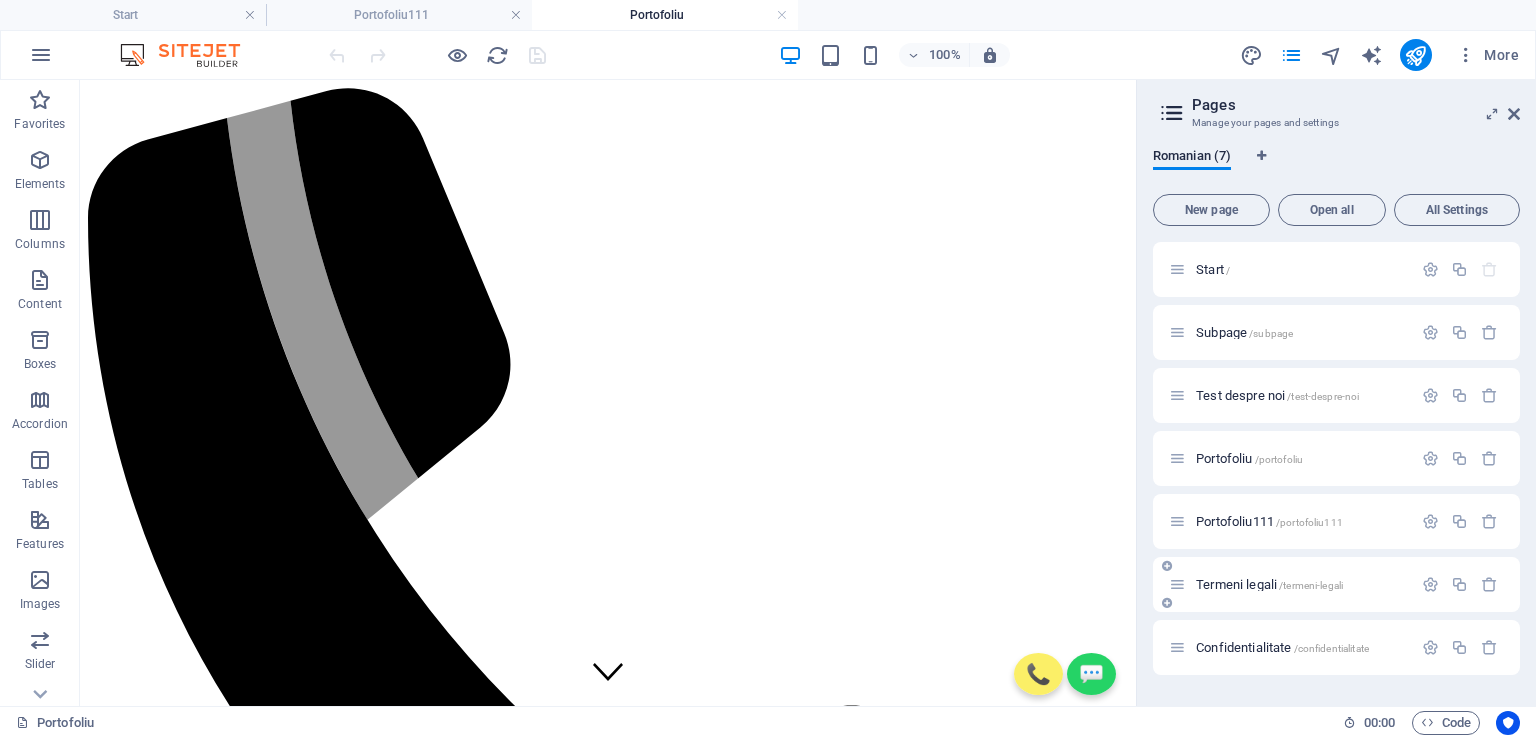 click on "Termeni legali /termeni-legali" at bounding box center (1269, 584) 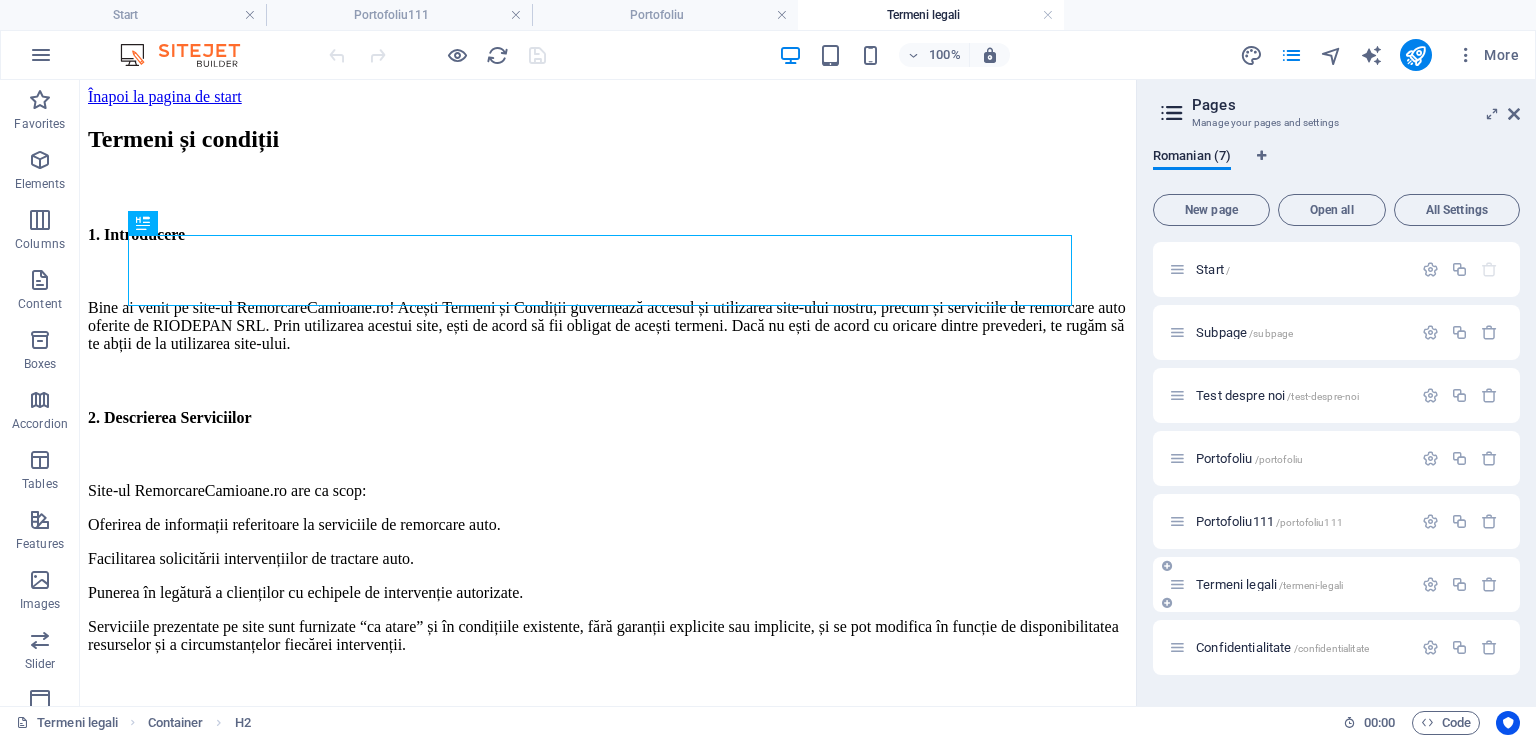 scroll, scrollTop: 0, scrollLeft: 0, axis: both 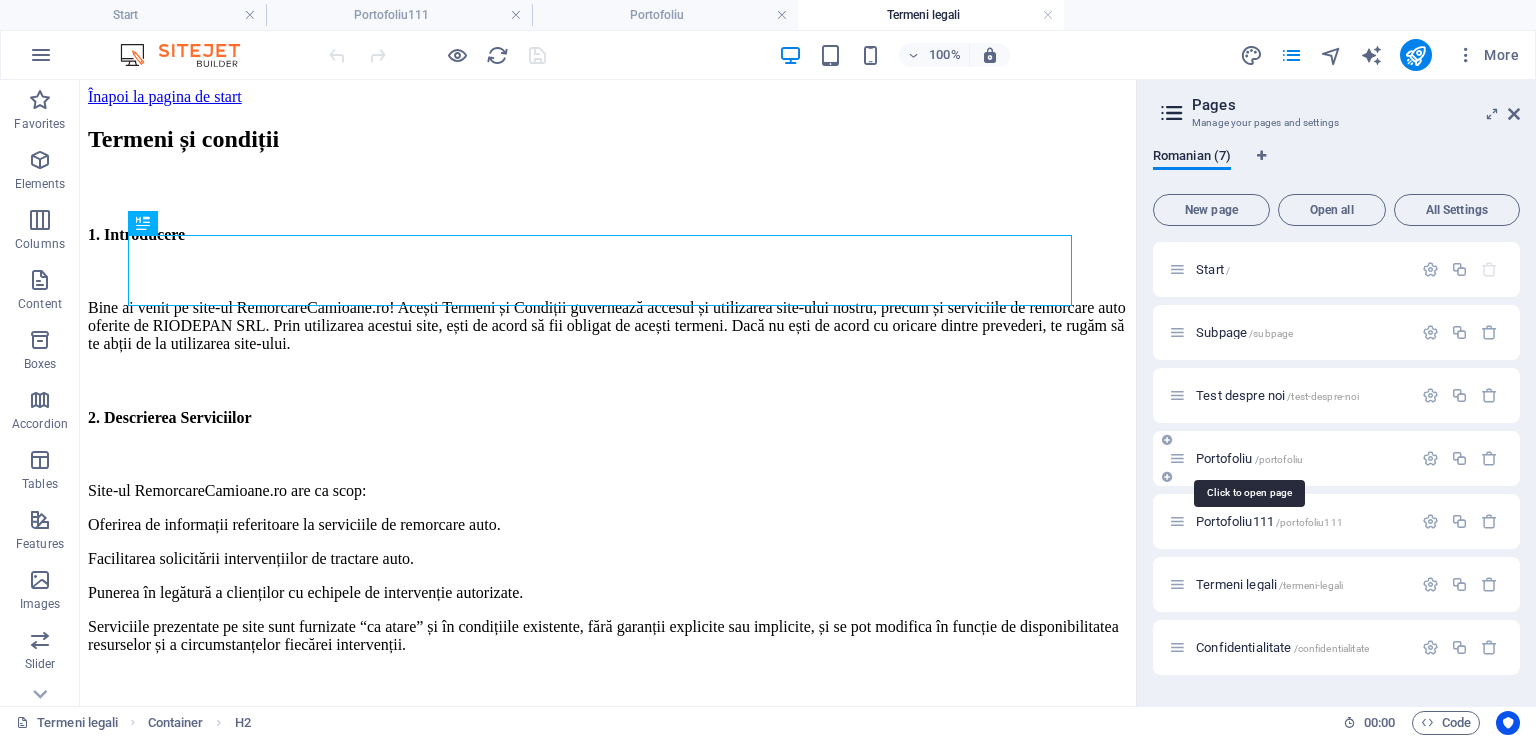 click on "Portofoliu /portofoliu" at bounding box center [1249, 458] 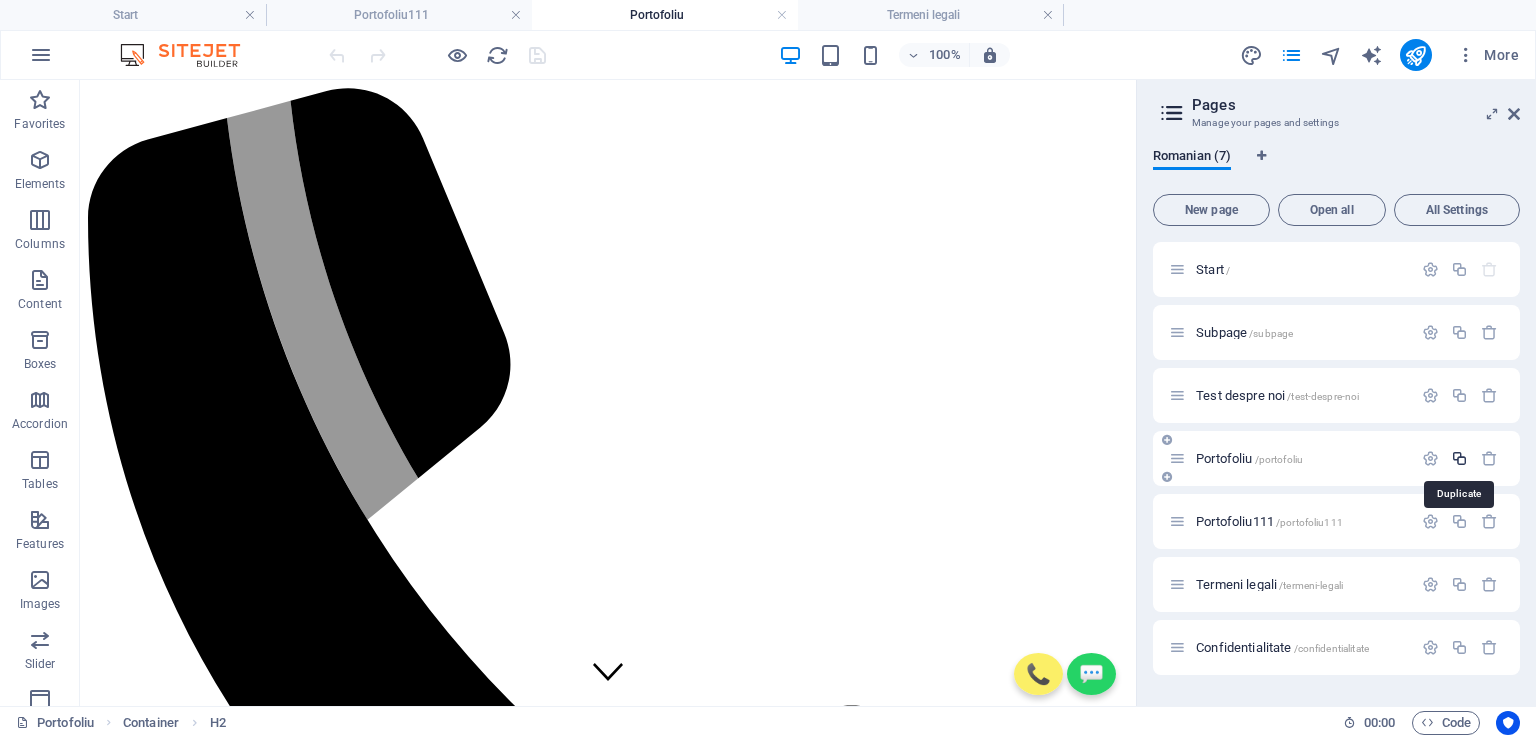 click at bounding box center [1459, 458] 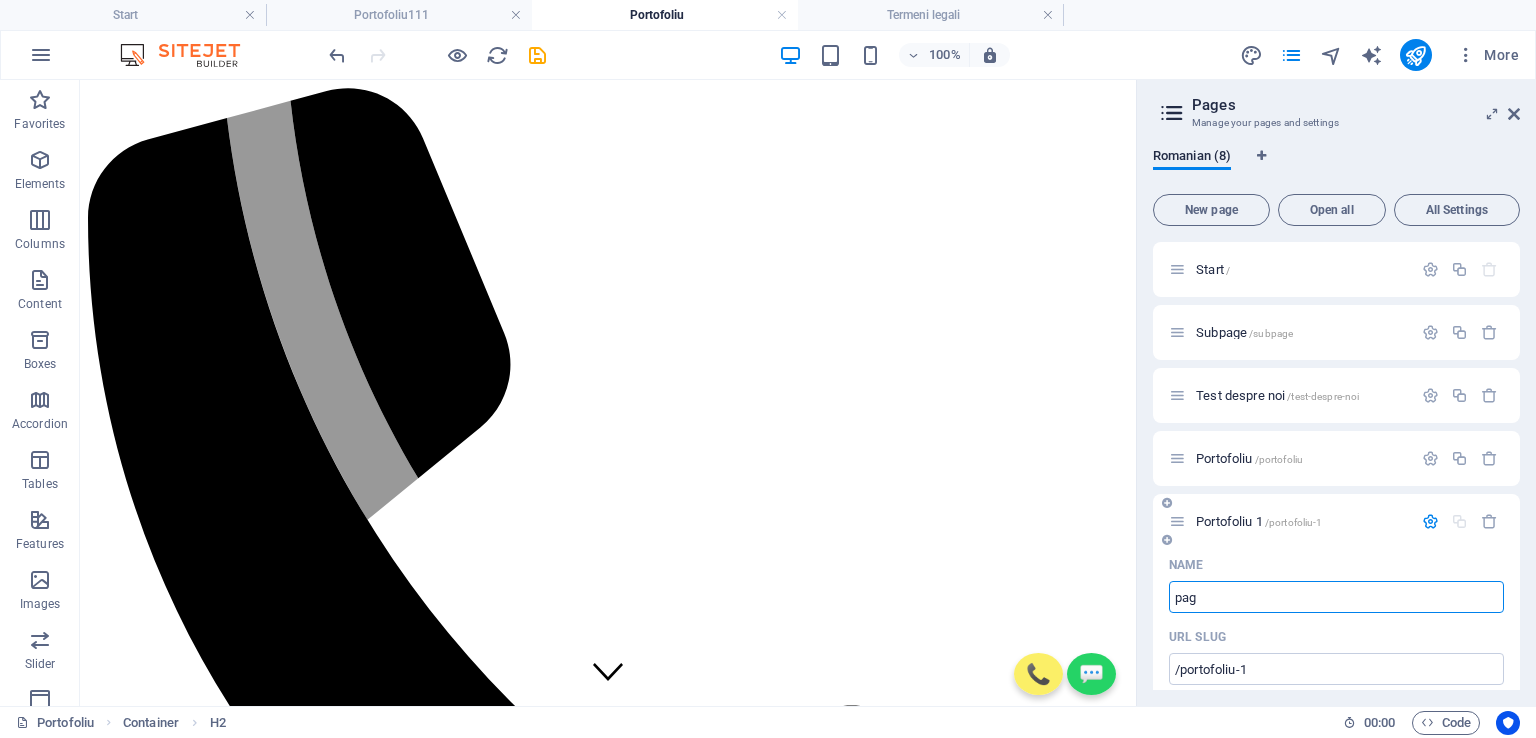 type on "pagi" 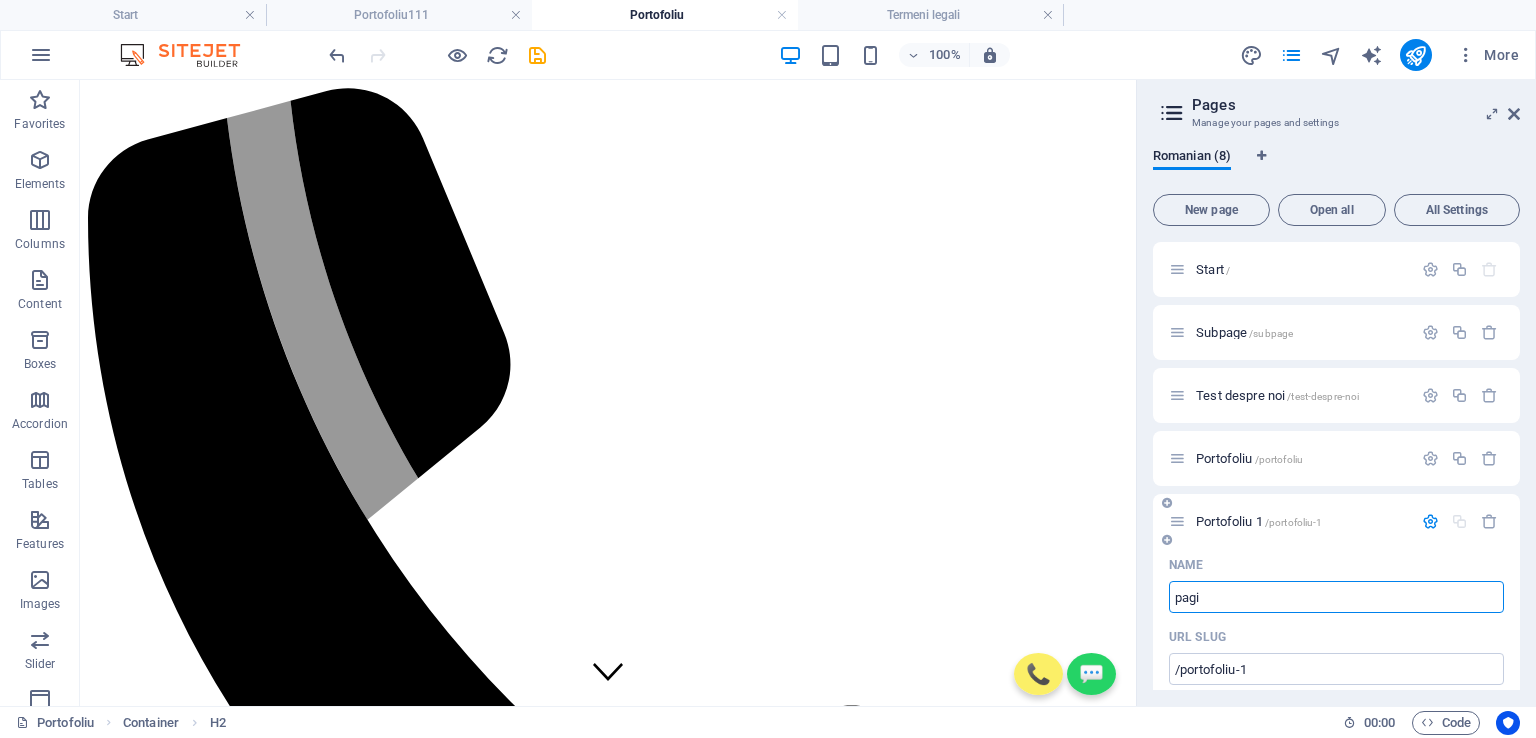 type on "/pa" 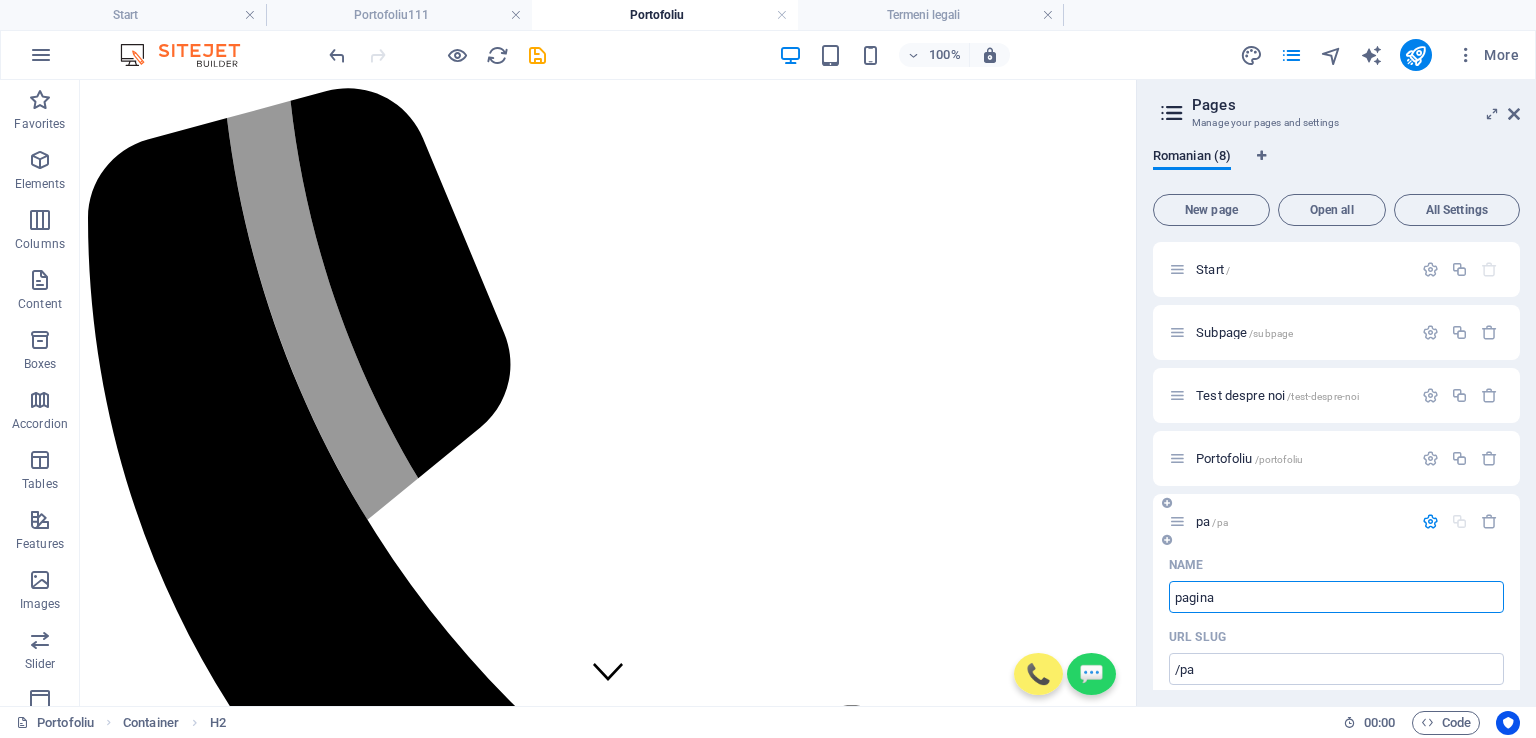 type on "pagina-" 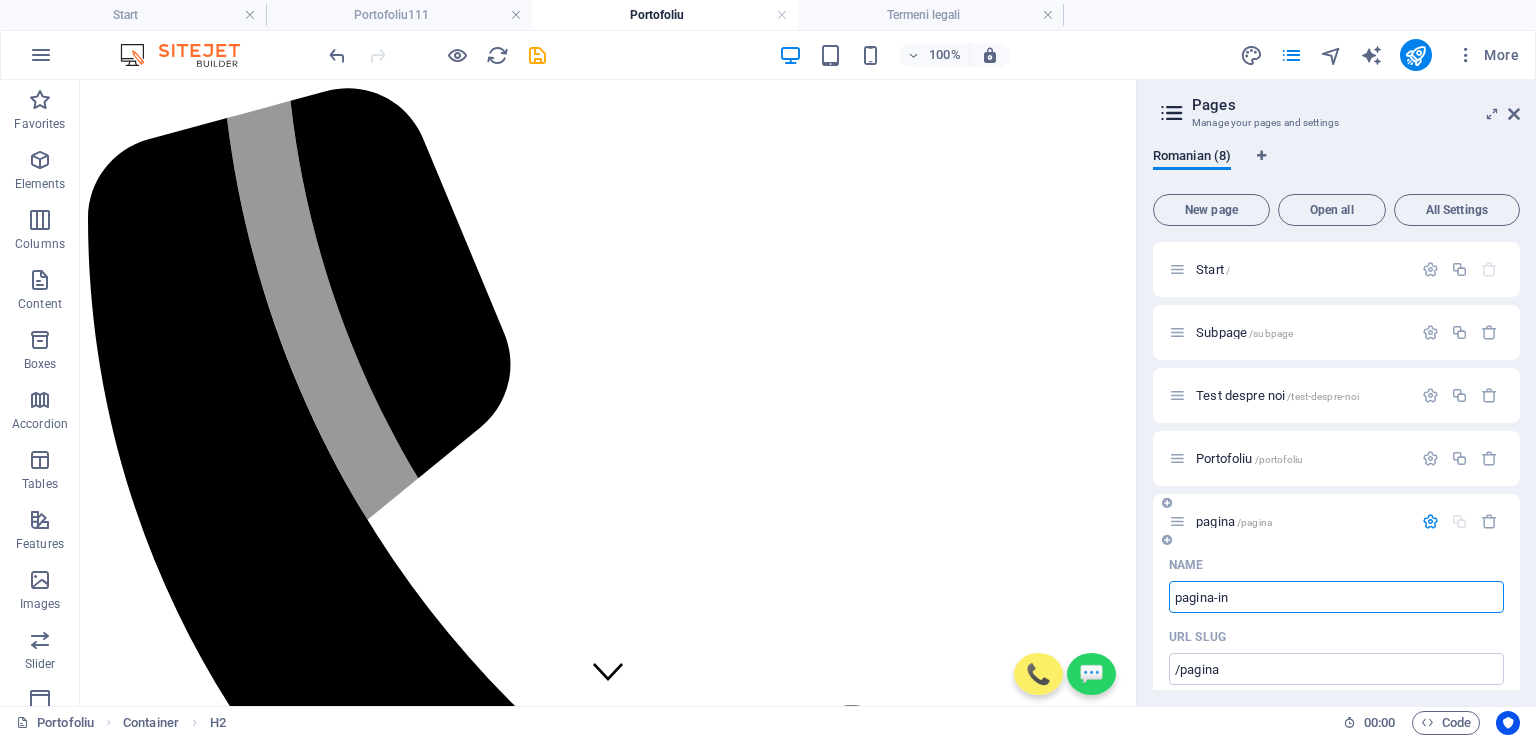 type on "pagina-ine" 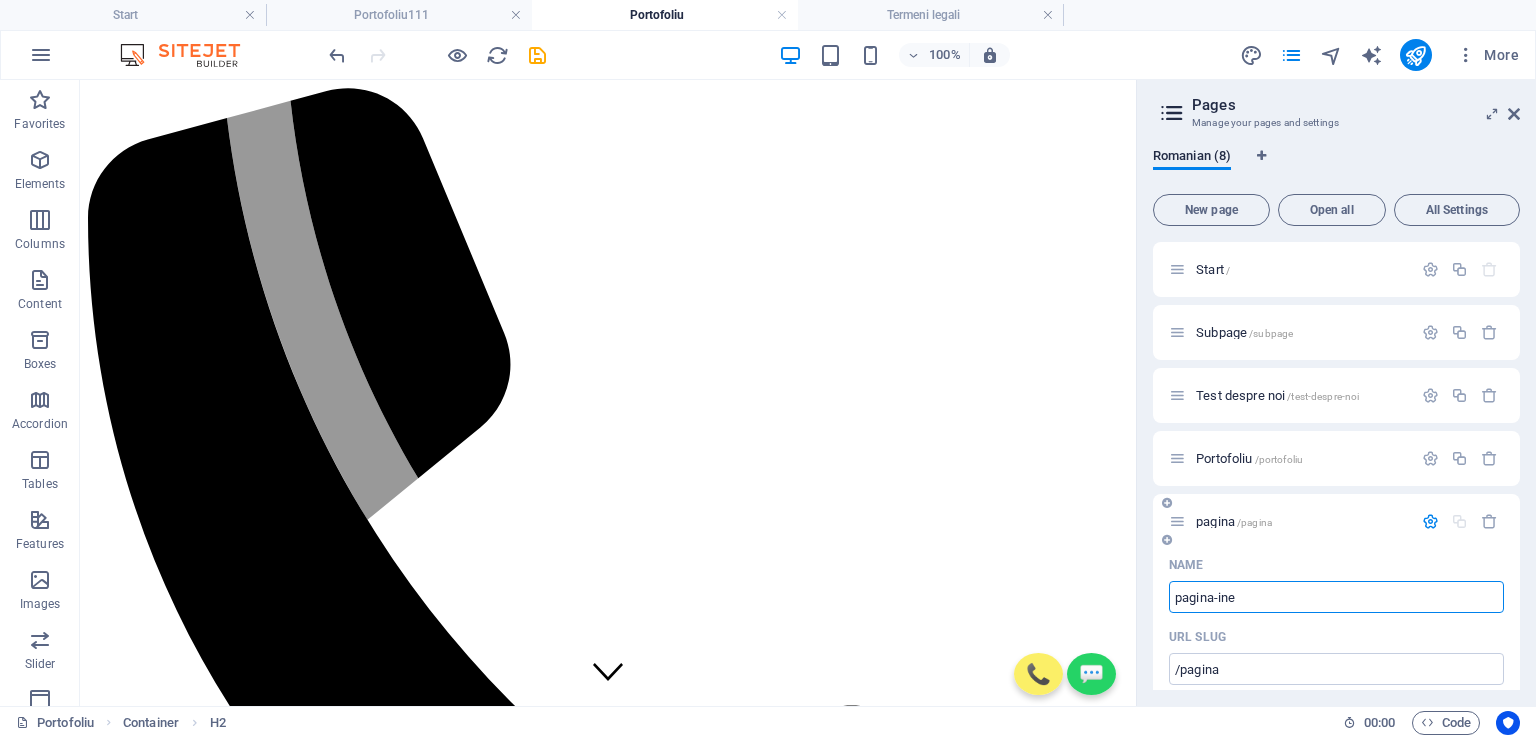 type on "pagina-" 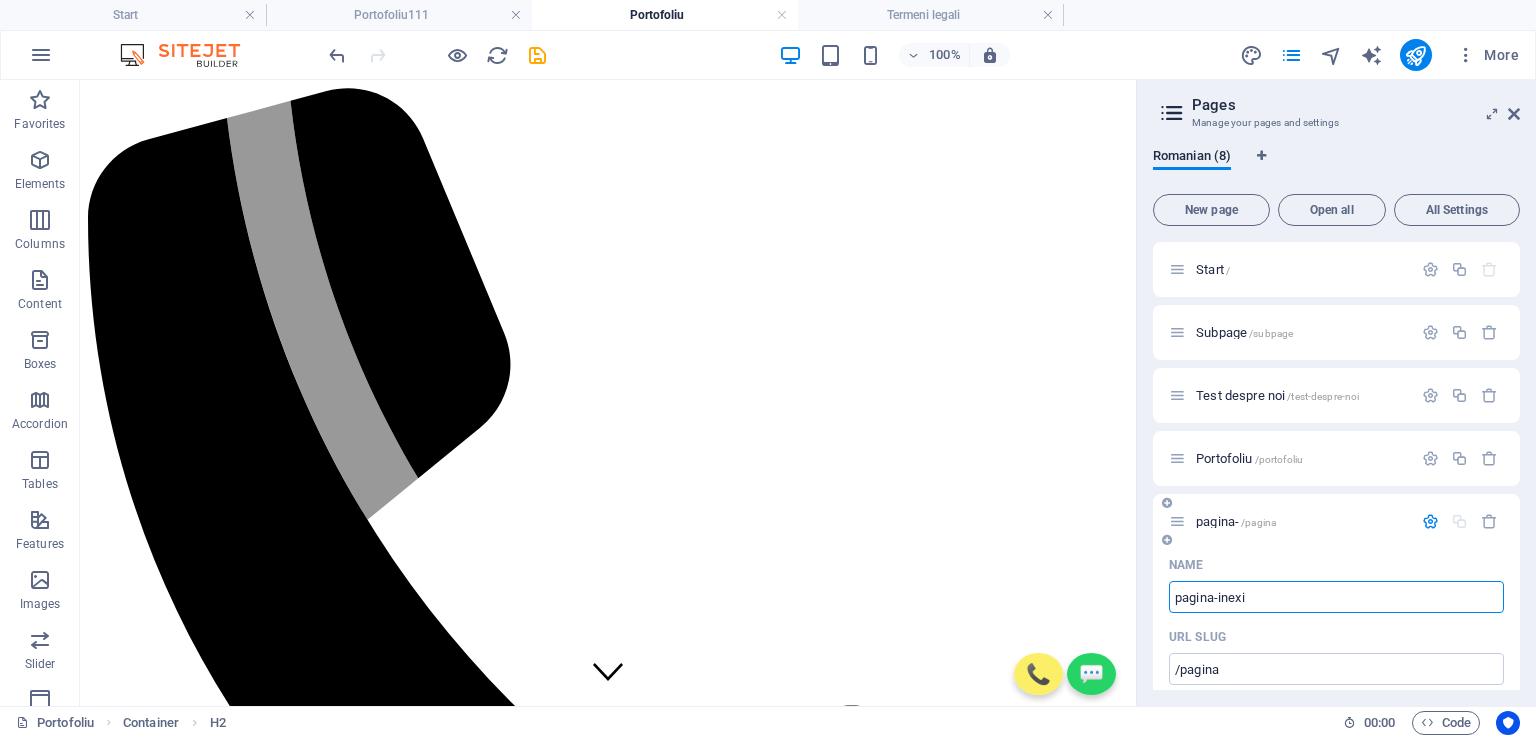type on "pagina-inexis" 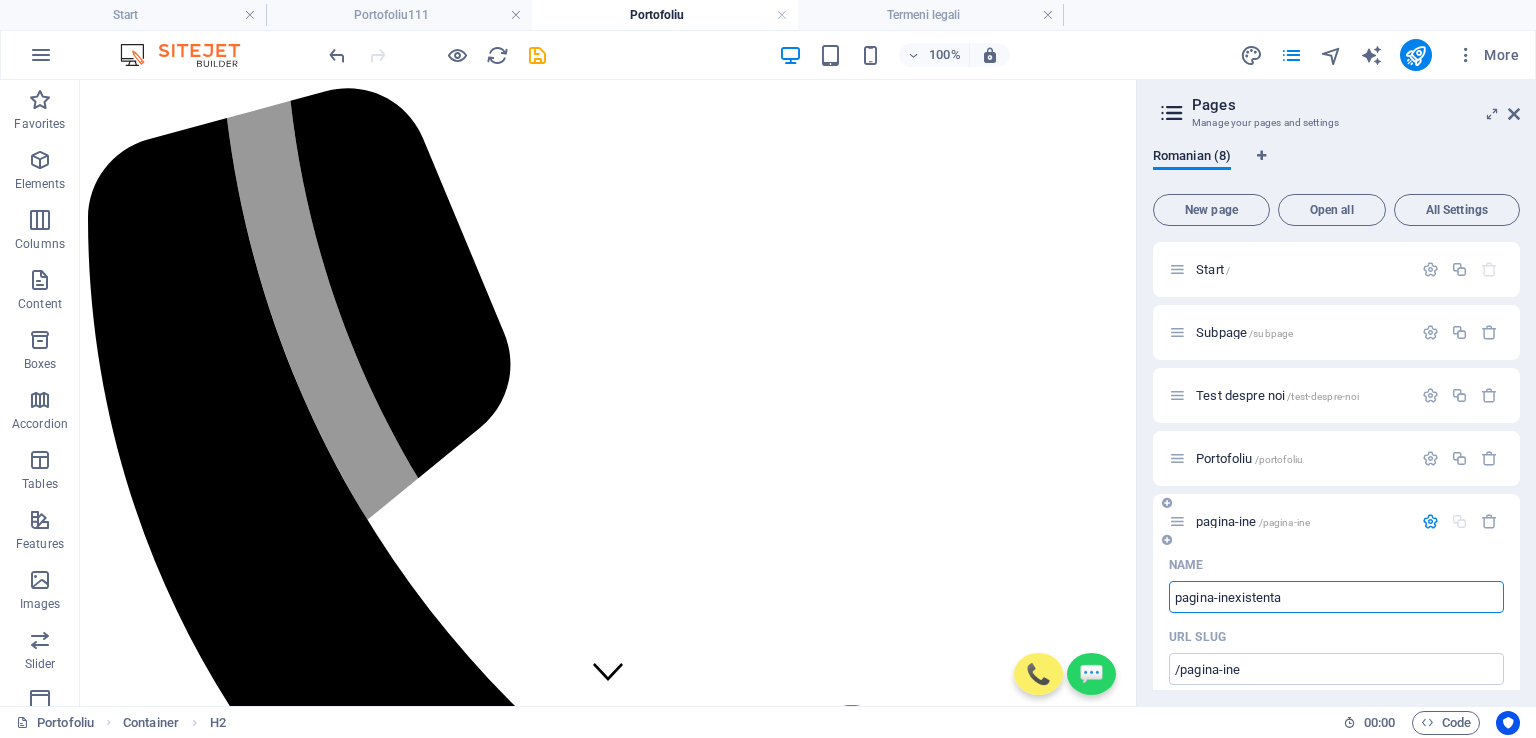 type on "pagina-inexistenta" 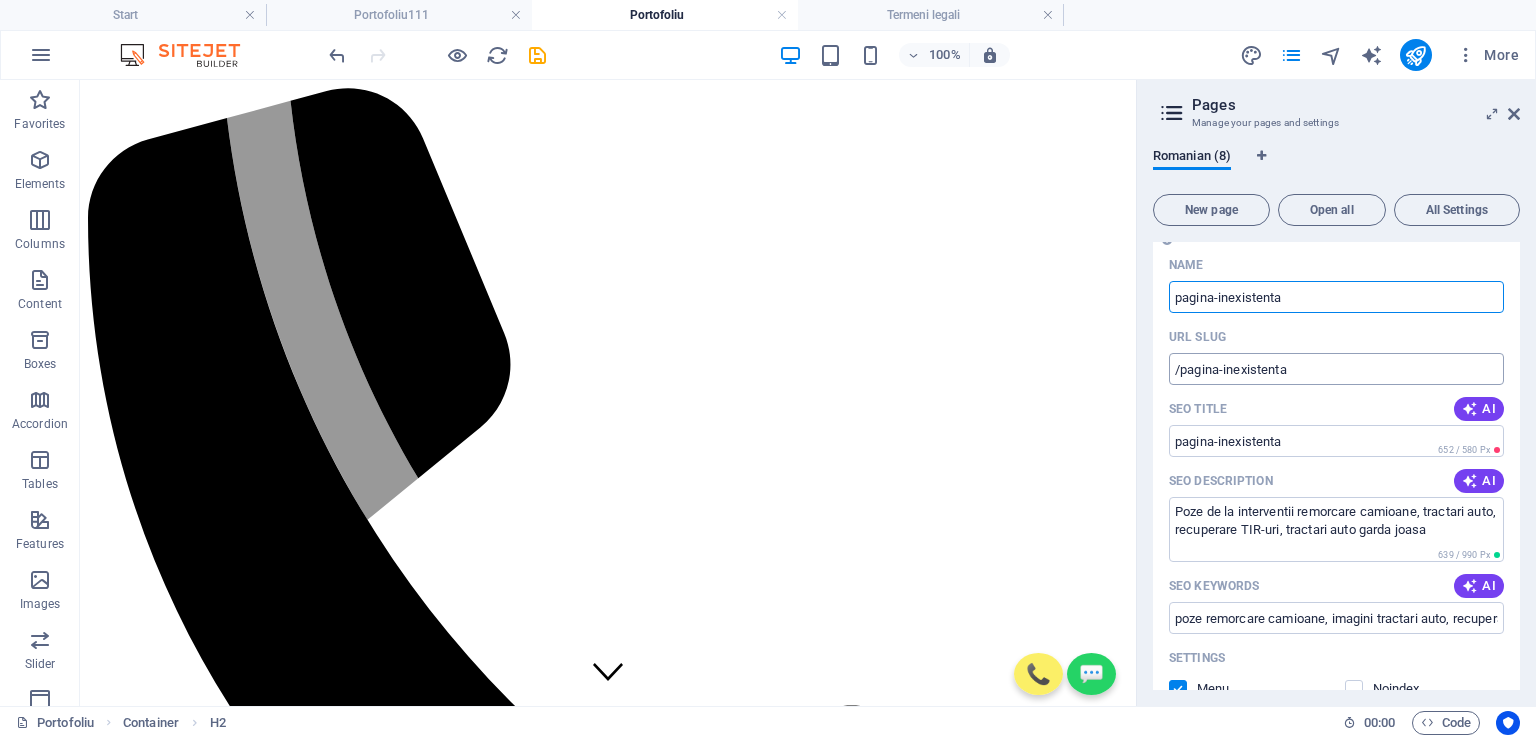 scroll, scrollTop: 400, scrollLeft: 0, axis: vertical 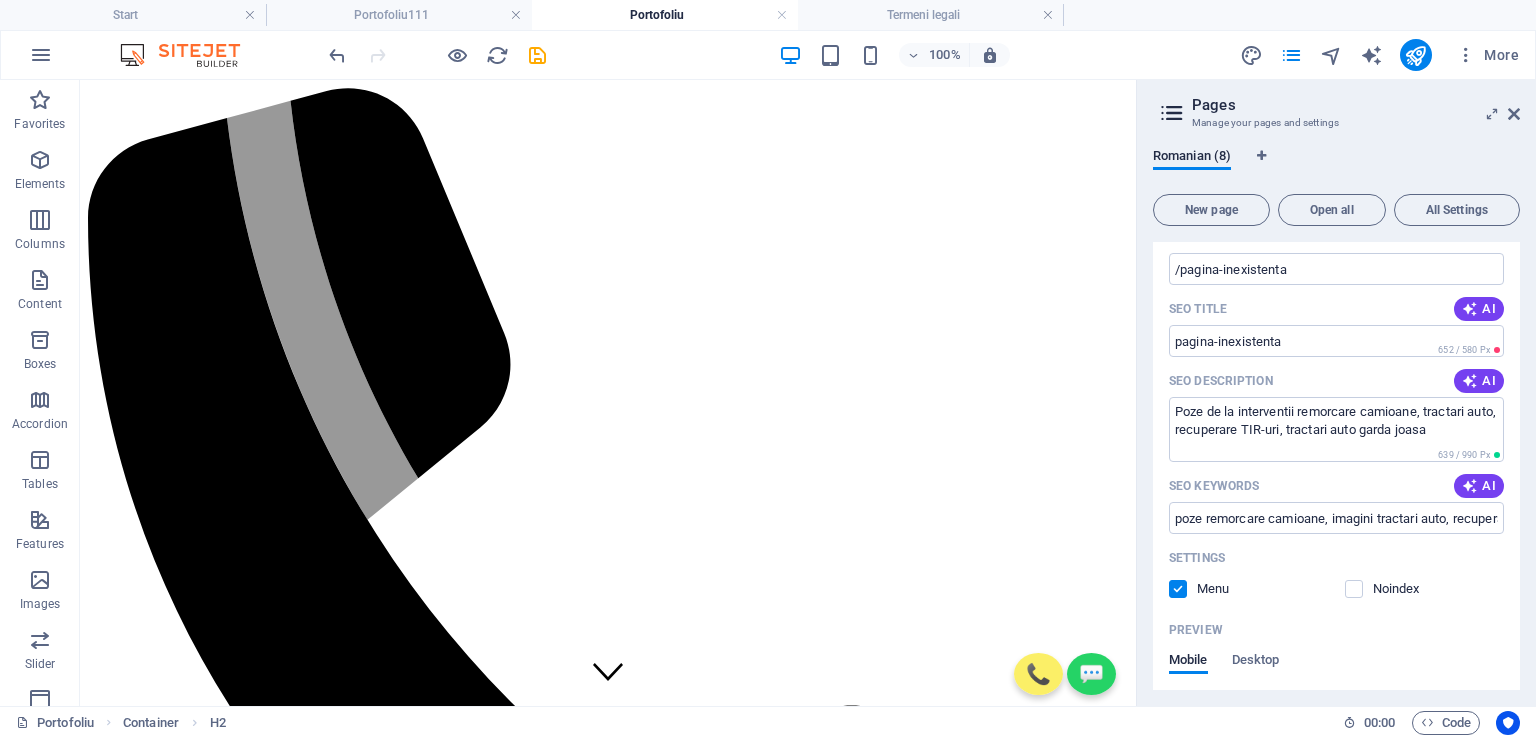 type on "pagina-inexistenta" 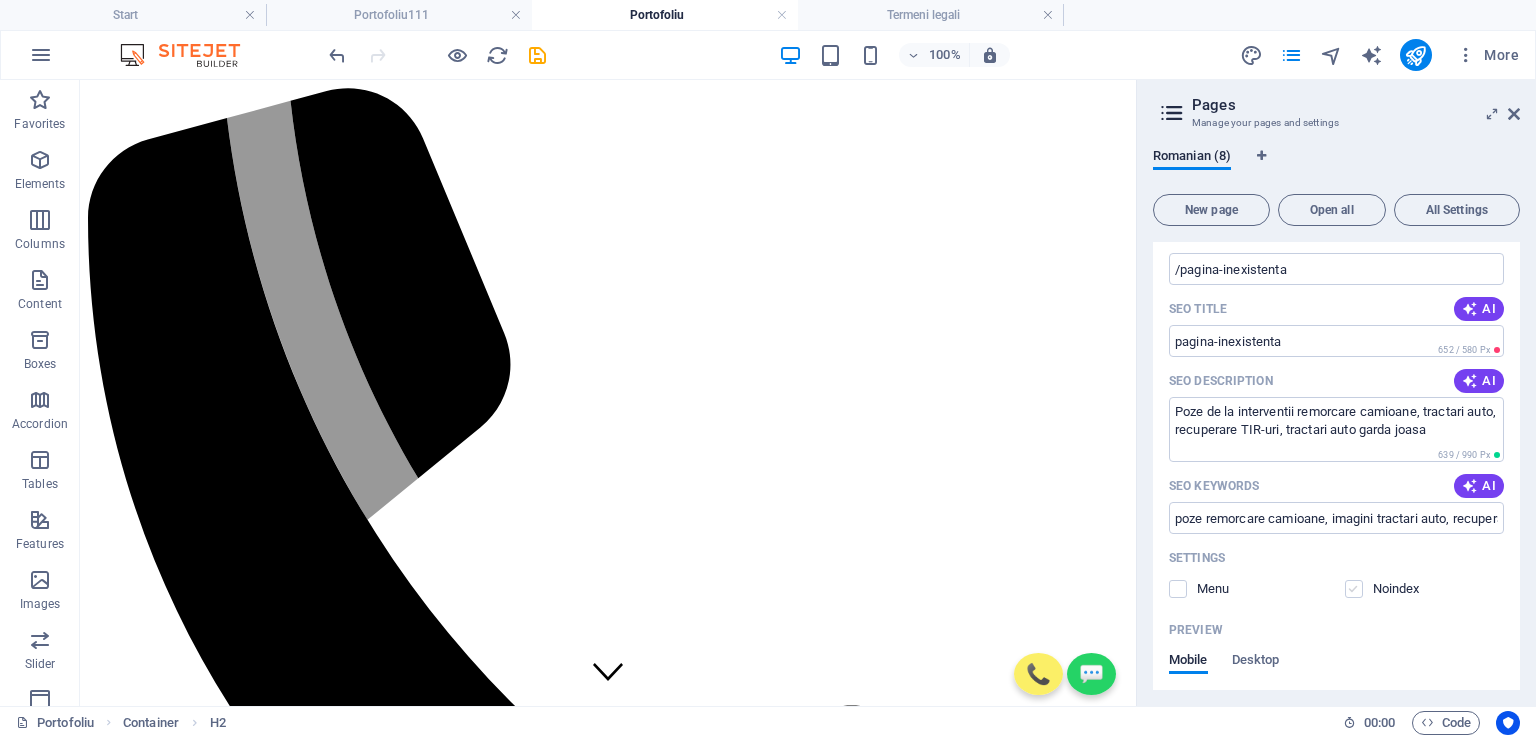 click at bounding box center [1354, 589] 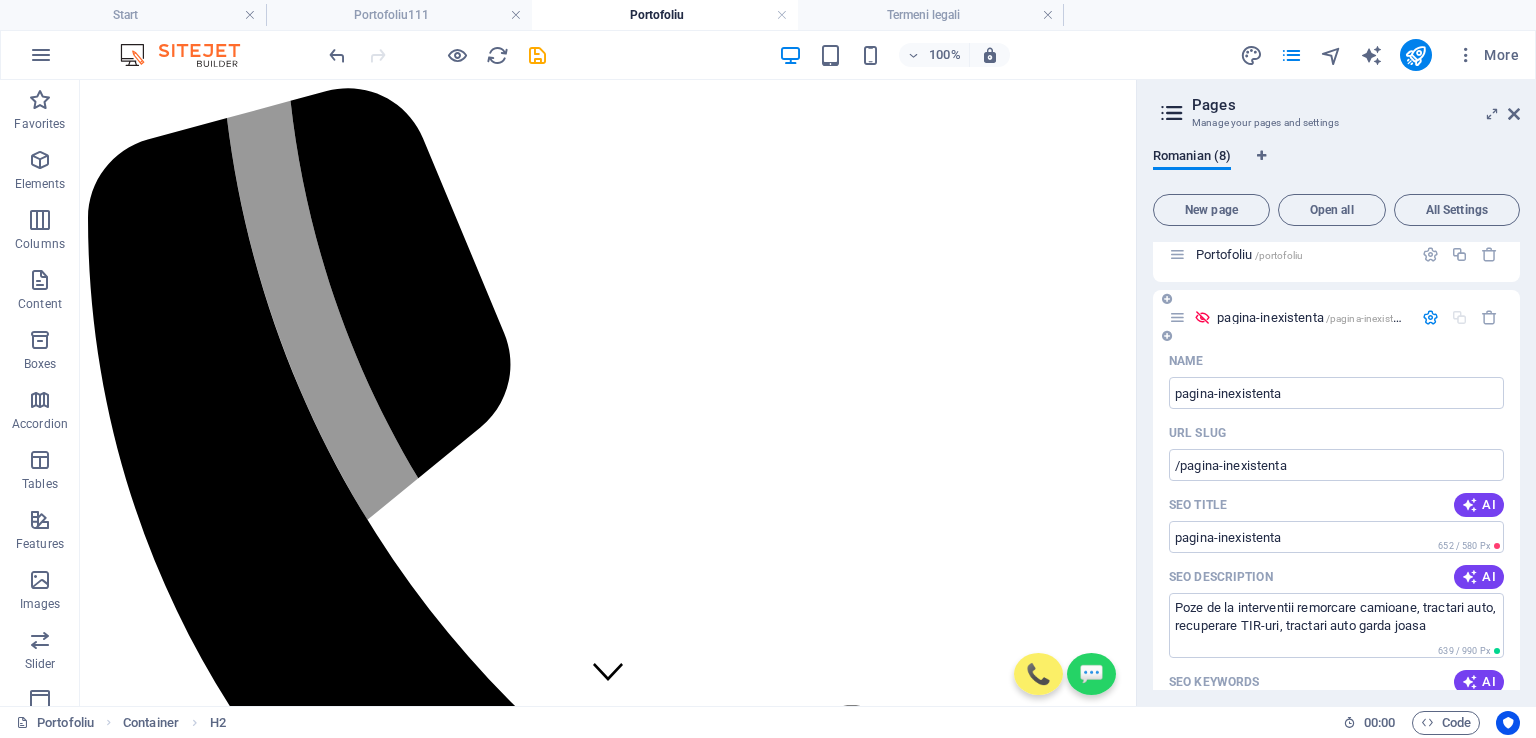 scroll, scrollTop: 200, scrollLeft: 0, axis: vertical 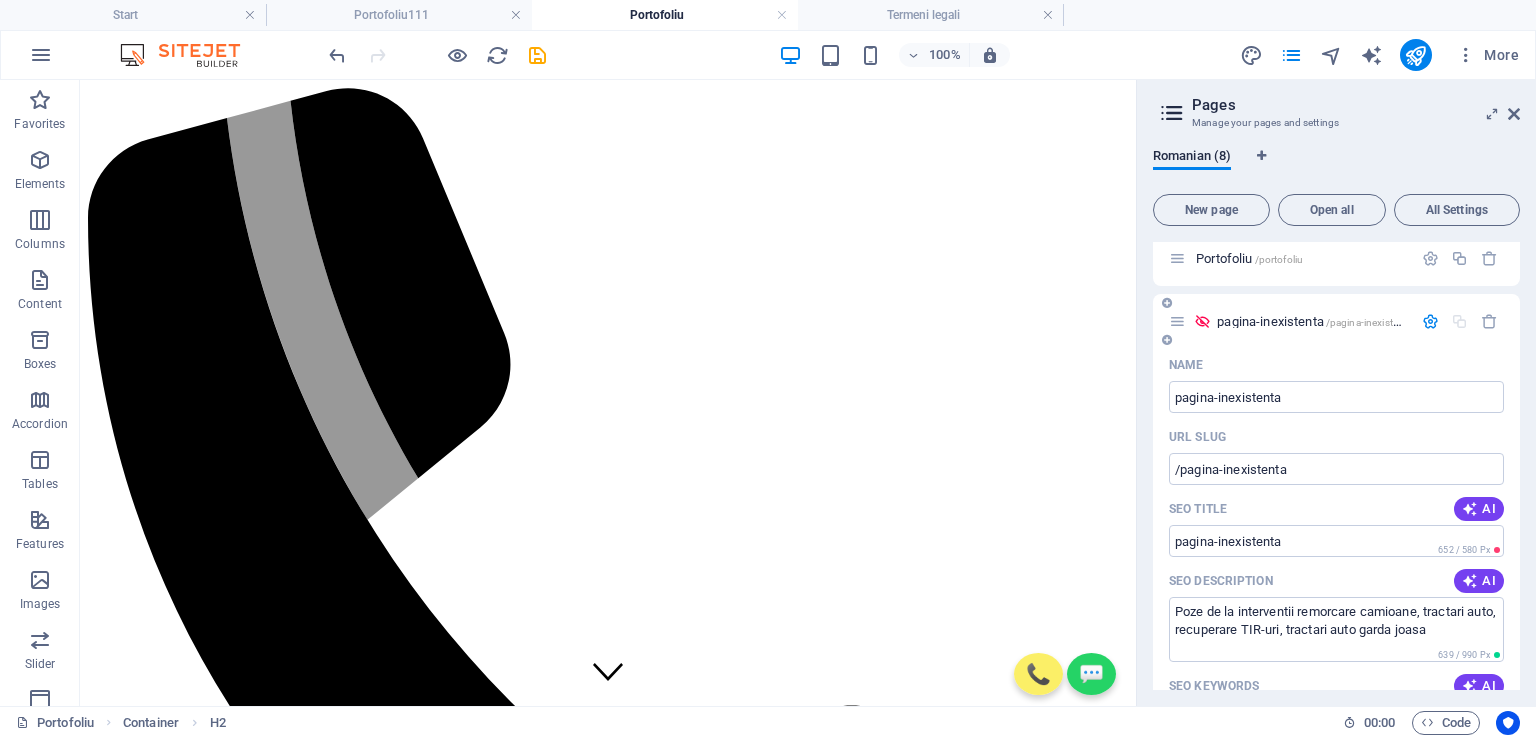 click on "pagina-inexistenta /pagina-inexistenta" at bounding box center (1314, 321) 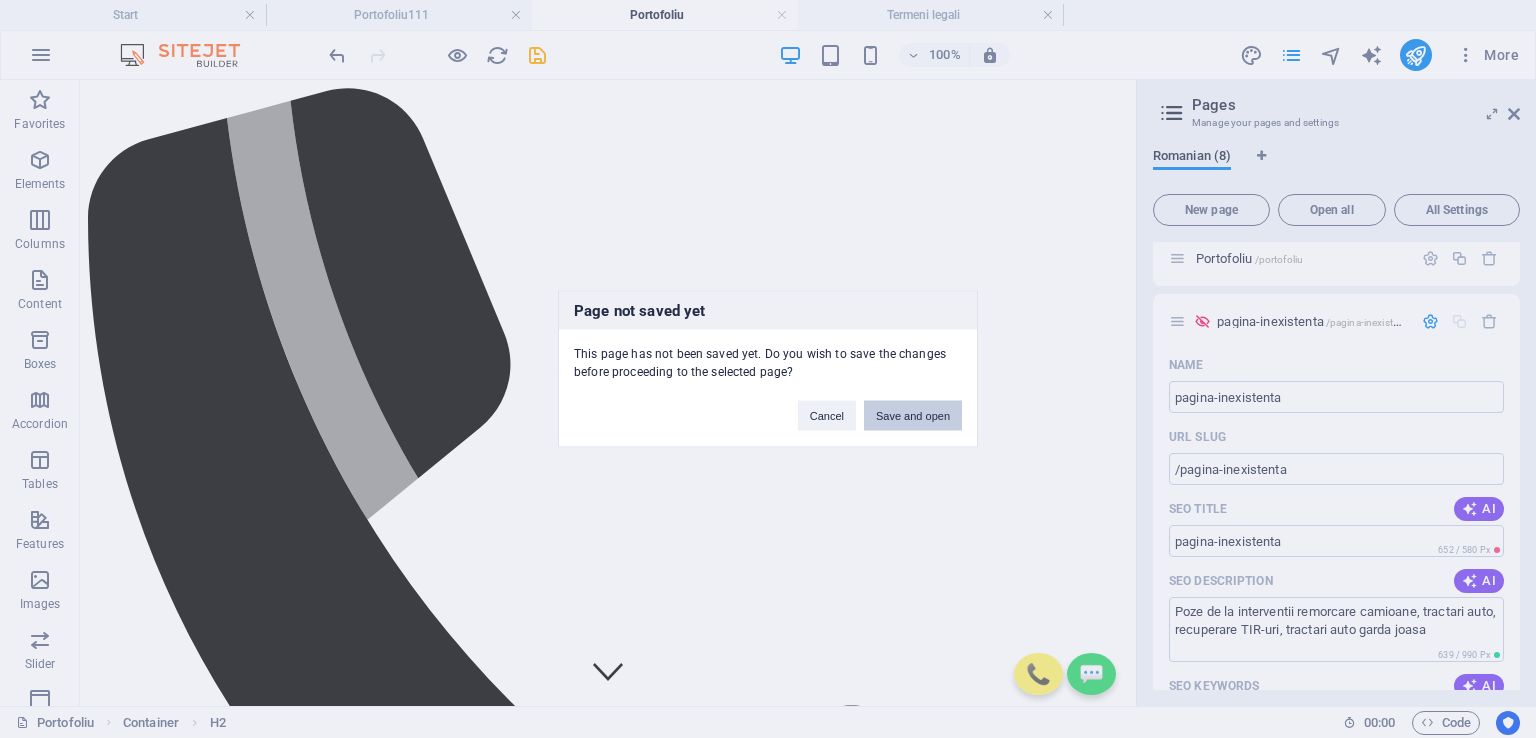 click on "Save and open" at bounding box center (913, 416) 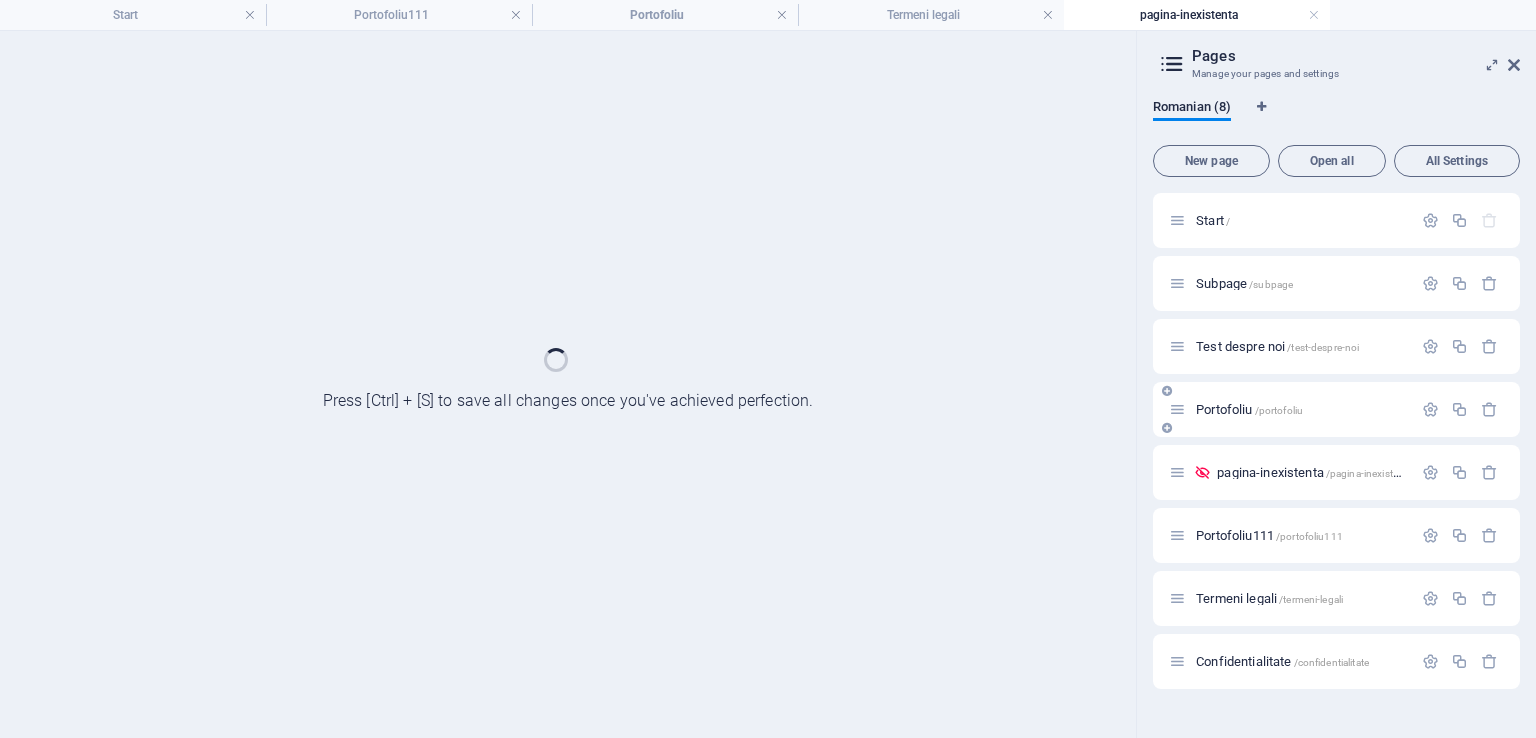 scroll, scrollTop: 0, scrollLeft: 0, axis: both 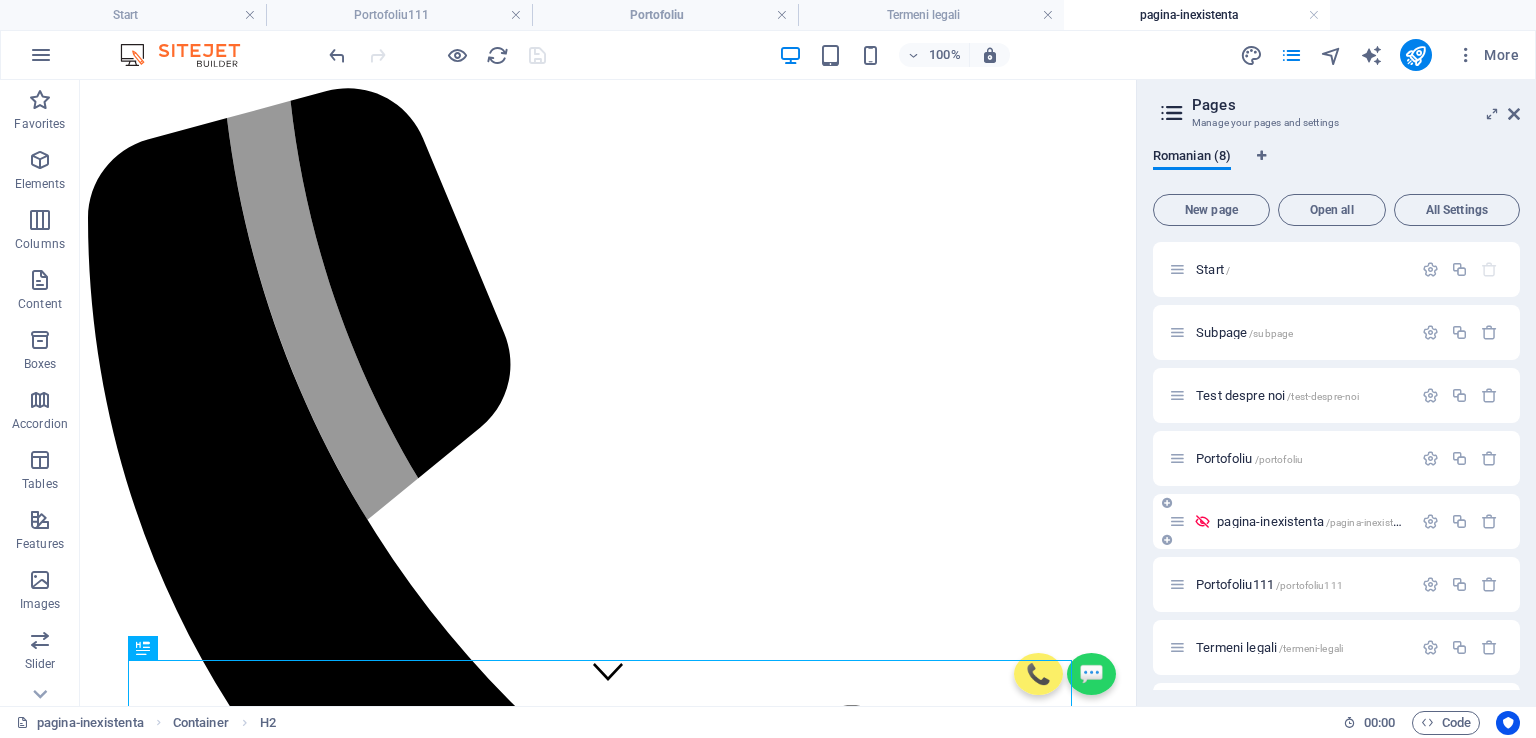 click on "pagina-inexistenta /pagina-inexistenta" at bounding box center (1314, 521) 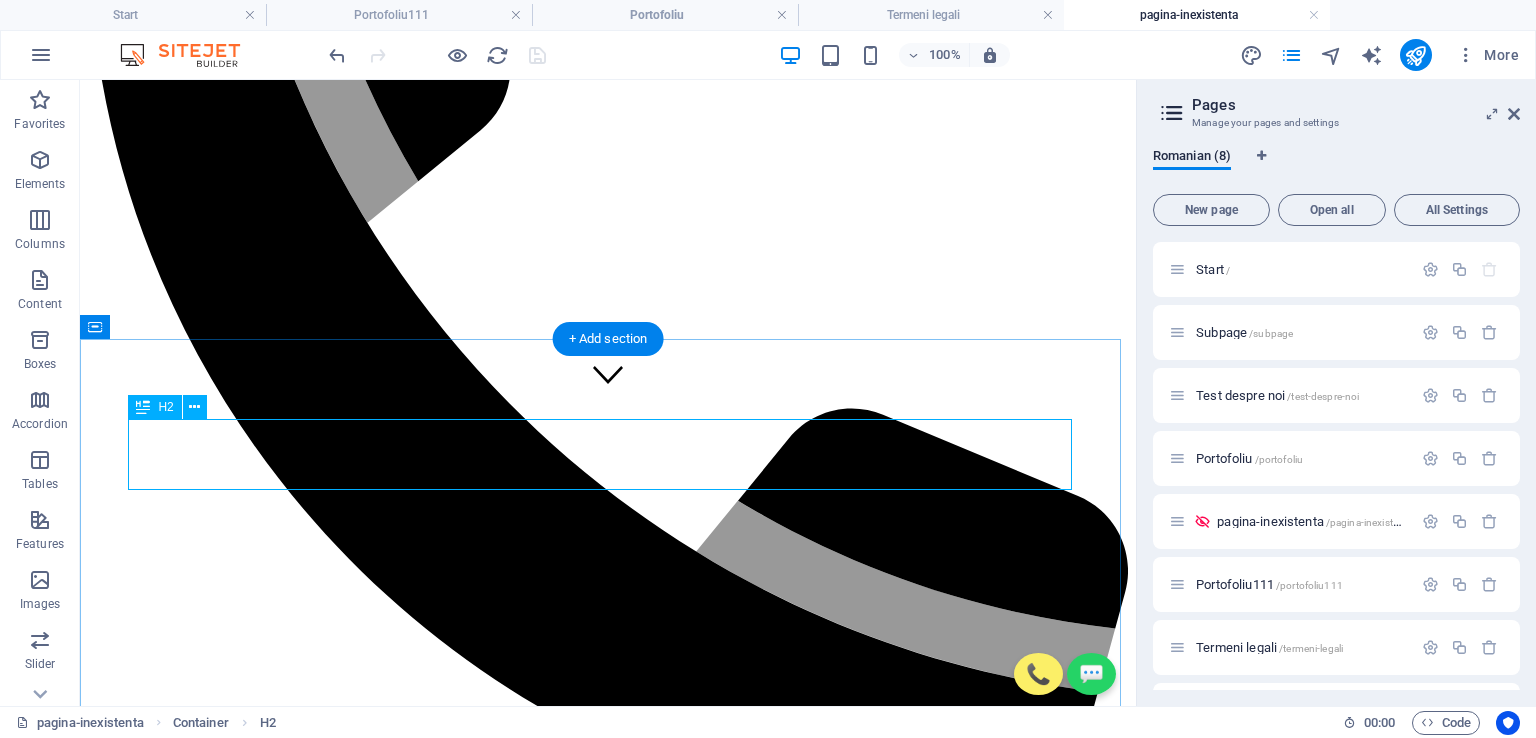 scroll, scrollTop: 400, scrollLeft: 0, axis: vertical 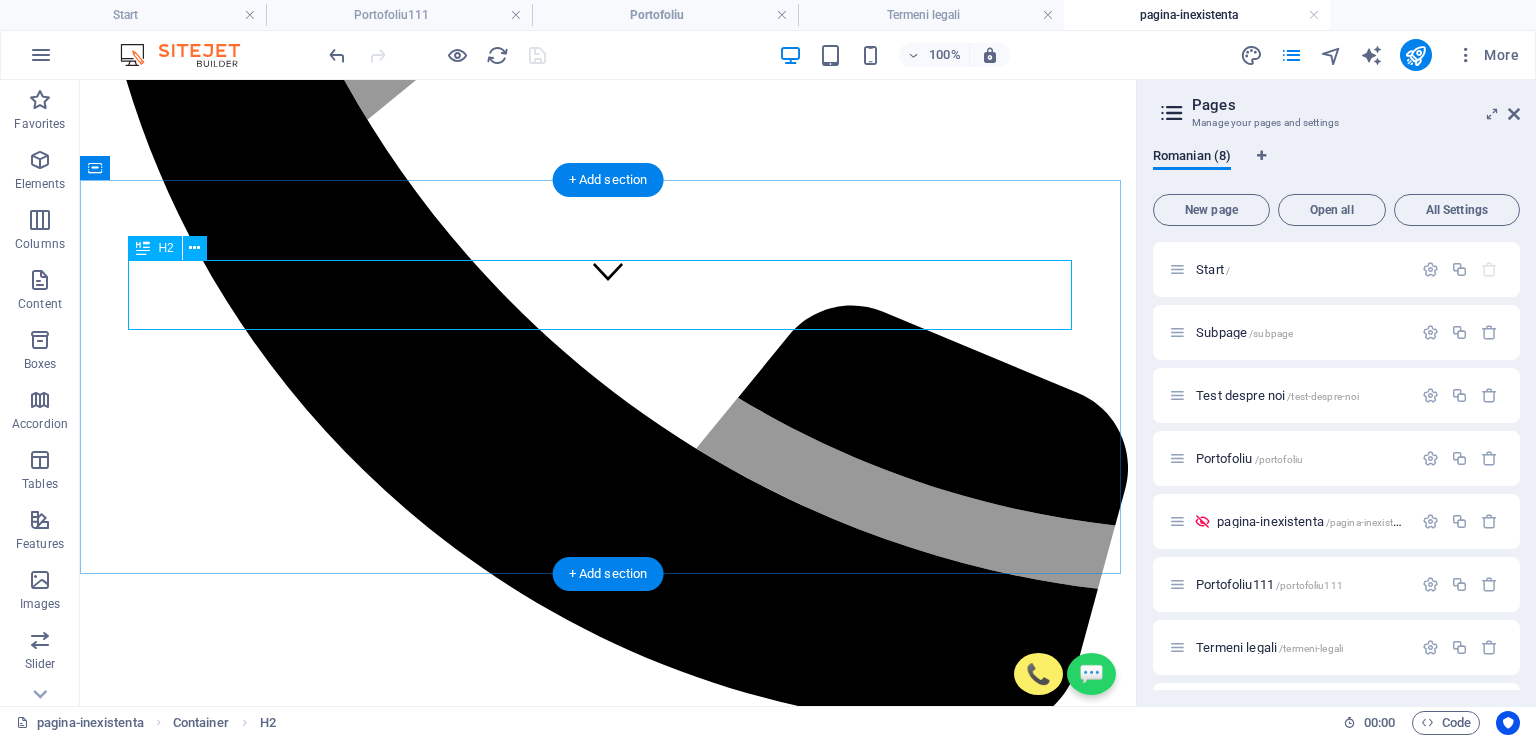 click on "Portofoliu intervenții" at bounding box center [608, 9344] 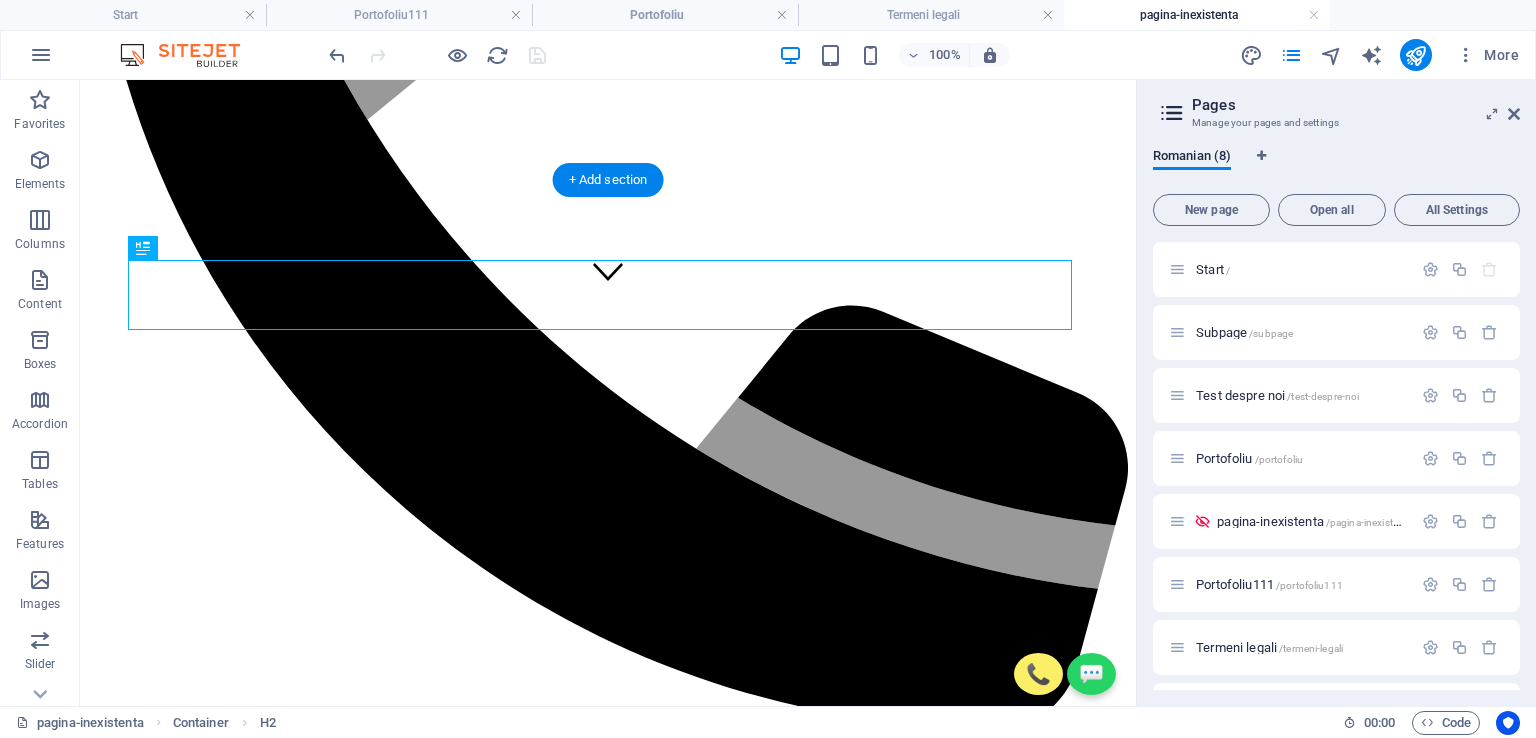 click at bounding box center [608, 8949] 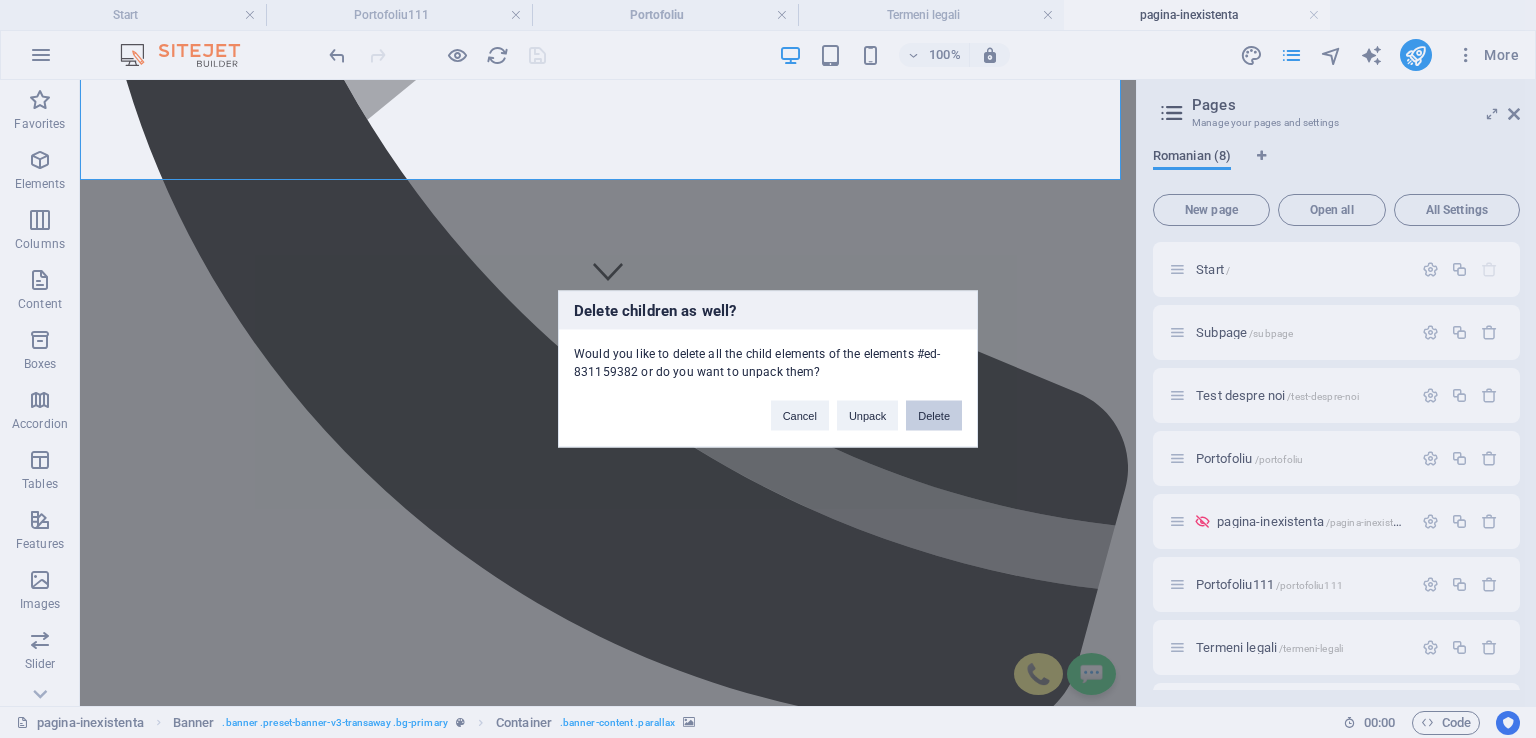 click on "Delete" at bounding box center [934, 416] 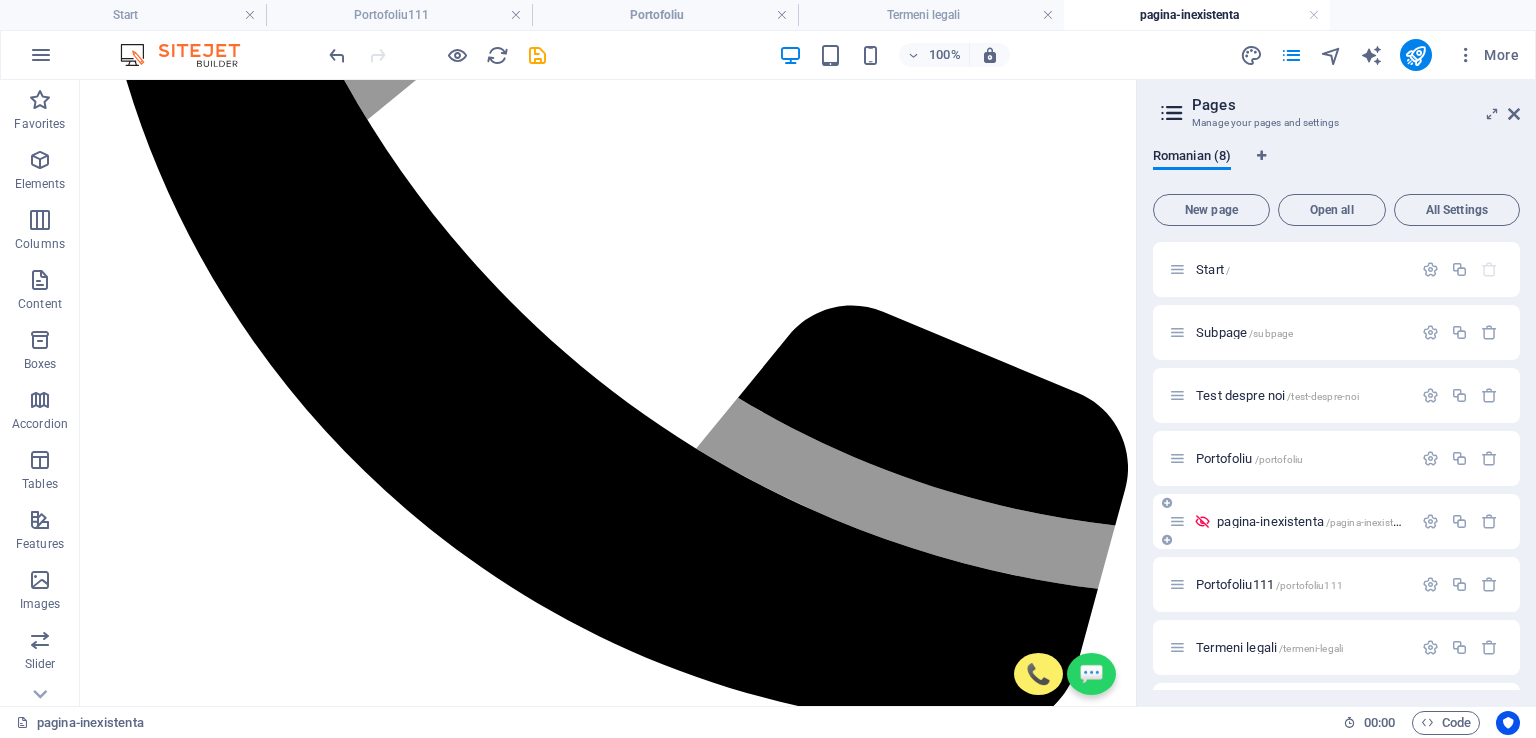 click on "pagina-inexistenta /pagina-inexistenta" at bounding box center [1314, 521] 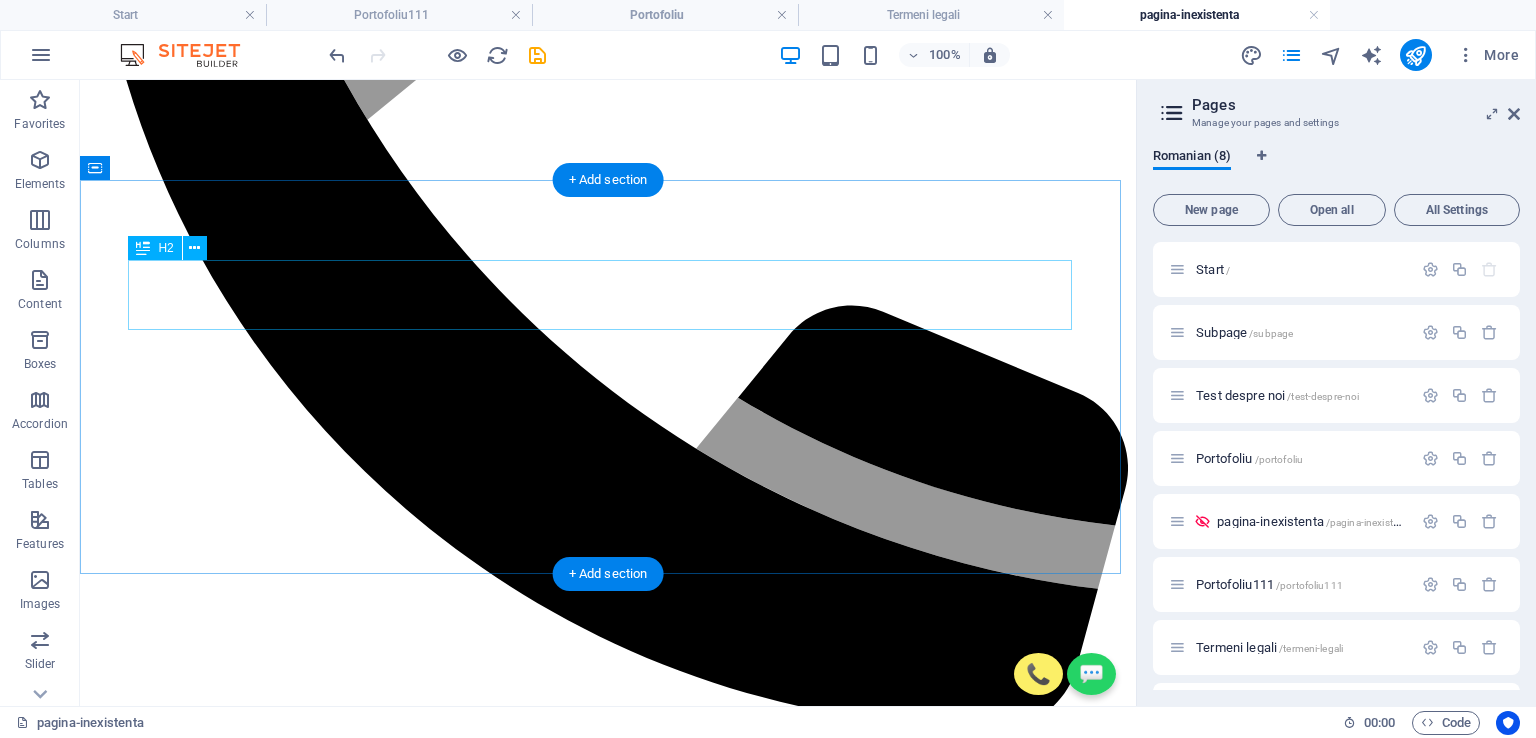 click on "Portofoliu intervenții" at bounding box center [608, 8880] 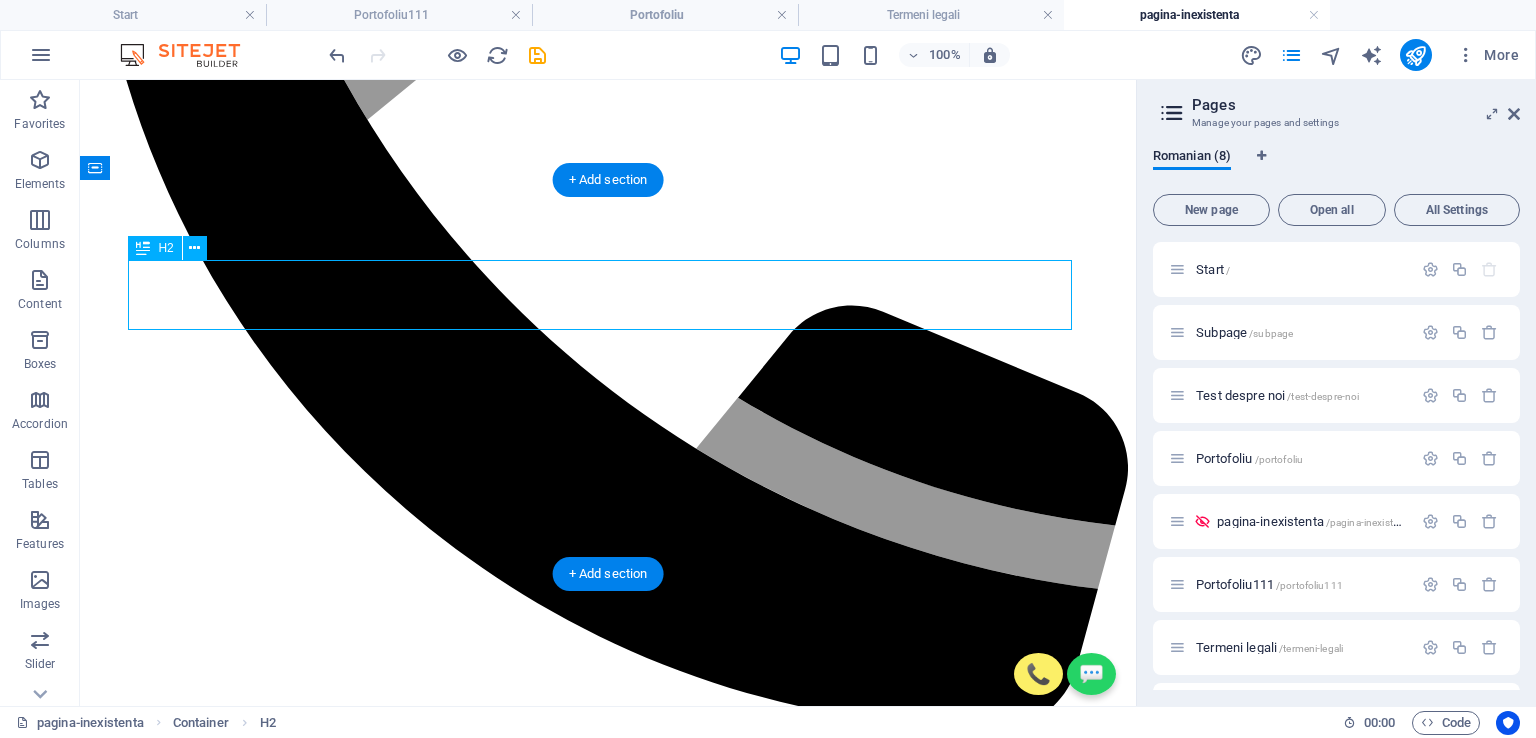 click on "Portofoliu intervenții" at bounding box center (608, 8880) 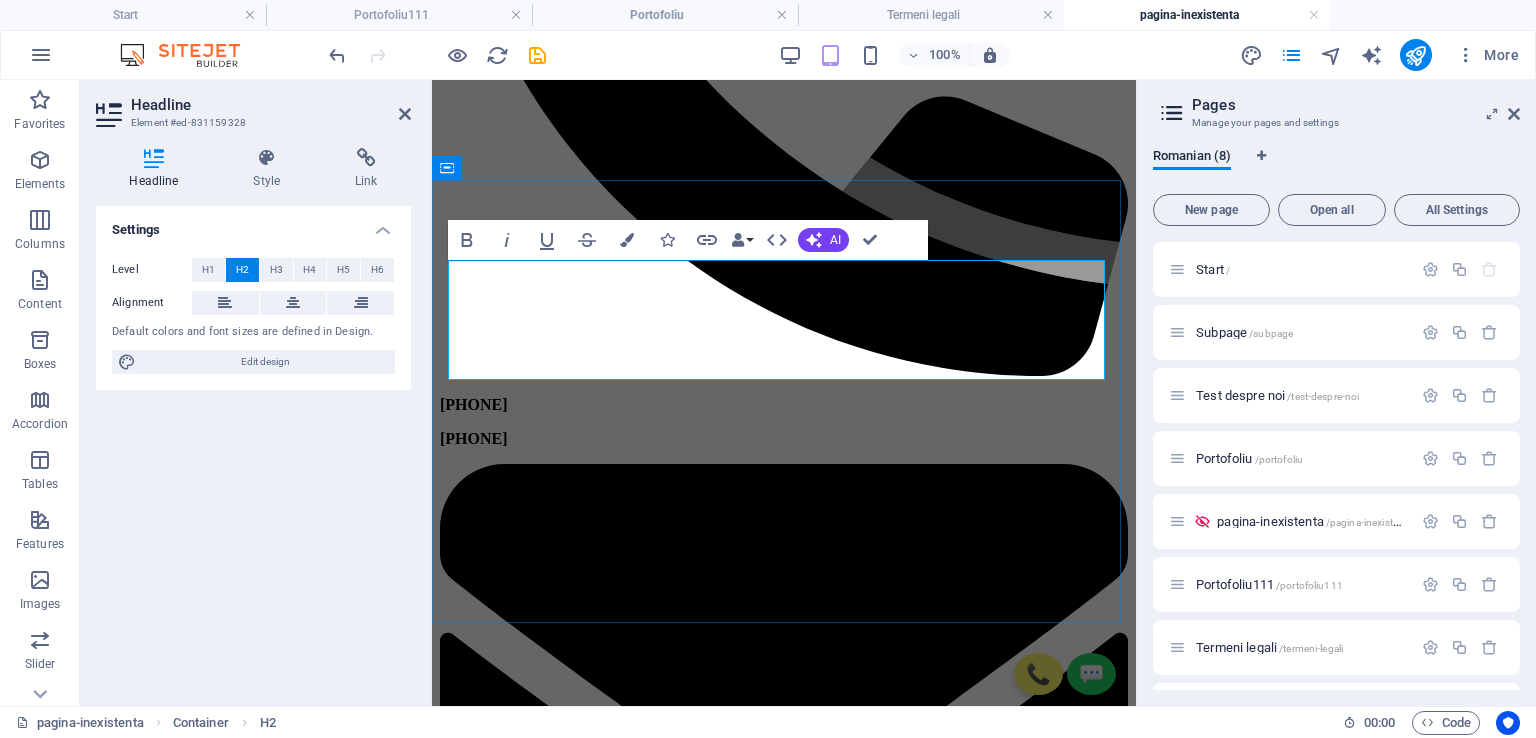 type 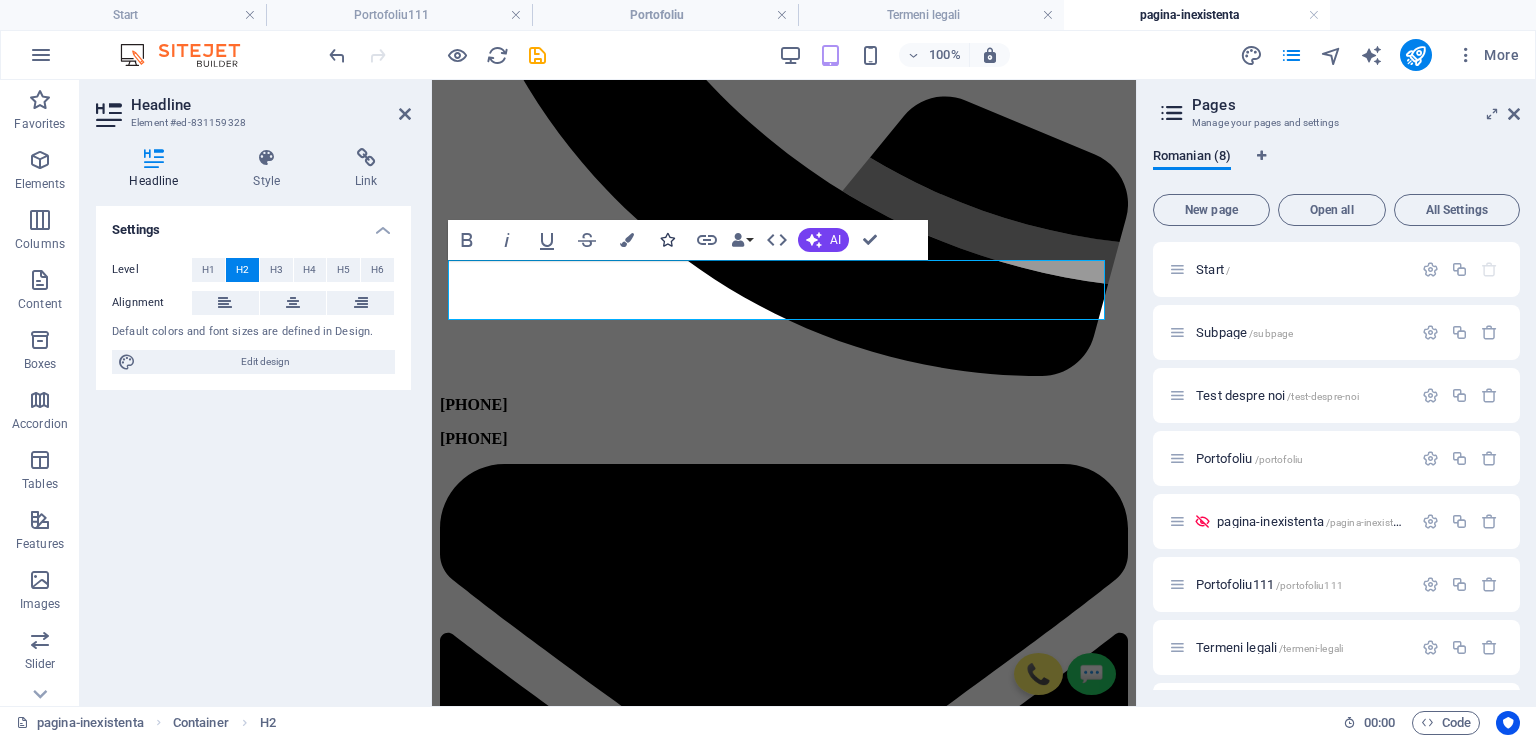 click at bounding box center (667, 240) 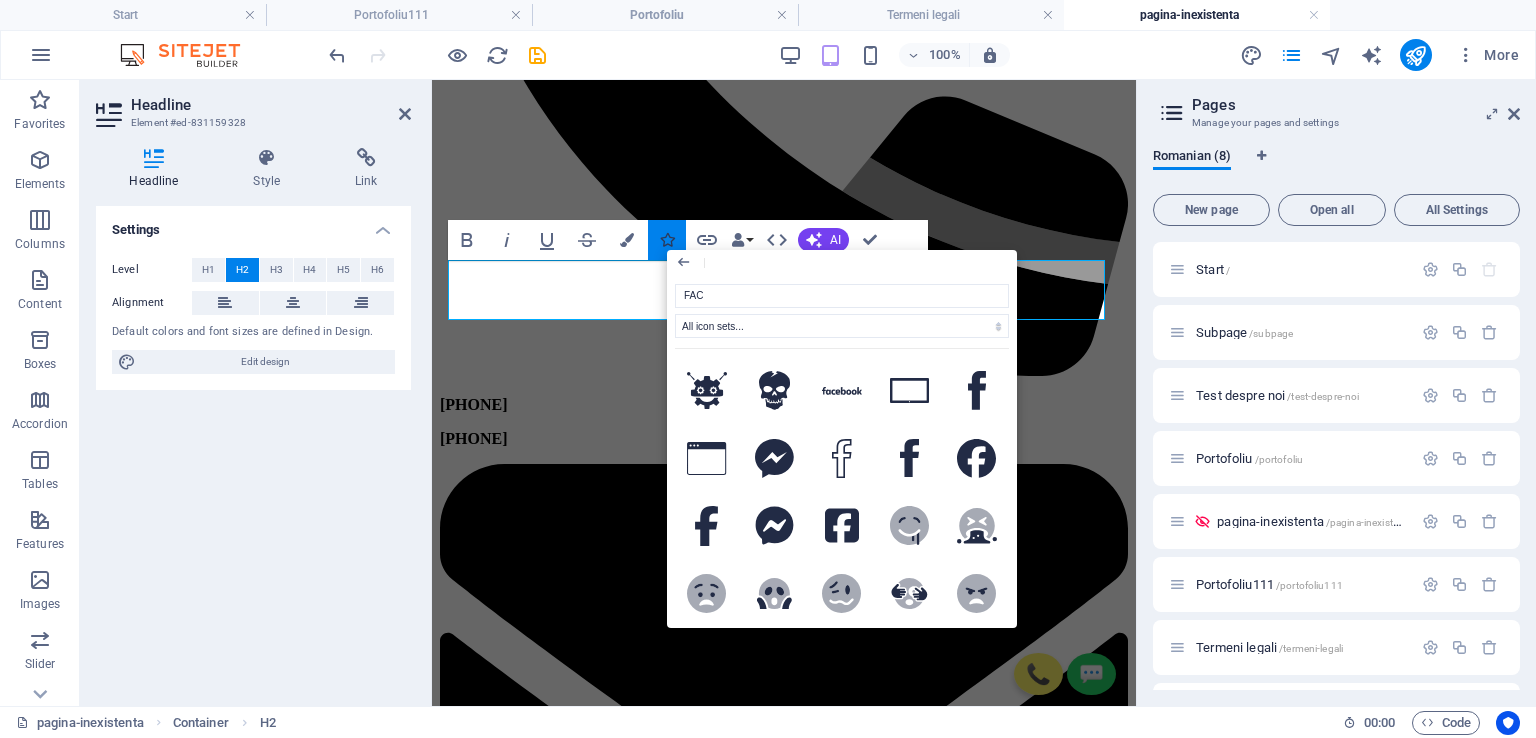 type on "FACE" 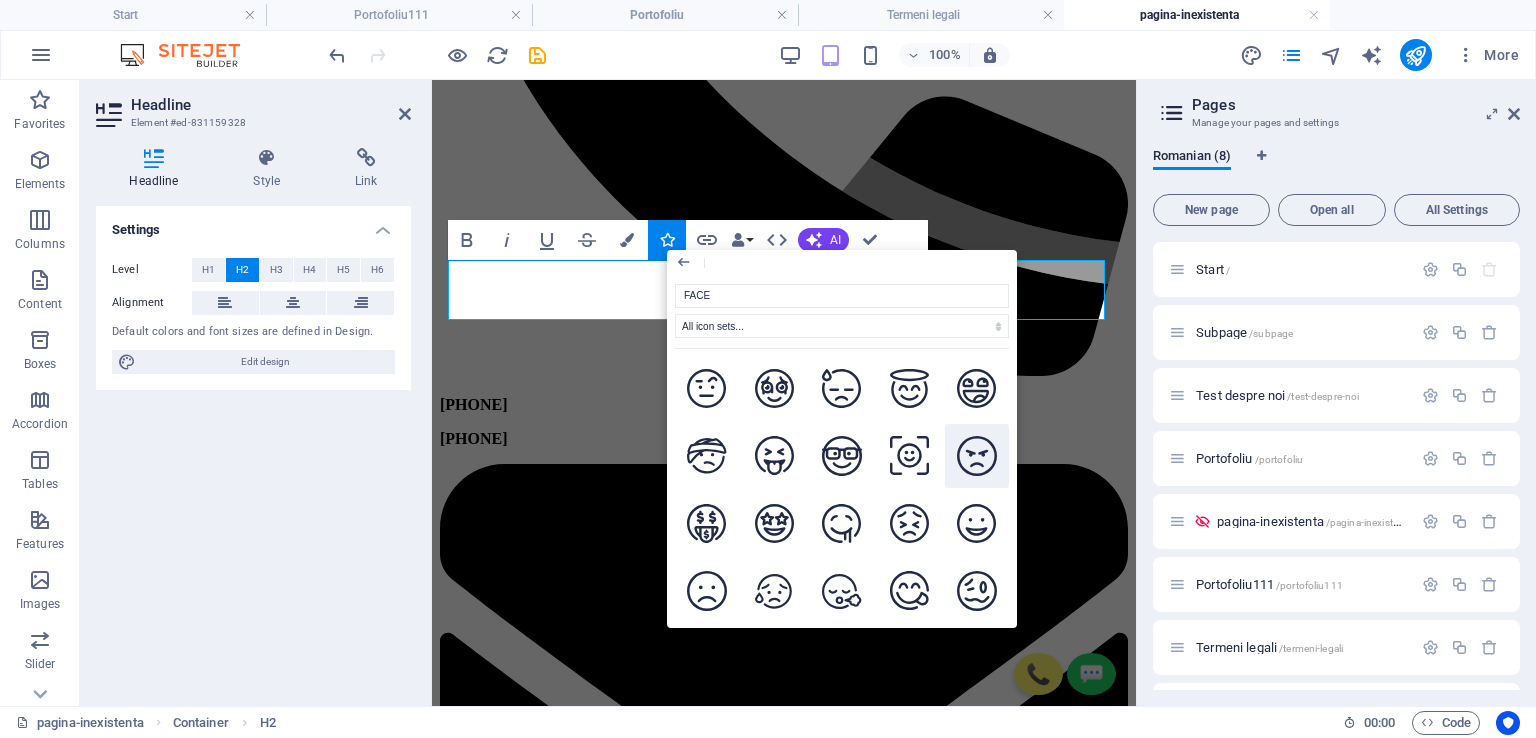 scroll, scrollTop: 5300, scrollLeft: 0, axis: vertical 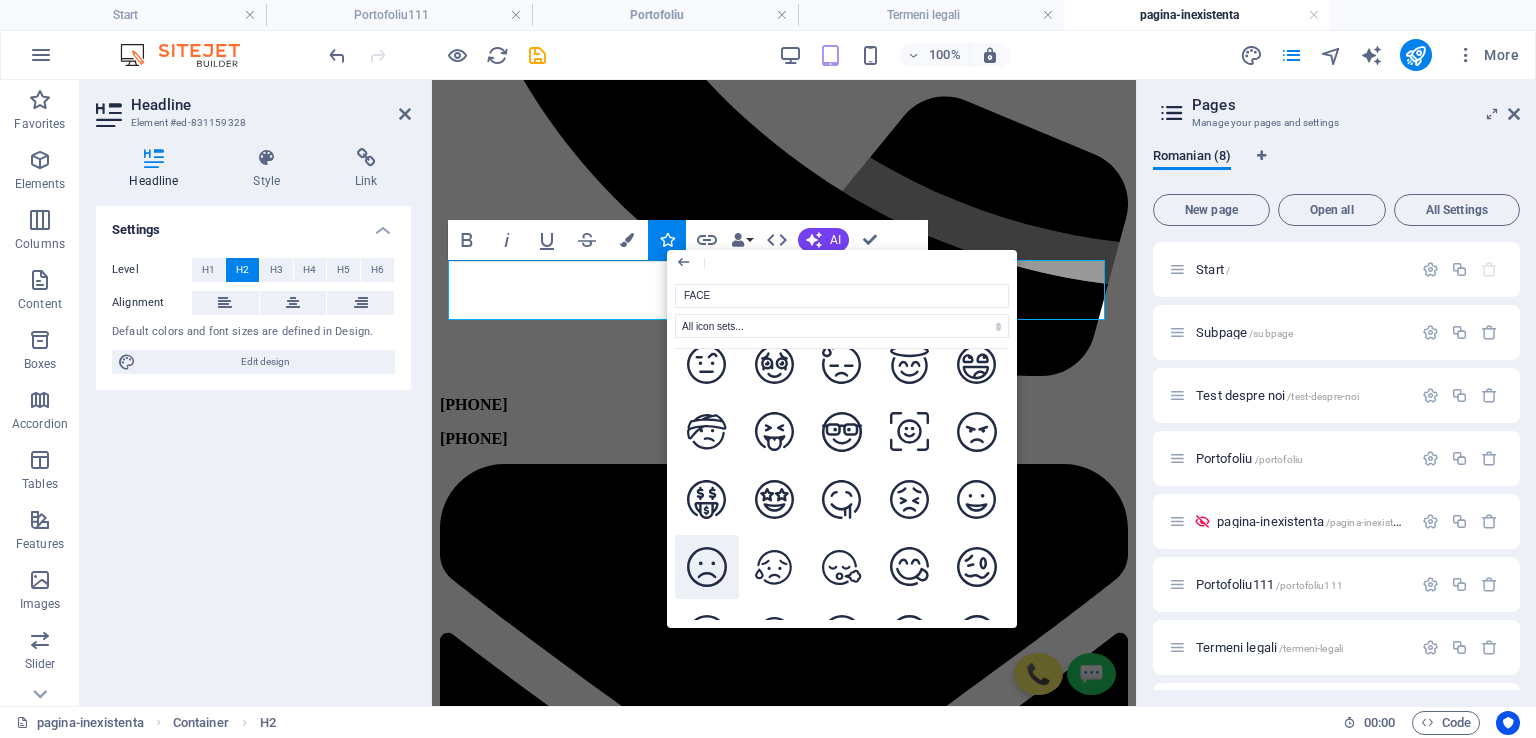 click 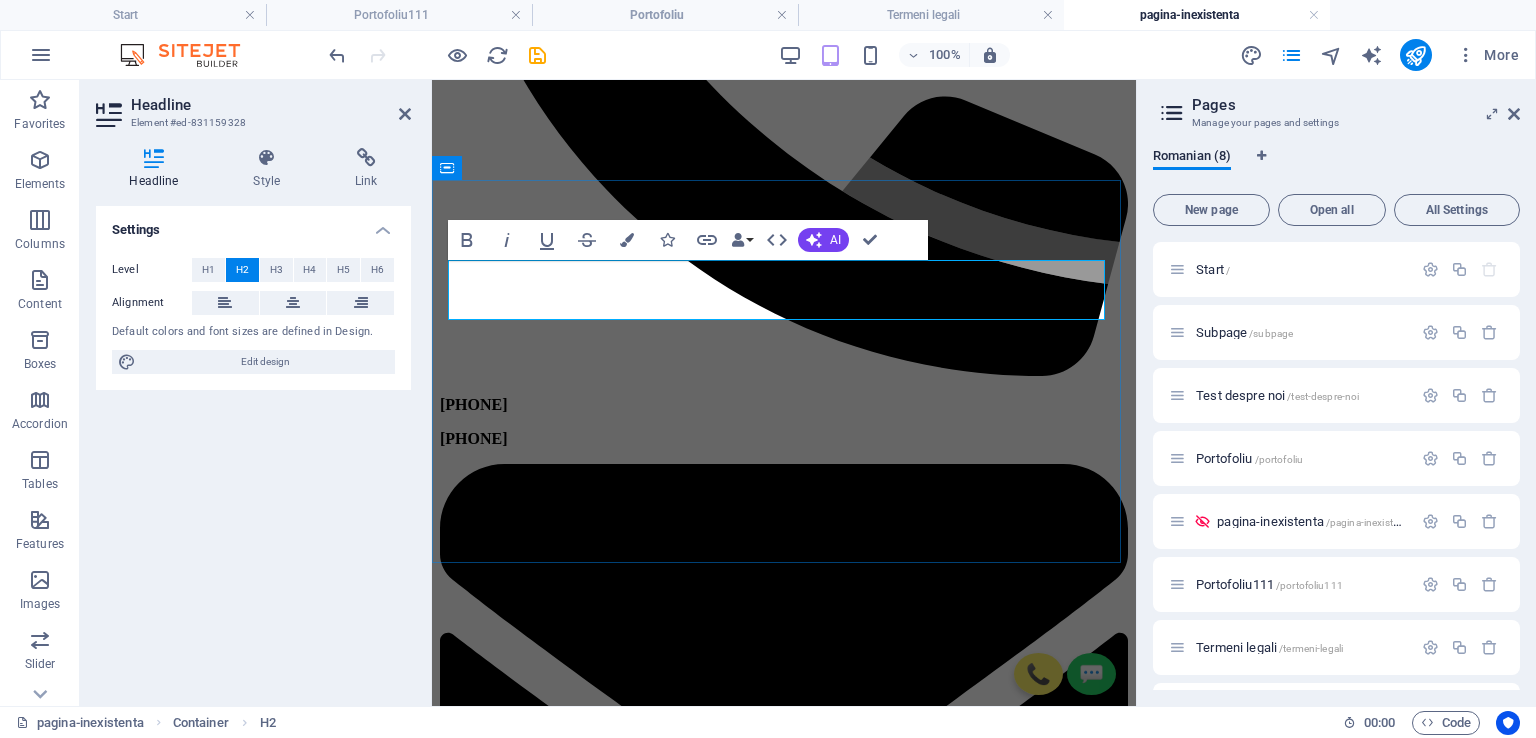 click on "PAGINA NU EXISTĂ" at bounding box center [784, 6262] 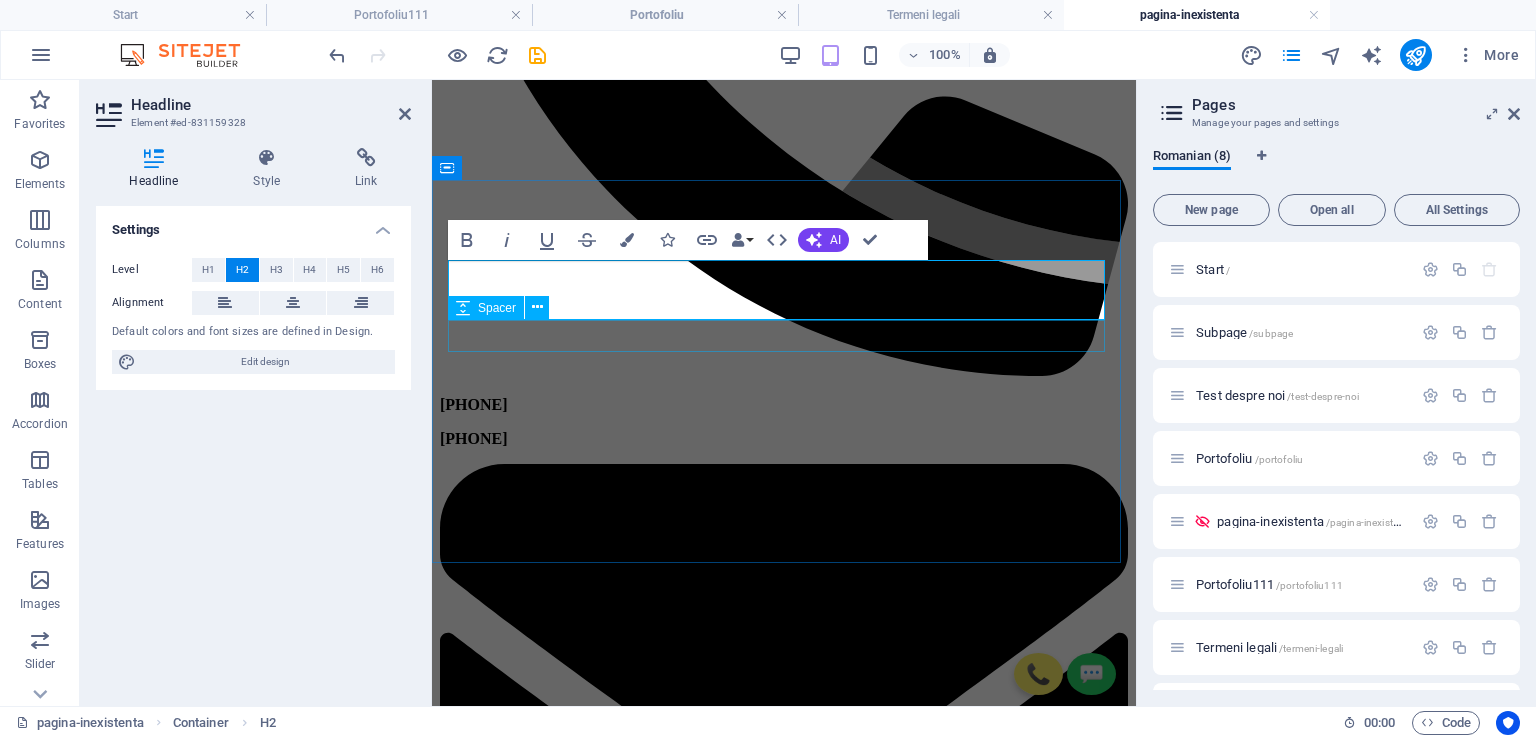 type 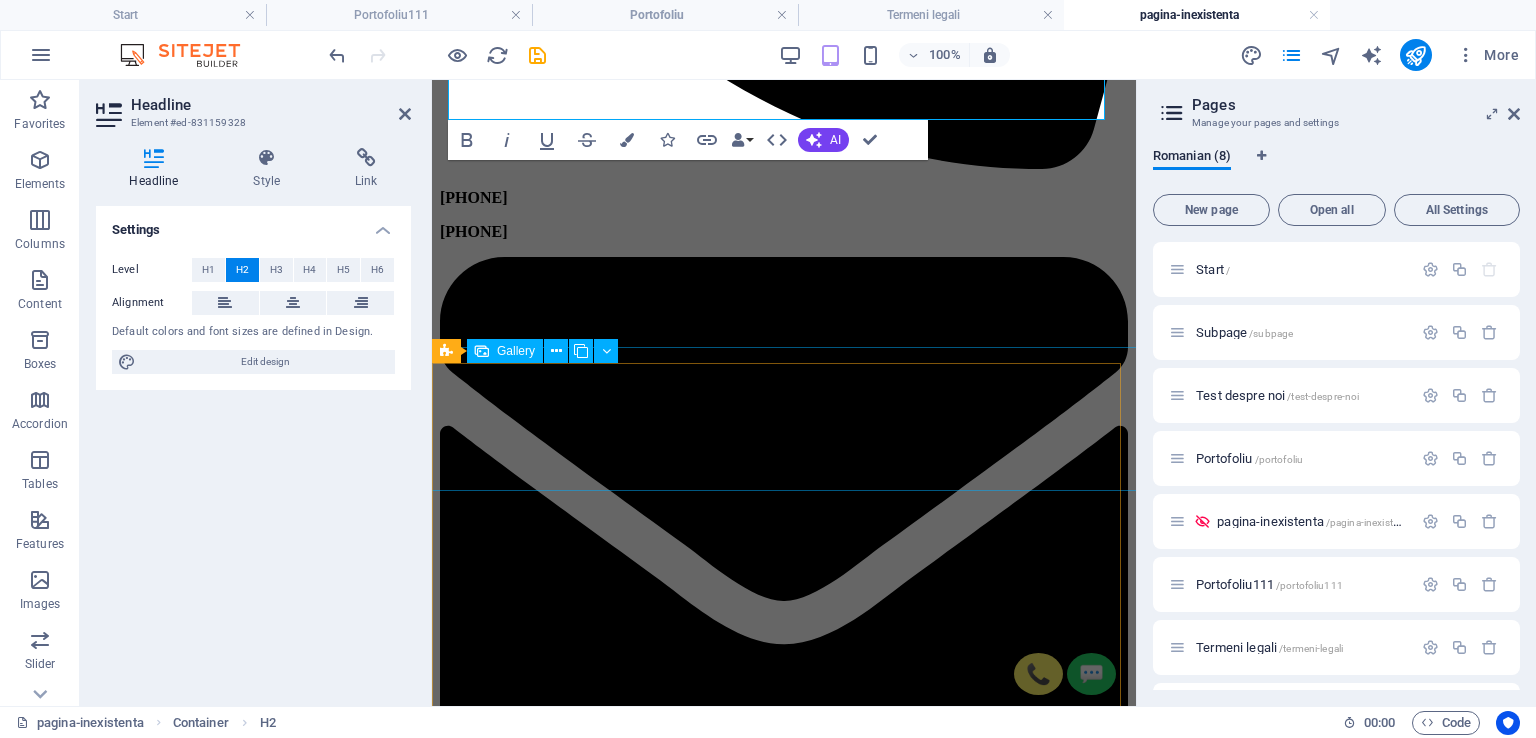 scroll, scrollTop: 600, scrollLeft: 0, axis: vertical 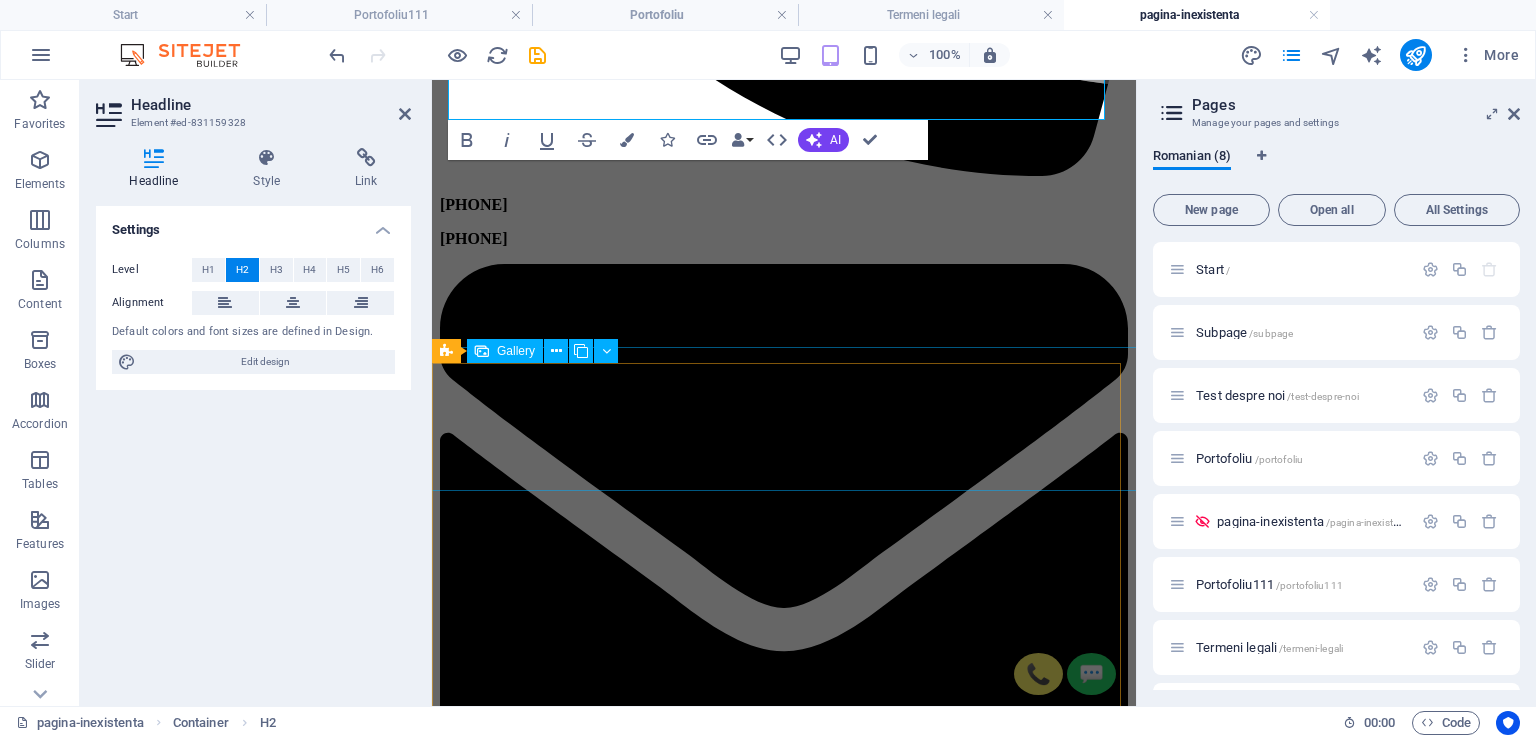 click on "Gallery" at bounding box center (516, 351) 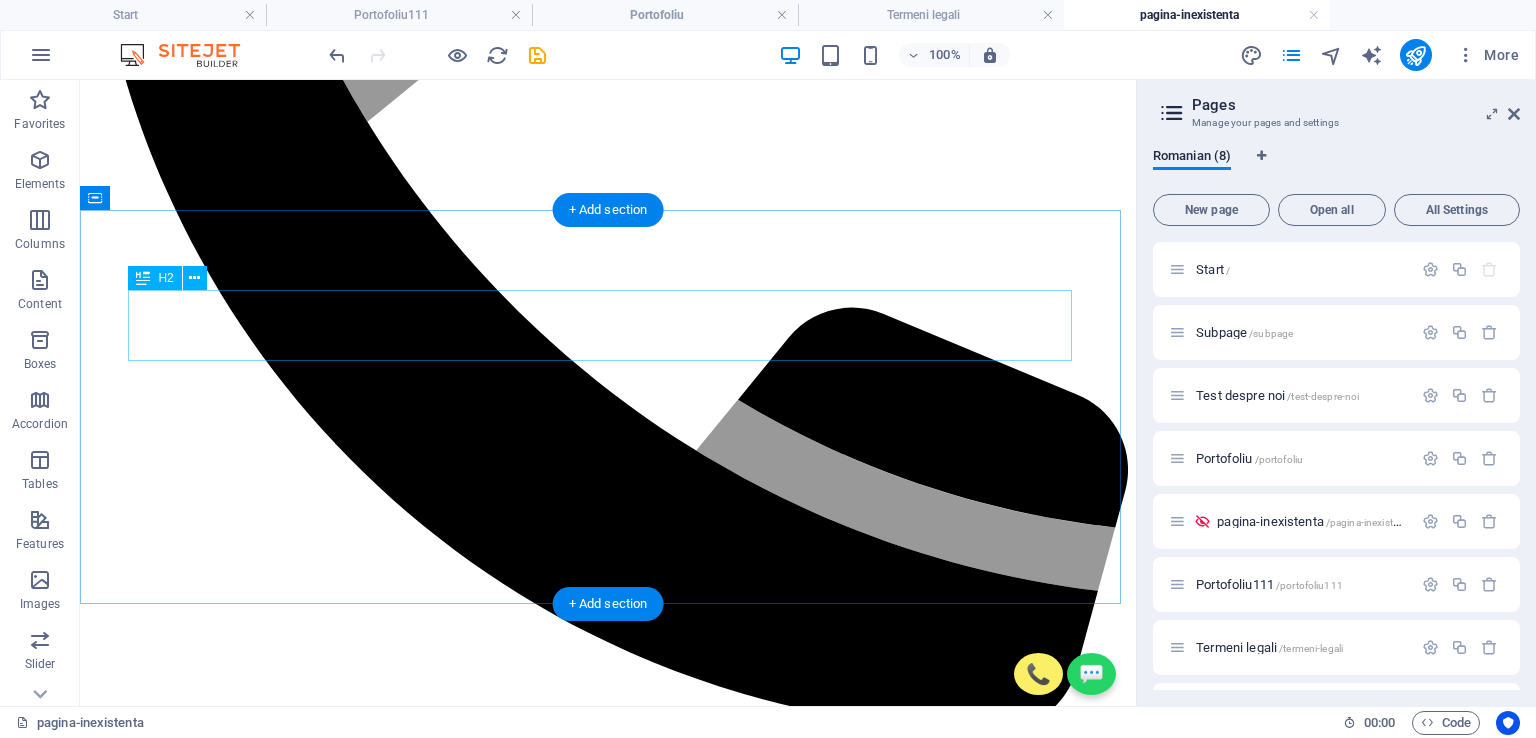 scroll, scrollTop: 400, scrollLeft: 0, axis: vertical 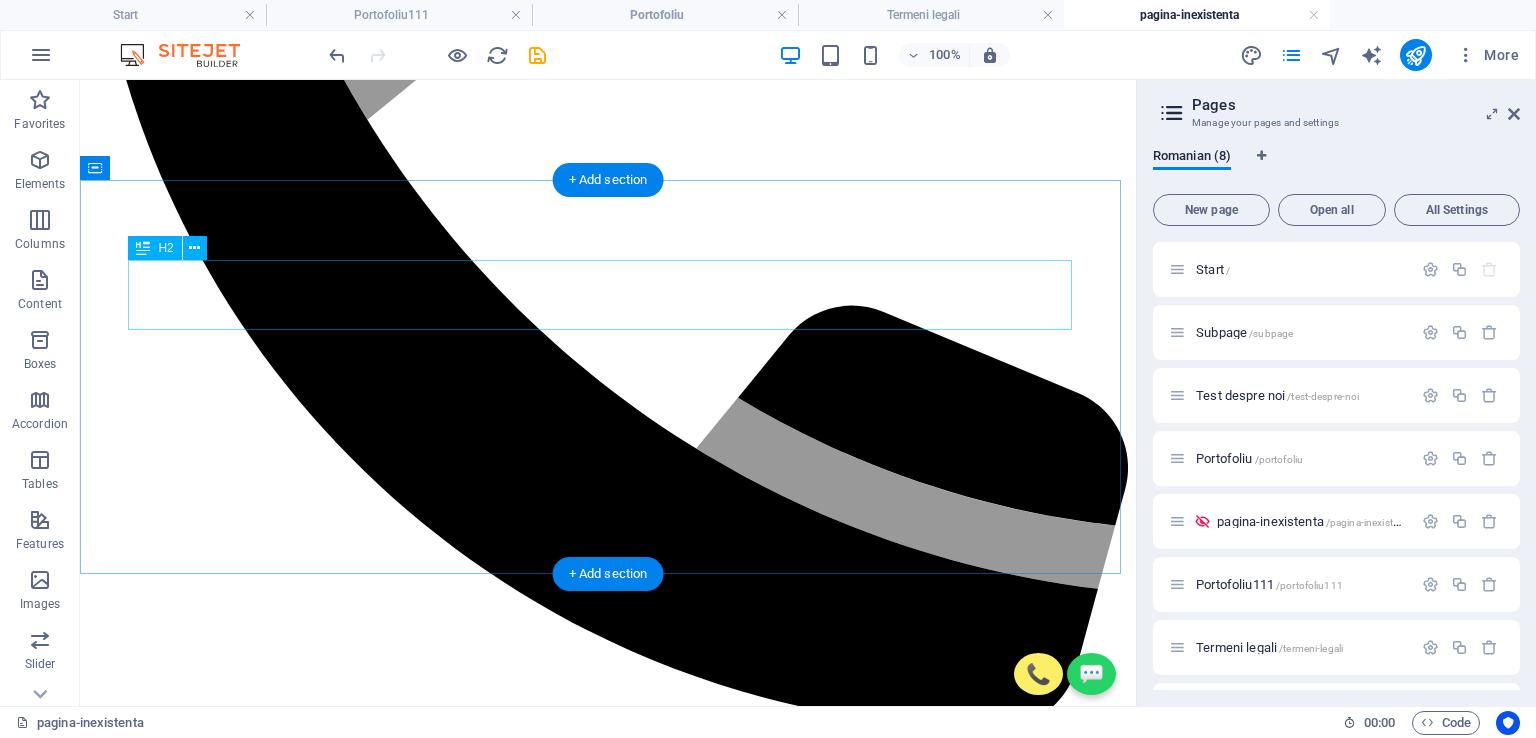 click on "Pagina NU EXISTĂ" at bounding box center (608, 9417) 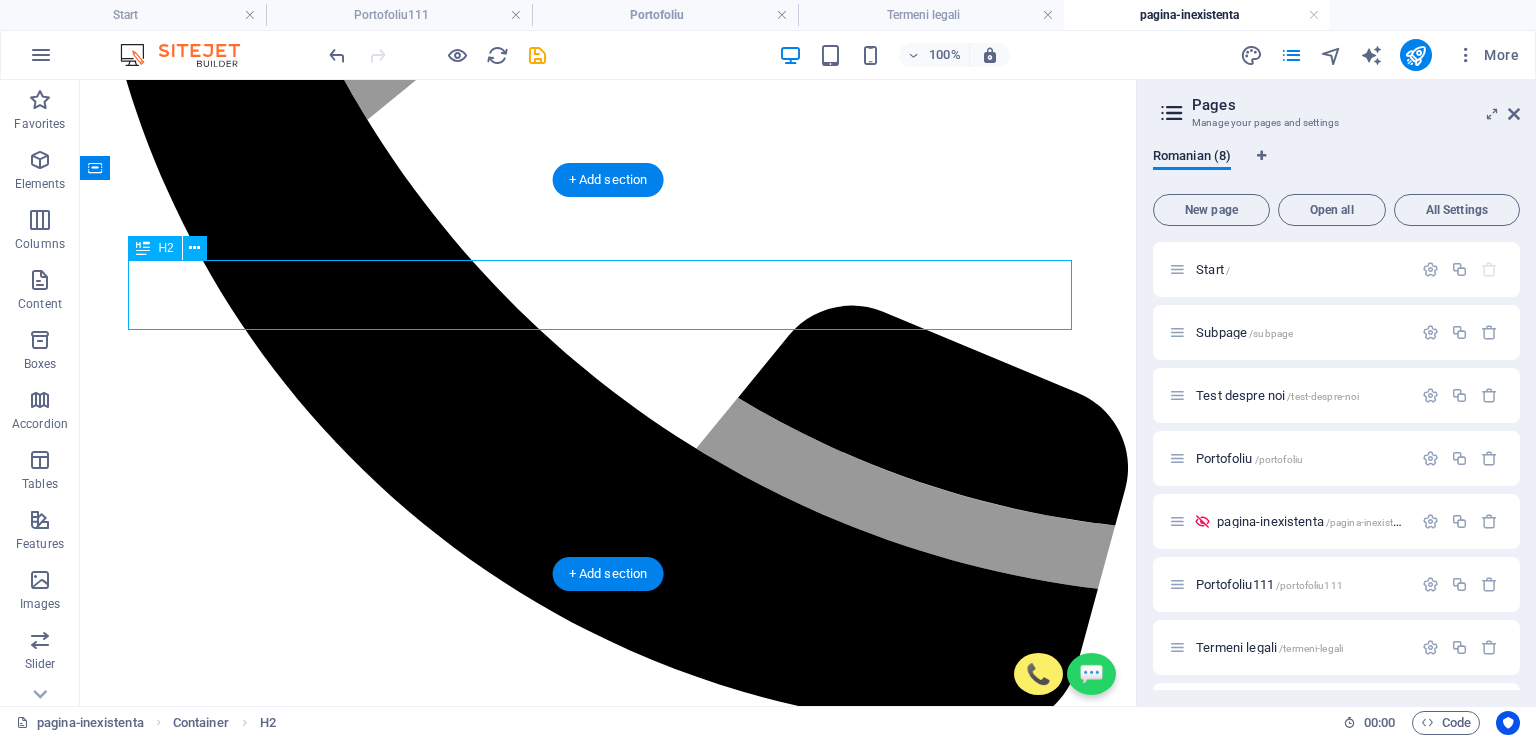 click on "Pagina NU EXISTĂ" at bounding box center [608, 9417] 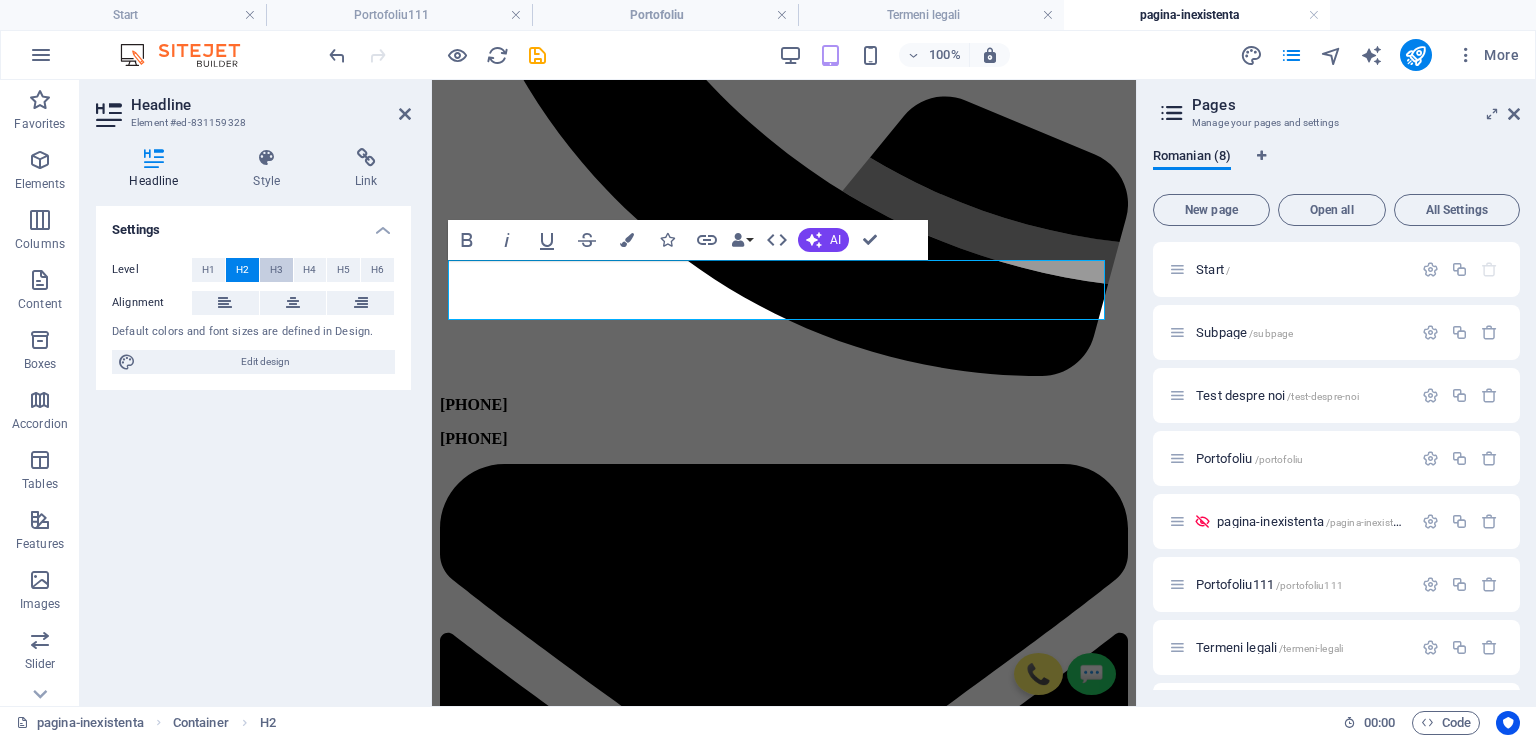 click on "H3" at bounding box center (276, 270) 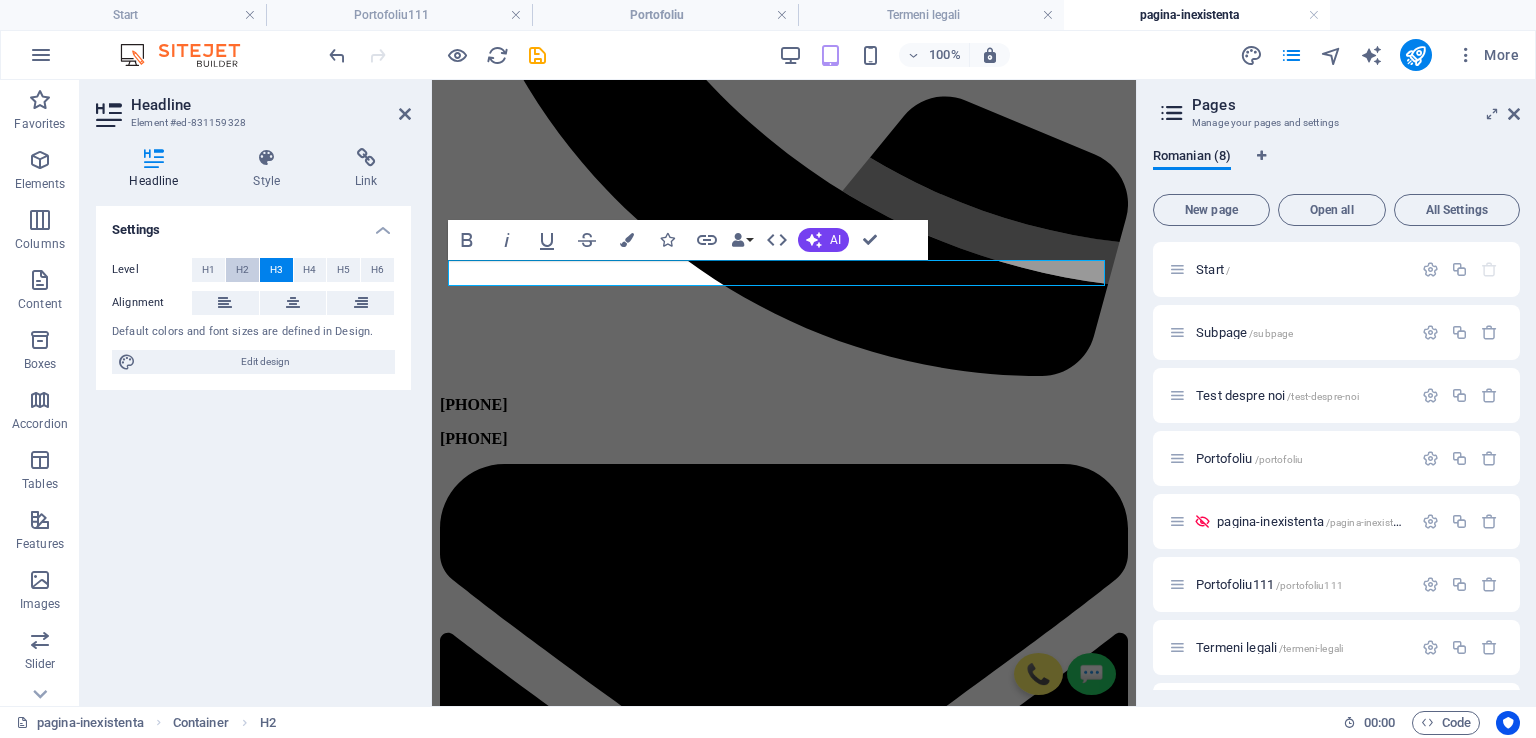 click on "H2" at bounding box center [242, 270] 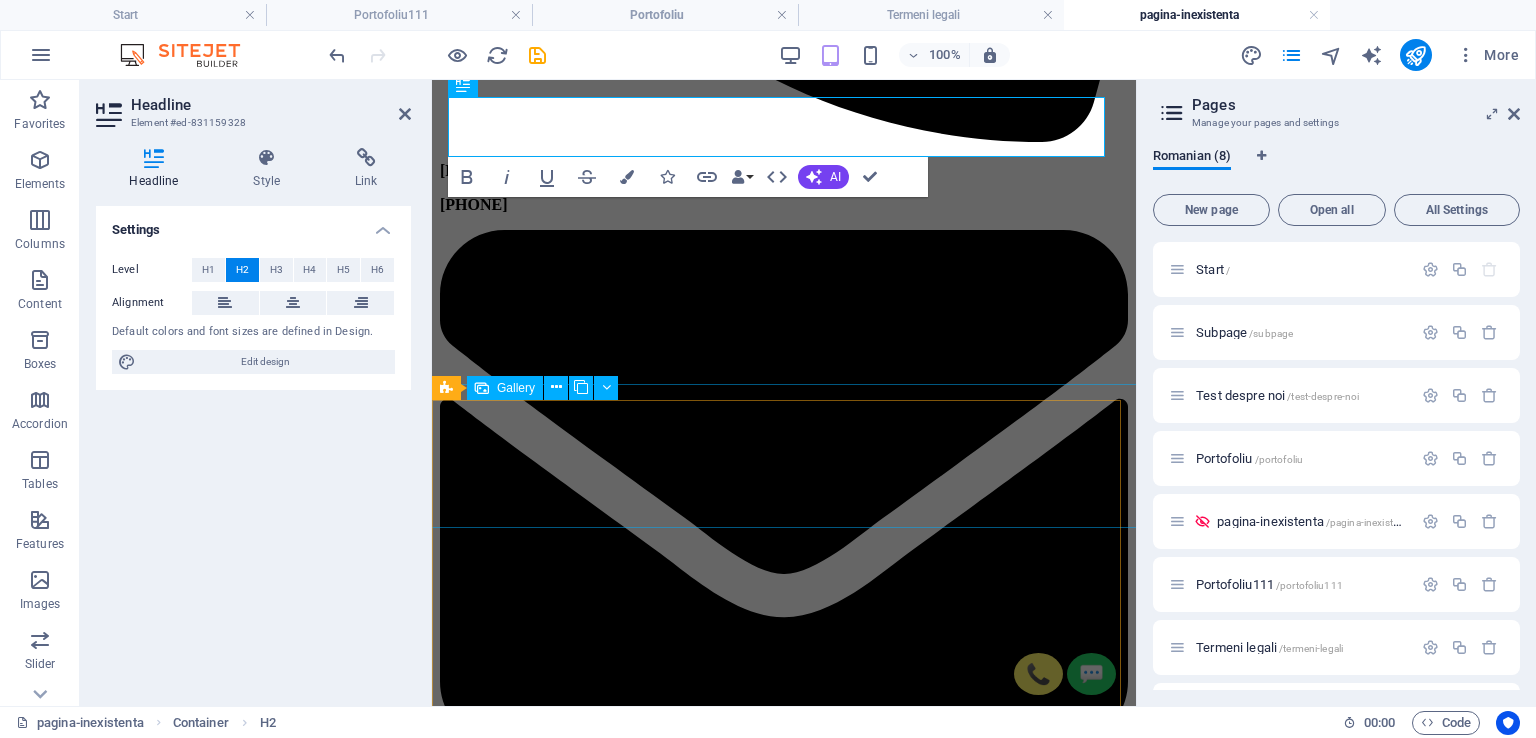 scroll, scrollTop: 700, scrollLeft: 0, axis: vertical 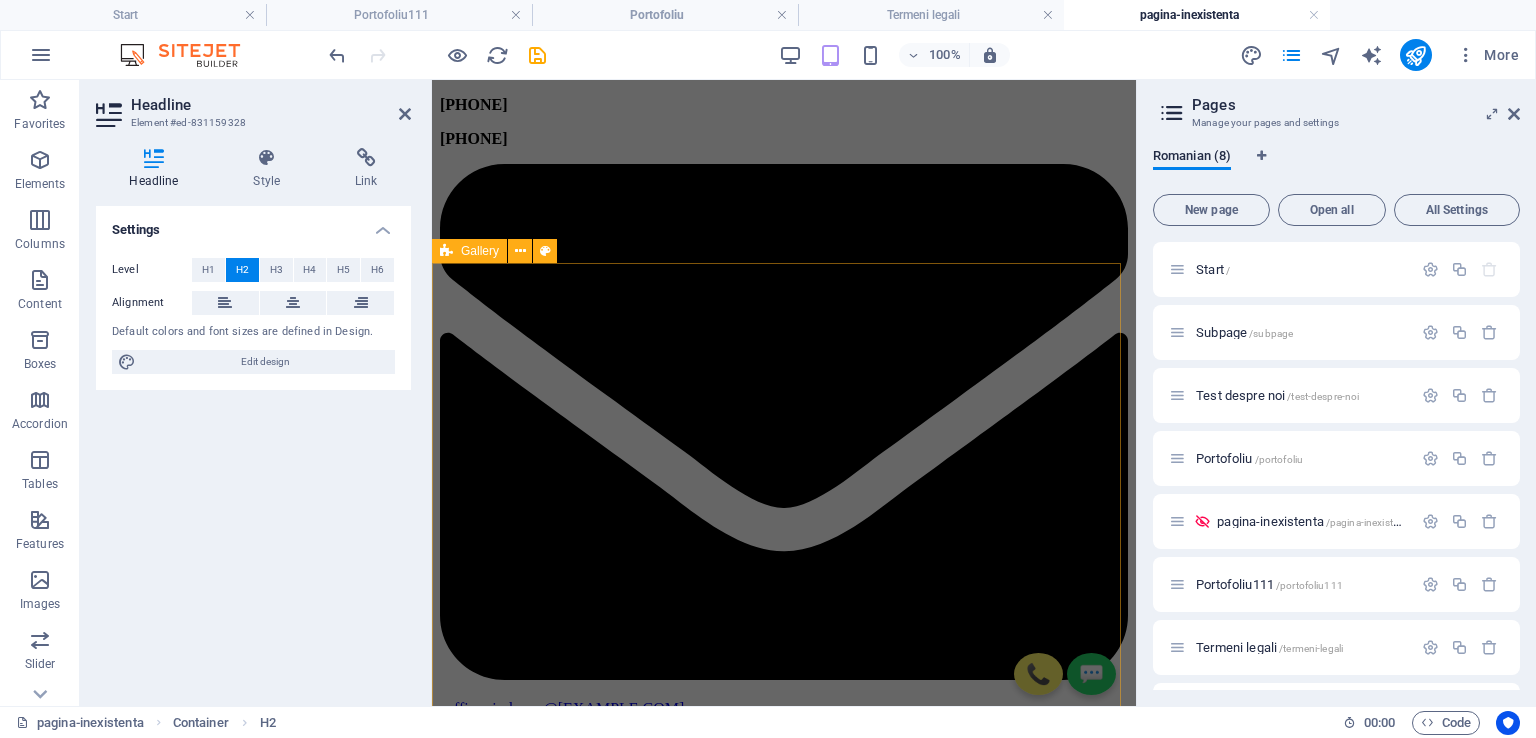 click at bounding box center (446, 251) 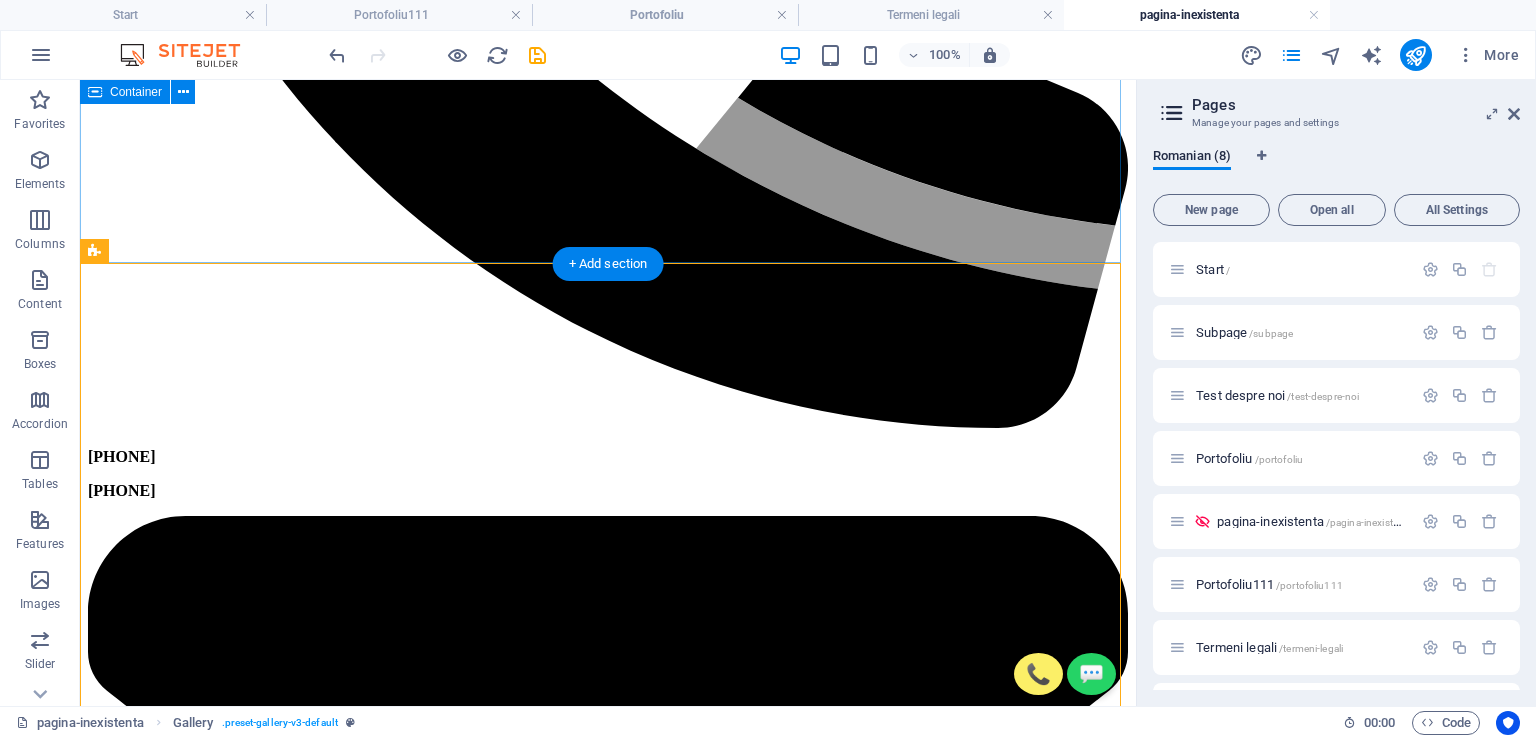scroll, scrollTop: 710, scrollLeft: 0, axis: vertical 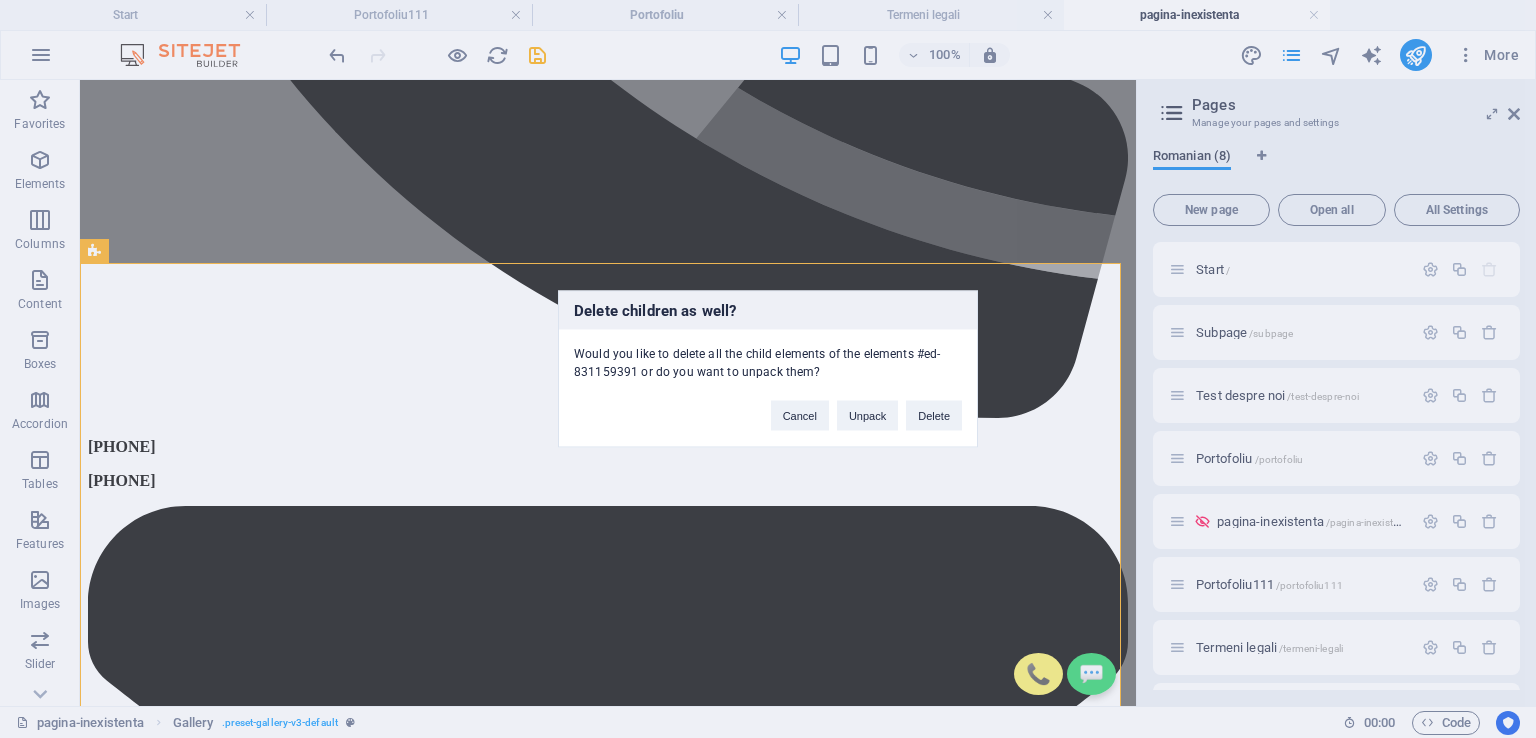 type 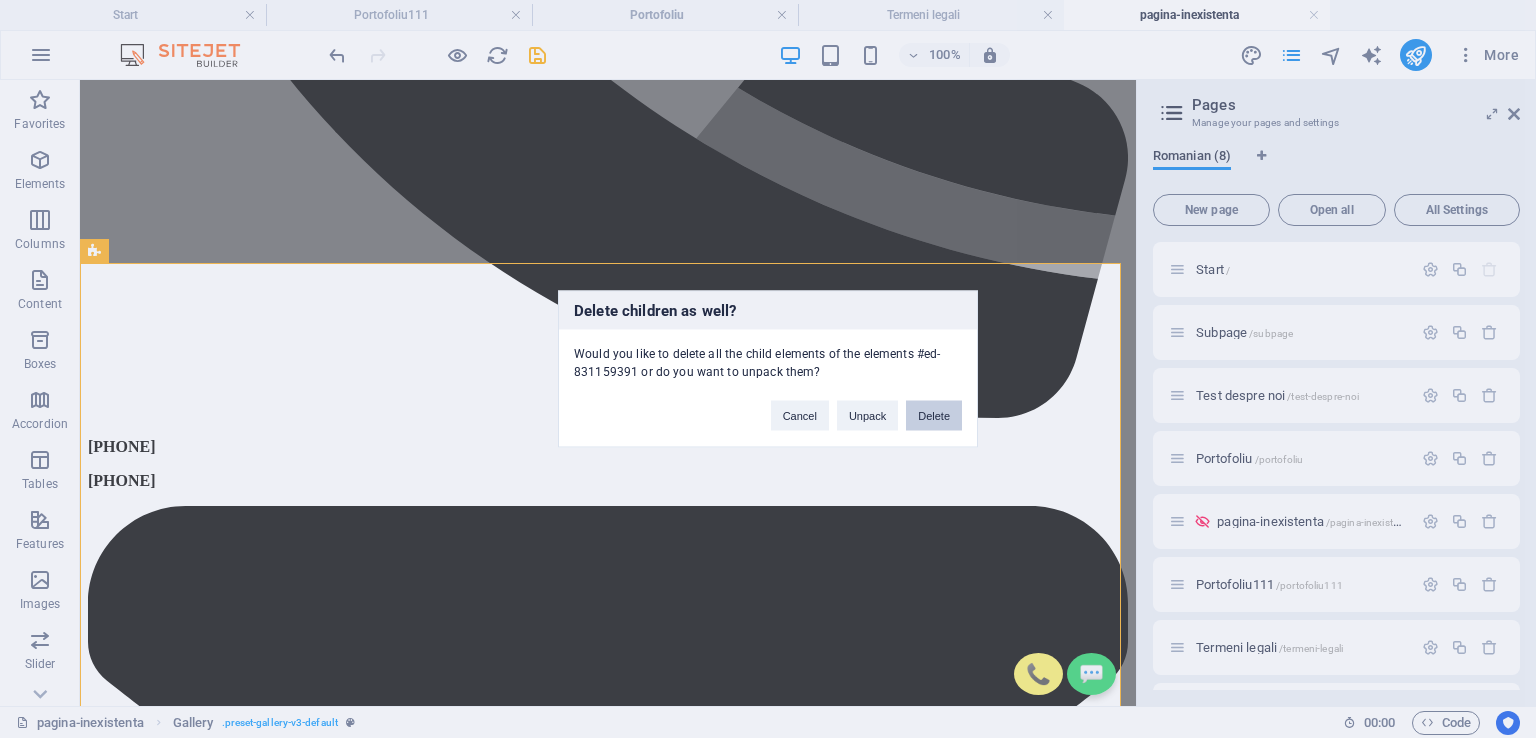 click on "Delete" at bounding box center [934, 416] 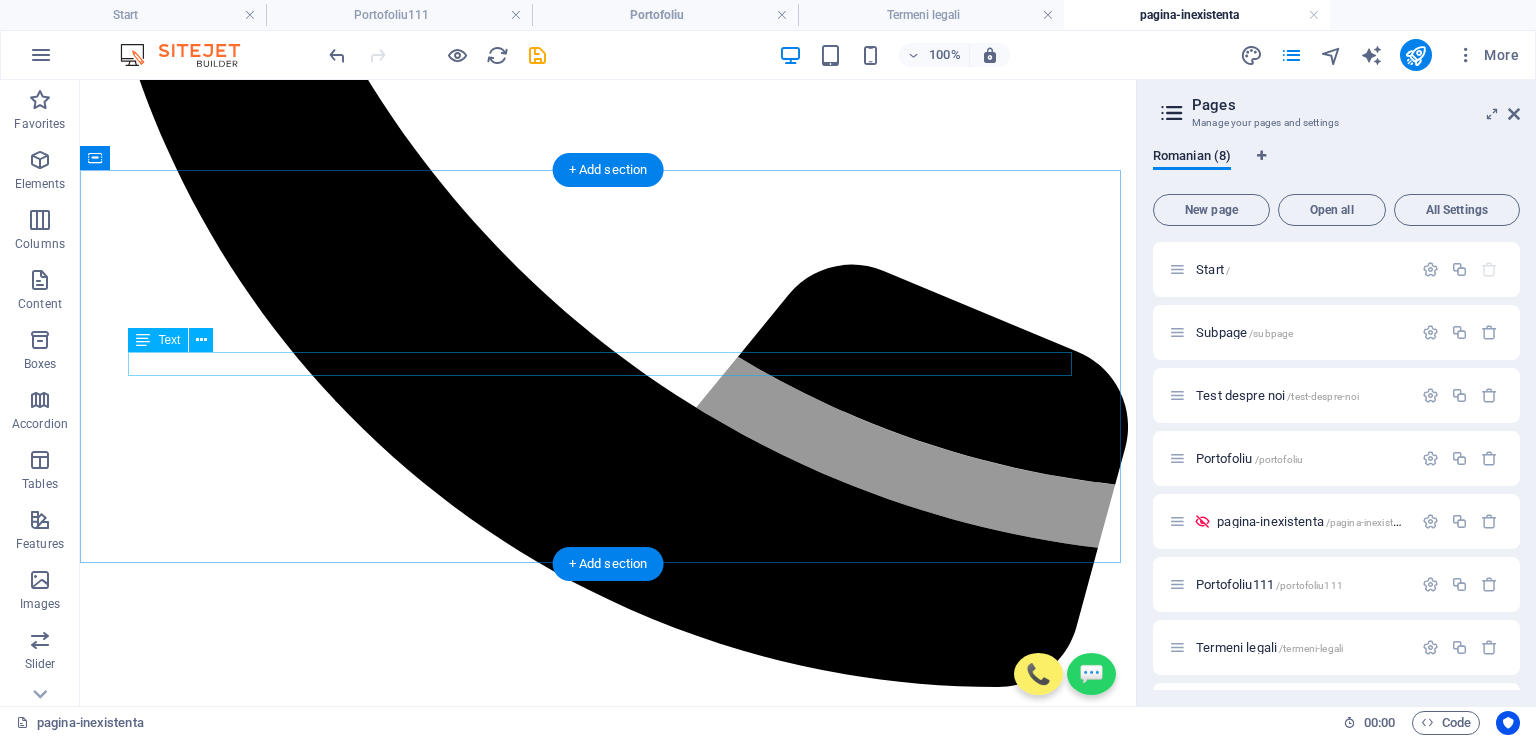 scroll, scrollTop: 410, scrollLeft: 0, axis: vertical 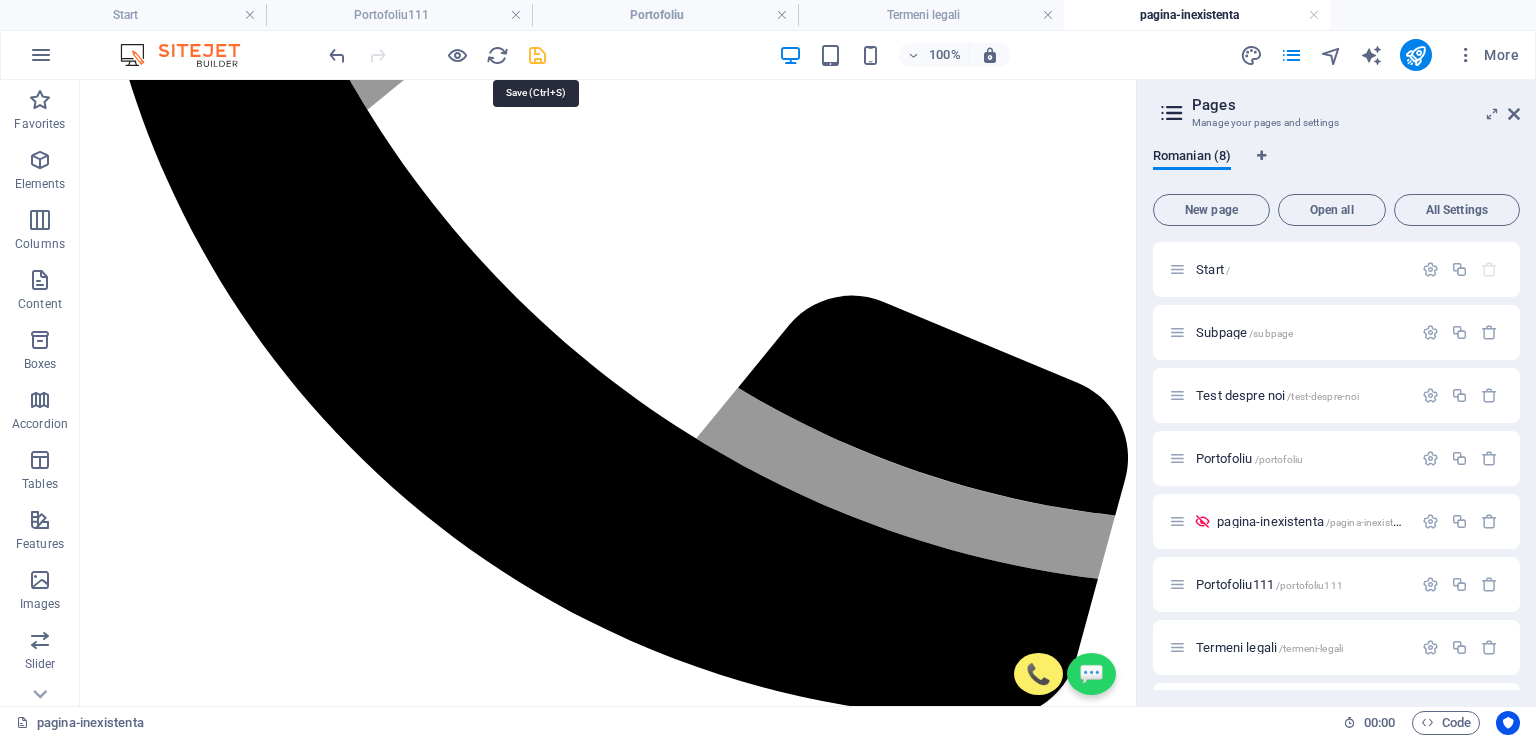 click at bounding box center [537, 55] 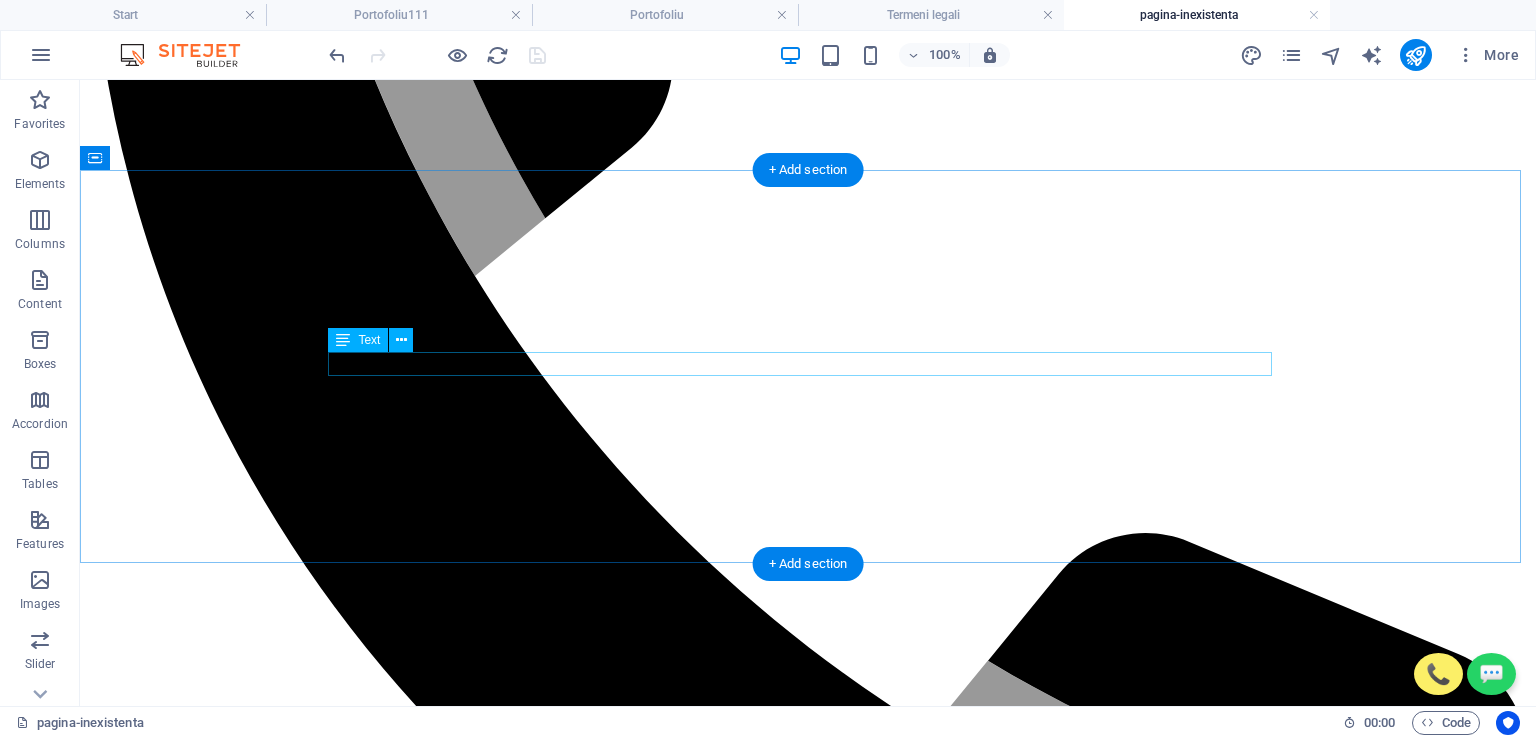 click on "Imagini de la câteva dintre miile de intervenții realizate de compania noastră." at bounding box center [808, 13820] 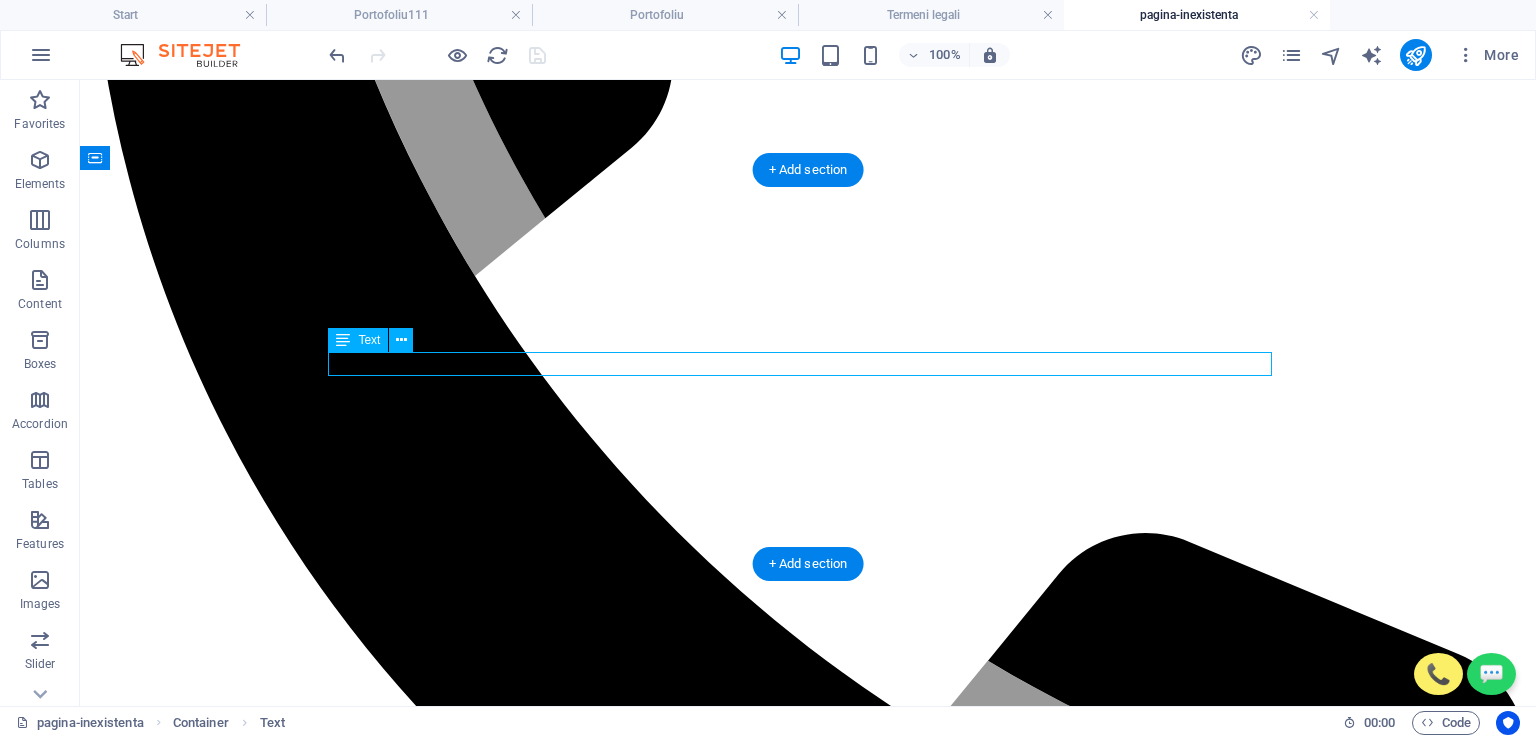 click on "Imagini de la câteva dintre miile de intervenții realizate de compania noastră." at bounding box center (808, 13820) 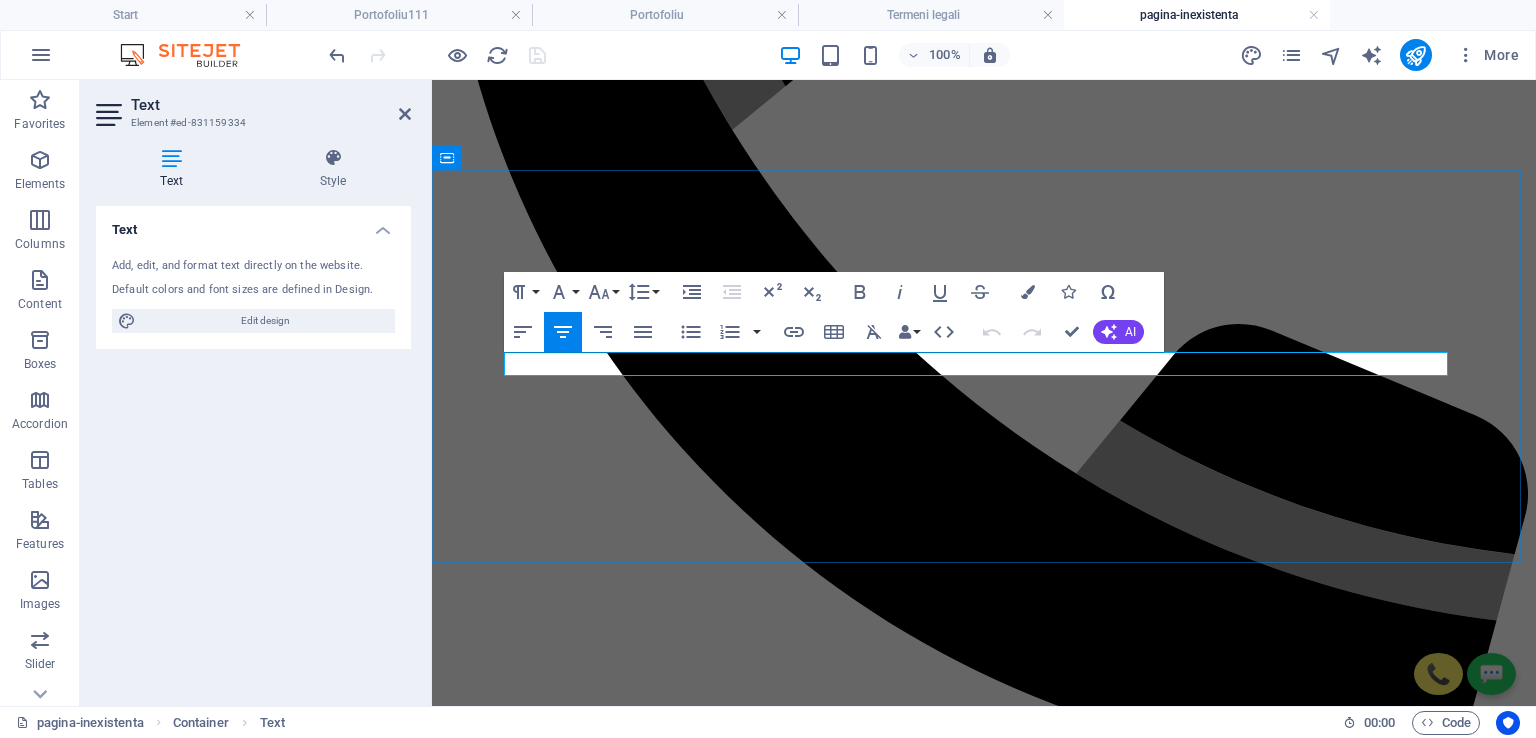 drag, startPoint x: 699, startPoint y: 366, endPoint x: 1256, endPoint y: 360, distance: 557.0323 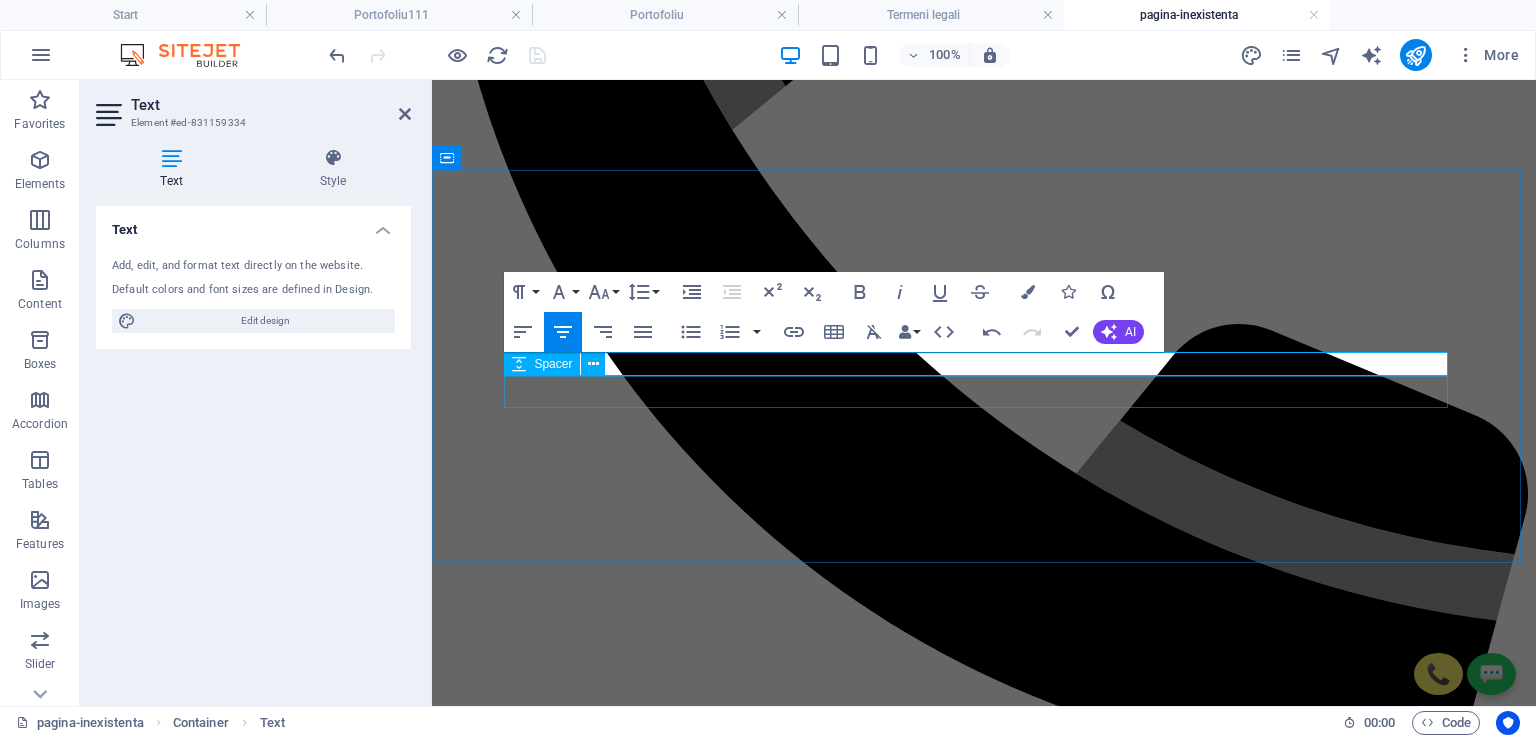 drag, startPoint x: 1427, startPoint y: 367, endPoint x: 538, endPoint y: 381, distance: 889.1102 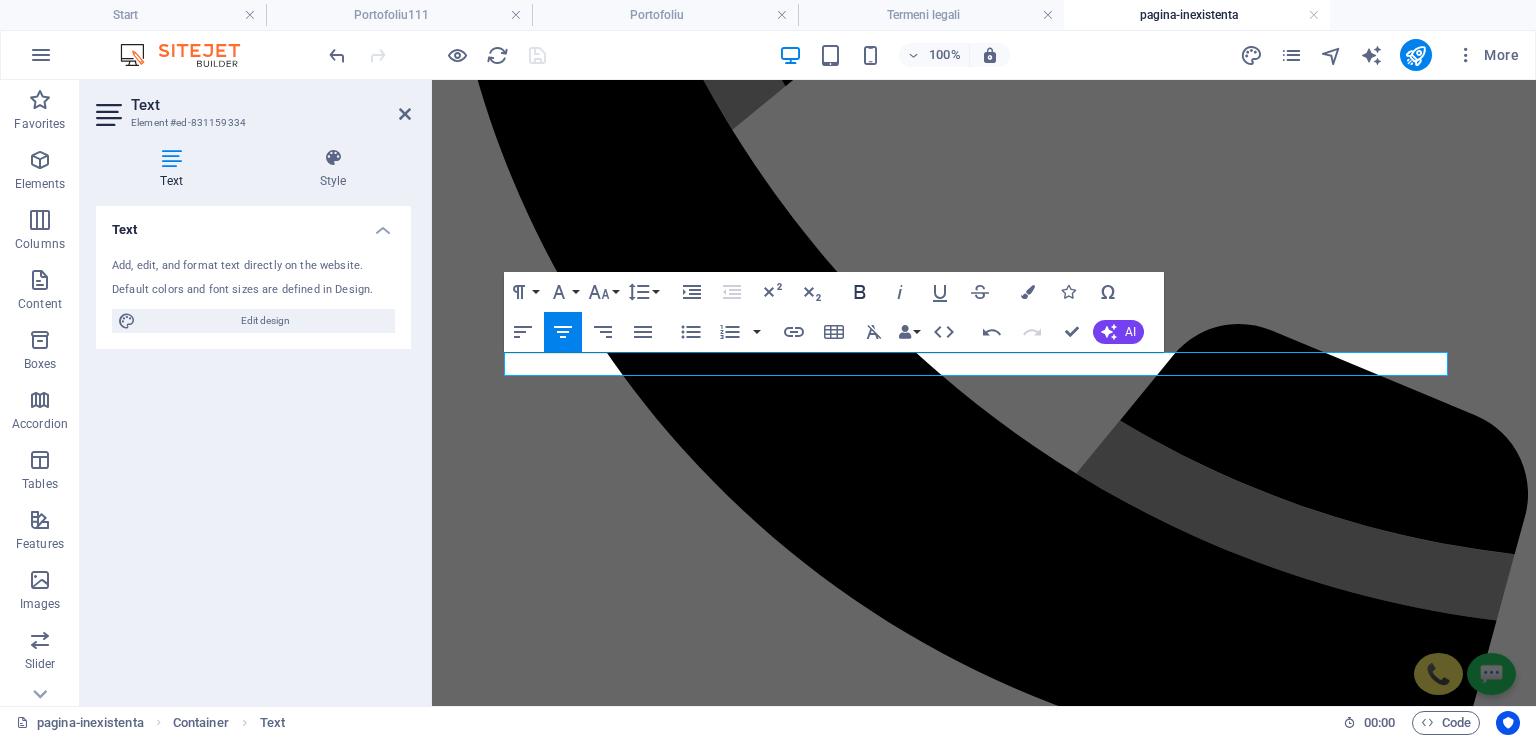 click 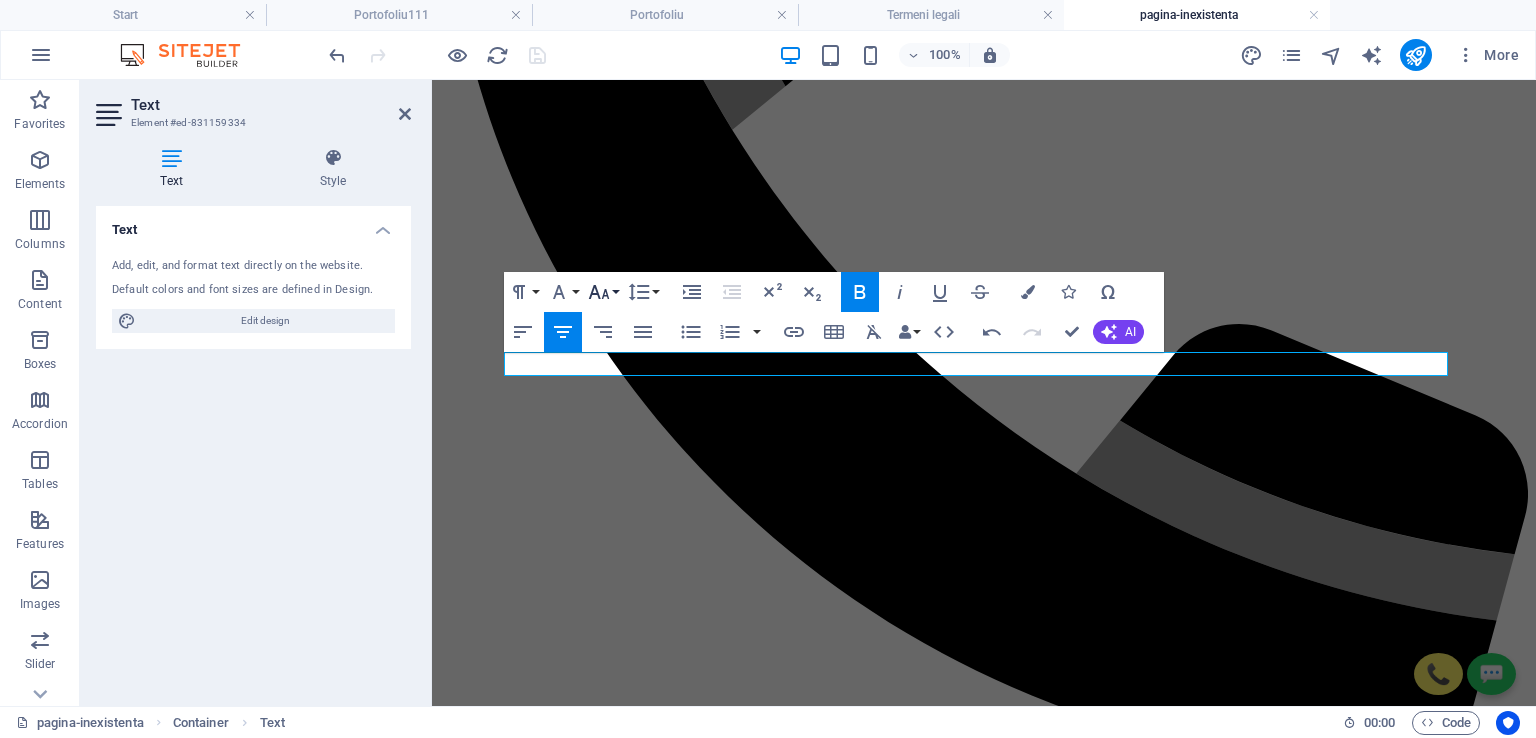 click 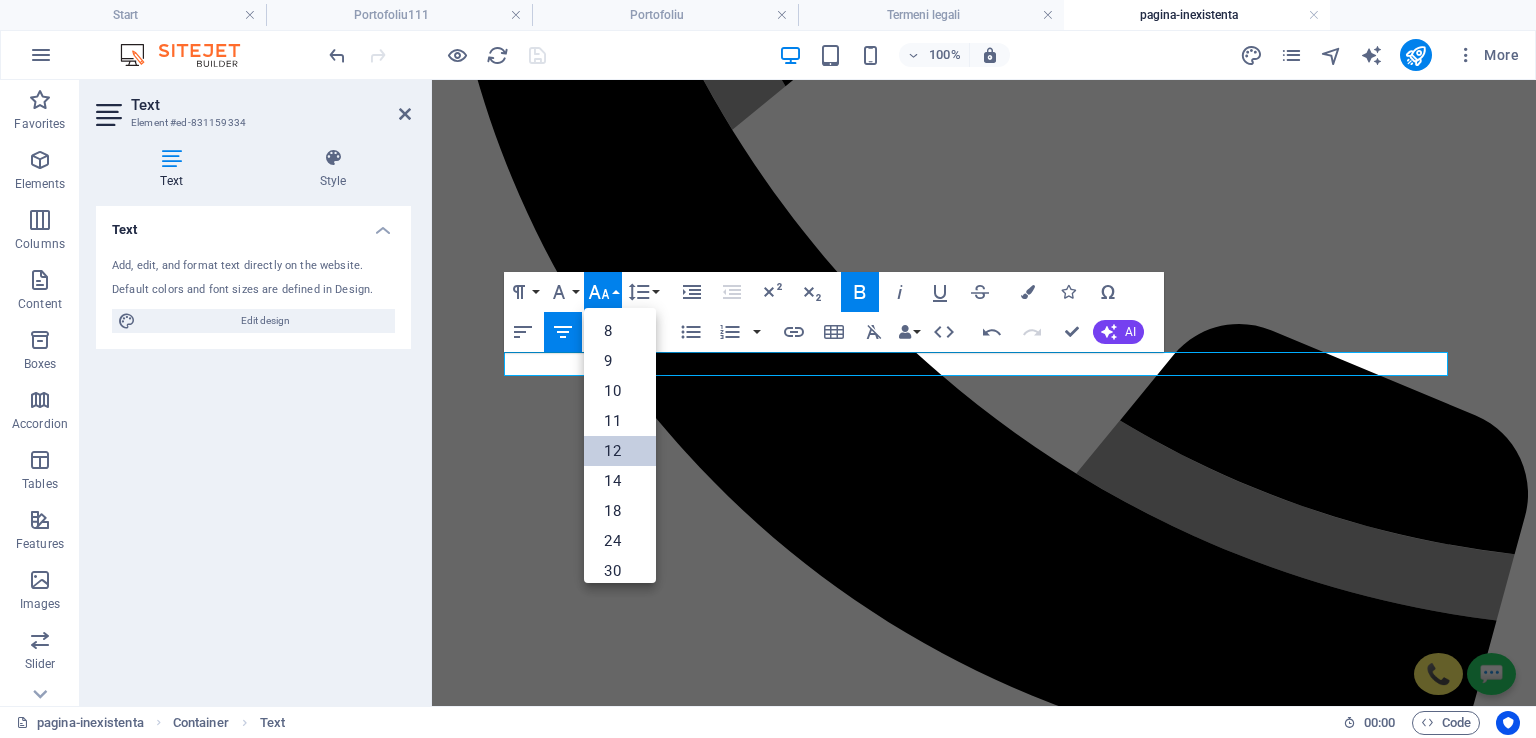 click on "12" at bounding box center [620, 451] 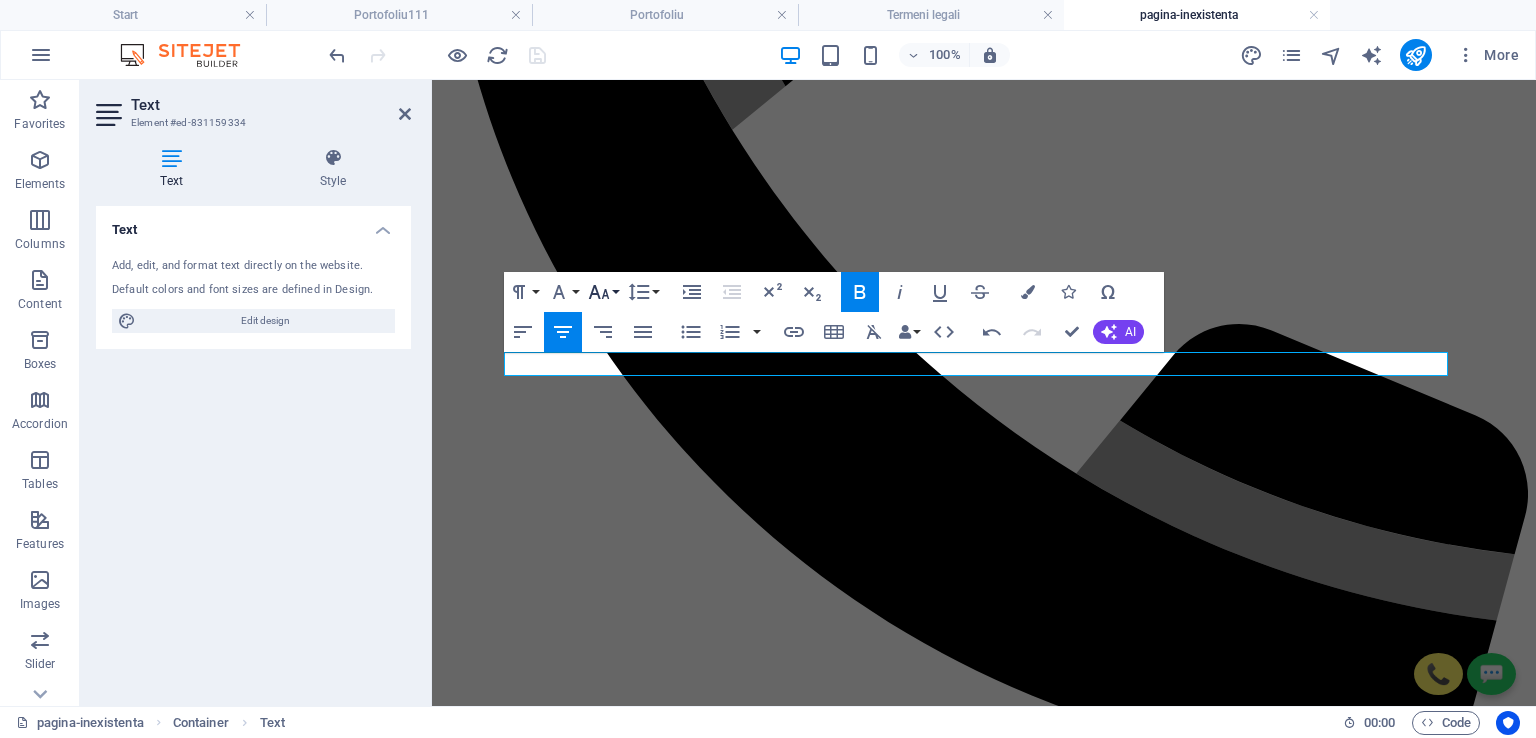 click 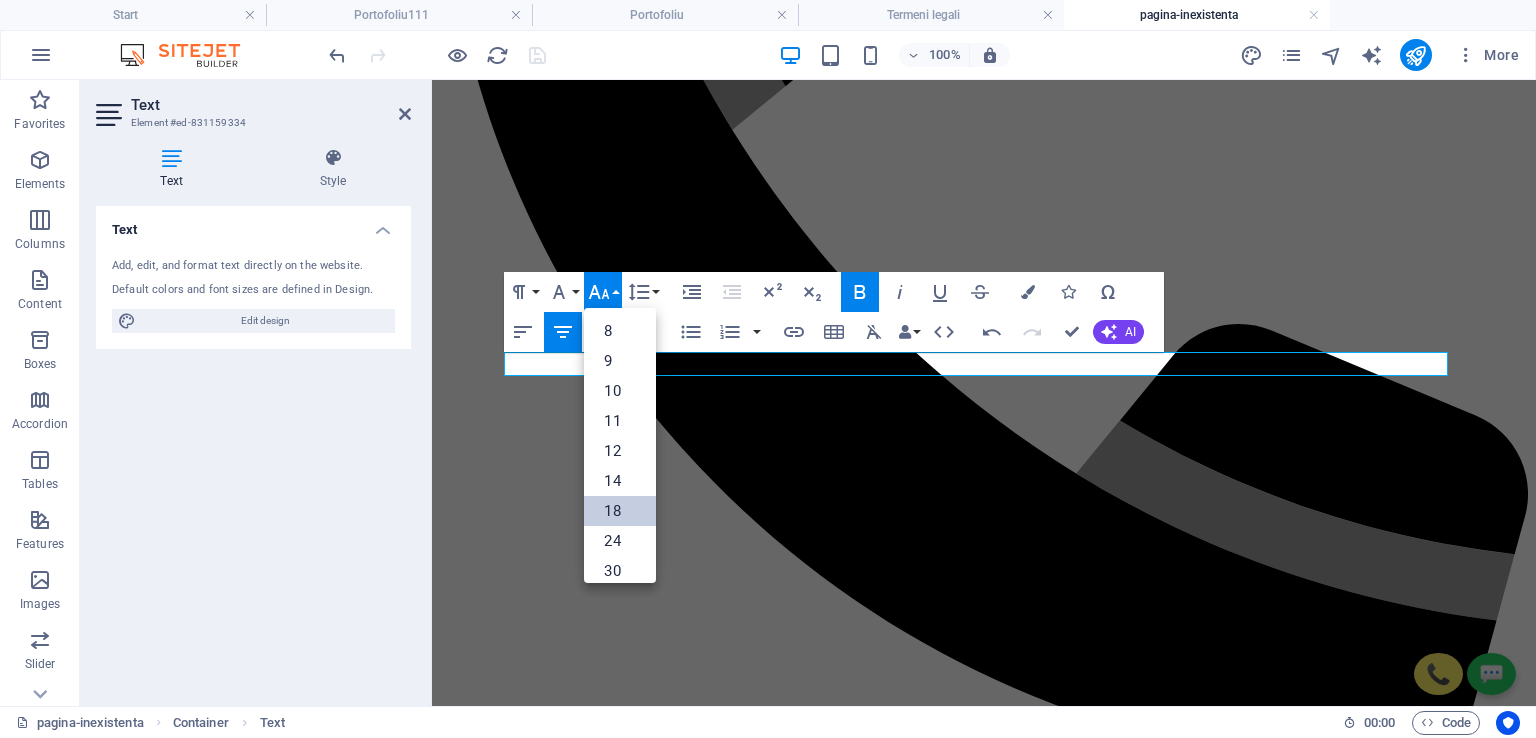 click on "18" at bounding box center (620, 511) 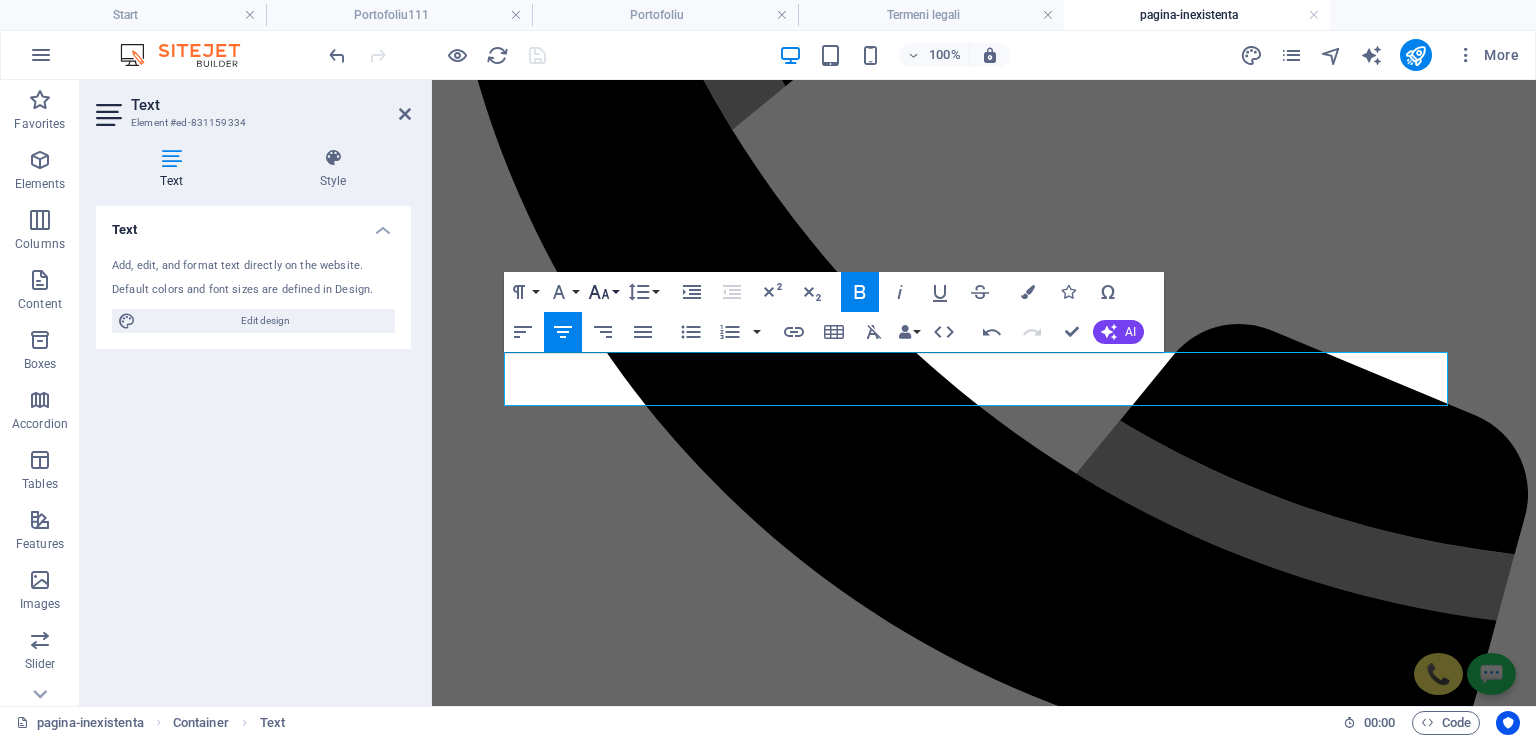 click 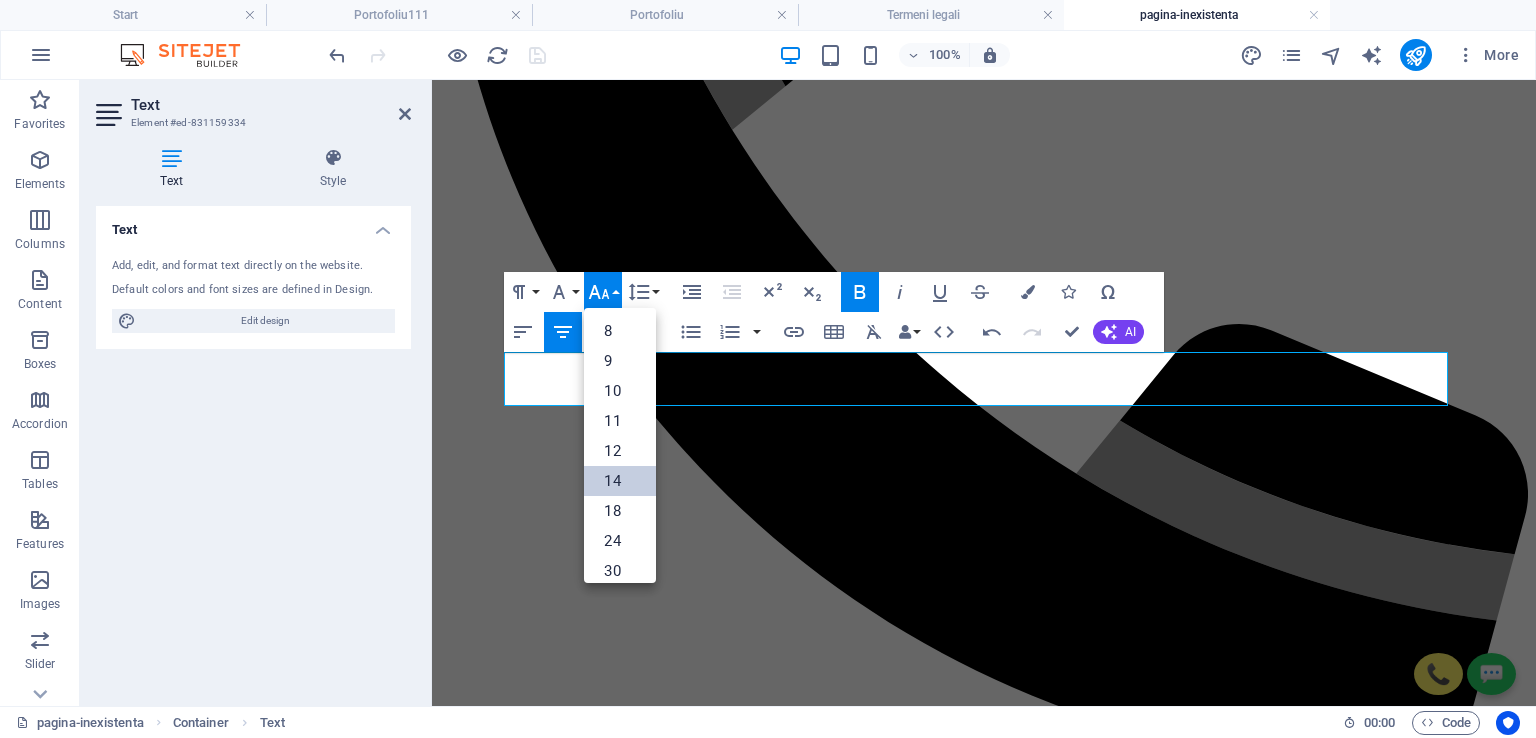 click on "14" at bounding box center (620, 481) 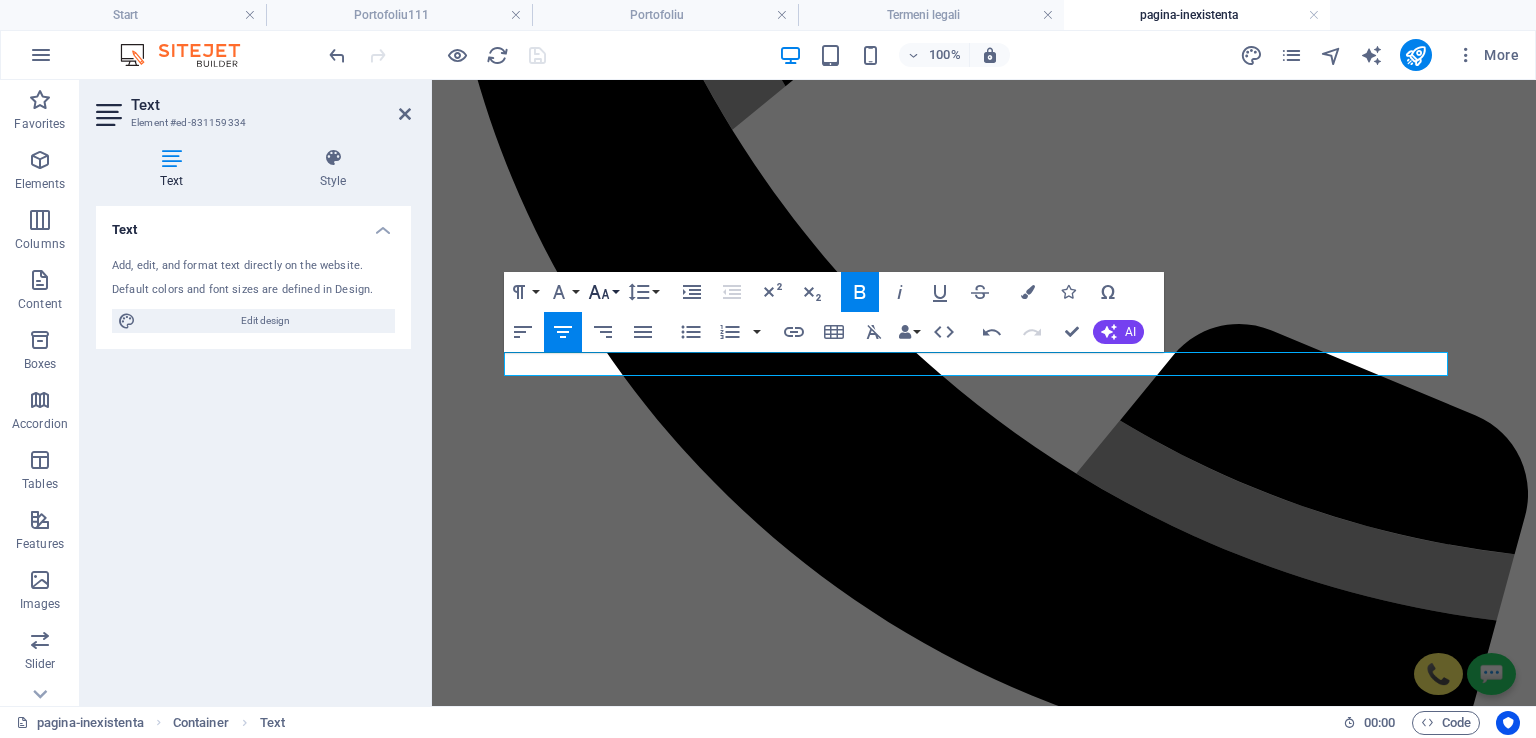 click 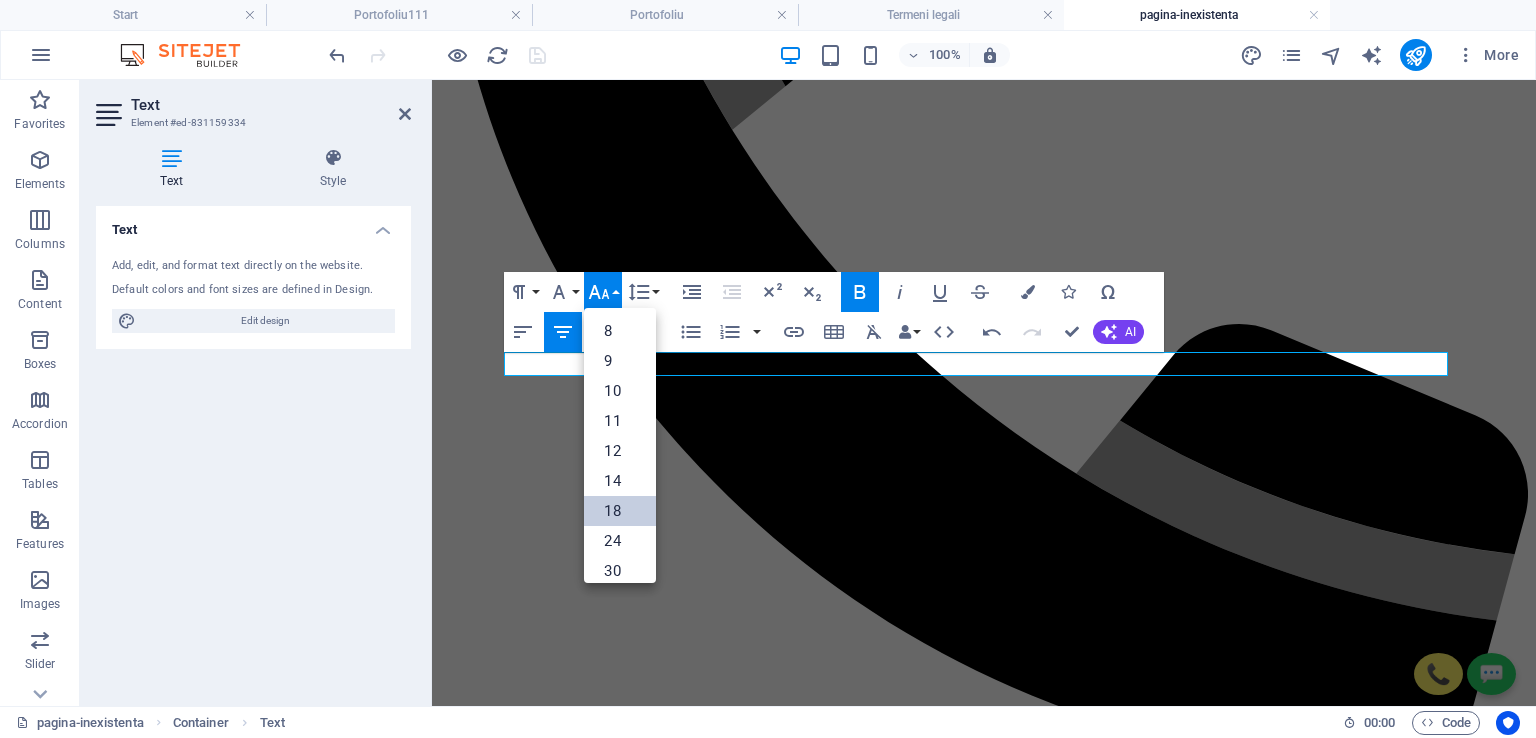 click on "18" at bounding box center (620, 511) 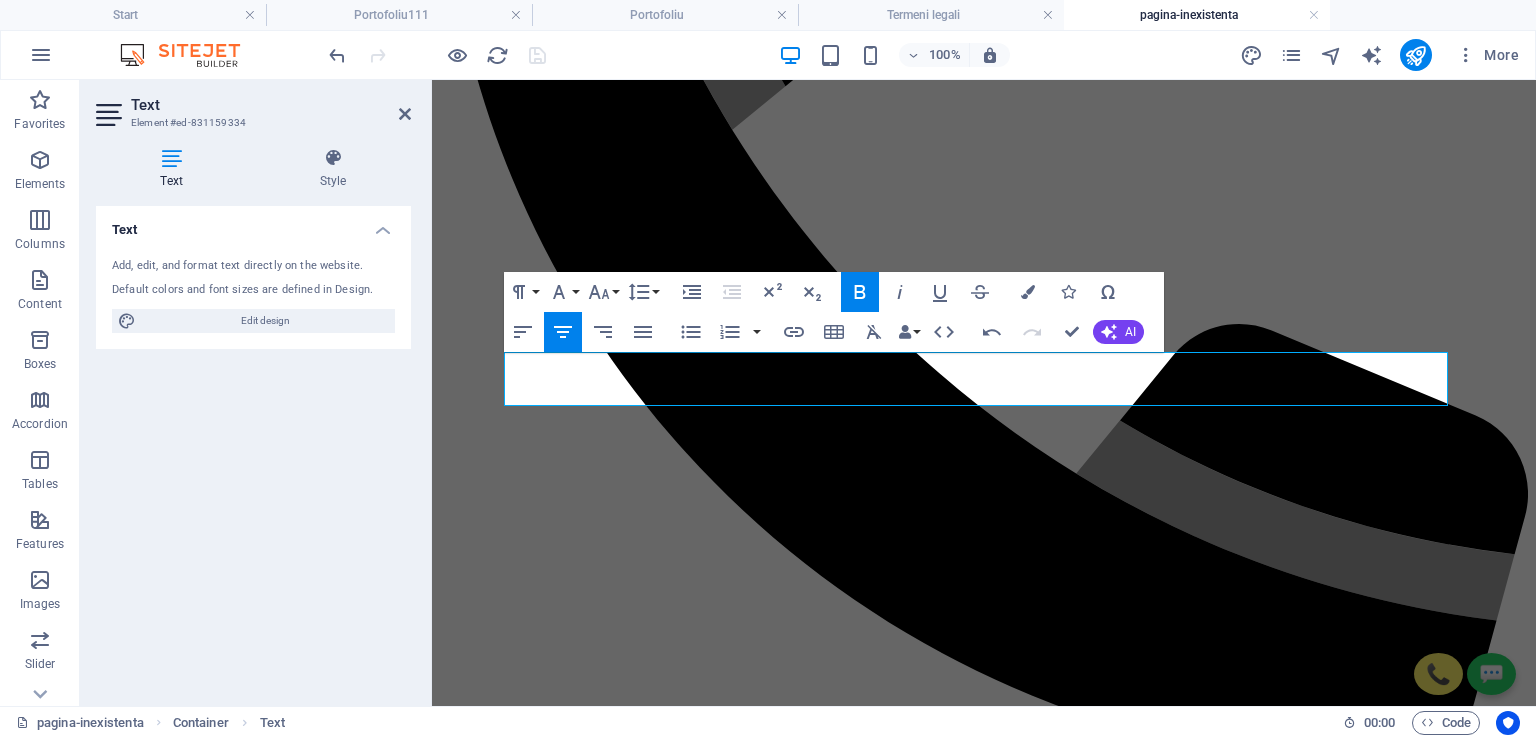 click 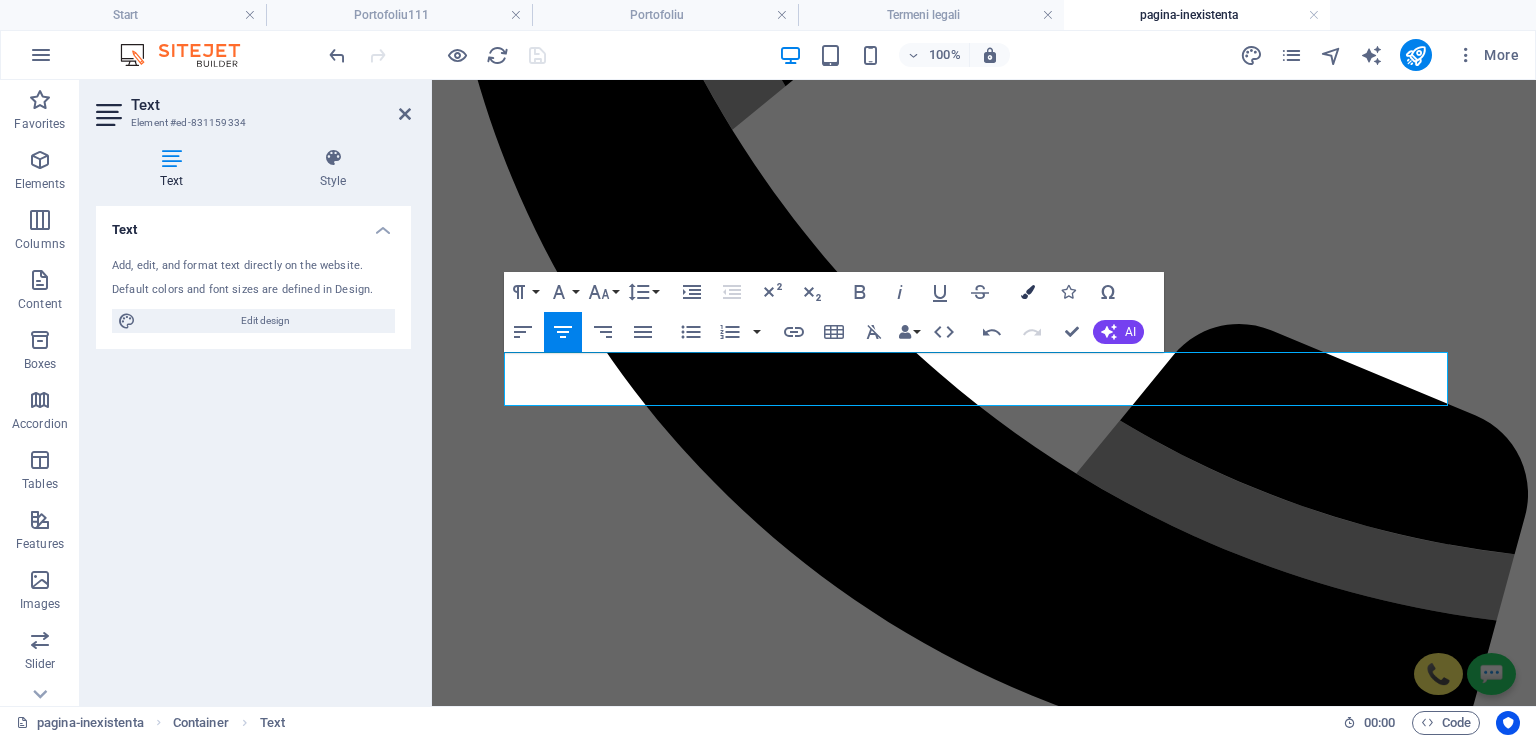 click at bounding box center [1028, 292] 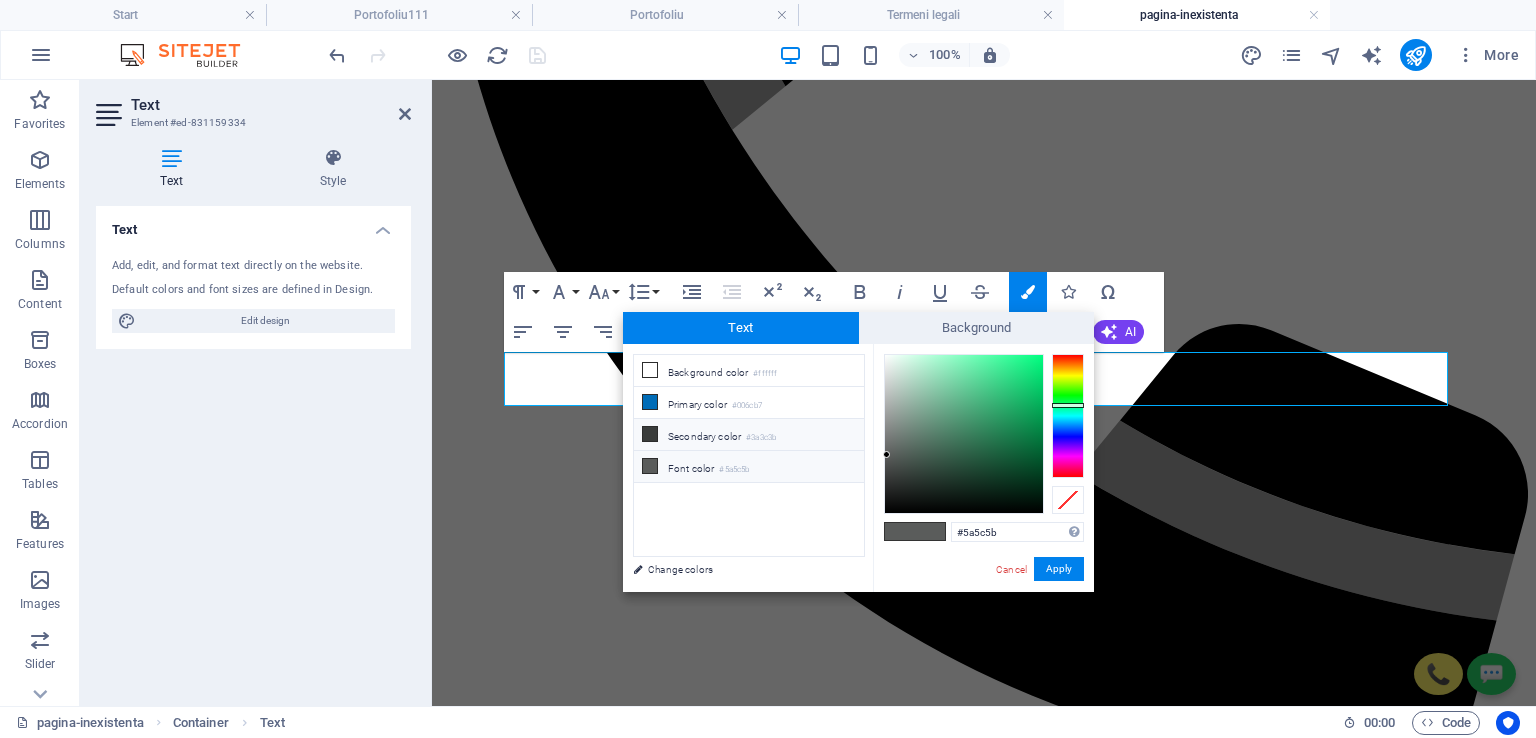 click at bounding box center (650, 434) 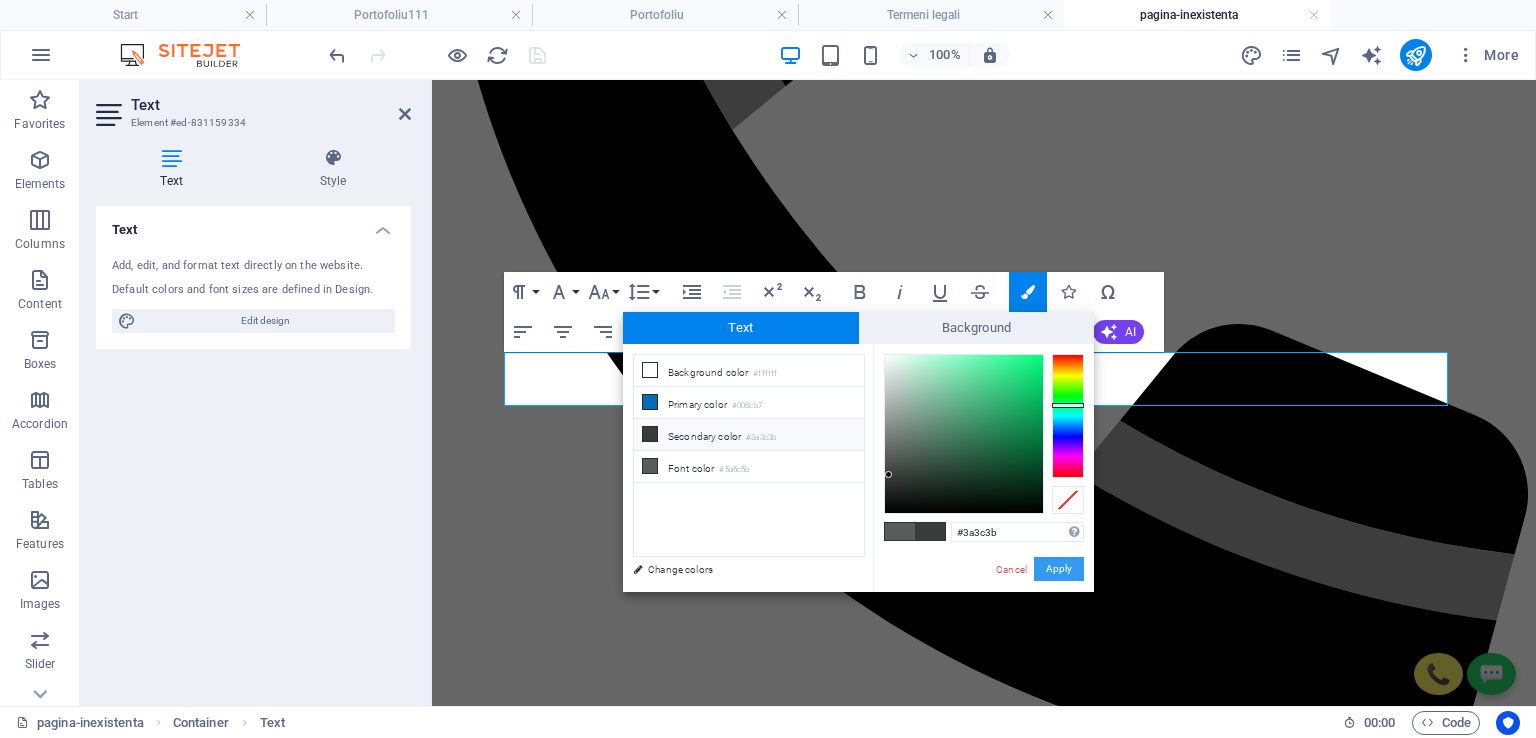 click on "Apply" at bounding box center (1059, 569) 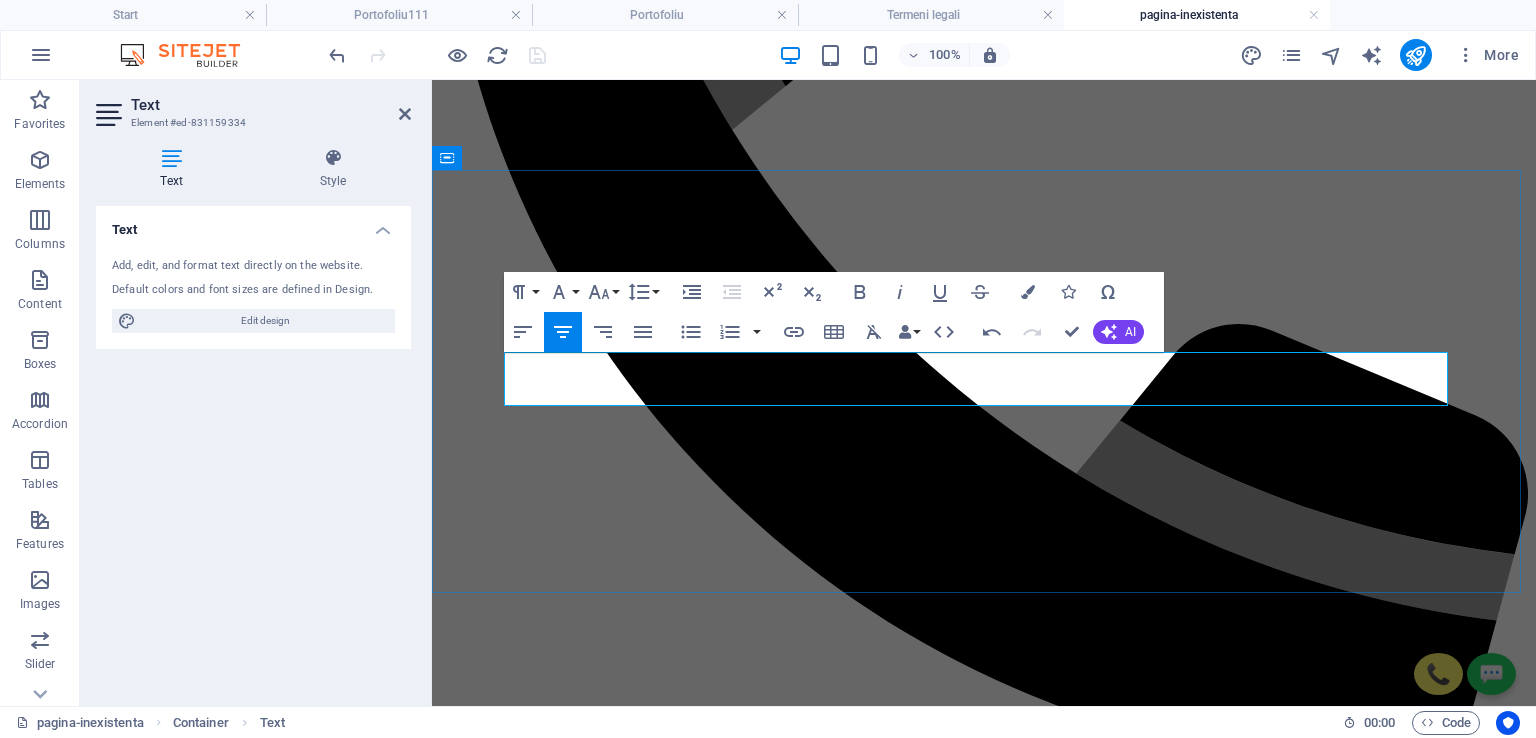 click on "Ne pare rău, dar și paginile, nu doar camioanele, se mai defectează! Dar noi suntem aici să te ajutăm, doar dă-ne un semn!" at bounding box center [984, 10490] 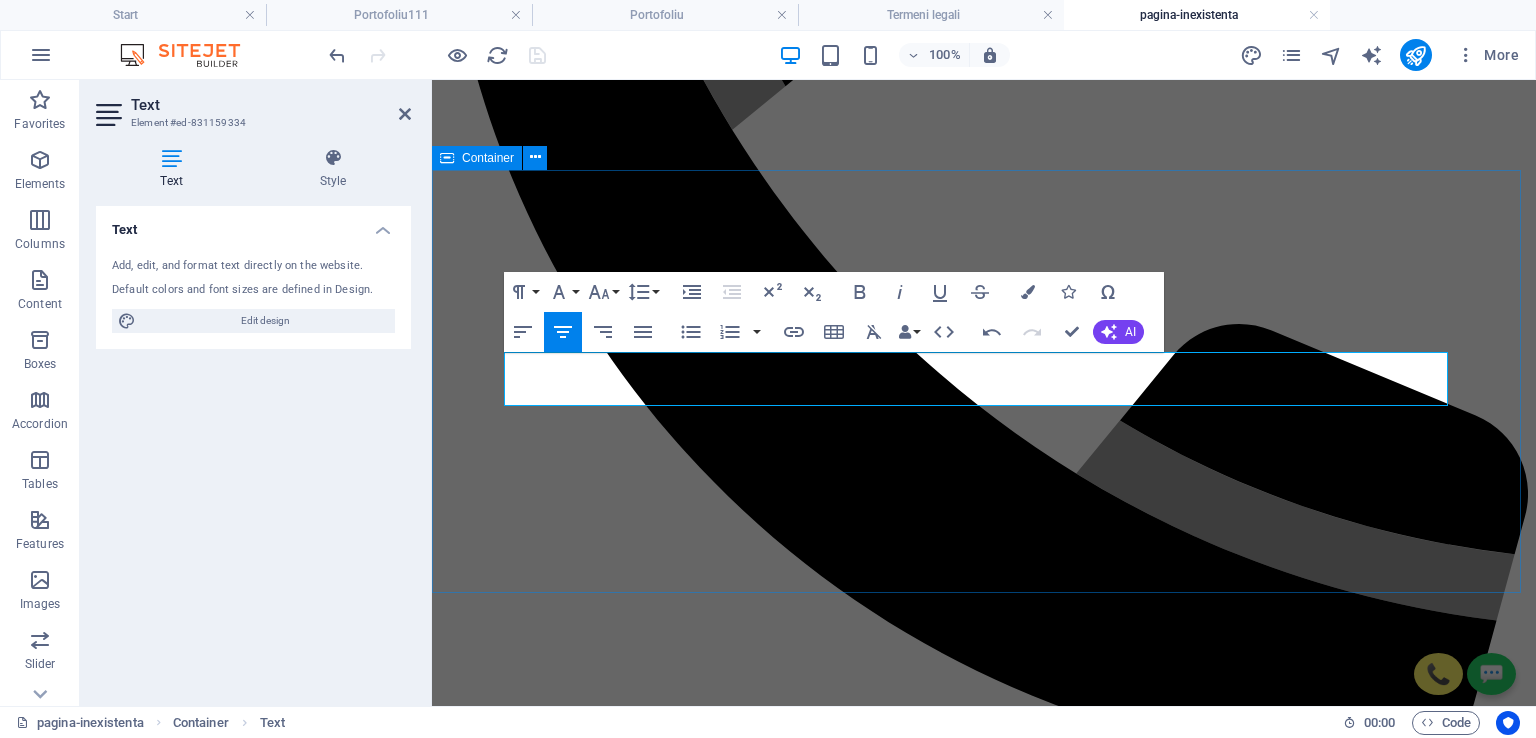 click on "Pagina NU EXISTĂ      Ne pare rău, dar și paginile, nu doar camioanele, se mai defectează! Dar noi suntem aici să te ajutăm, doar dă-ne un semn!       Sună acum!       Trimite un mesaj!" at bounding box center (984, 11050) 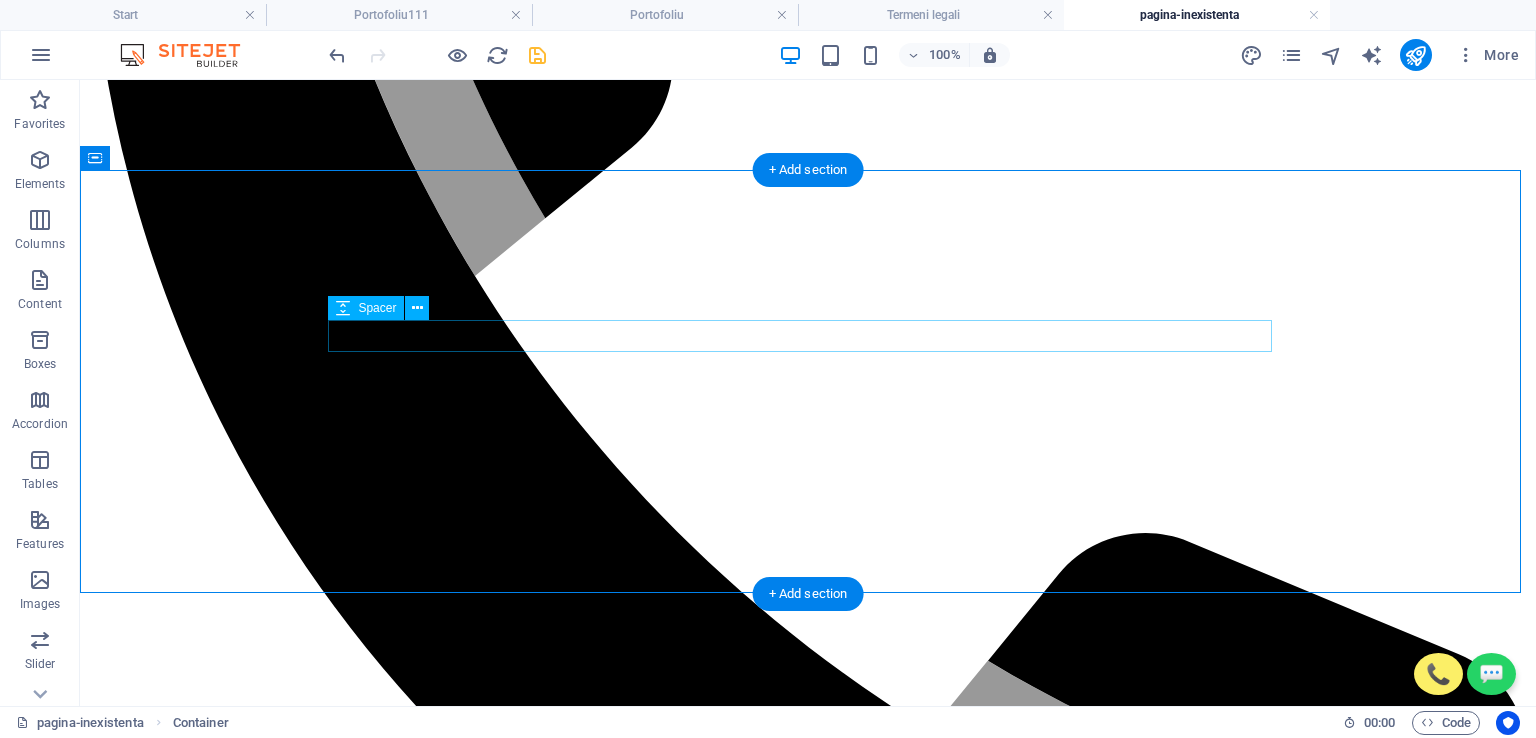 click at bounding box center [808, 13779] 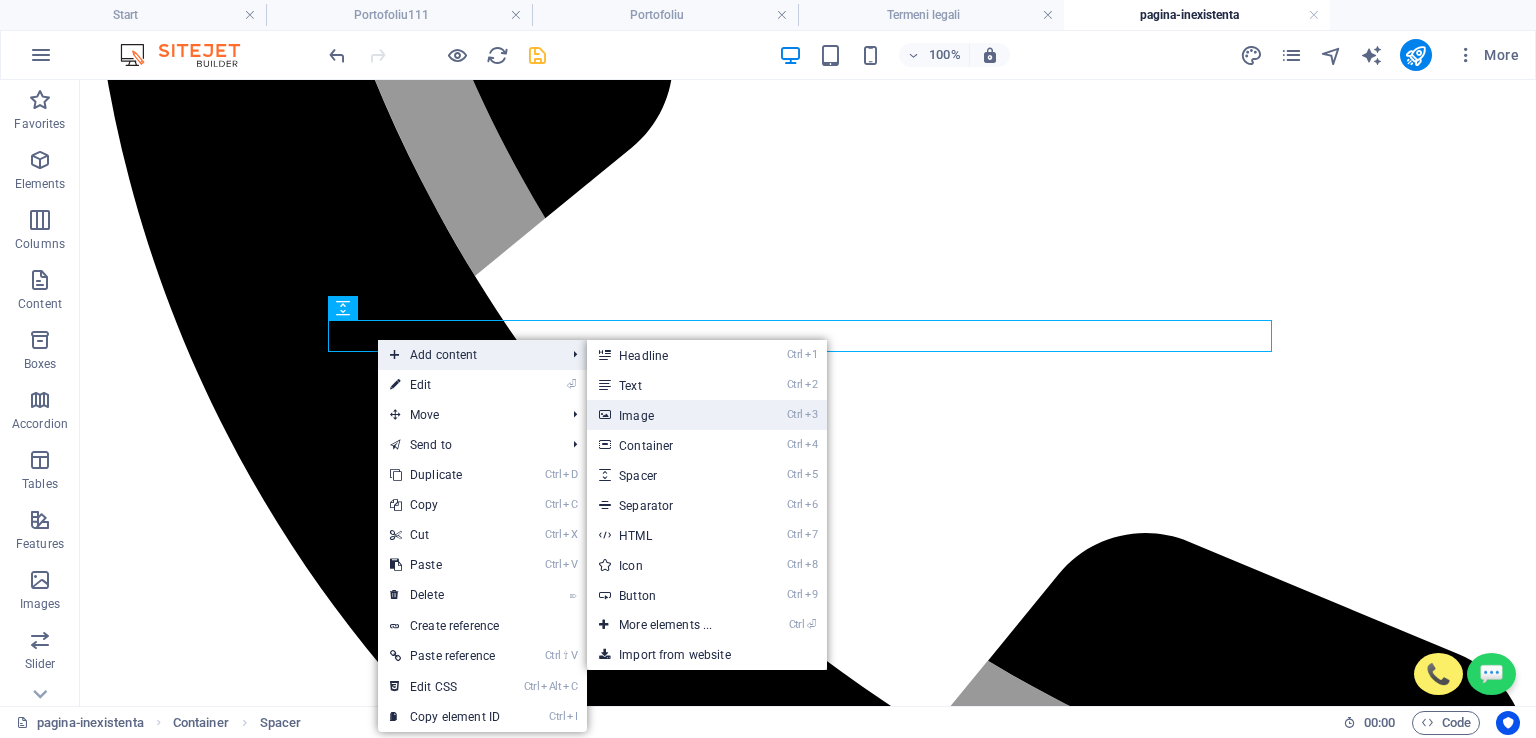 click on "Ctrl 3  Image" at bounding box center [669, 415] 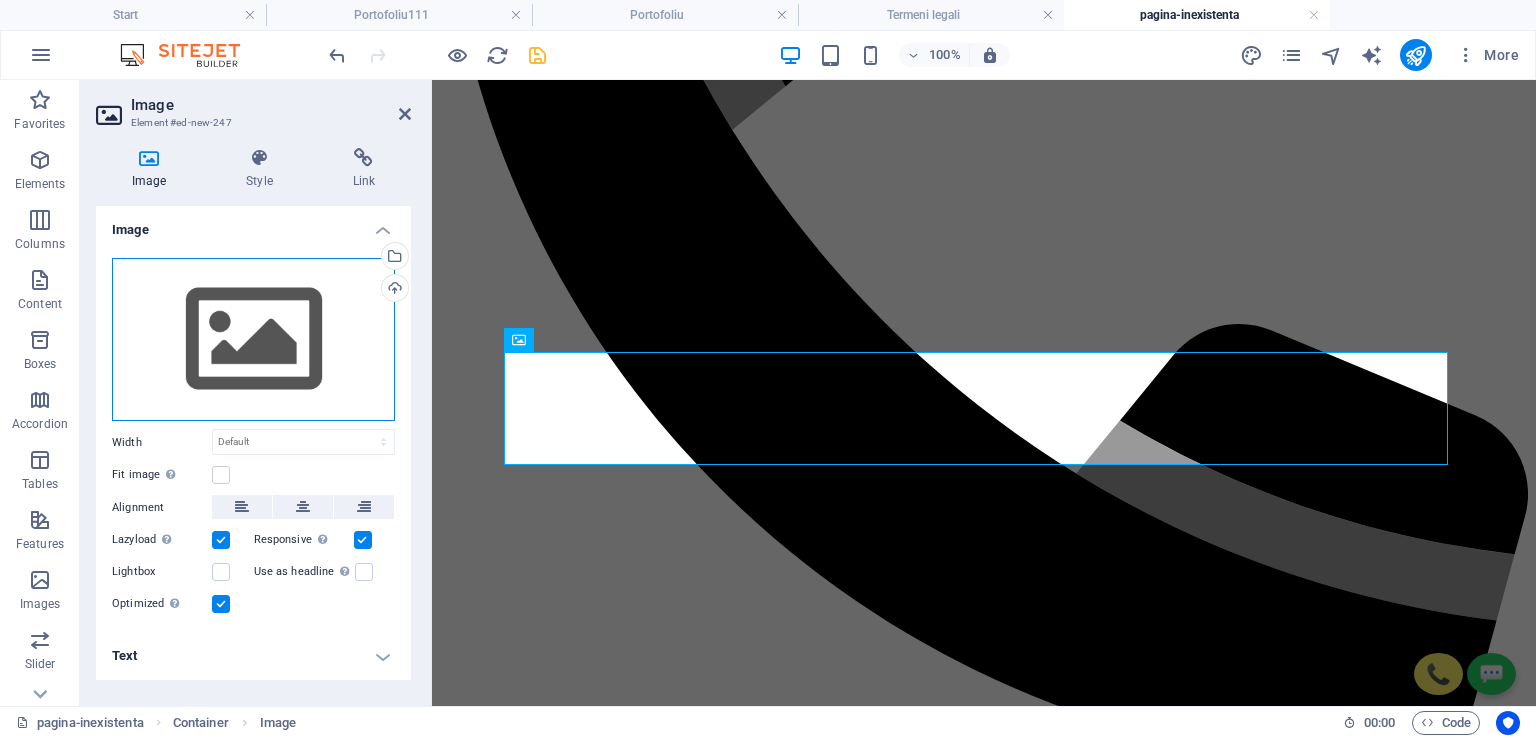 click on "Drag files here, click to choose files or select files from Files or our free stock photos & videos" at bounding box center (253, 340) 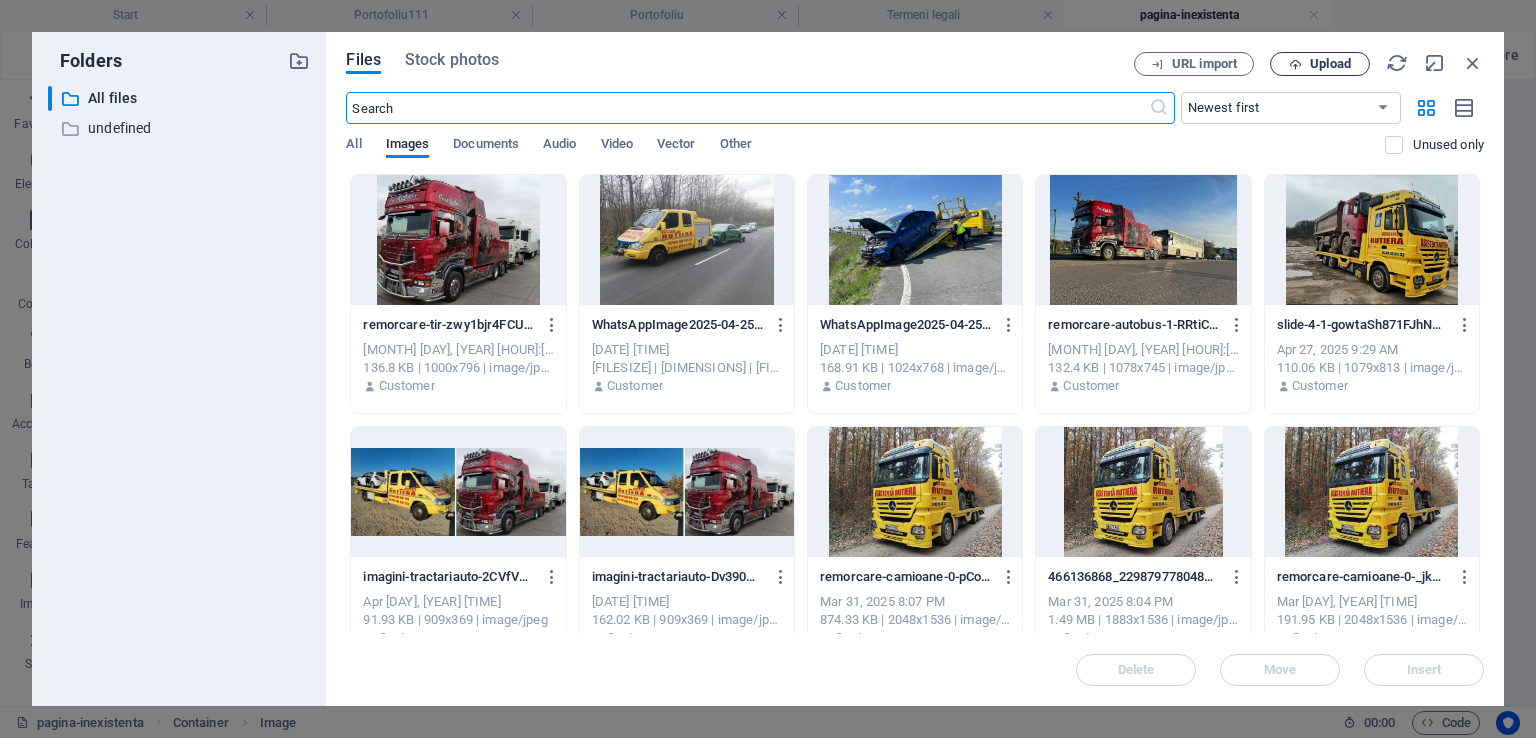 click on "Upload" at bounding box center (1330, 64) 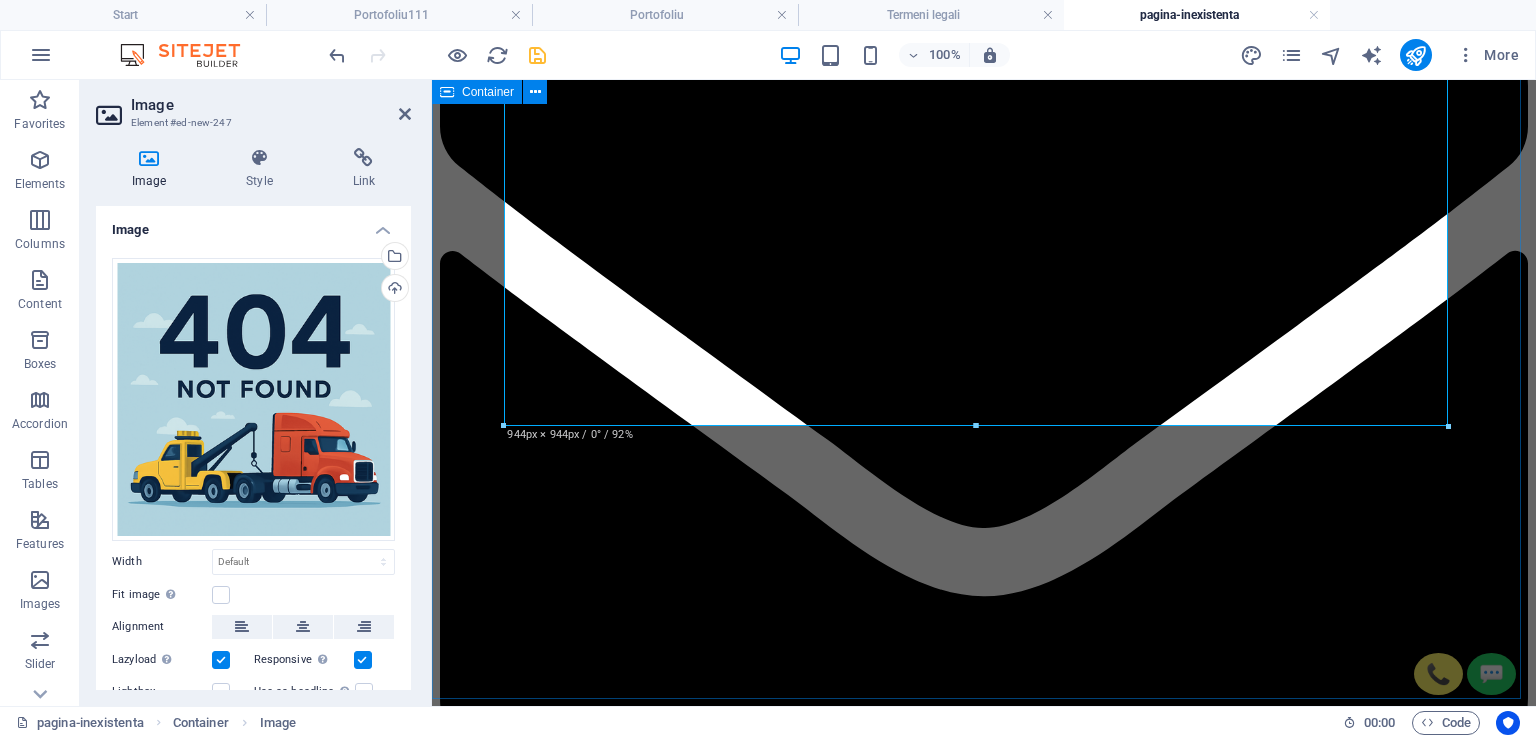 scroll, scrollTop: 1310, scrollLeft: 0, axis: vertical 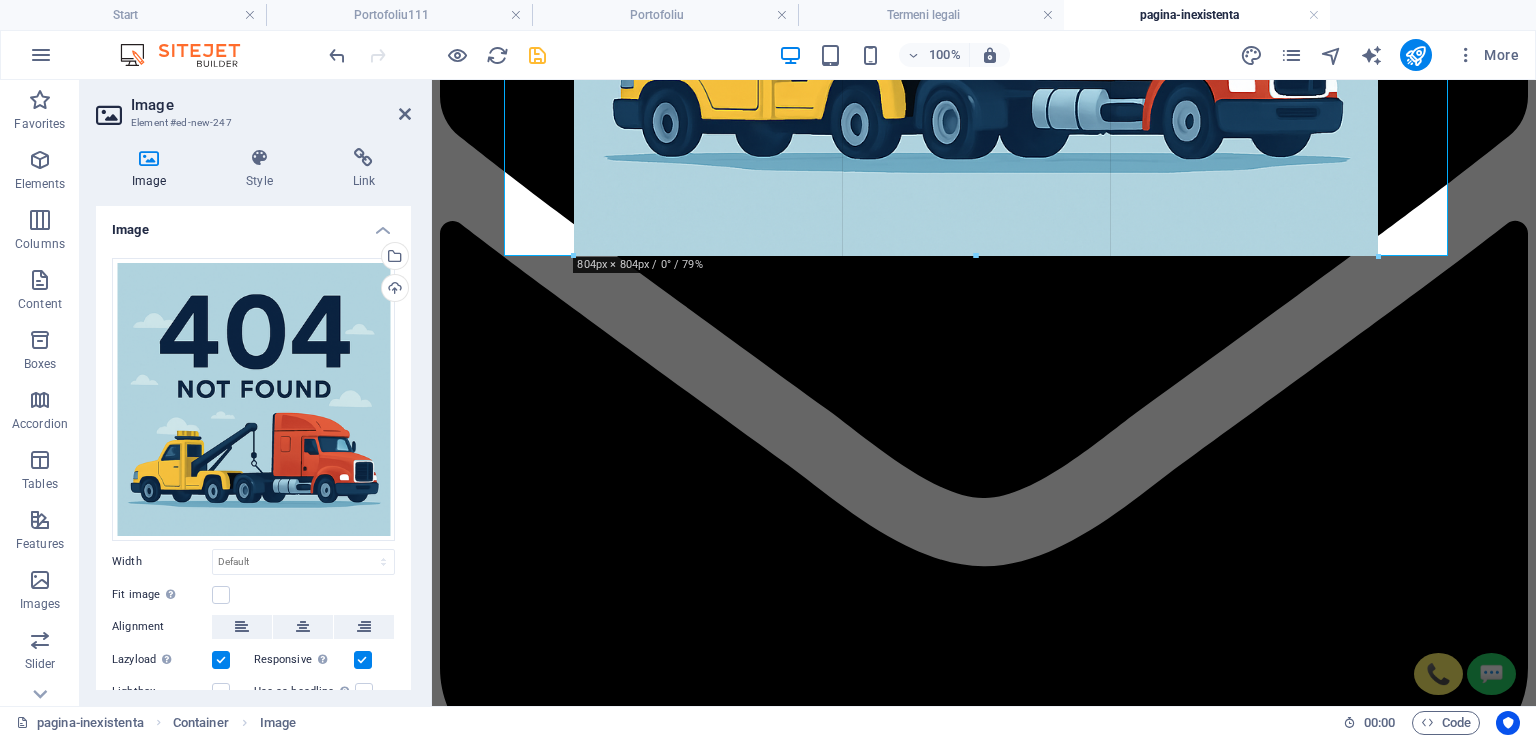 drag, startPoint x: 508, startPoint y: 397, endPoint x: 821, endPoint y: 255, distance: 343.7048 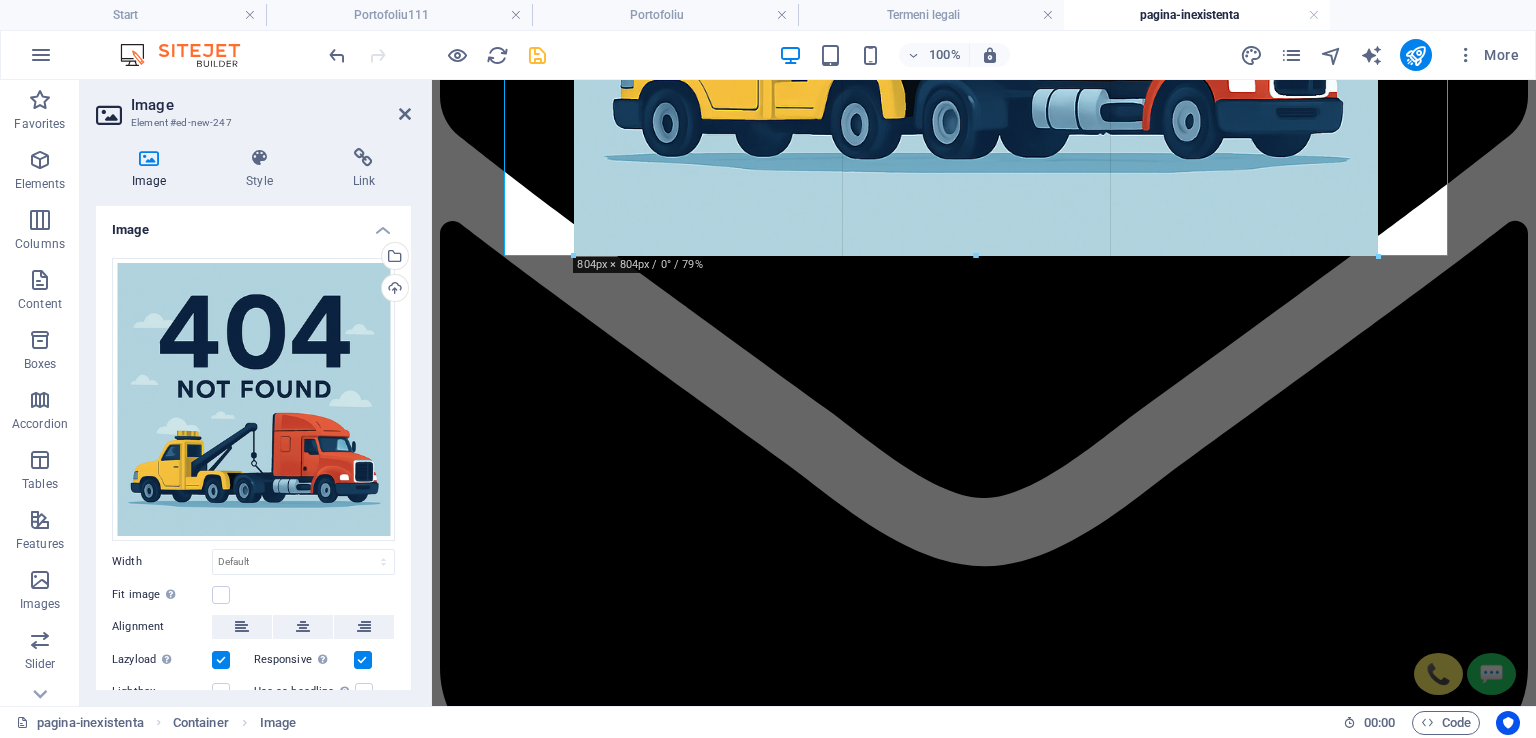 type on "804" 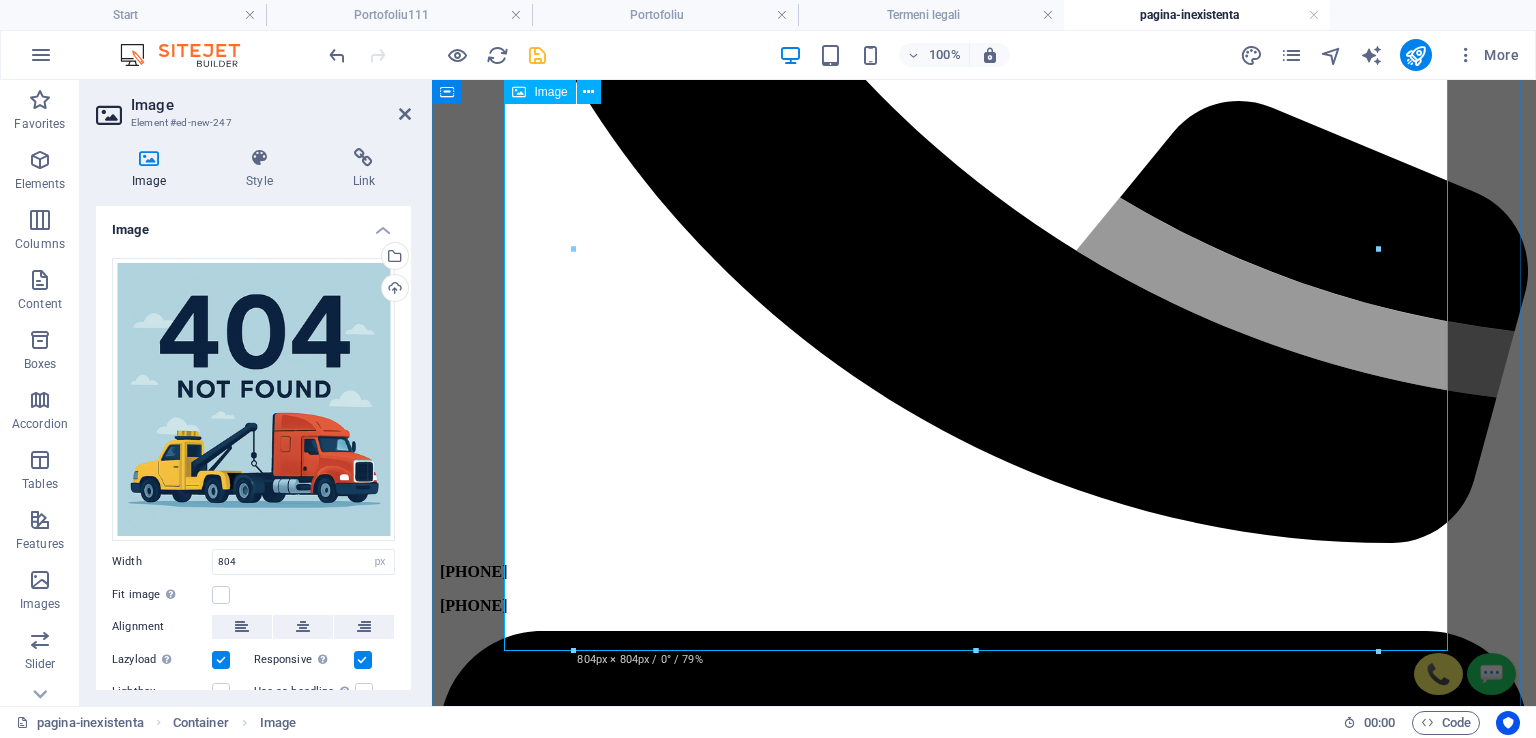 scroll, scrollTop: 610, scrollLeft: 0, axis: vertical 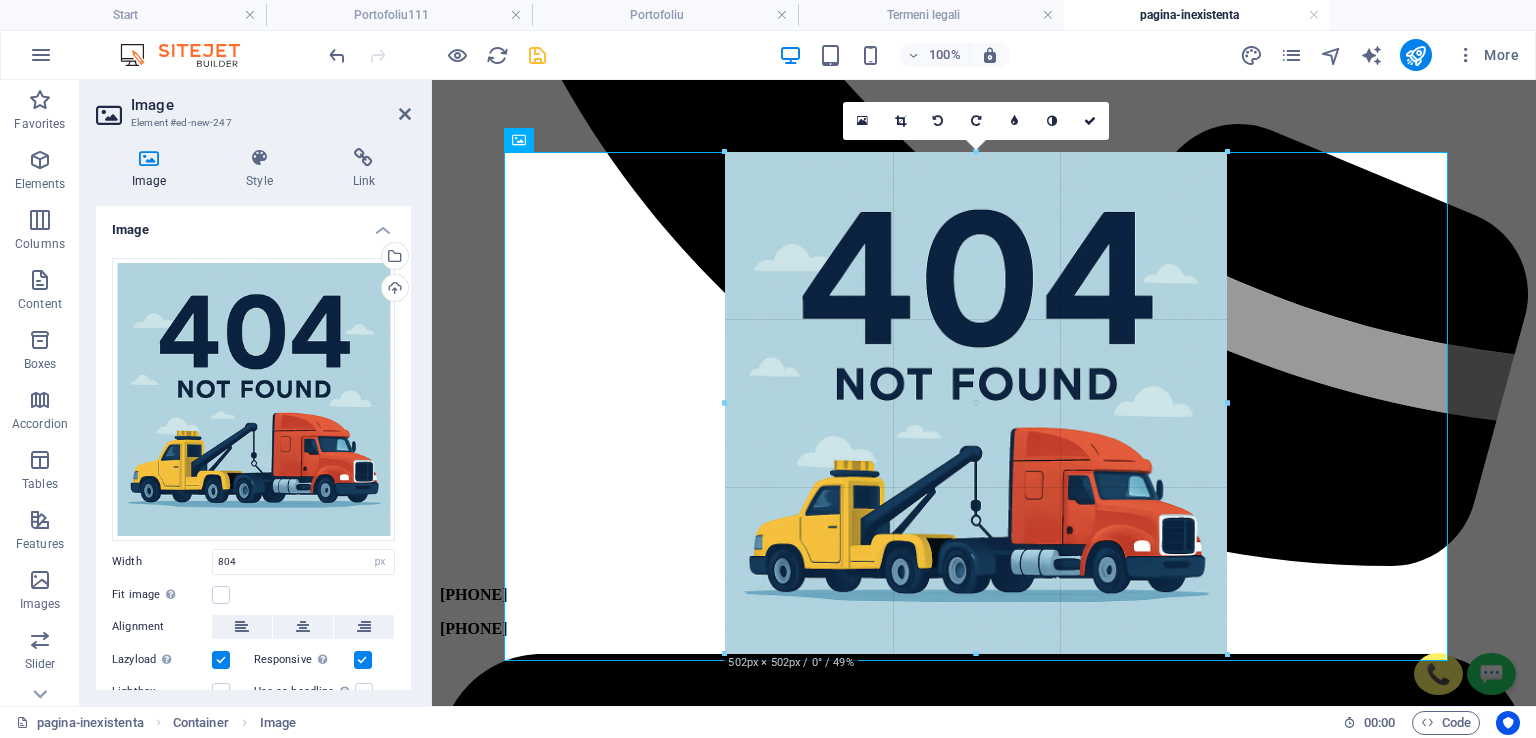 drag, startPoint x: 576, startPoint y: 152, endPoint x: 1016, endPoint y: 457, distance: 535.3737 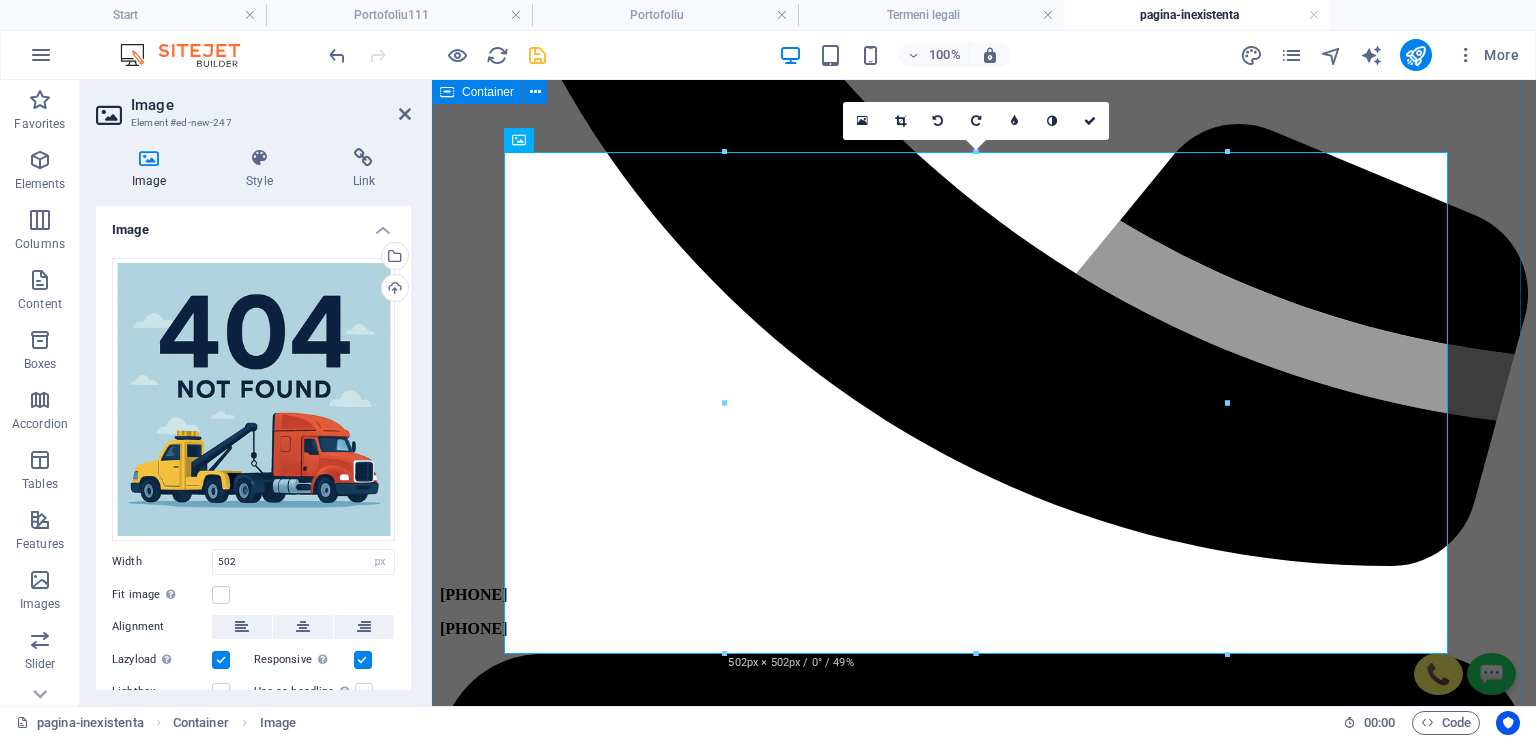 click on "Pagina NU EXISTĂ      Ne pare rău, dar și paginile, nu doar camioanele, se mai defectează! Dar noi suntem aici să te ajutăm, doar dă-ne un semn!       Sună acum!       Trimite un mesaj!" at bounding box center (984, 11119) 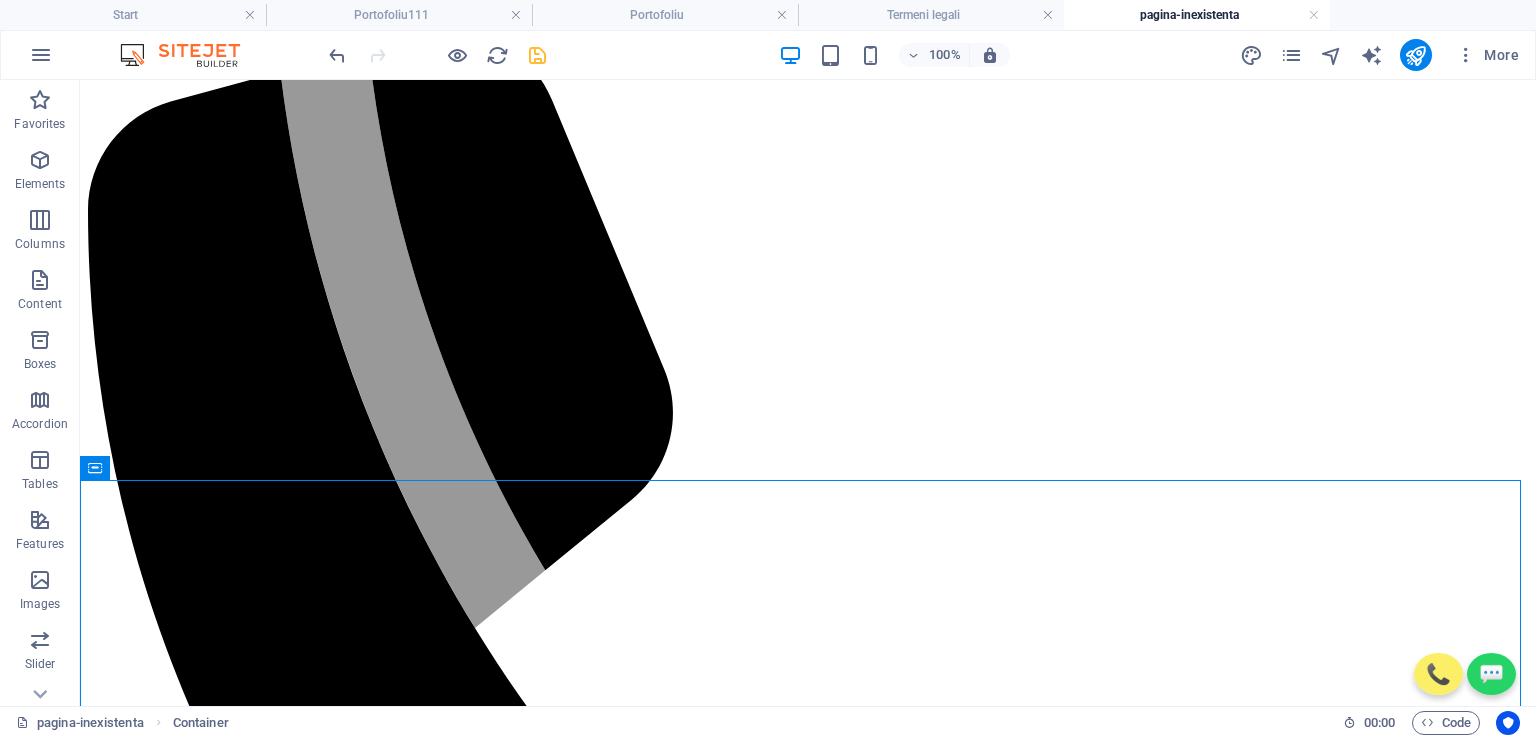 scroll, scrollTop: 0, scrollLeft: 0, axis: both 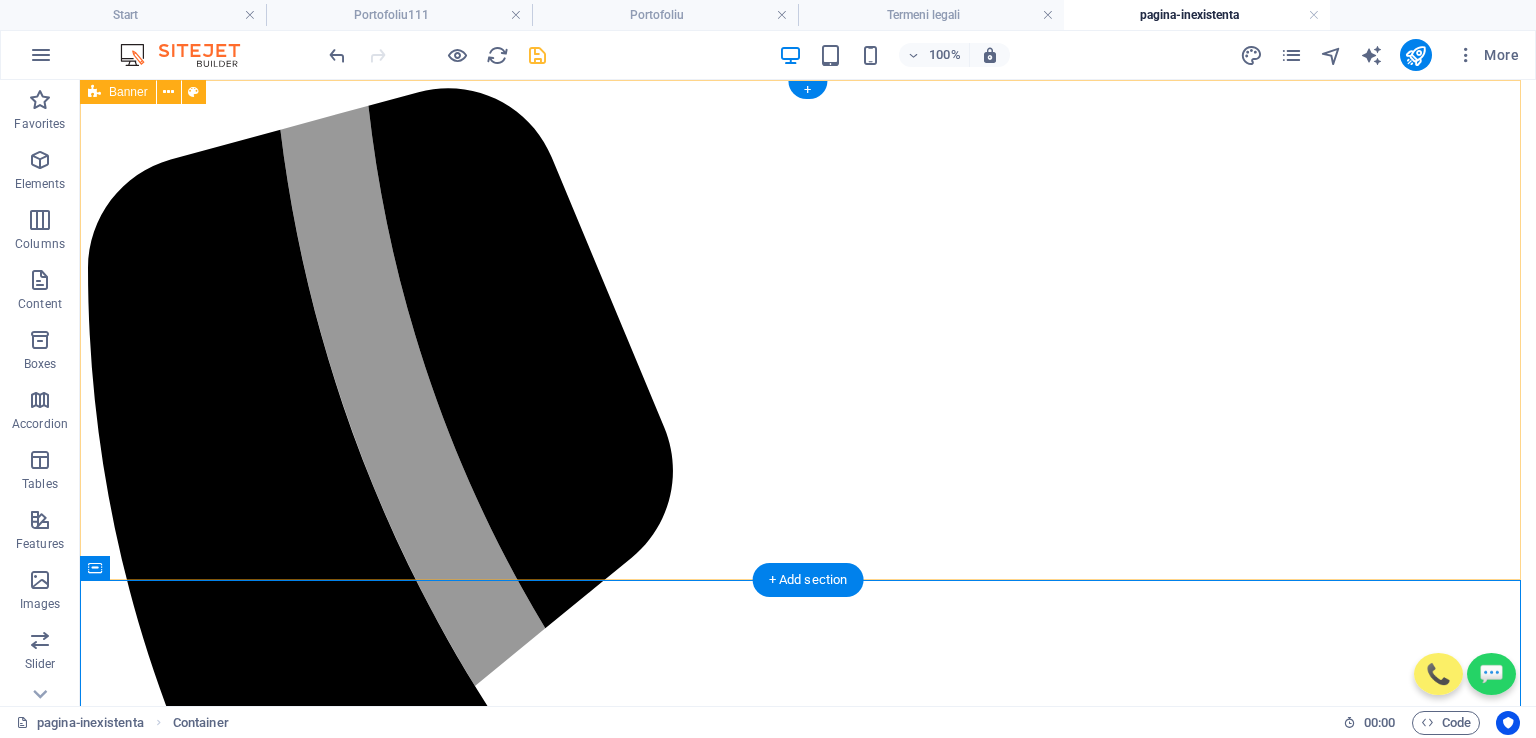 click on "📞
💬
.fa-secondary{opacity:.4} [PHONE] [PHONE] office.[EMAIL] Acasă Despre noi Servicii Portofoliu Contact SUNĂ ACUM!" at bounding box center [808, 6360] 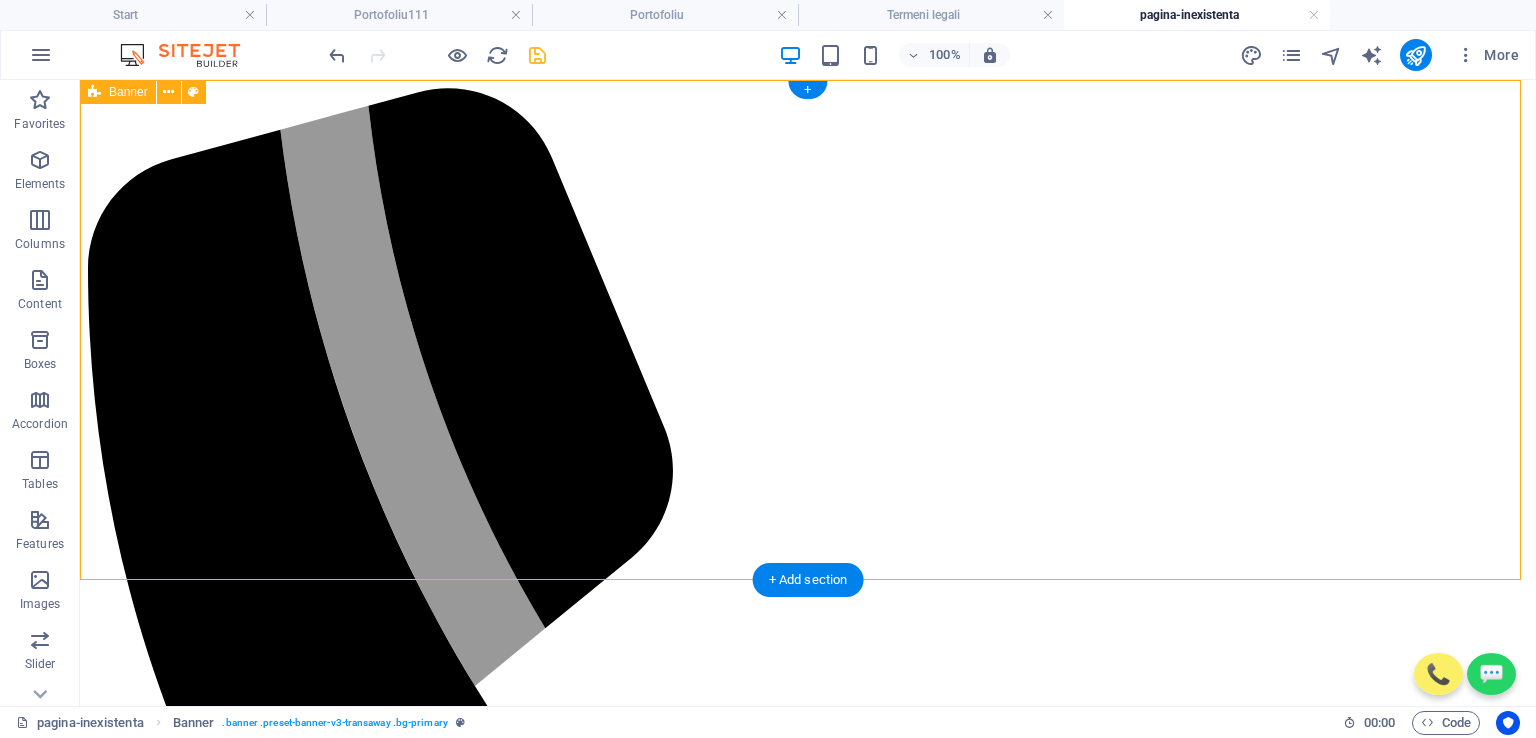 click on "📞
💬
.fa-secondary{opacity:.4} [PHONE] [PHONE] office.[EMAIL] Acasă Despre noi Servicii Portofoliu Contact SUNĂ ACUM!" at bounding box center (808, 6360) 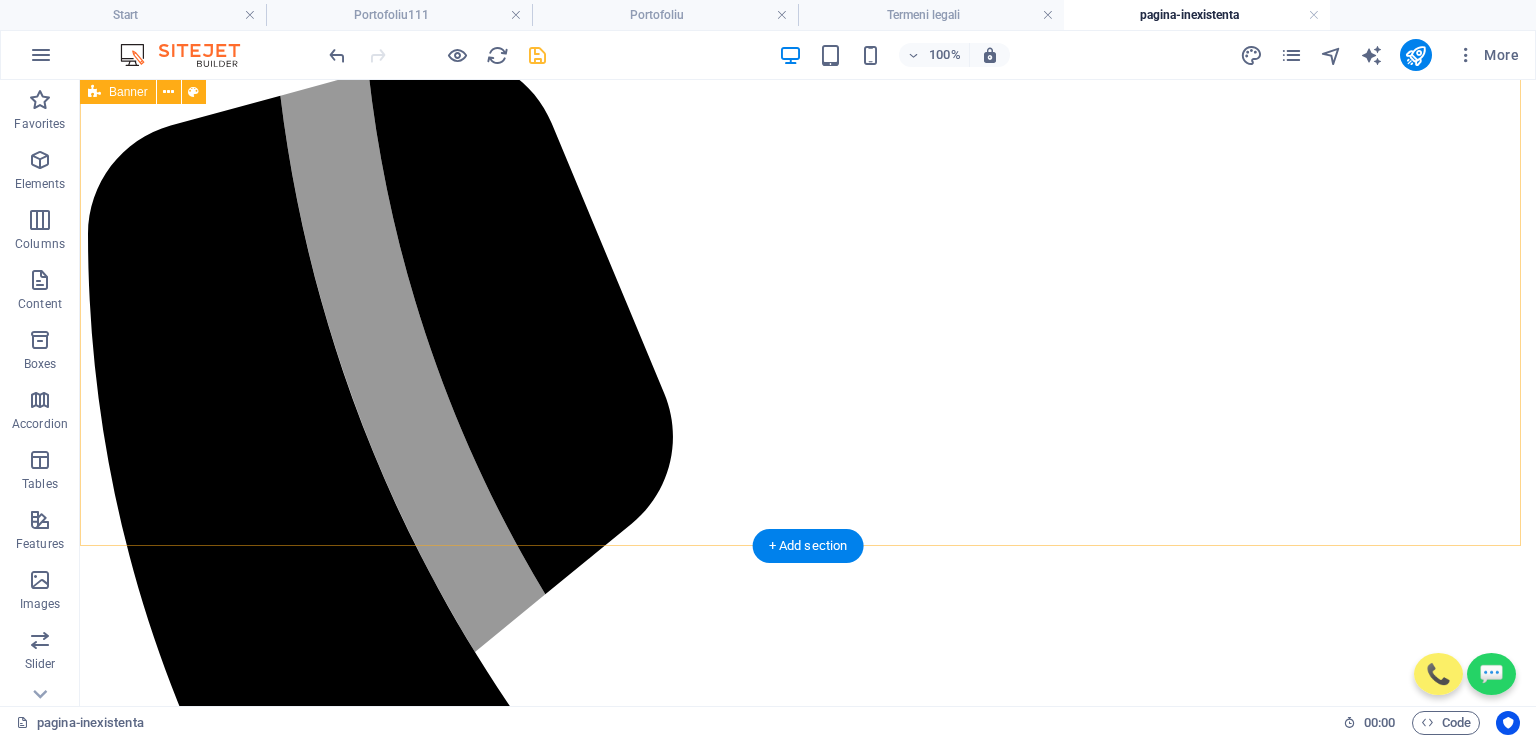scroll, scrollTop: 0, scrollLeft: 0, axis: both 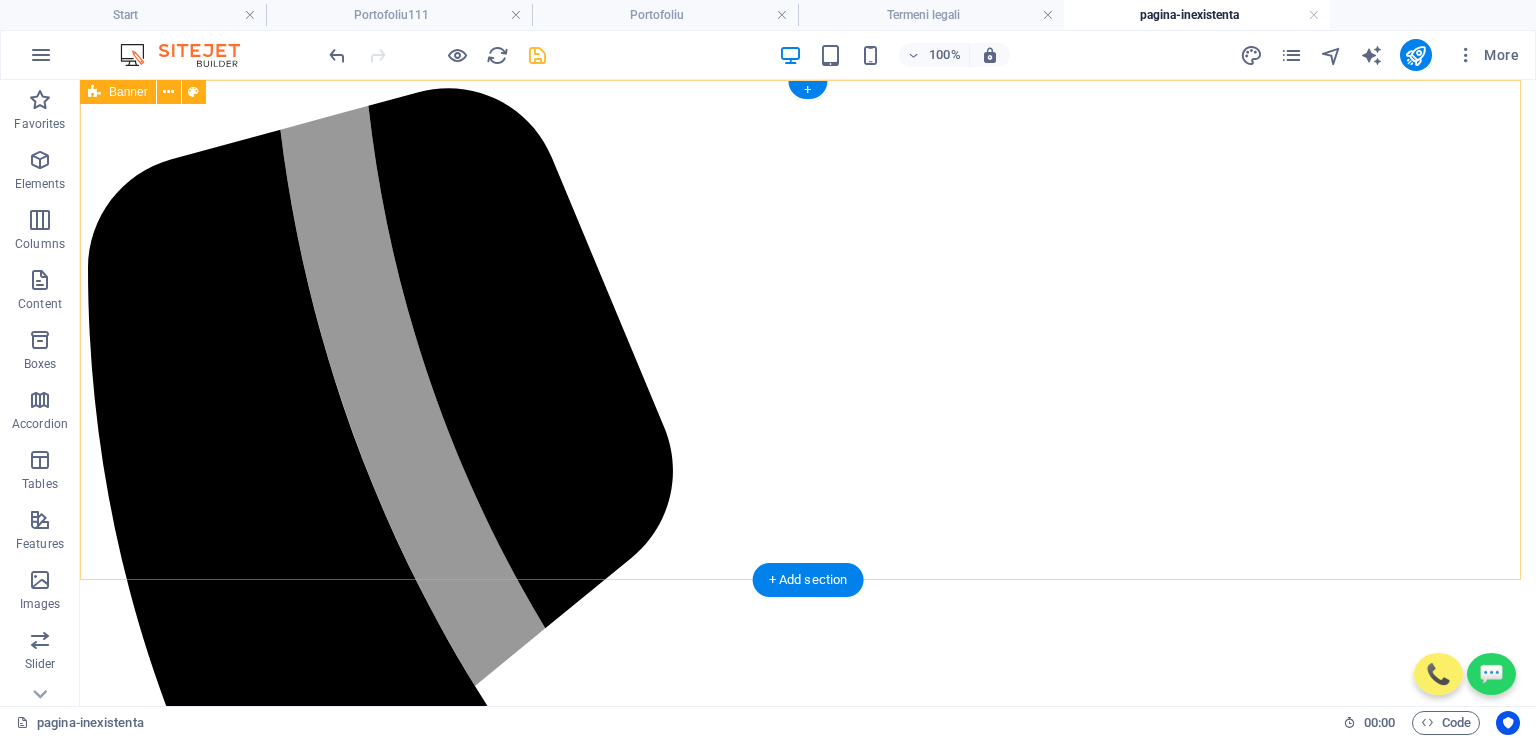 click on "📞
💬
.fa-secondary{opacity:.4} [PHONE] [PHONE] office.[EMAIL] Acasă Despre noi Servicii Portofoliu Contact SUNĂ ACUM!" at bounding box center [808, 6360] 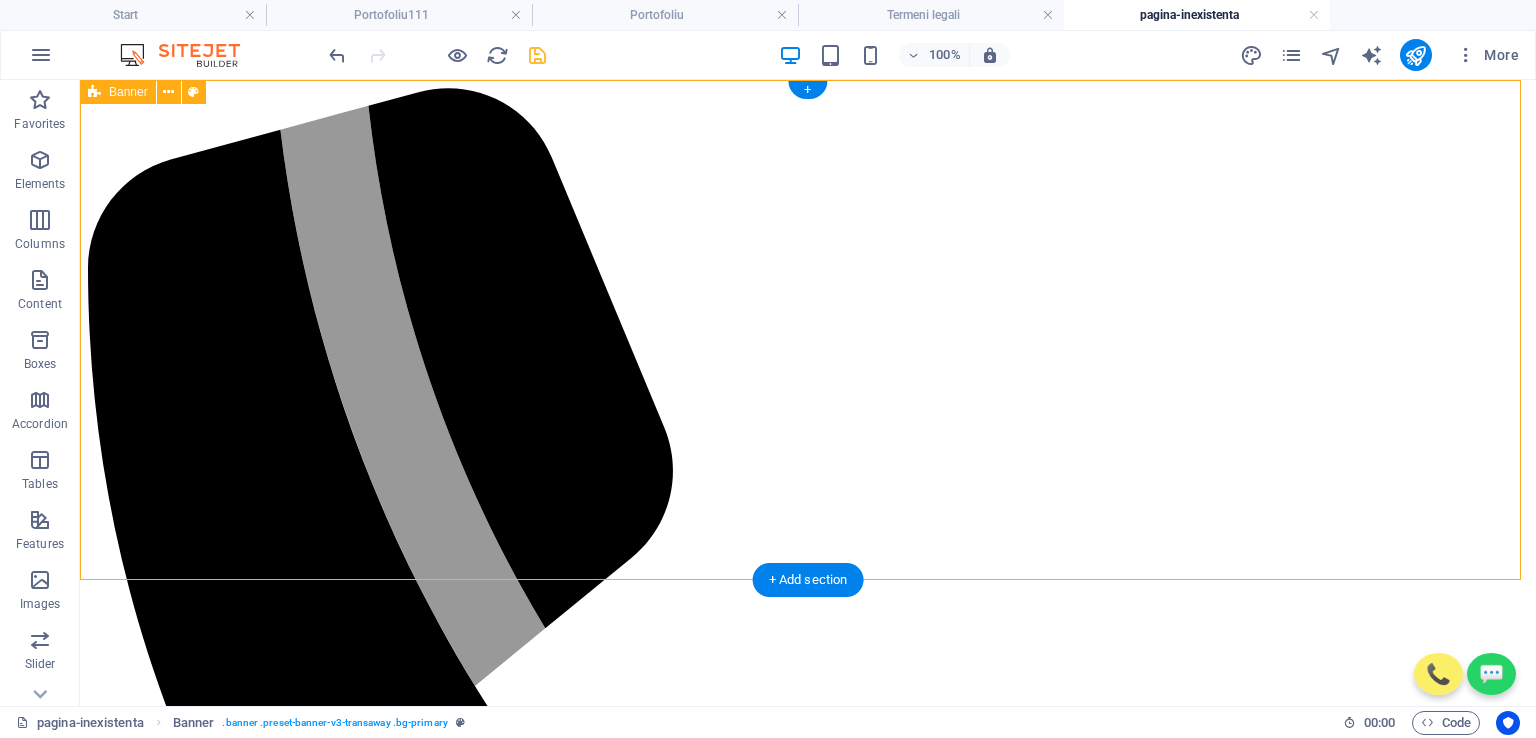 click on "📞
💬
.fa-secondary{opacity:.4} [PHONE] [PHONE] office.[EMAIL] Acasă Despre noi Servicii Portofoliu Contact SUNĂ ACUM!" at bounding box center [808, 6360] 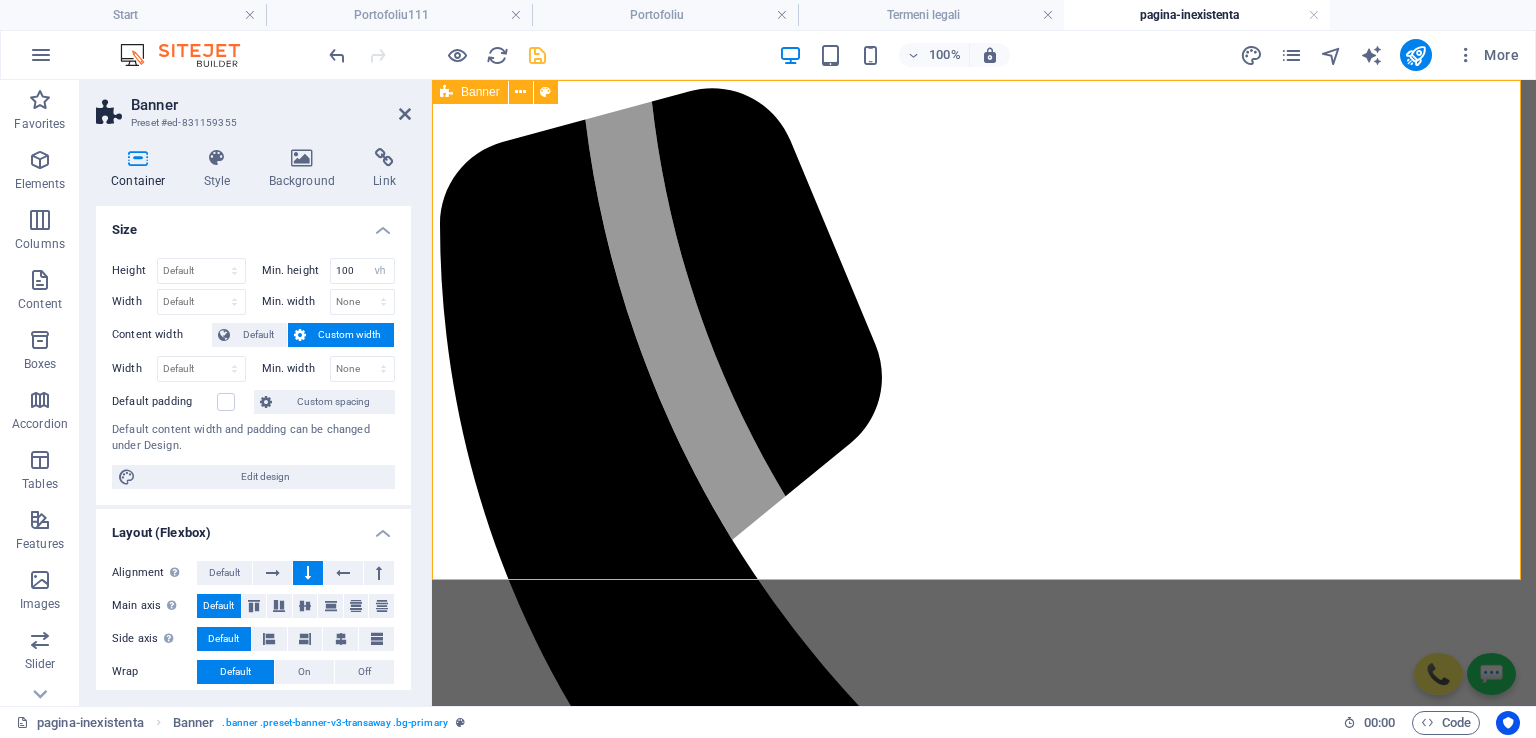 click on "📞
💬
.fa-secondary{opacity:.4} [PHONE] [PHONE] office.[EMAIL] Acasă Despre noi Servicii Portofoliu Contact SUNĂ ACUM!" at bounding box center (984, 4871) 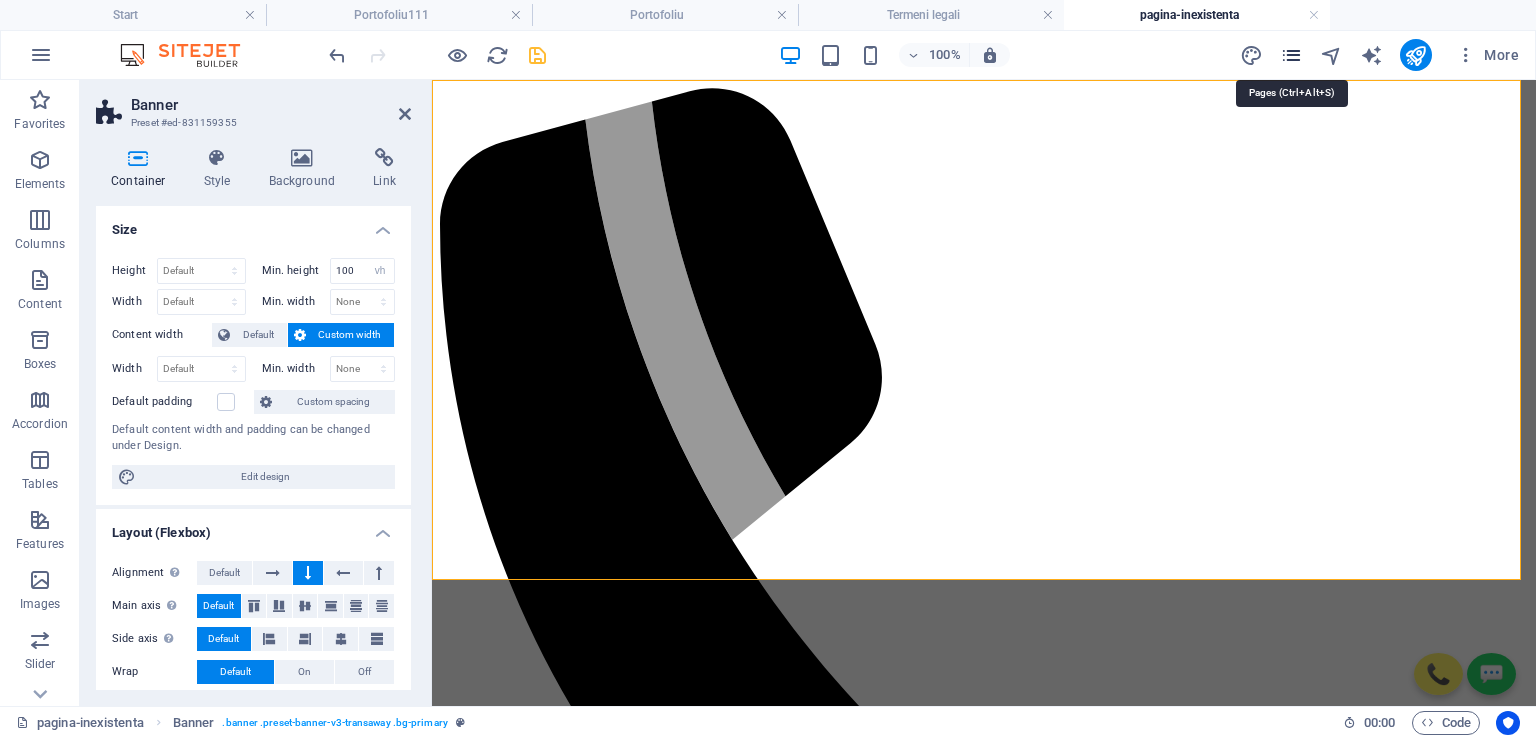 click at bounding box center (1291, 55) 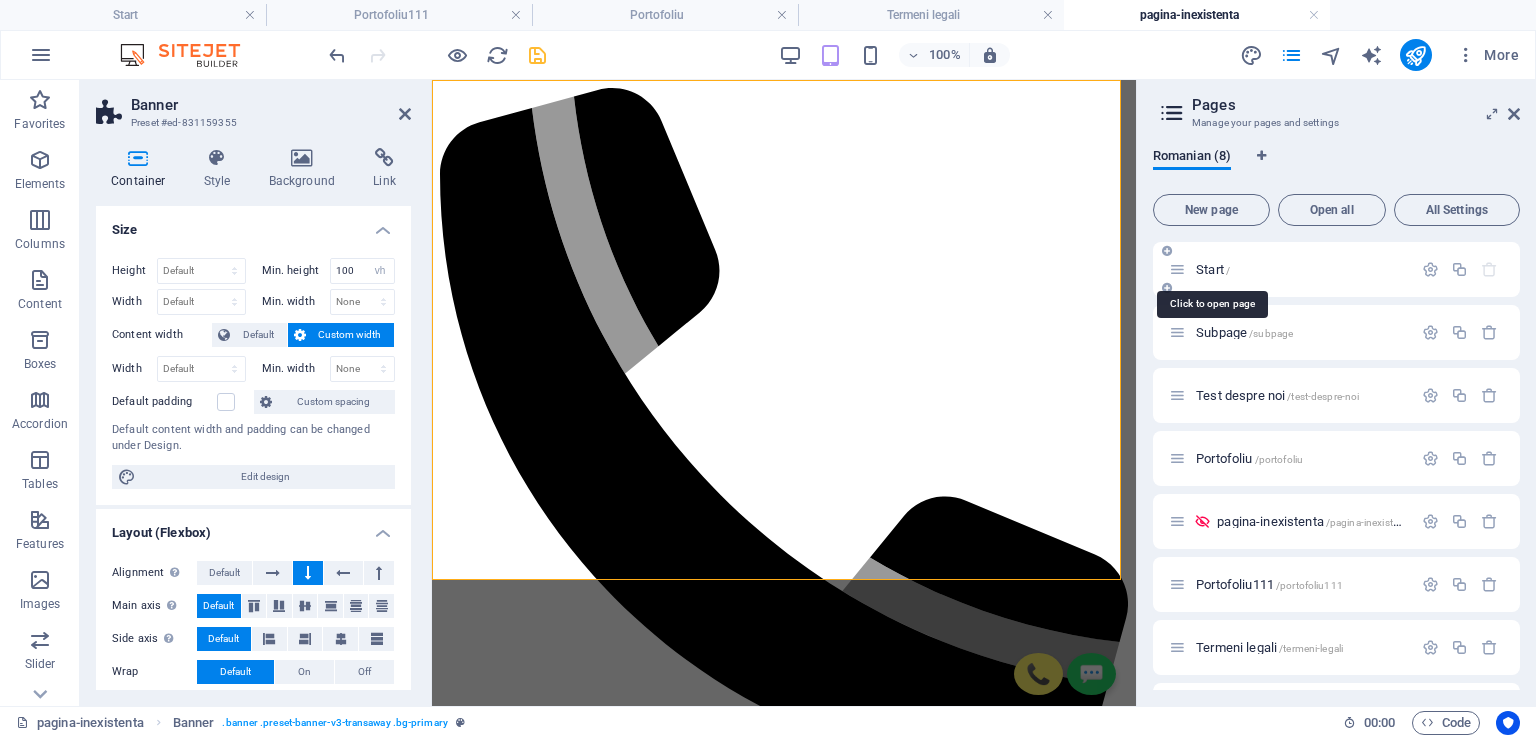 click on "Start /" at bounding box center (1213, 269) 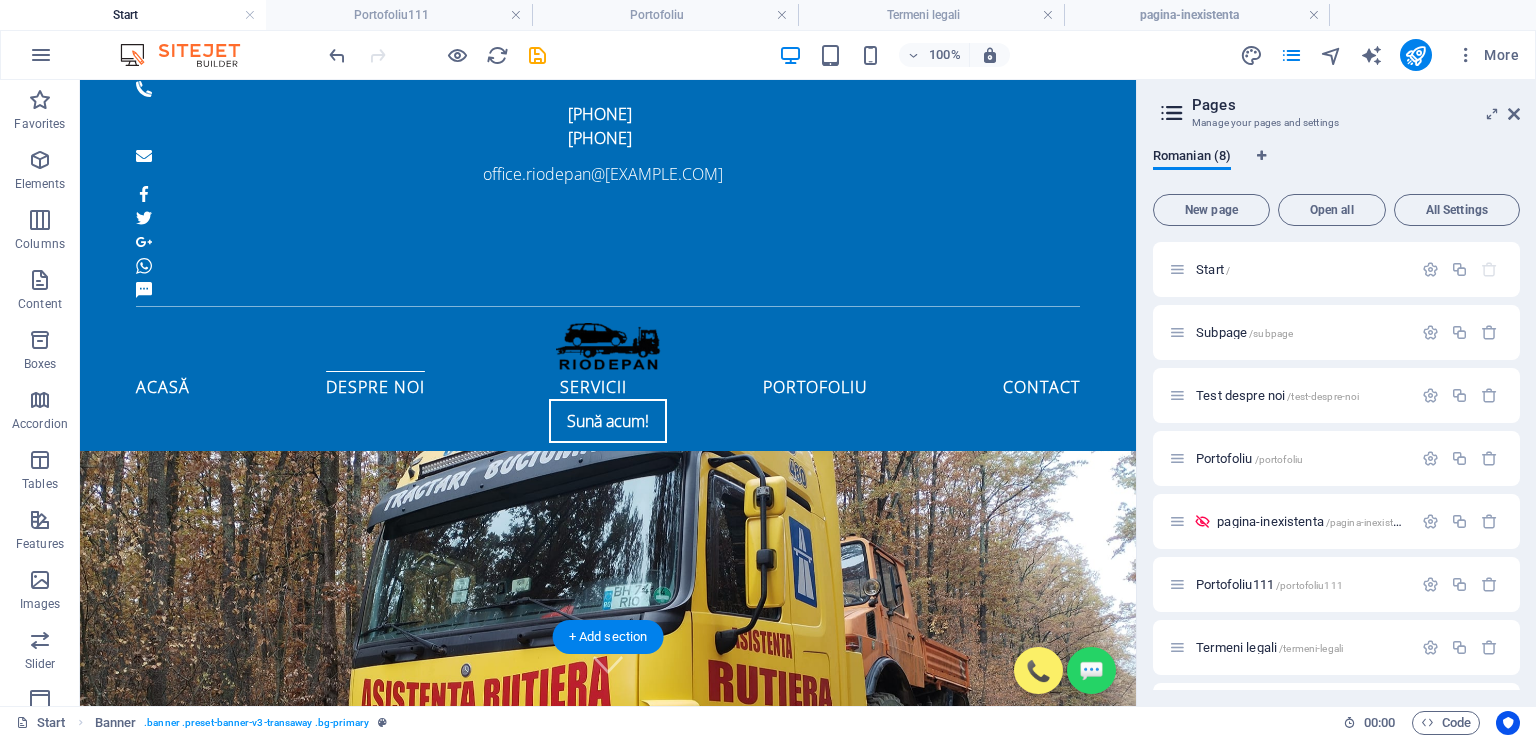 scroll, scrollTop: 0, scrollLeft: 0, axis: both 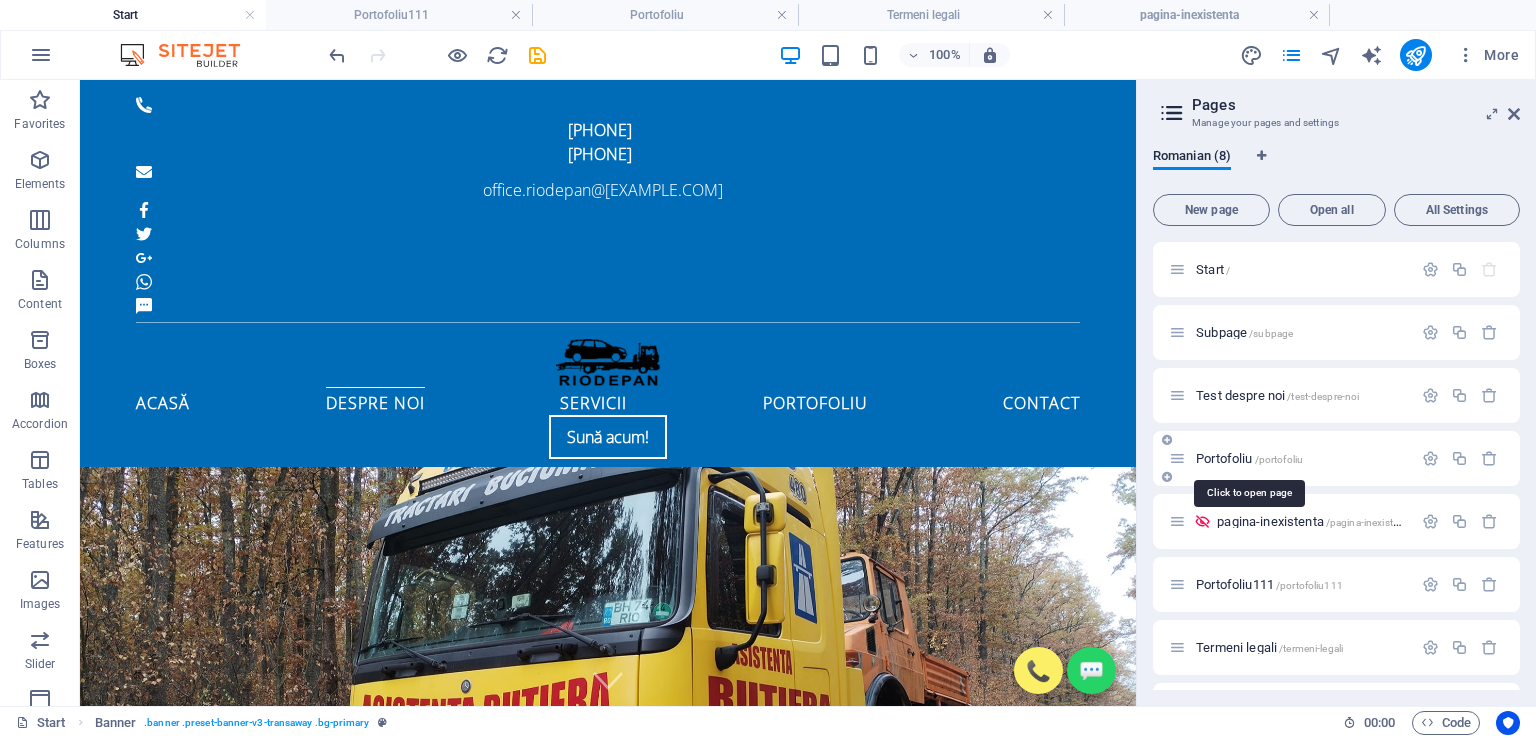 click on "Portofoliu /portofoliu" at bounding box center (1249, 458) 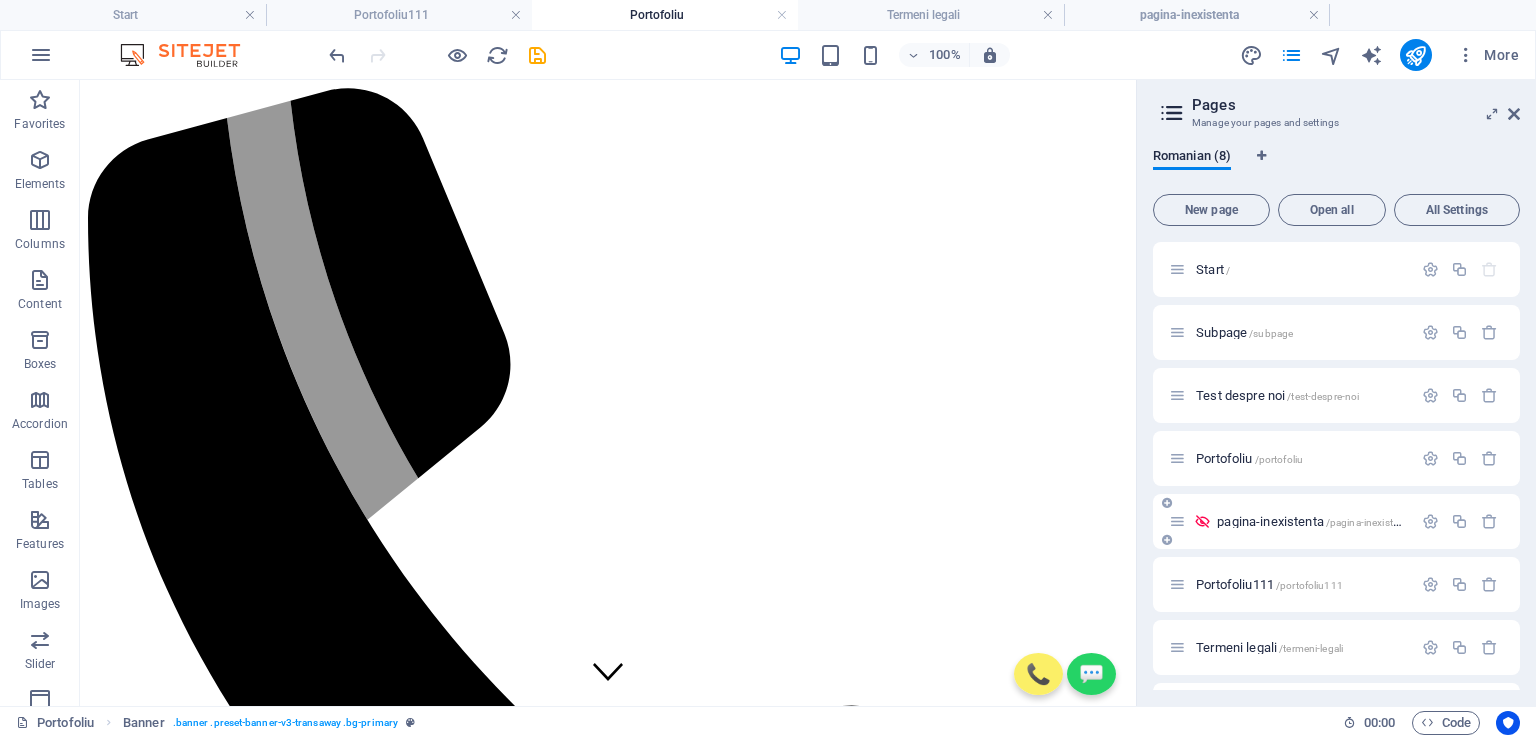 click on "pagina-inexistenta /pagina-inexistenta" at bounding box center [1314, 521] 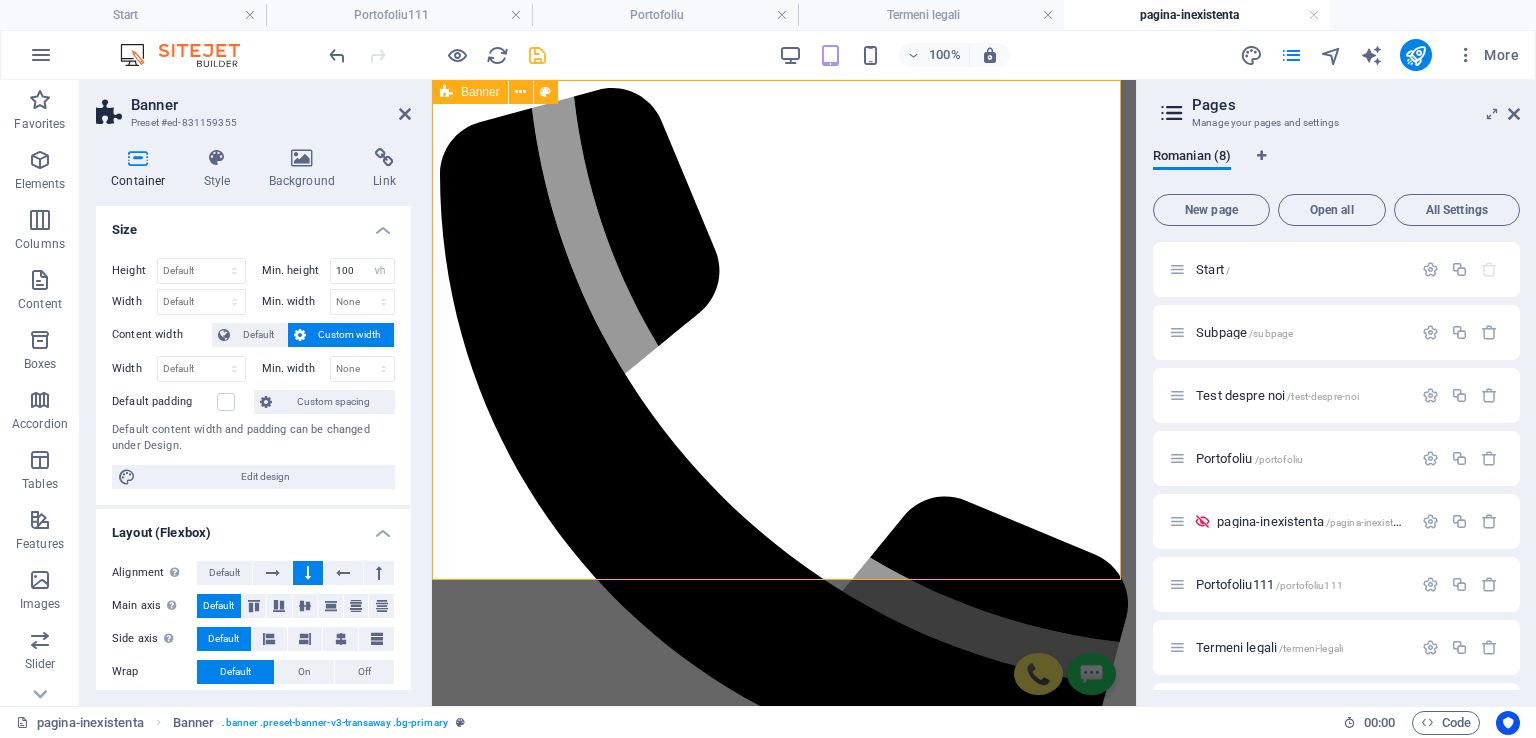 click on "📞
💬
.fa-secondary{opacity:.4} [PHONE] [PHONE] office.[EMAIL] Acasă Despre noi Servicii Portofoliu Contact SUNĂ ACUM!" at bounding box center [784, 3178] 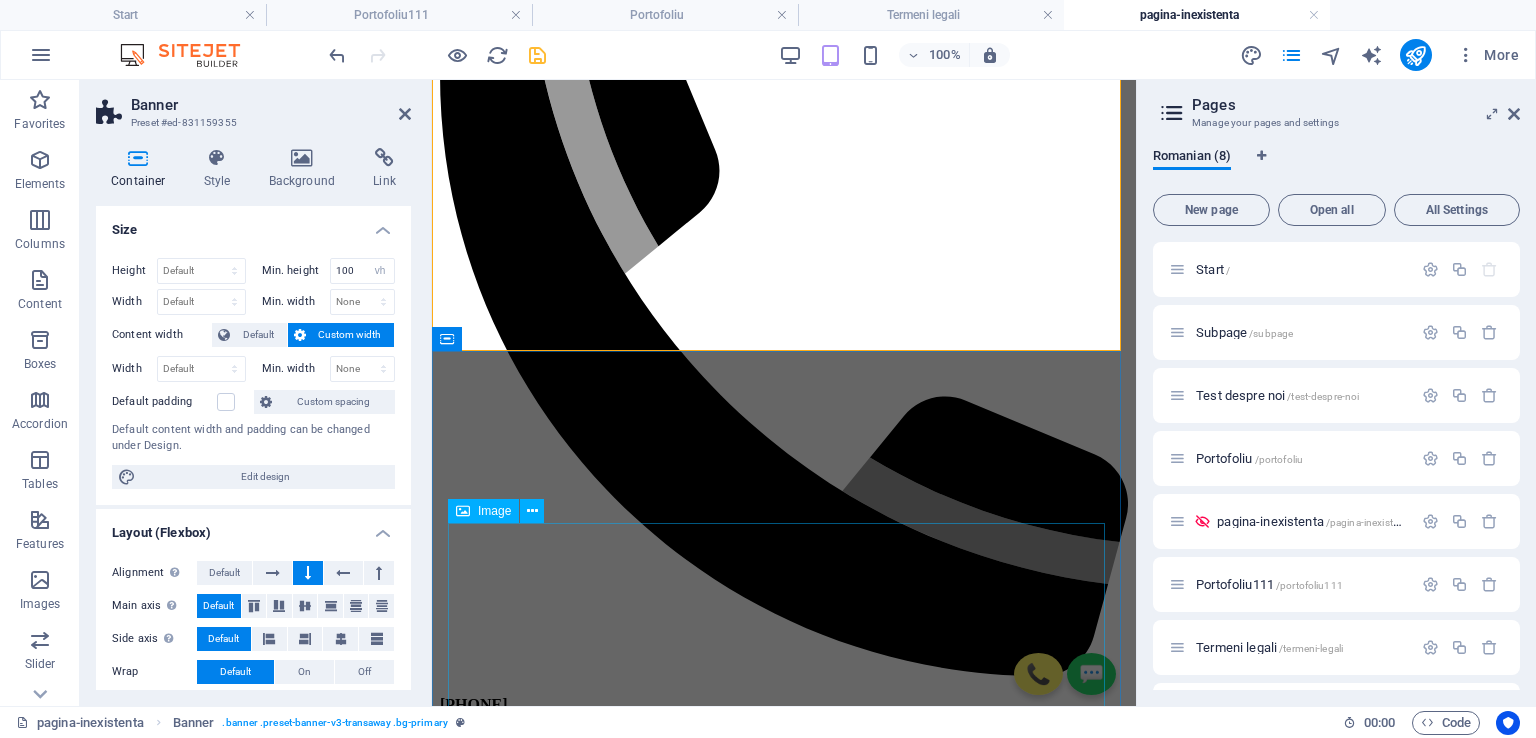 scroll, scrollTop: 100, scrollLeft: 0, axis: vertical 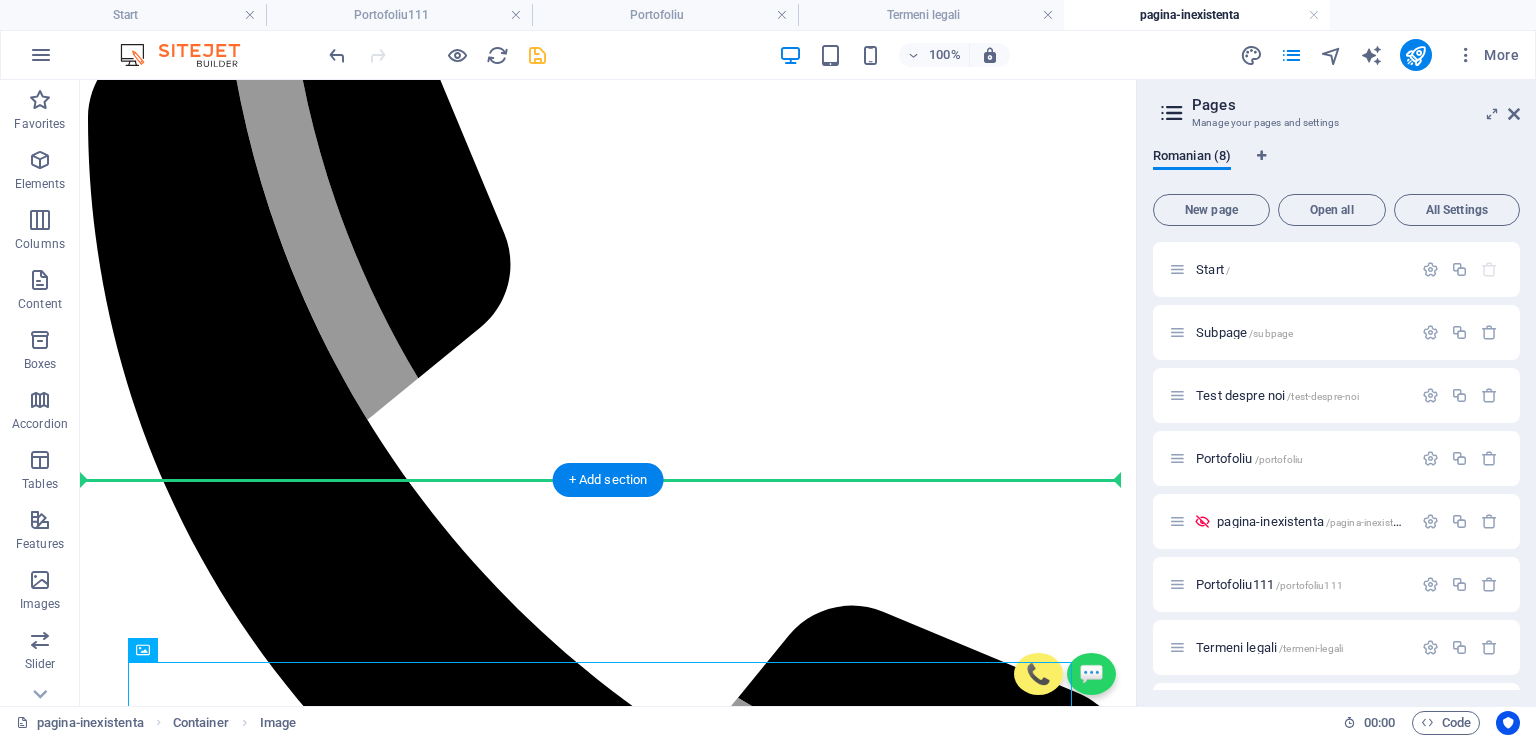 drag, startPoint x: 443, startPoint y: 679, endPoint x: 759, endPoint y: 288, distance: 502.72955 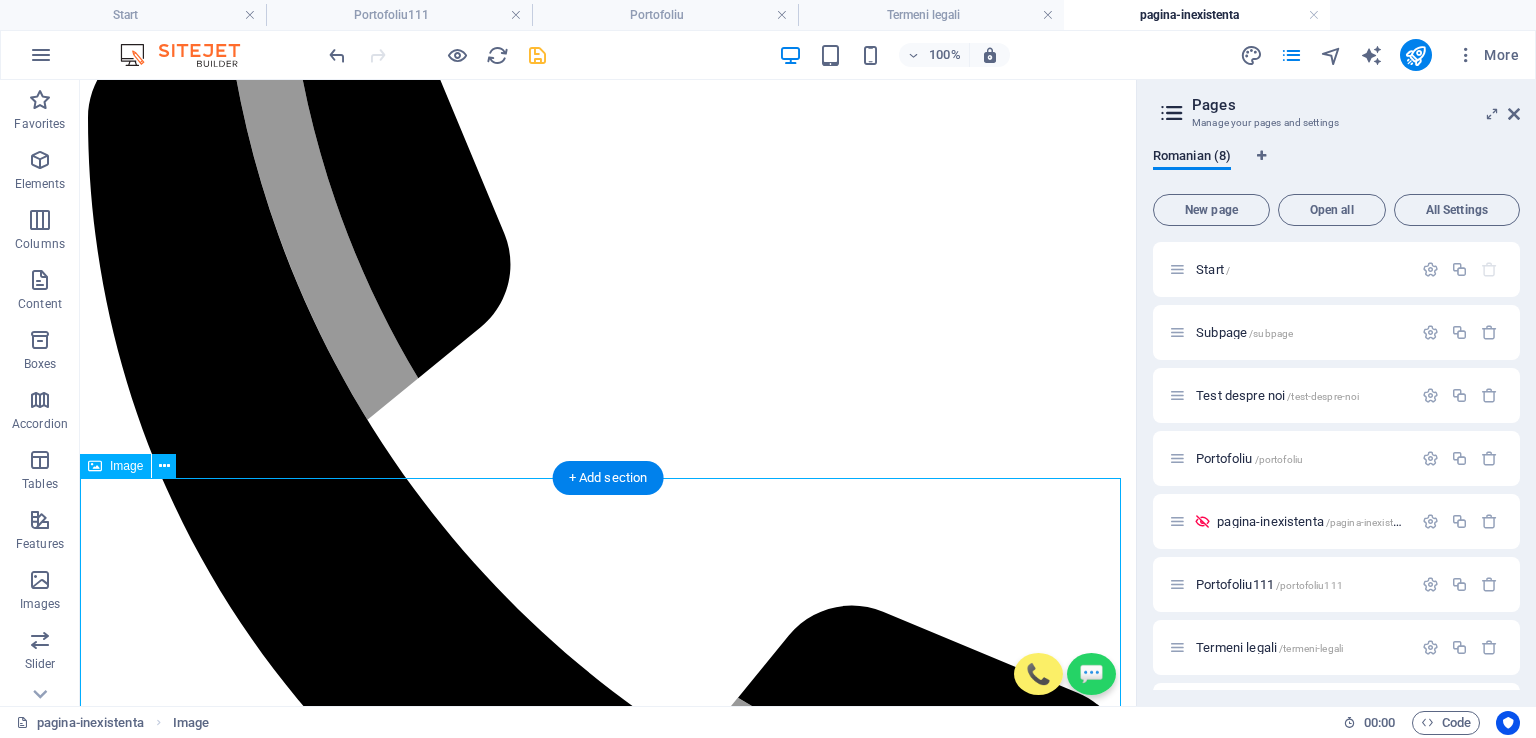 scroll, scrollTop: 101, scrollLeft: 0, axis: vertical 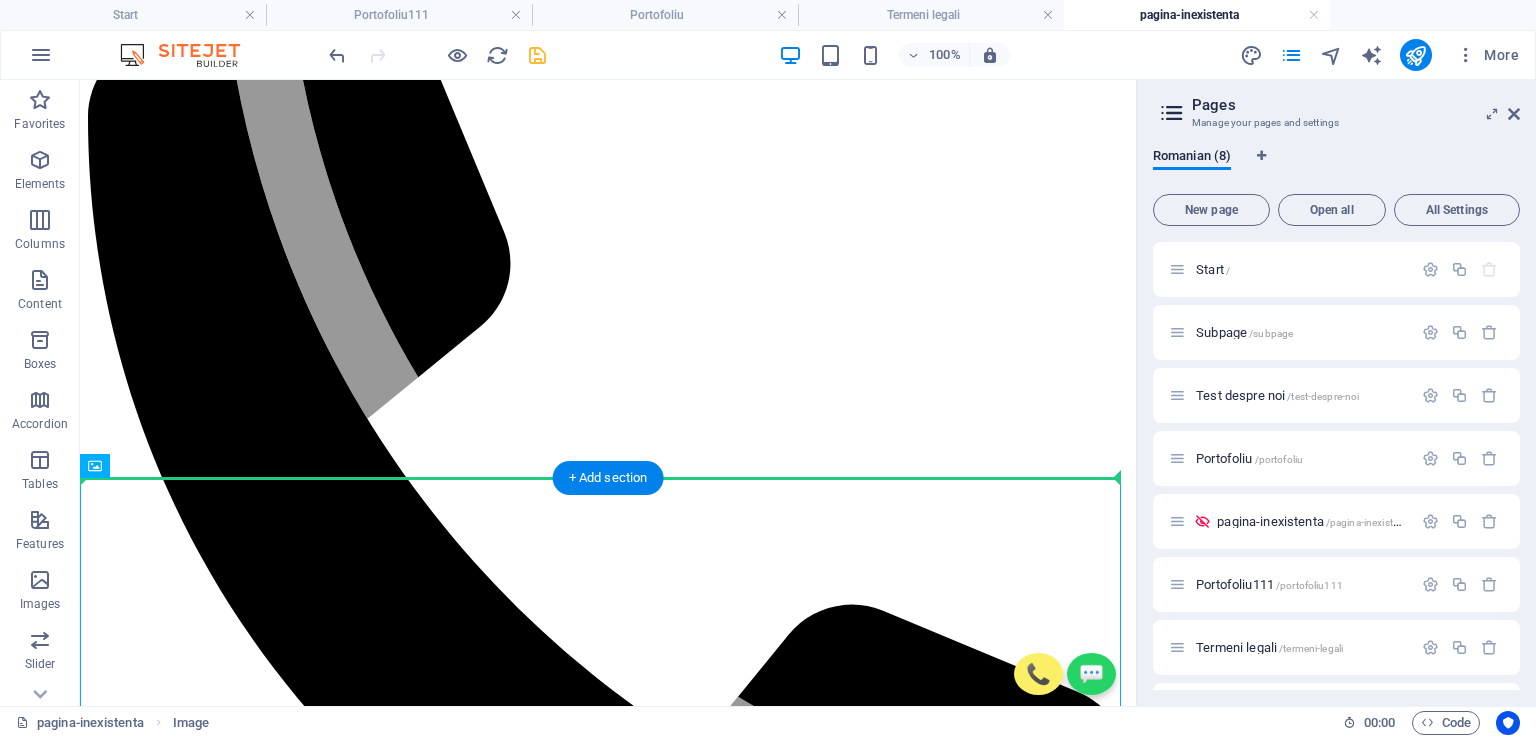 drag, startPoint x: 624, startPoint y: 628, endPoint x: 595, endPoint y: 255, distance: 374.12564 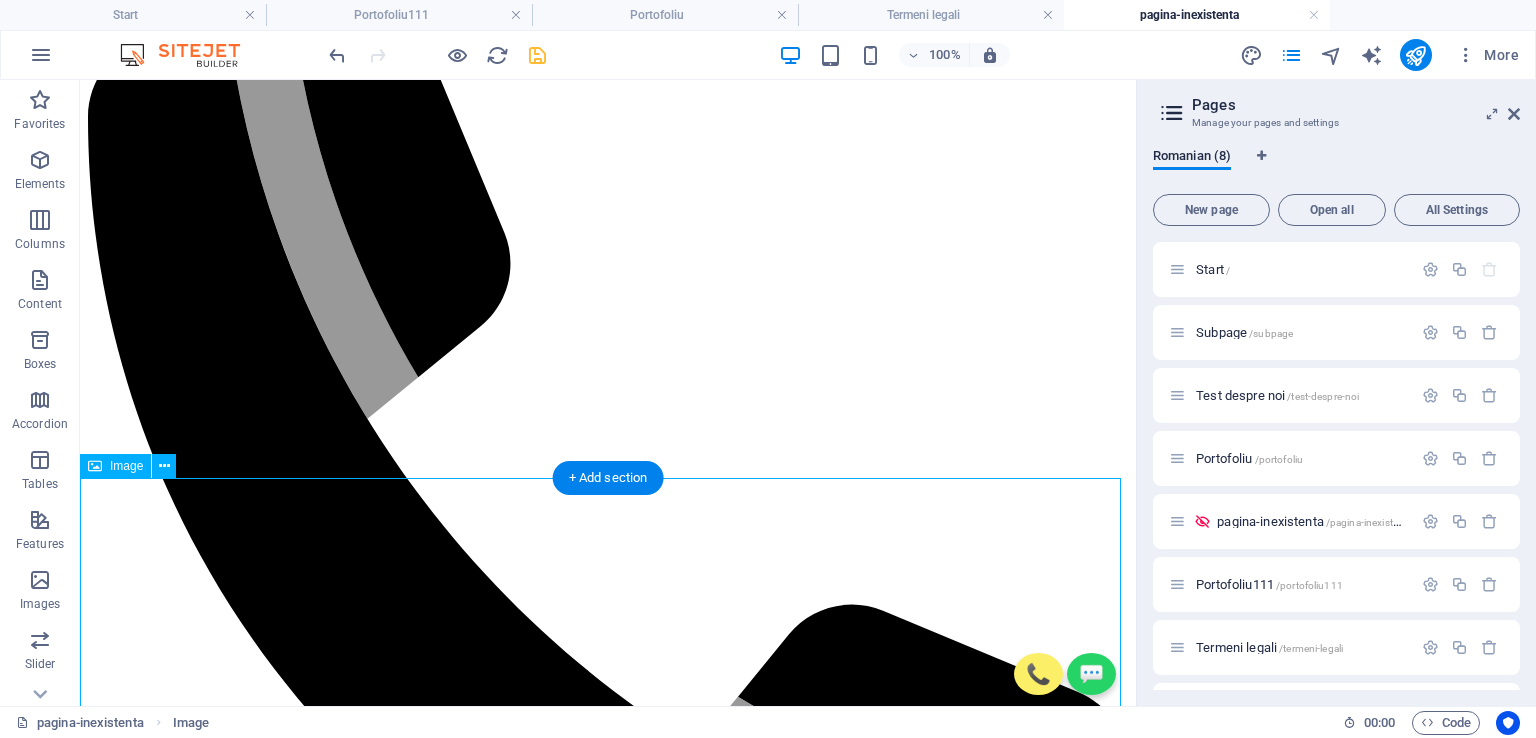 click at bounding box center (608, 9400) 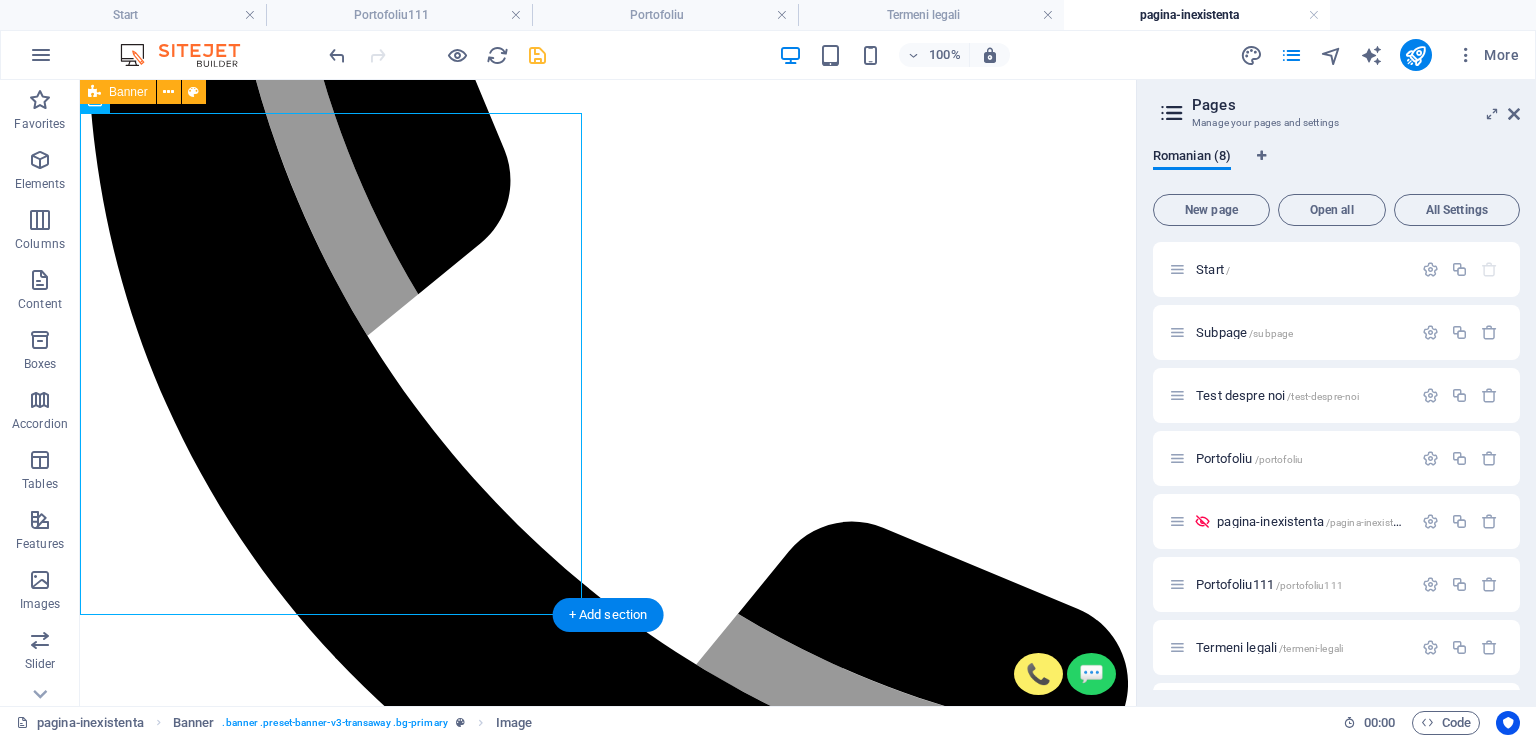 scroll, scrollTop: 100, scrollLeft: 0, axis: vertical 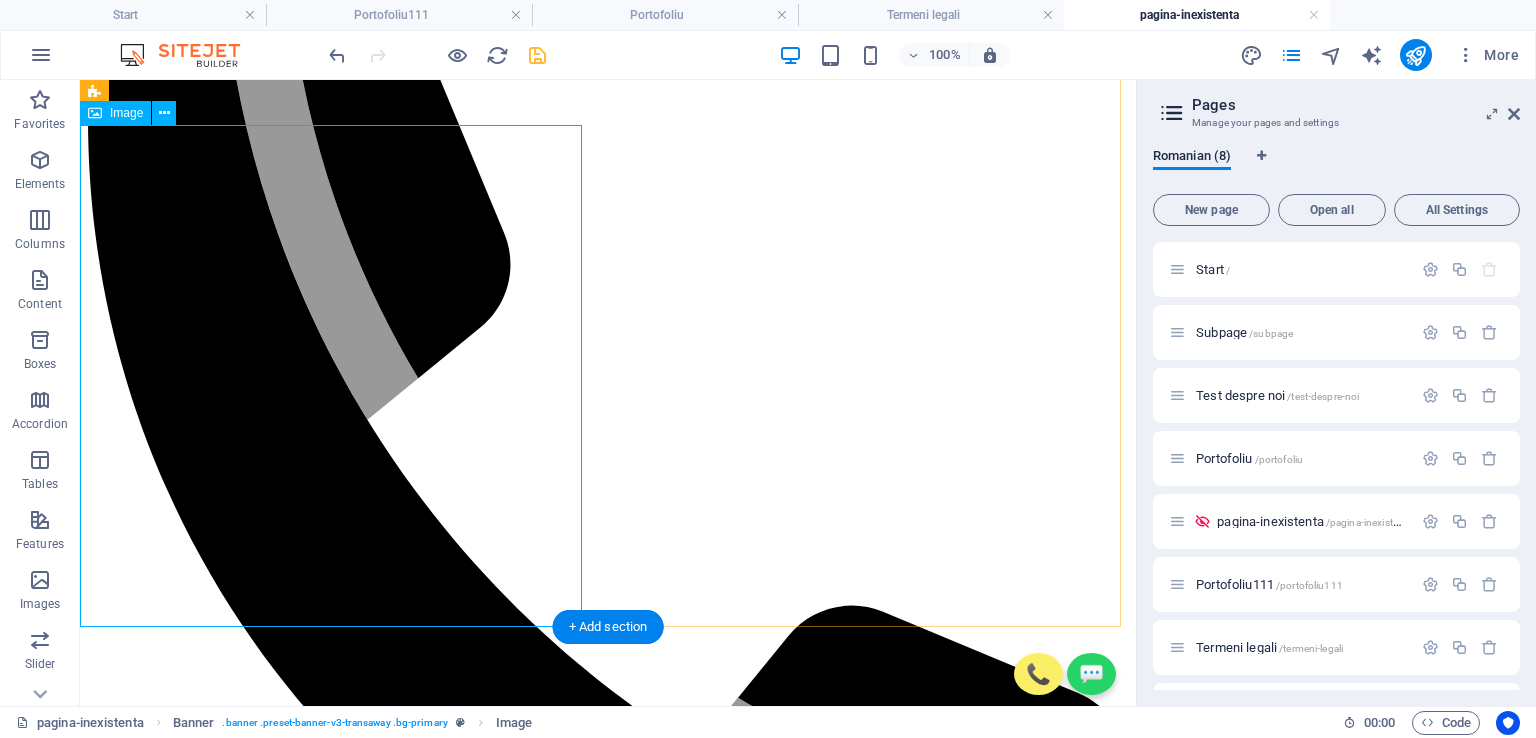 click at bounding box center (608, 9401) 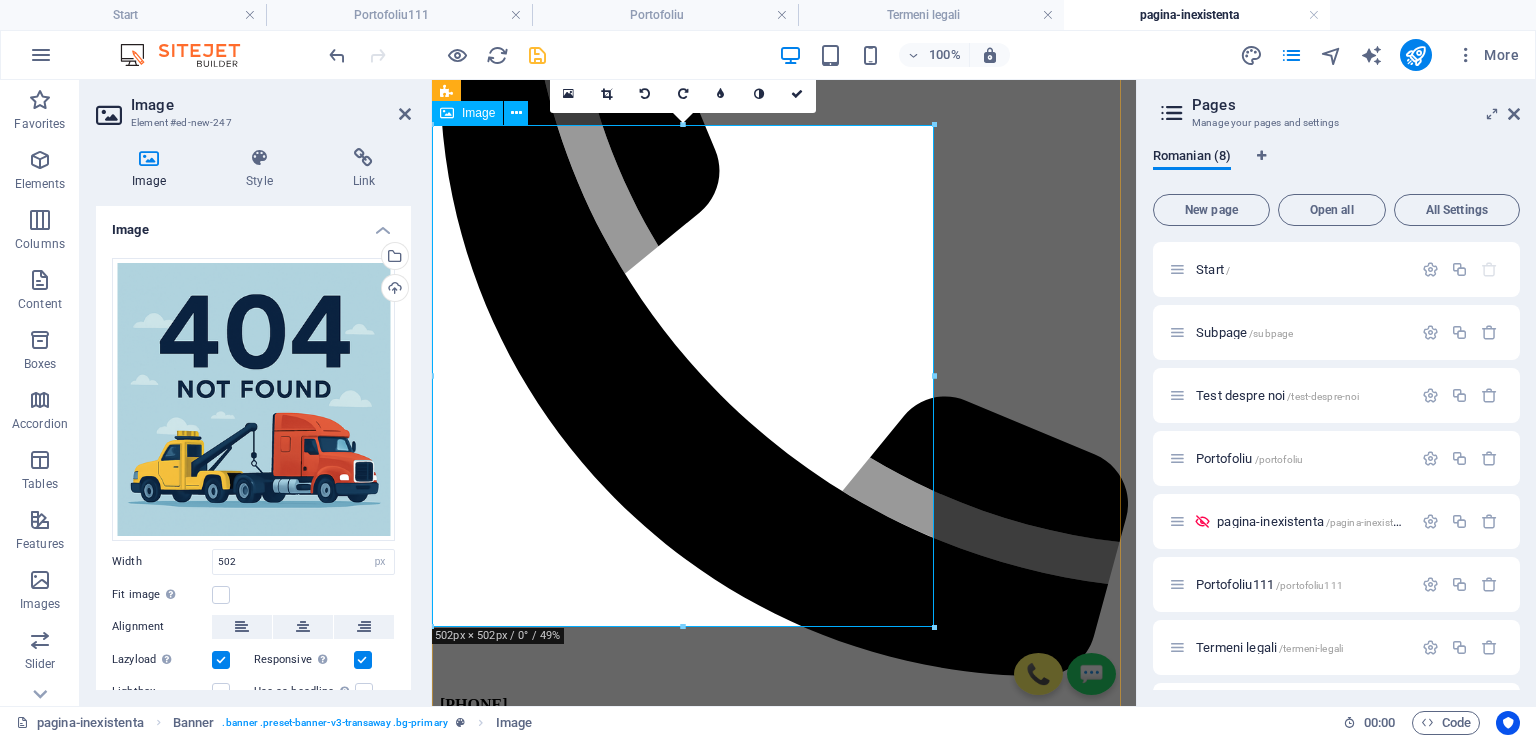 scroll, scrollTop: 19, scrollLeft: 0, axis: vertical 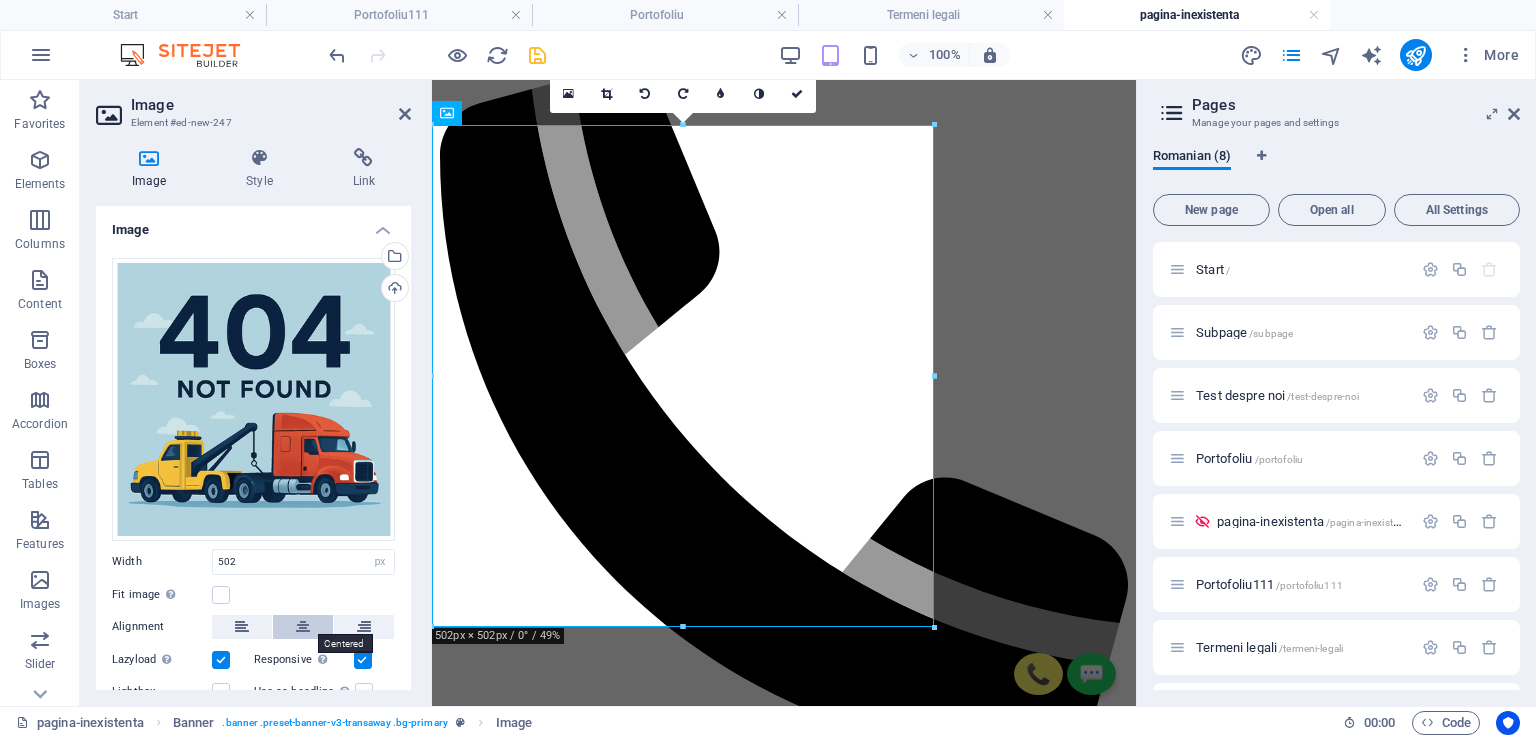click at bounding box center (303, 627) 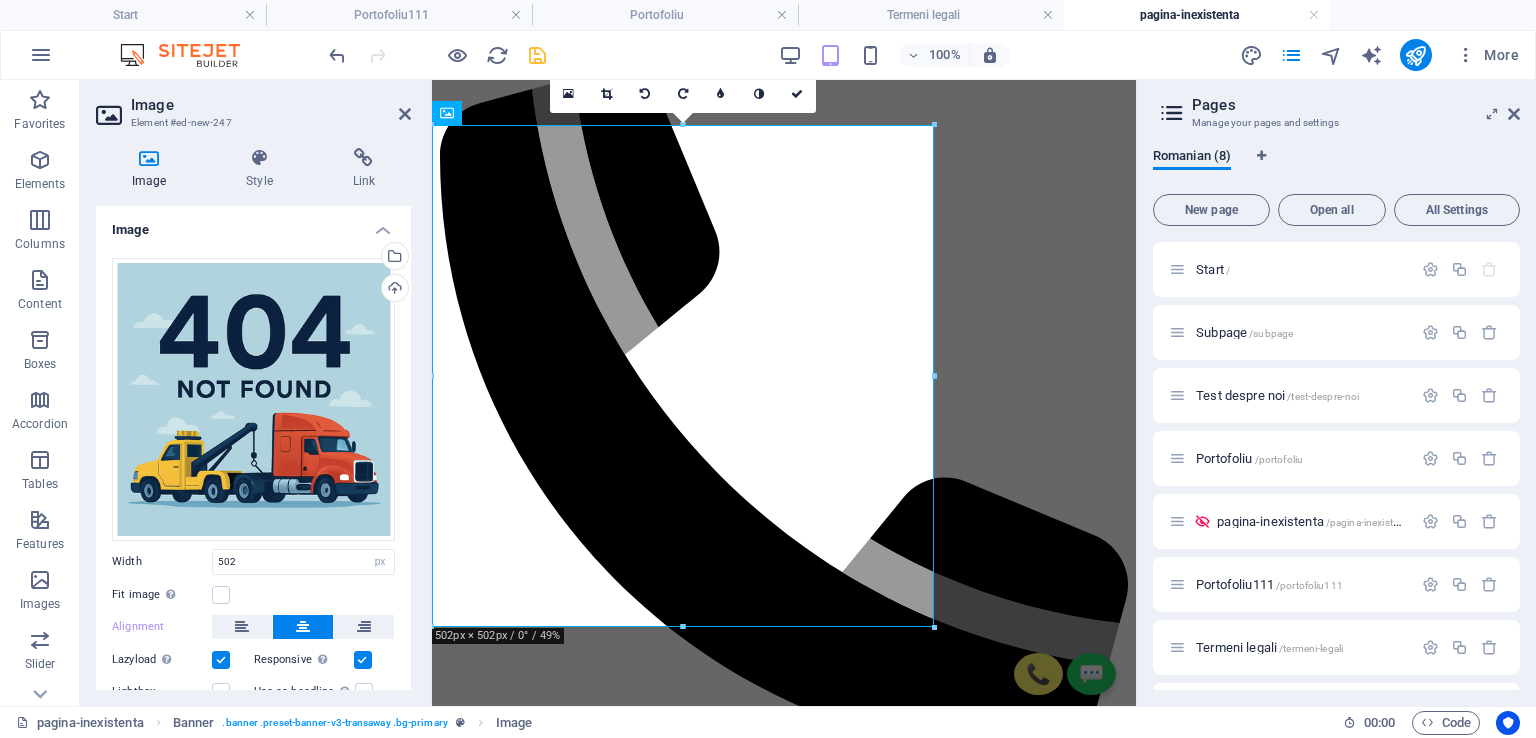 scroll, scrollTop: 105, scrollLeft: 0, axis: vertical 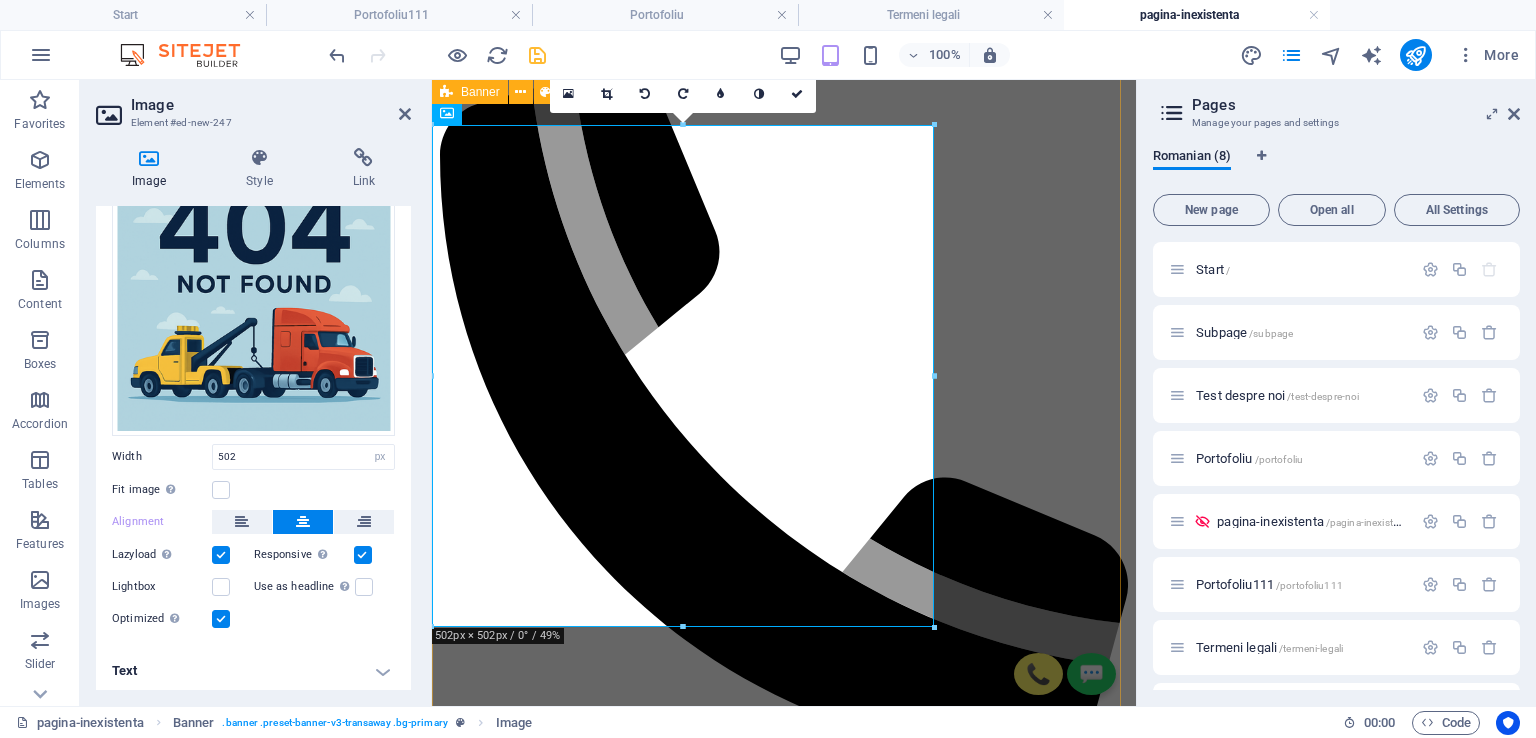 click on "📞
💬
.fa-secondary{opacity:.4} [PHONE] [PHONE] office.[EMAIL] Acasă Despre noi Servicii Portofoliu Contact SUNĂ ACUM!" at bounding box center [784, 3412] 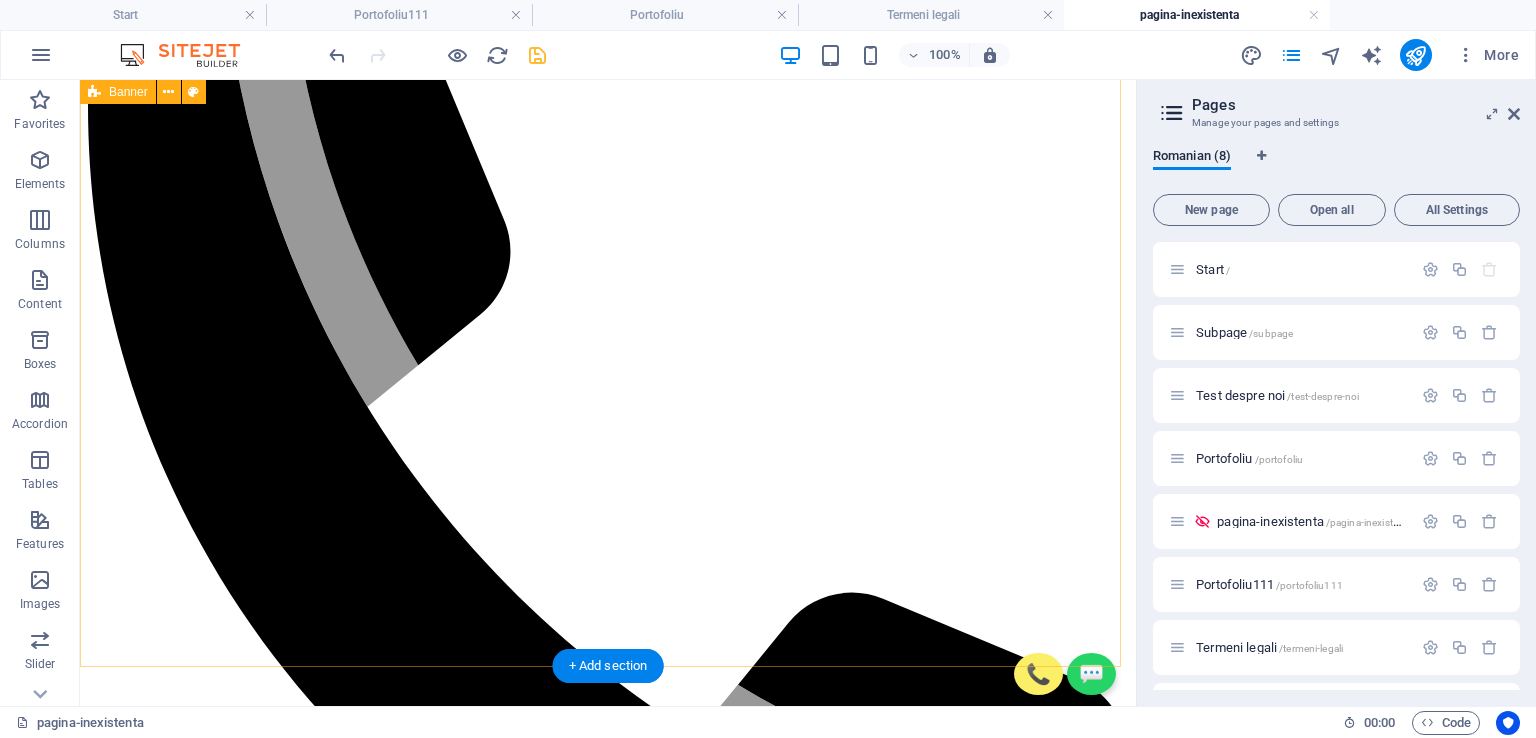 scroll, scrollTop: 0, scrollLeft: 0, axis: both 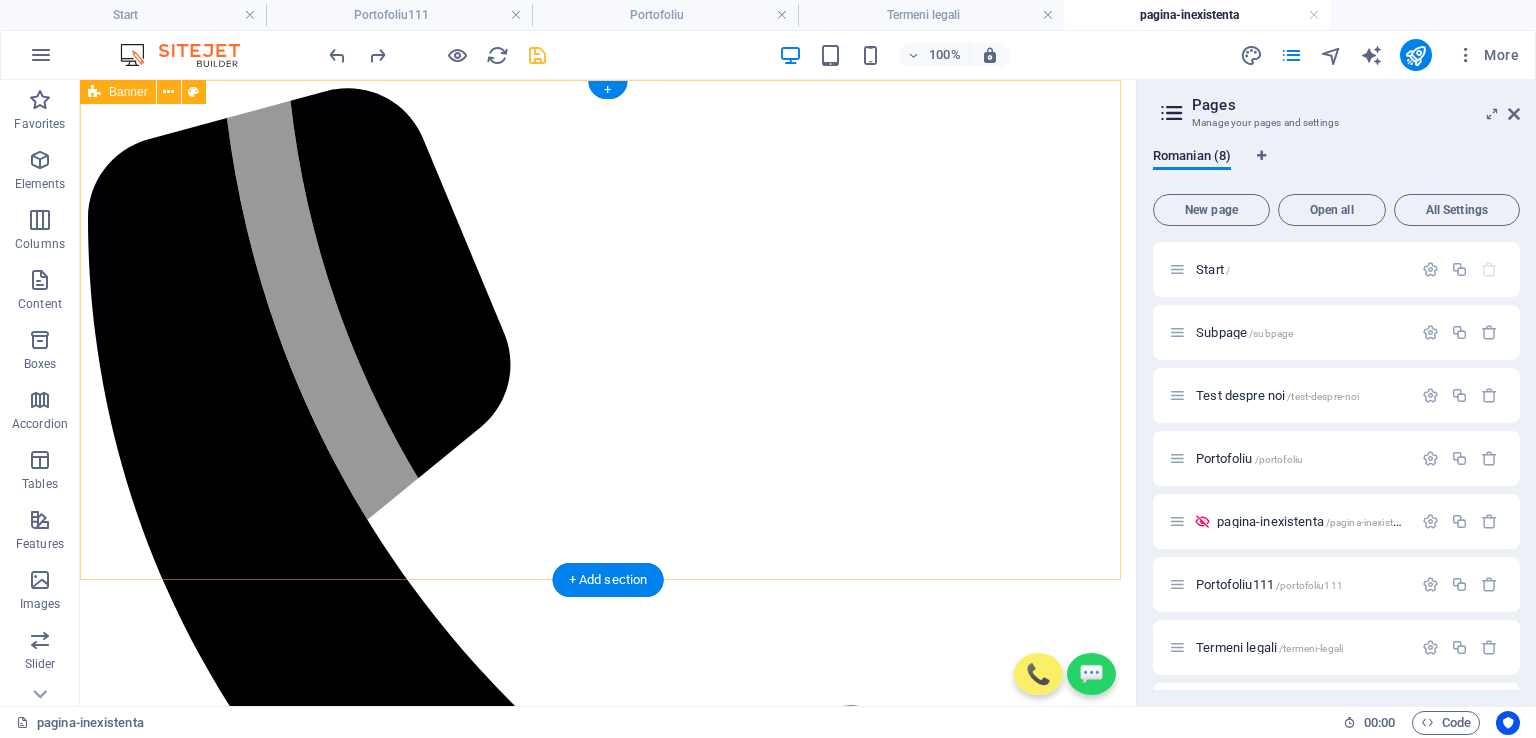 click on "📞
💬
.fa-secondary{opacity:.4} [PHONE] [PHONE] office.[EMAIL] Acasă Despre noi Servicii Portofoliu Contact SUNĂ ACUM!" at bounding box center [608, 4668] 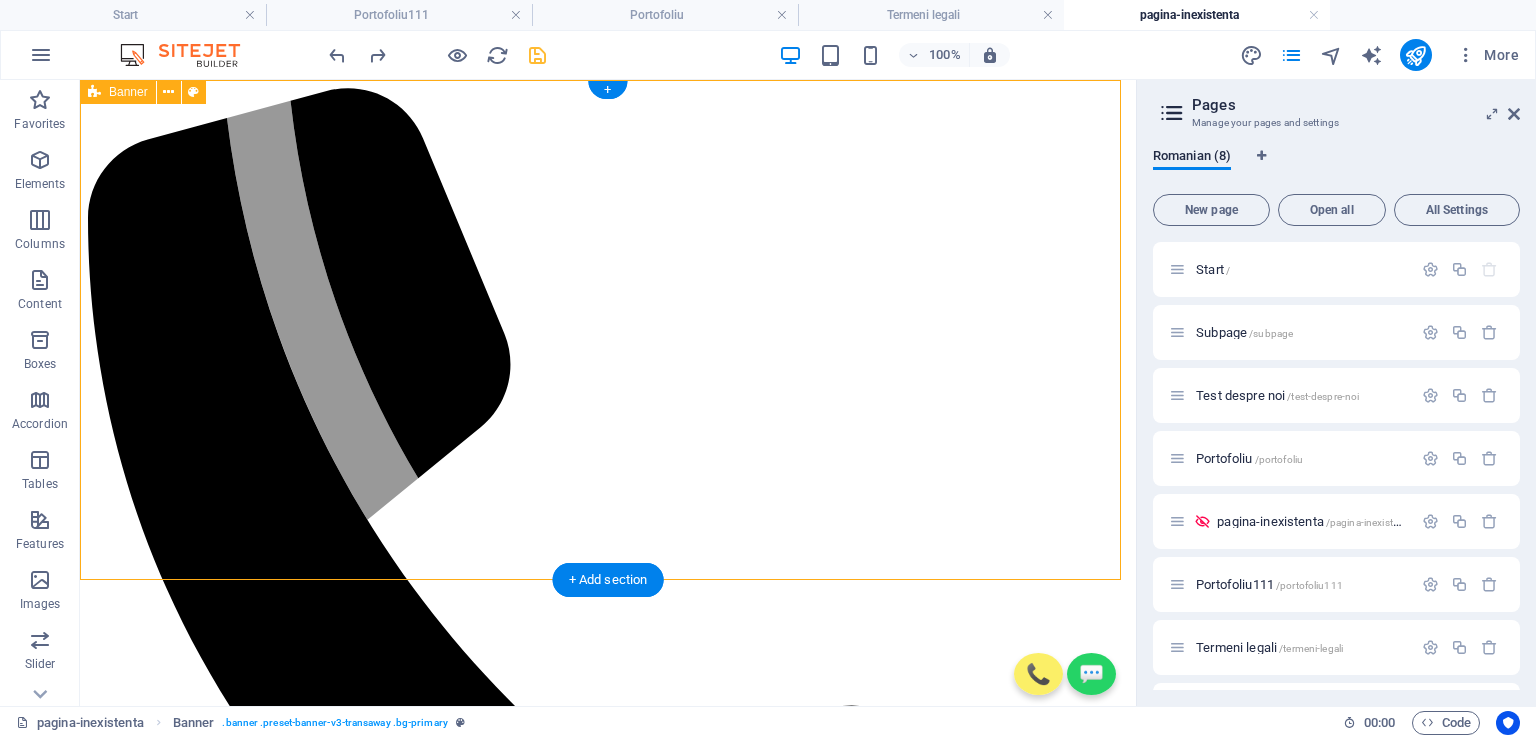 click on "📞
💬
.fa-secondary{opacity:.4} [PHONE] [PHONE] office.[EMAIL] Acasă Despre noi Servicii Portofoliu Contact SUNĂ ACUM!" at bounding box center [608, 4668] 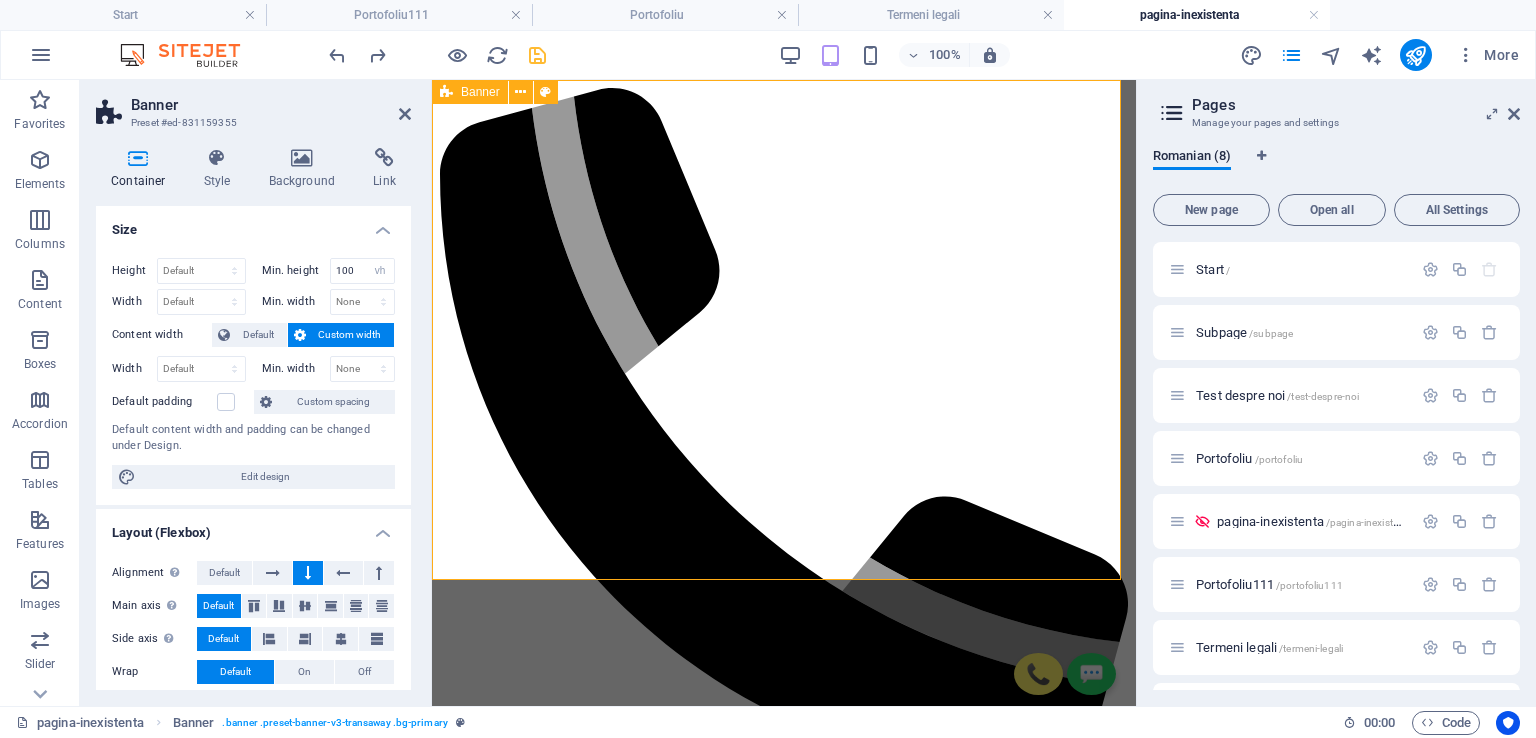 click on "📞
💬
.fa-secondary{opacity:.4} [PHONE] [PHONE] office.[EMAIL] Acasă Despre noi Servicii Portofoliu Contact SUNĂ ACUM!" at bounding box center (784, 3178) 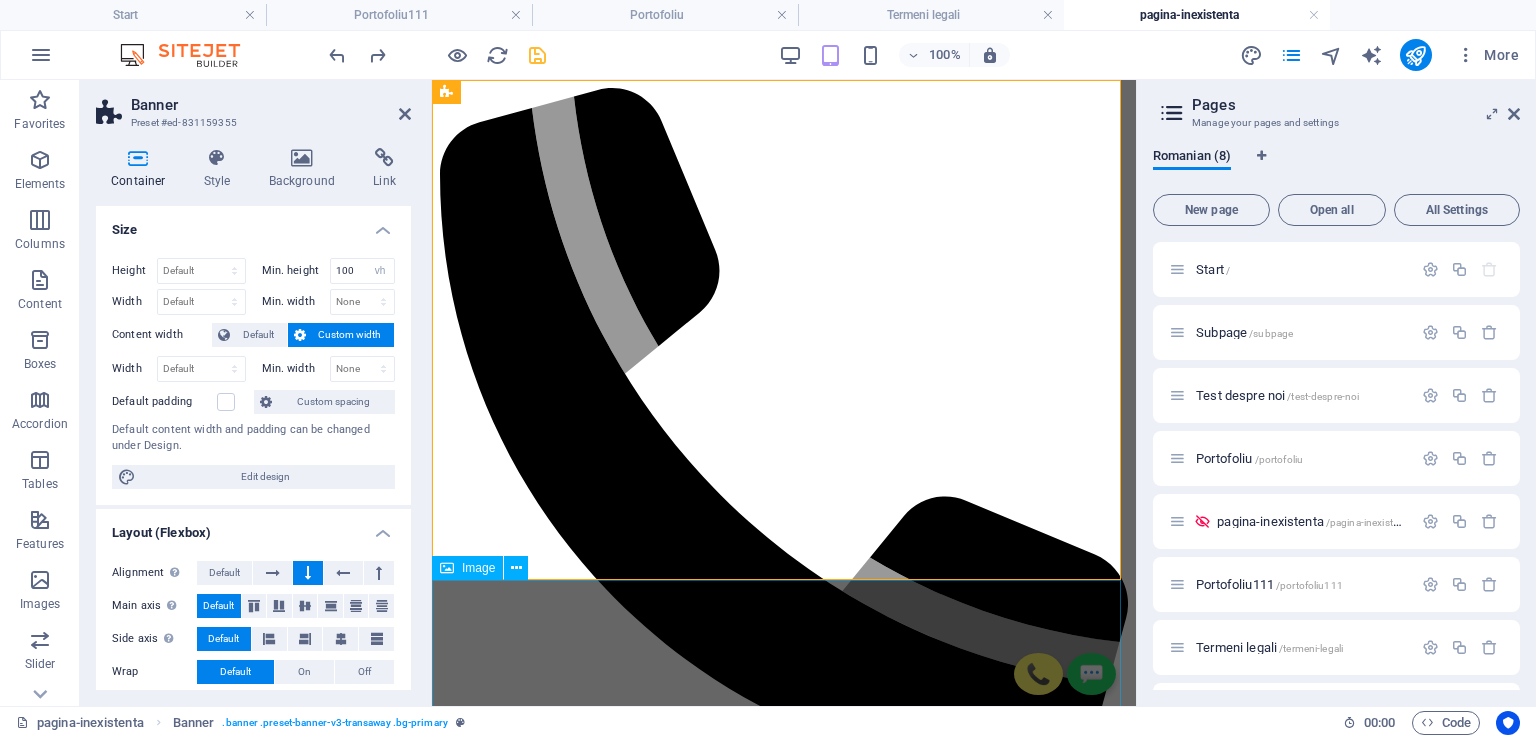 click at bounding box center [784, 6521] 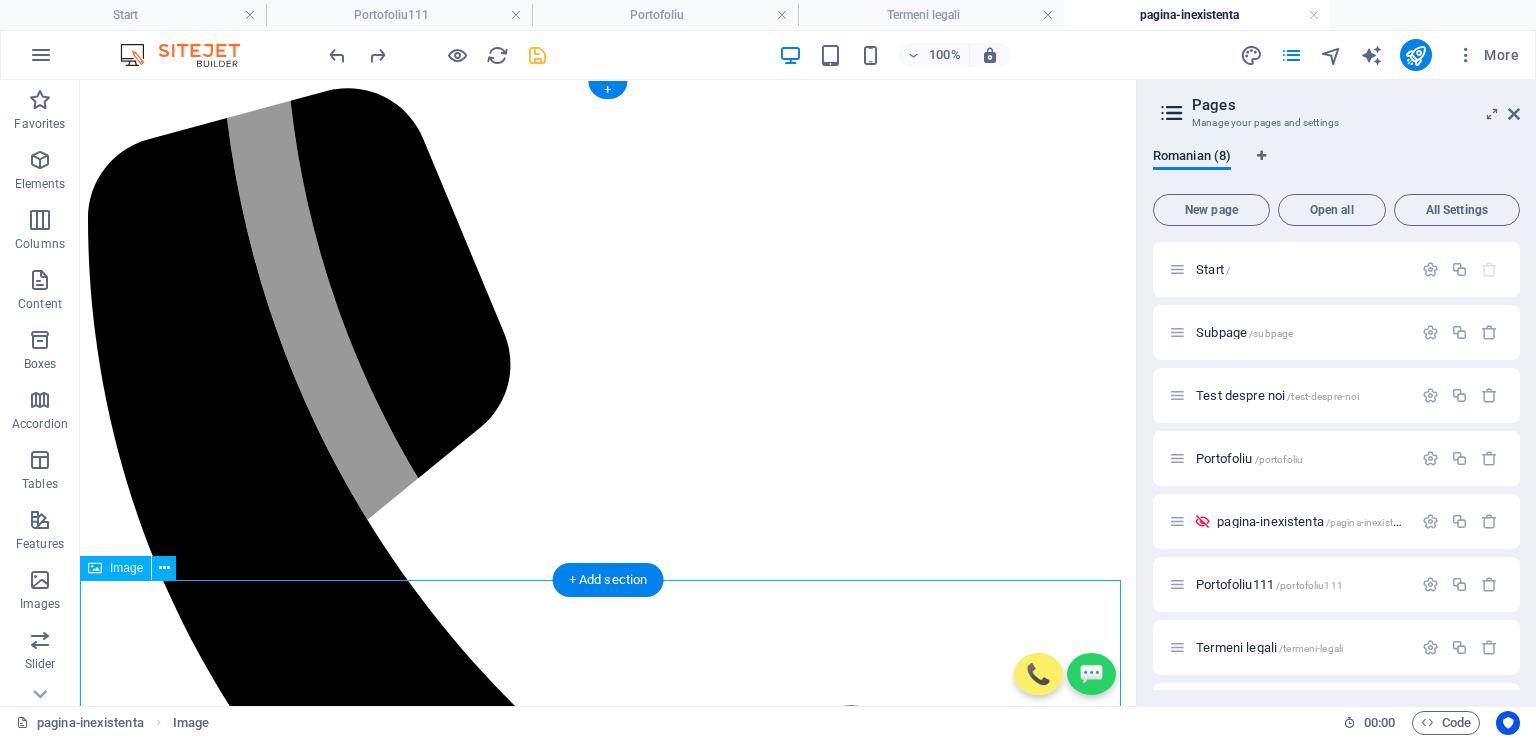 click at bounding box center [608, 9501] 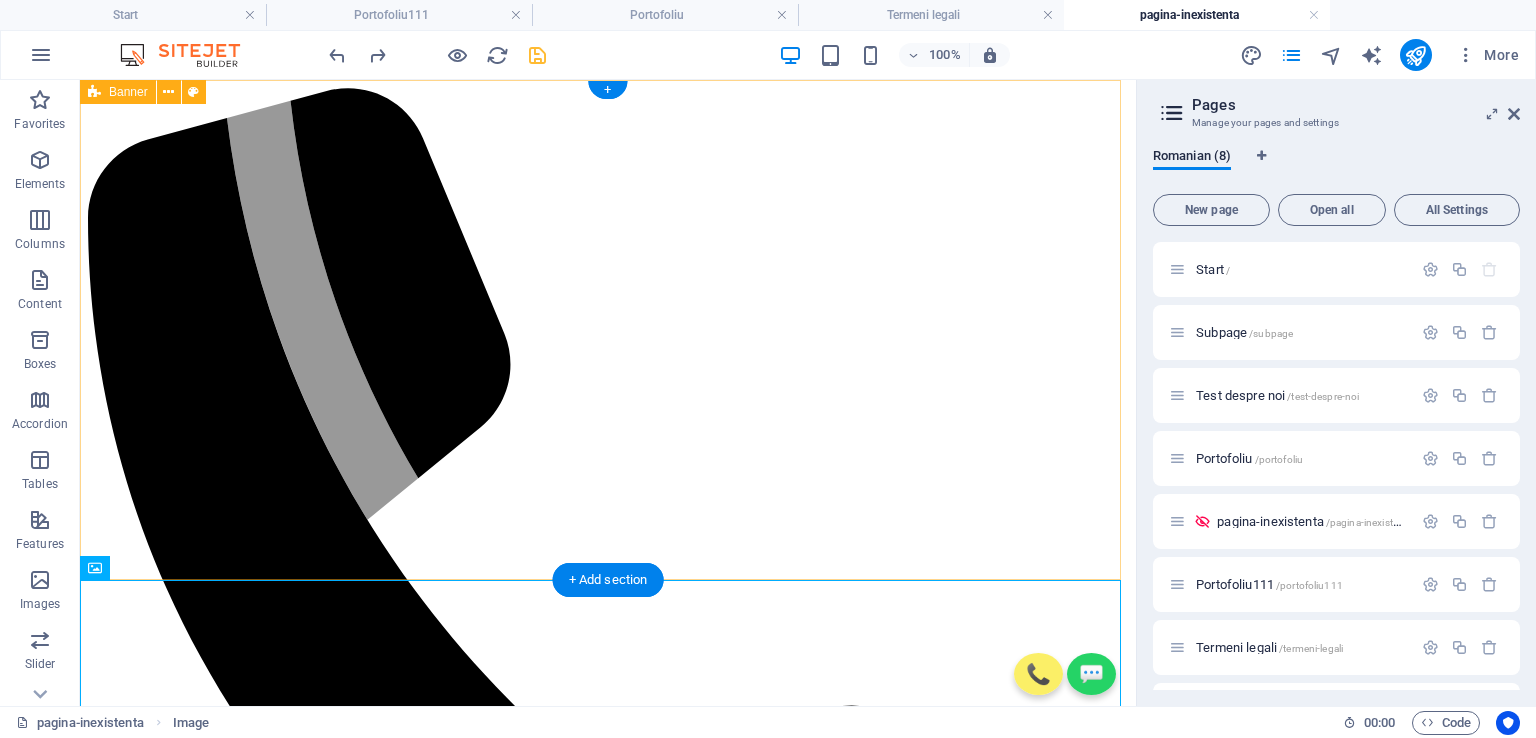 click on "📞
💬
.fa-secondary{opacity:.4} [PHONE] [PHONE] office.[EMAIL] Acasă Despre noi Servicii Portofoliu Contact SUNĂ ACUM!" at bounding box center [608, 4668] 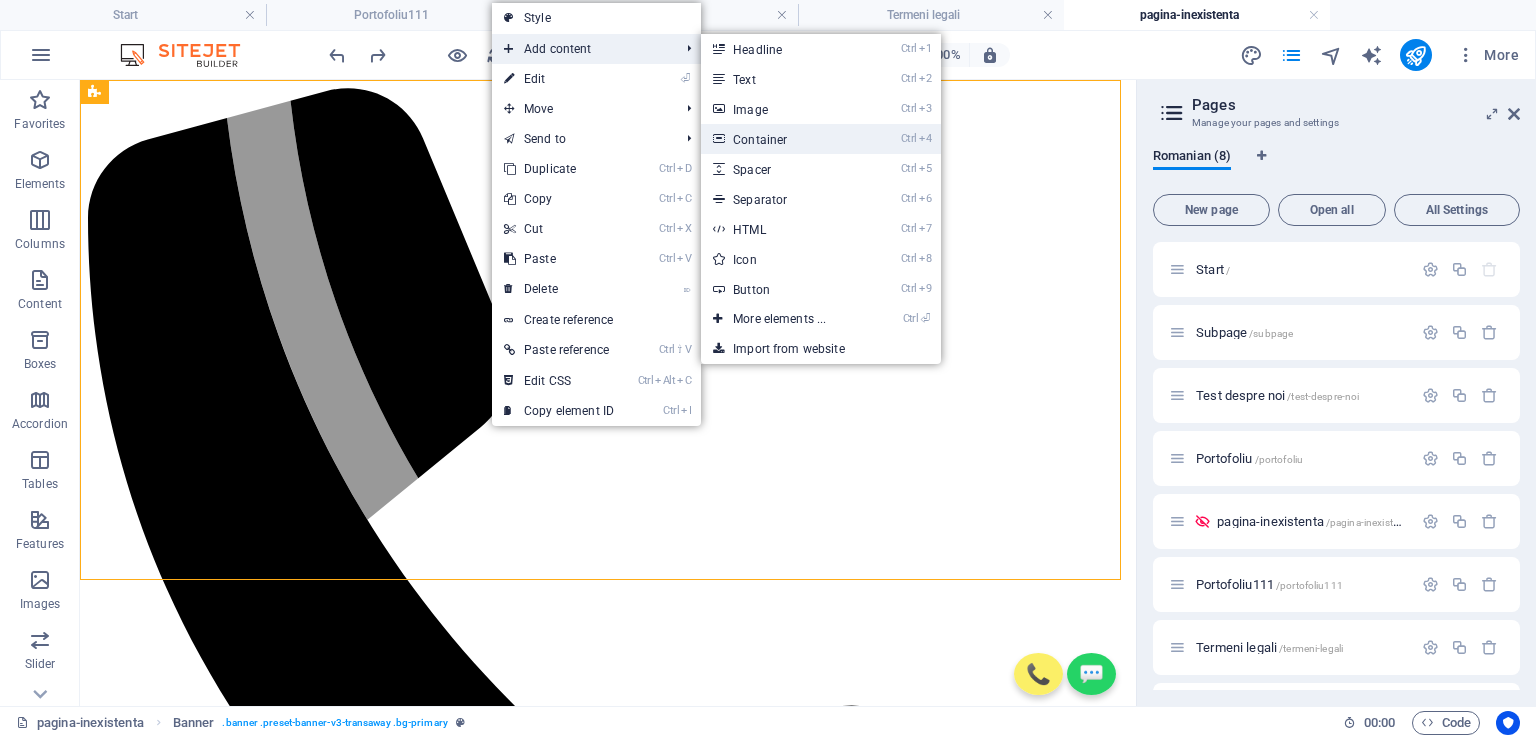 click on "Ctrl 4  Container" at bounding box center (783, 139) 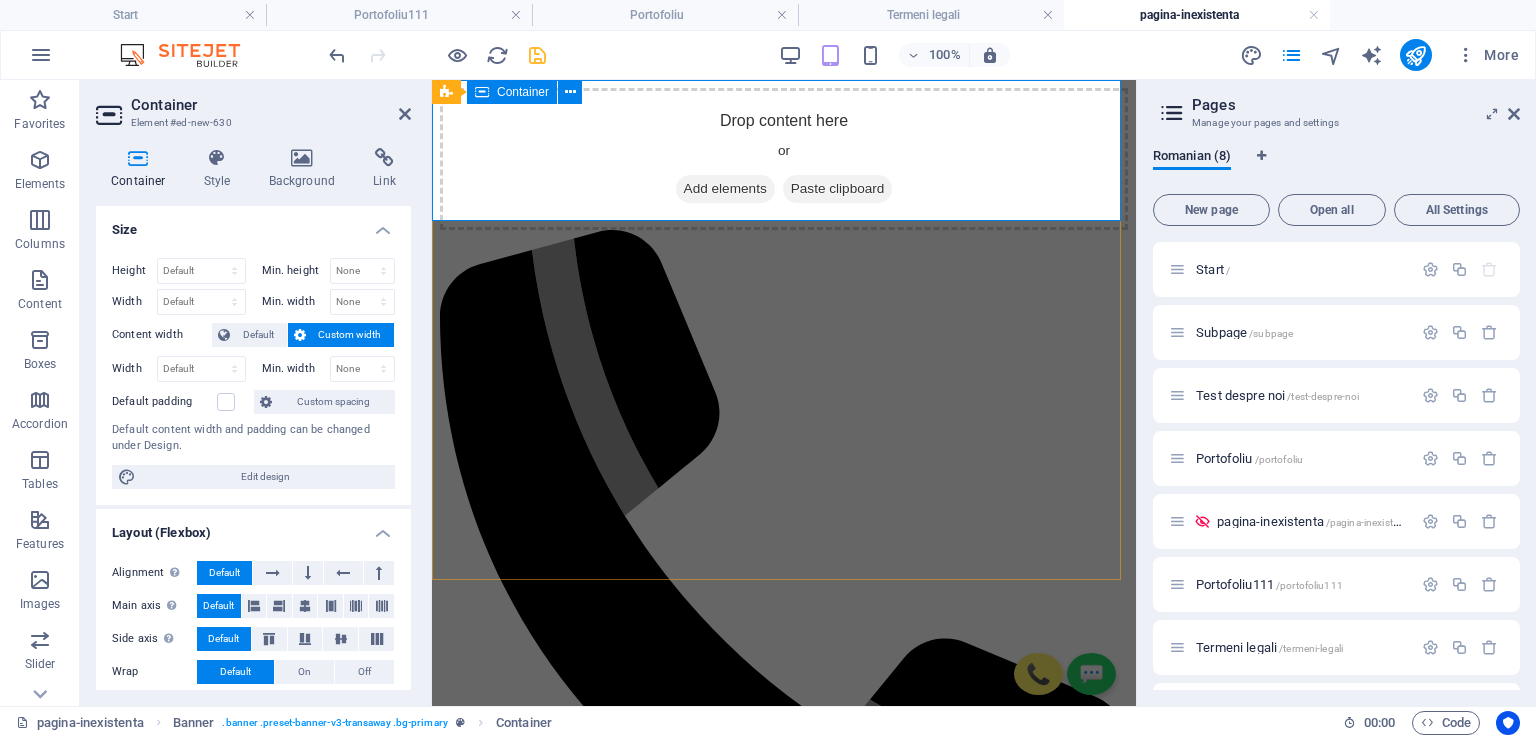 click on "Container" at bounding box center (523, 92) 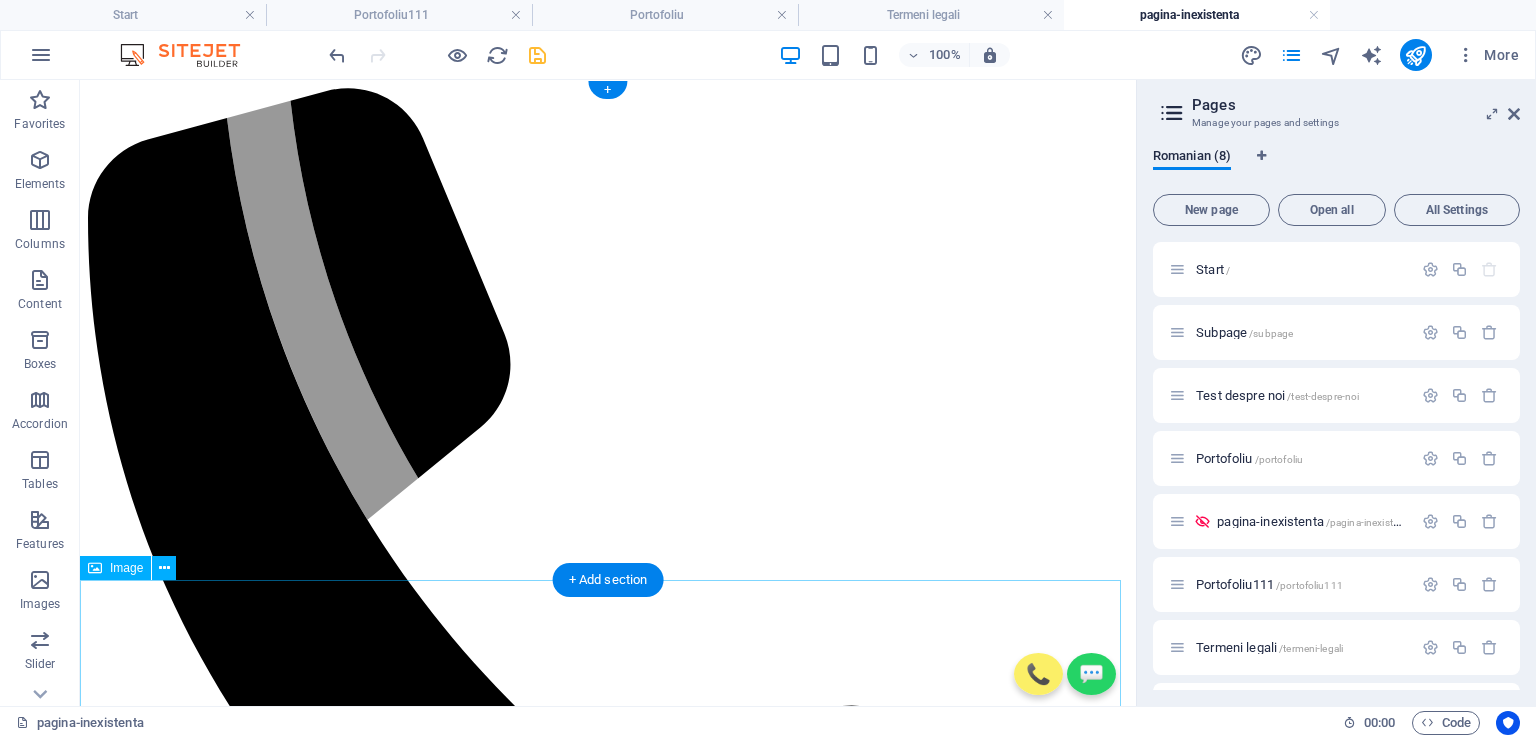 click at bounding box center [608, 9501] 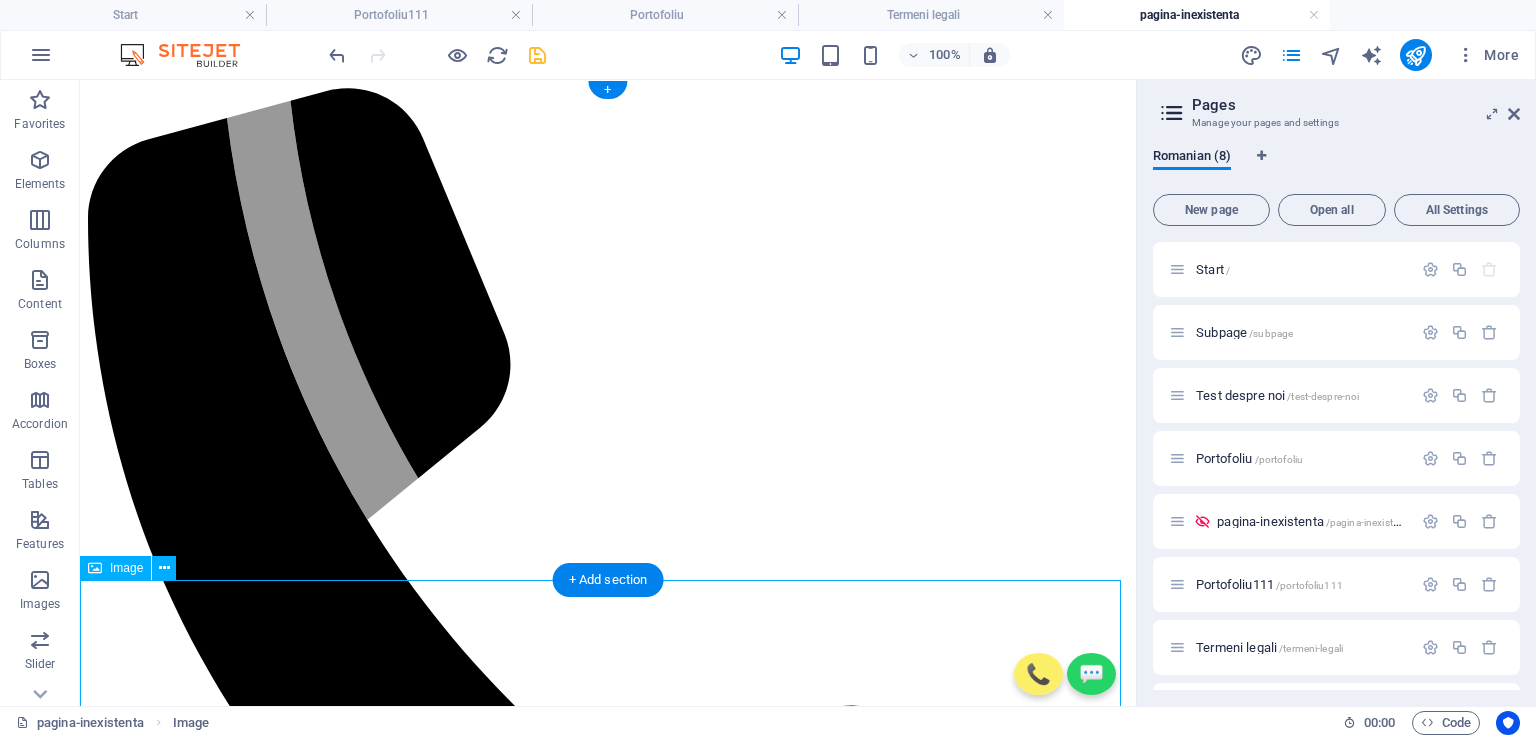 click at bounding box center [608, 9501] 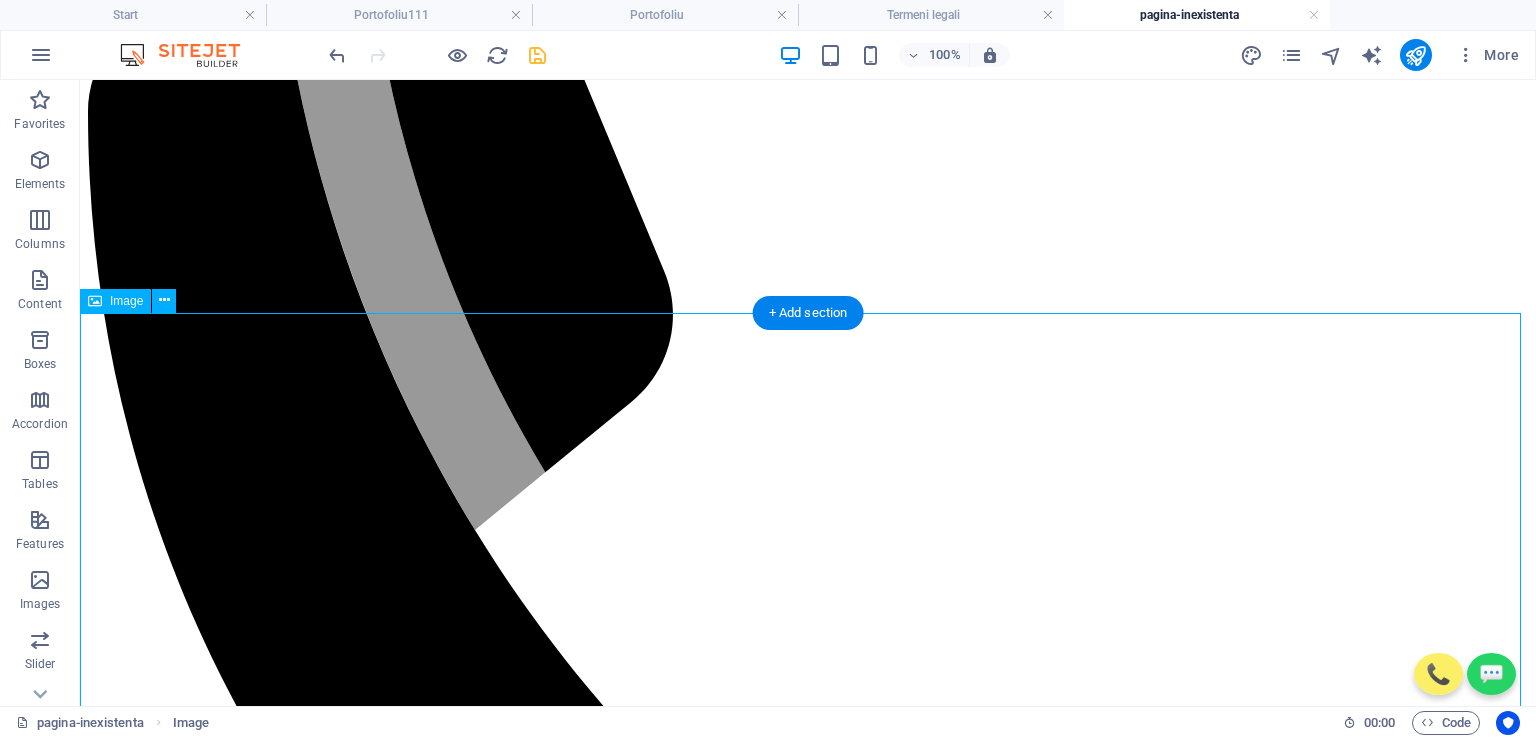 scroll, scrollTop: 0, scrollLeft: 0, axis: both 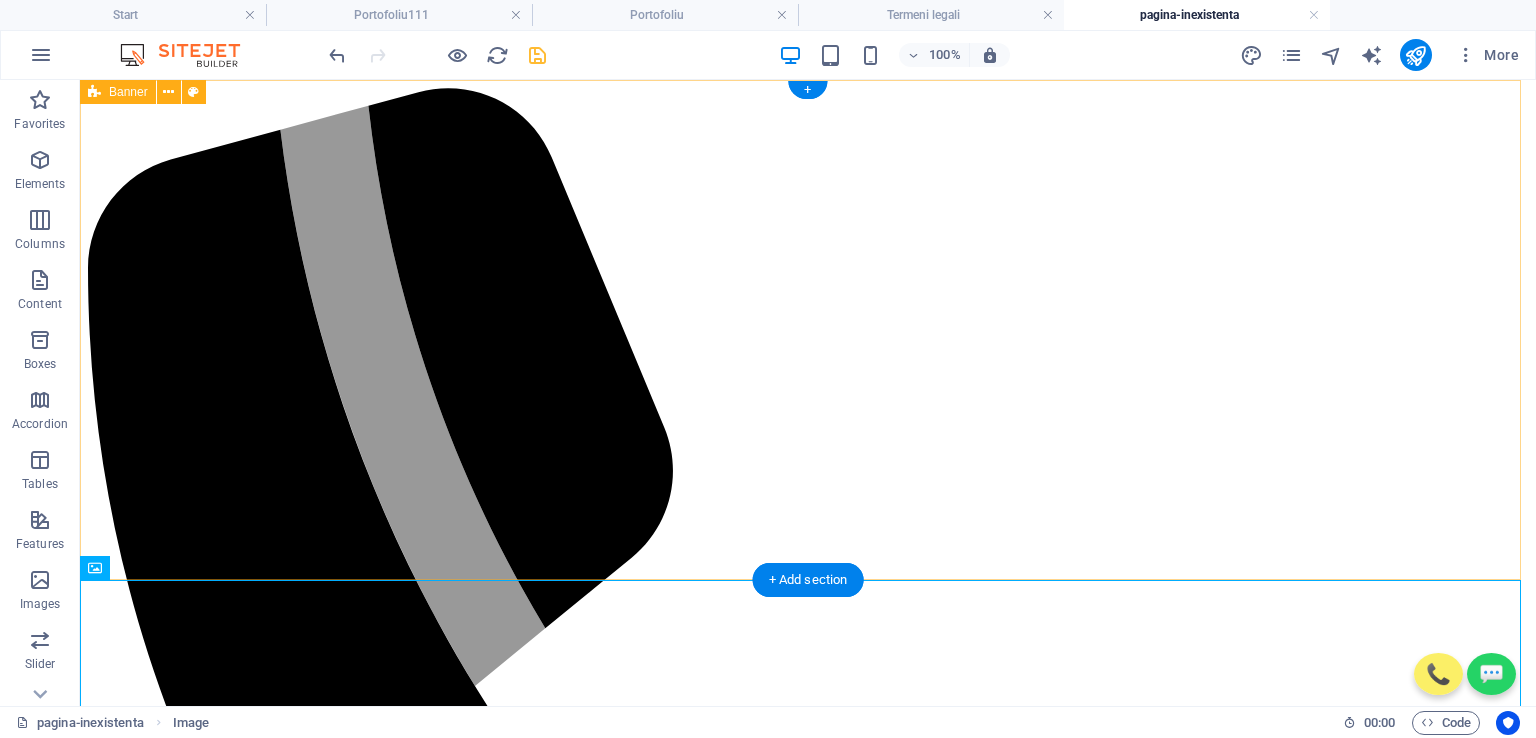 click on "📞
💬
.fa-secondary{opacity:.4} [PHONE] [PHONE] office.[EMAIL] Acasă Despre noi Servicii Portofoliu Contact SUNĂ ACUM!" at bounding box center (808, 6360) 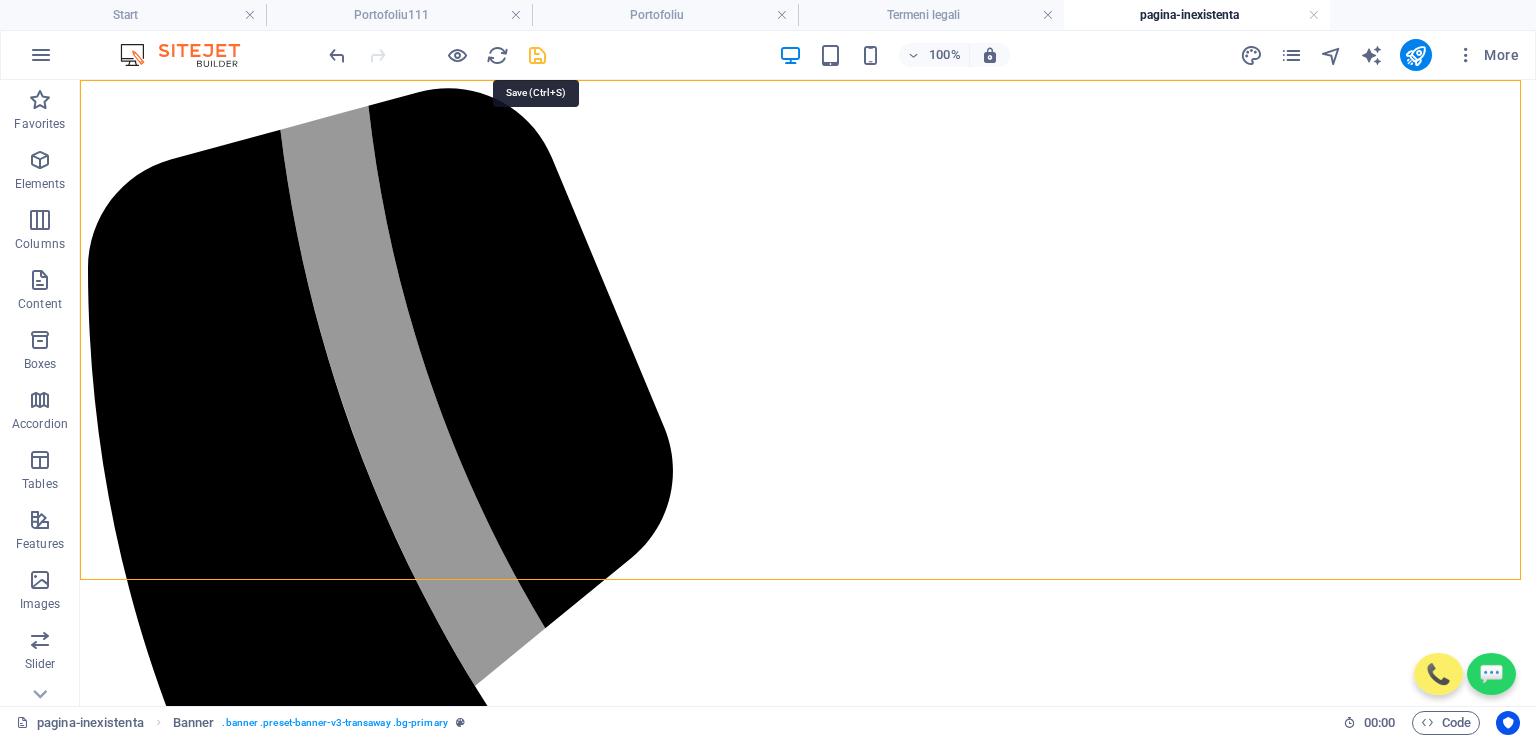 click at bounding box center [537, 55] 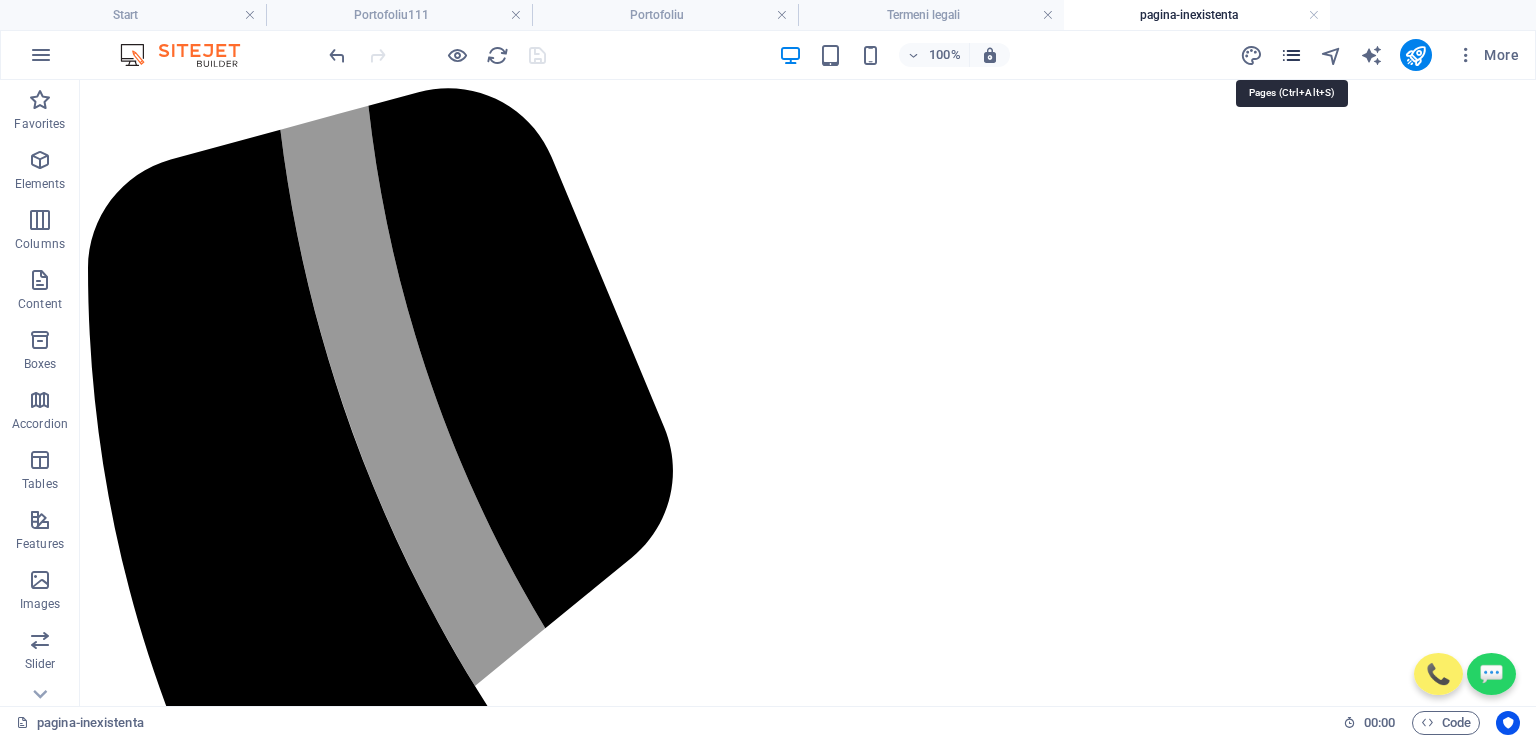 click at bounding box center (1291, 55) 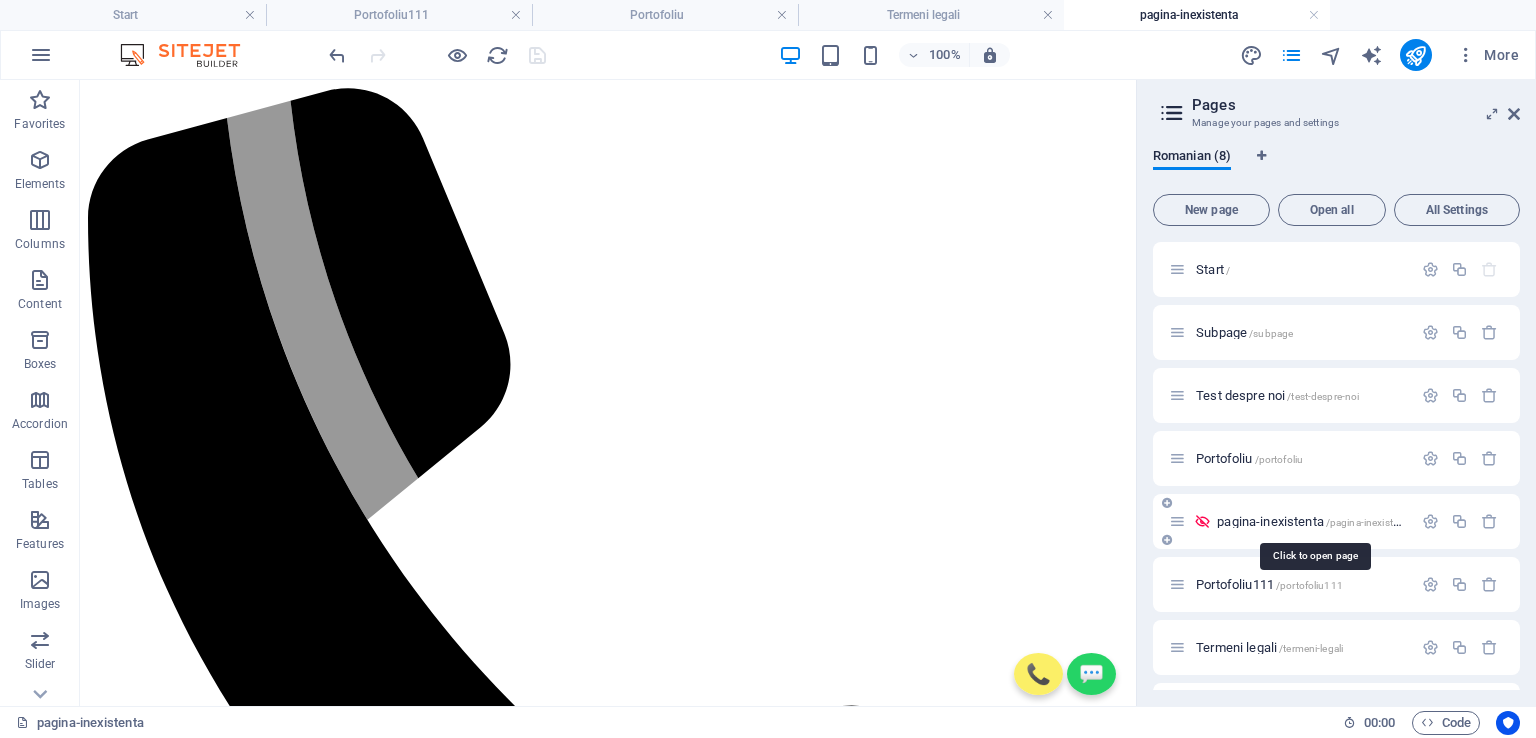 click on "pagina-inexistenta /pagina-inexistenta" at bounding box center [1314, 521] 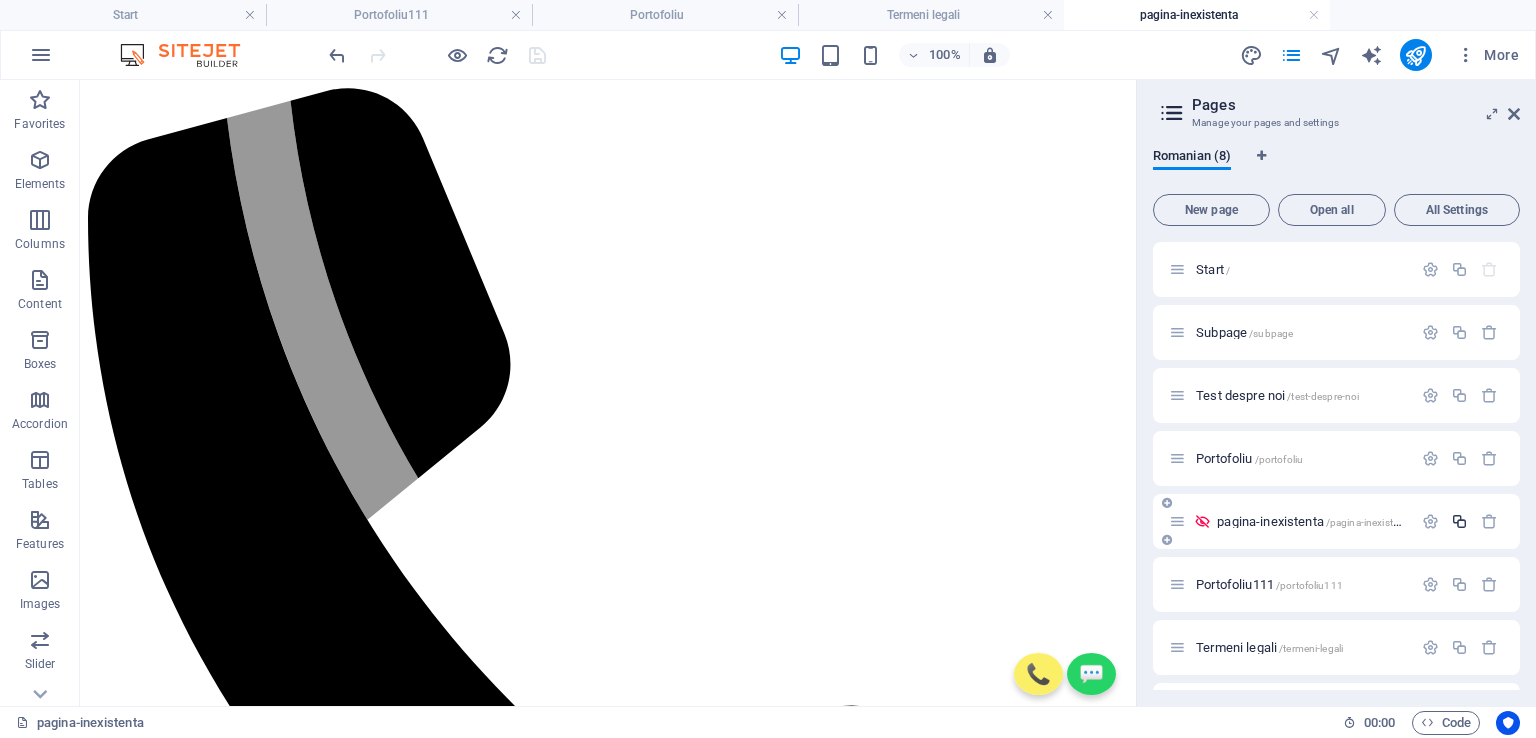 click at bounding box center [1459, 521] 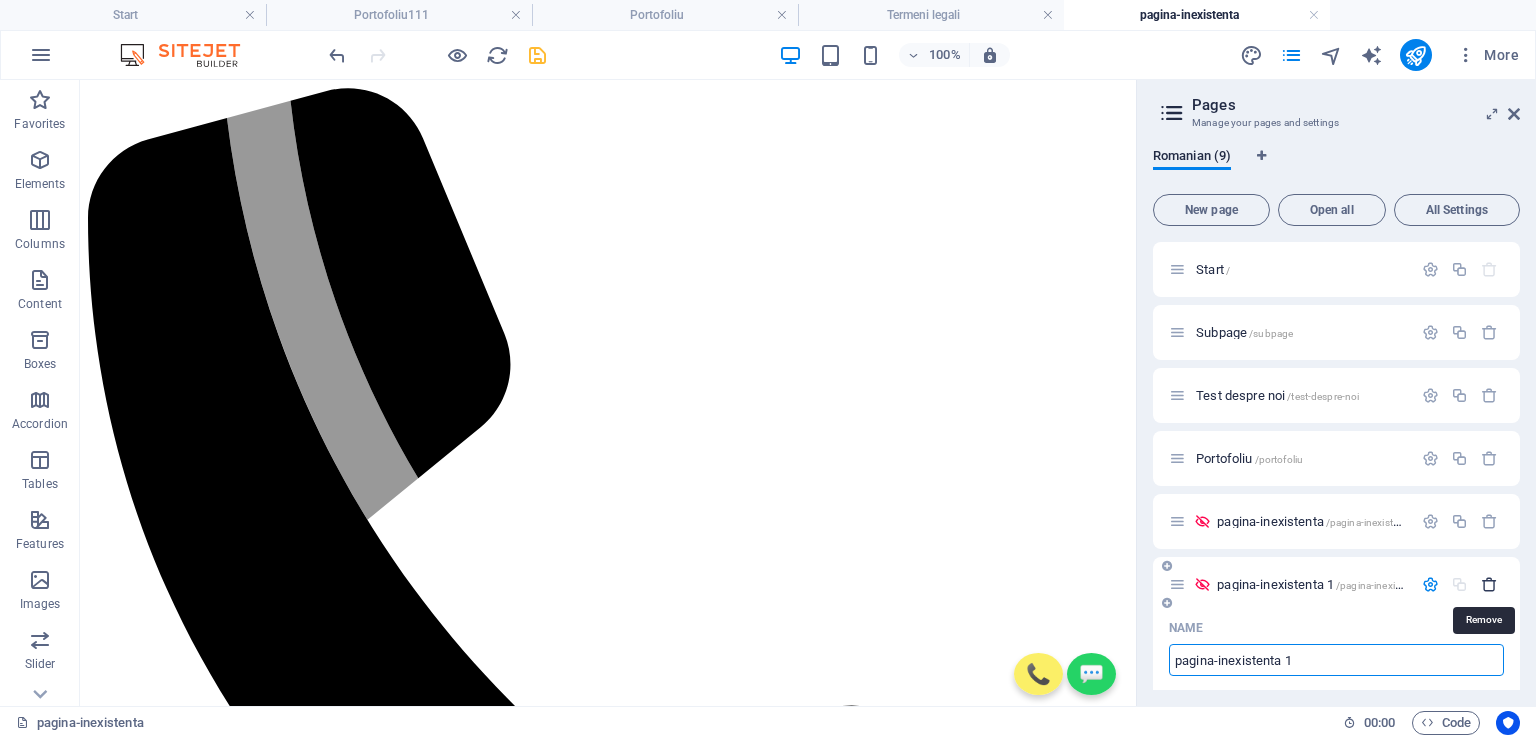 click at bounding box center [1489, 584] 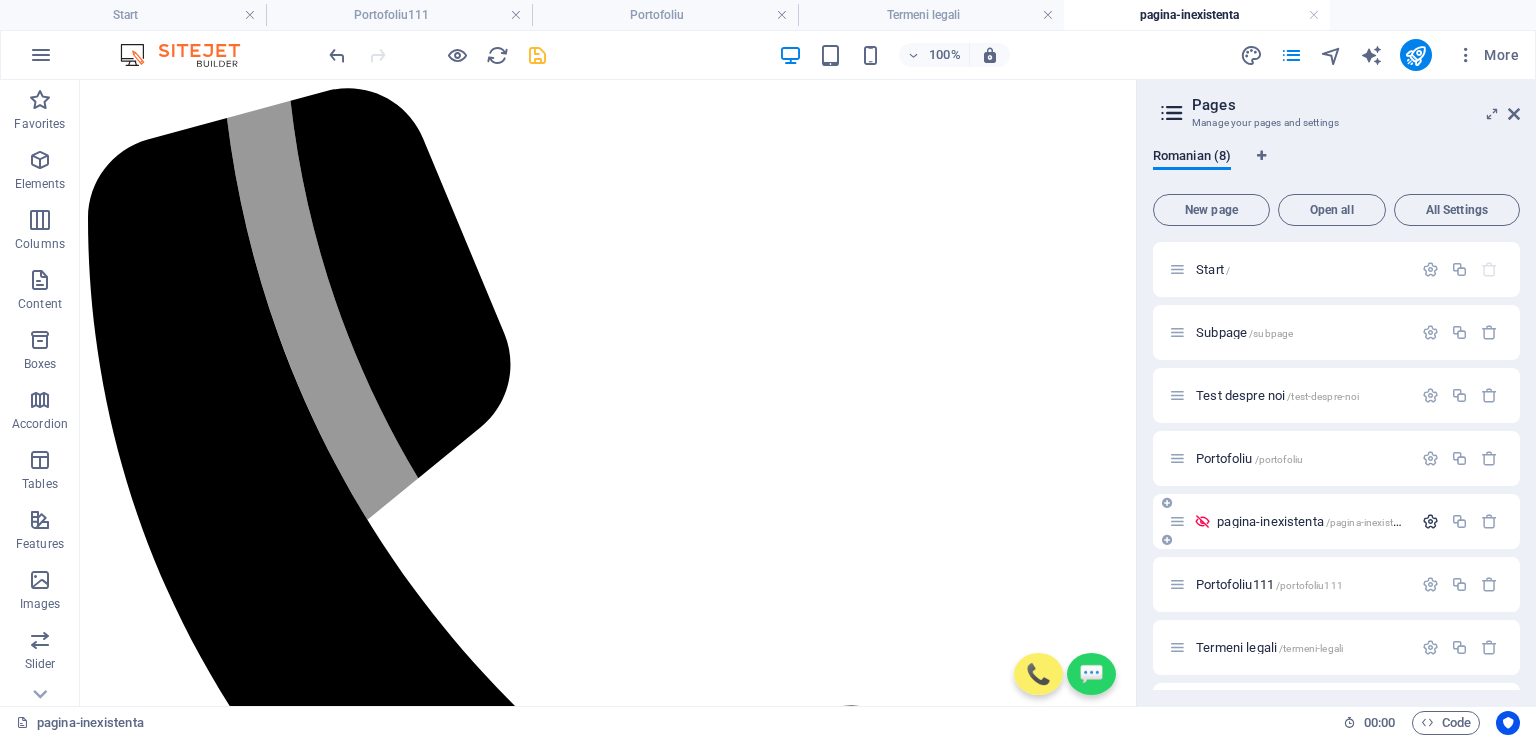 click at bounding box center (1430, 521) 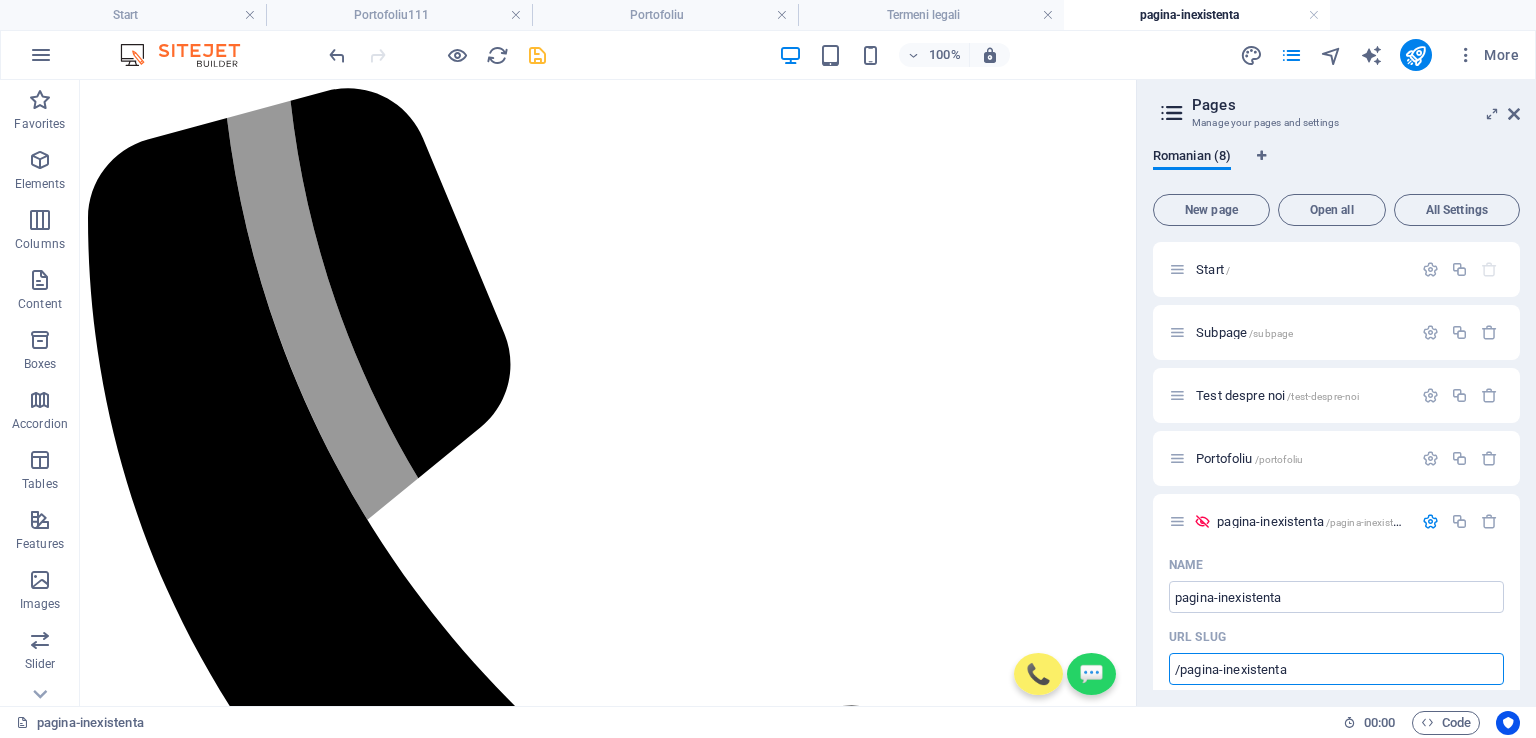 drag, startPoint x: 1368, startPoint y: 738, endPoint x: 258, endPoint y: 662, distance: 1112.5988 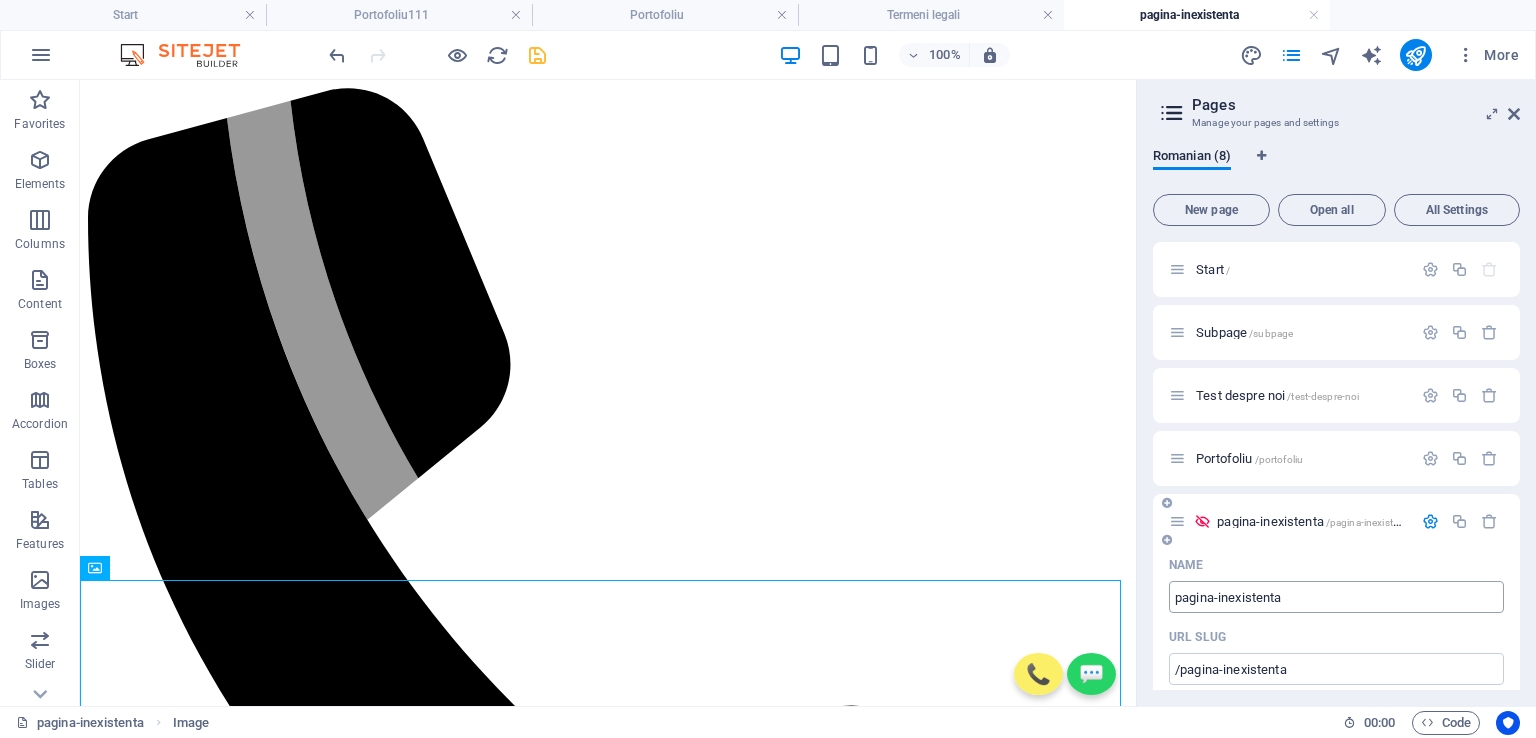 drag, startPoint x: 1321, startPoint y: 574, endPoint x: 1327, endPoint y: 589, distance: 16.155495 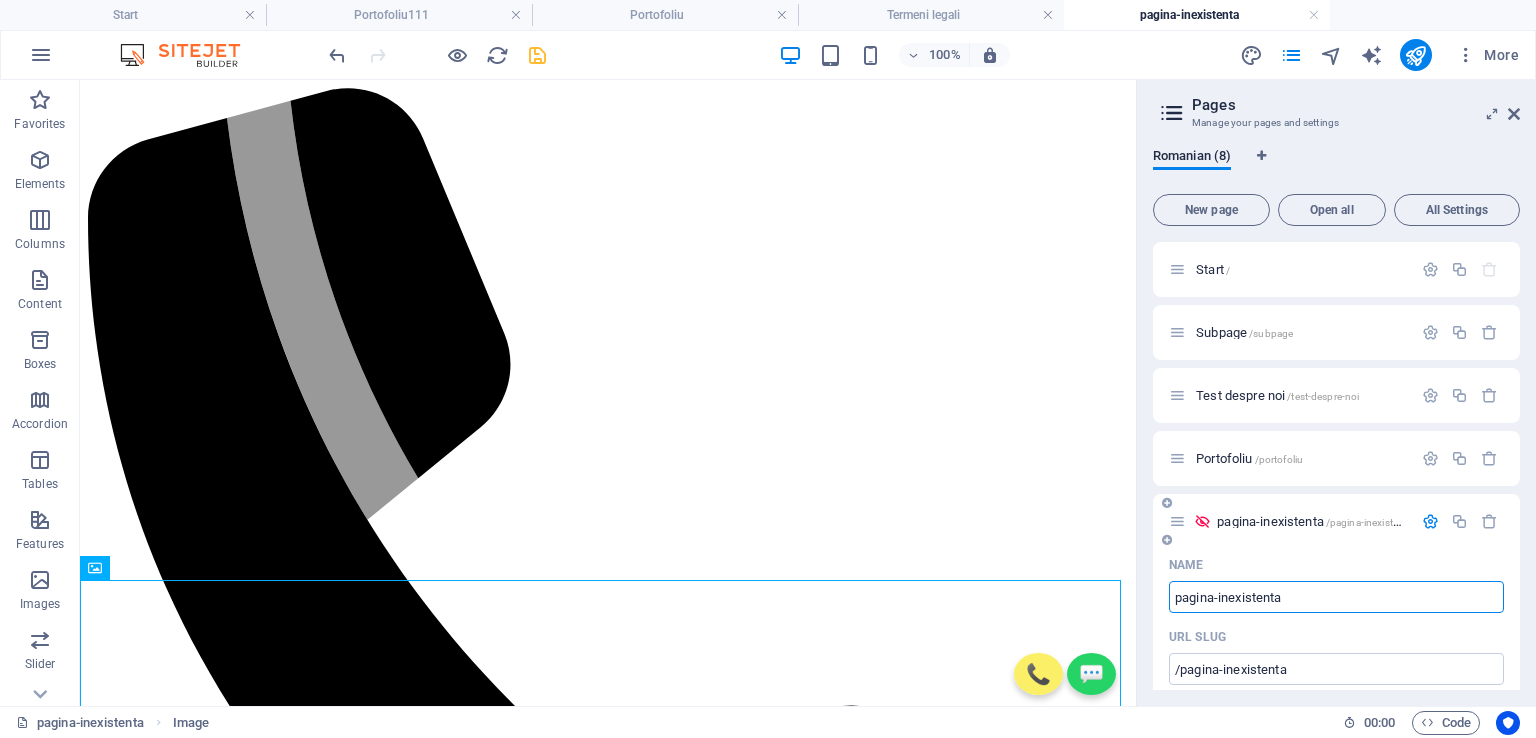 drag, startPoint x: 1327, startPoint y: 589, endPoint x: 1368, endPoint y: 594, distance: 41.303753 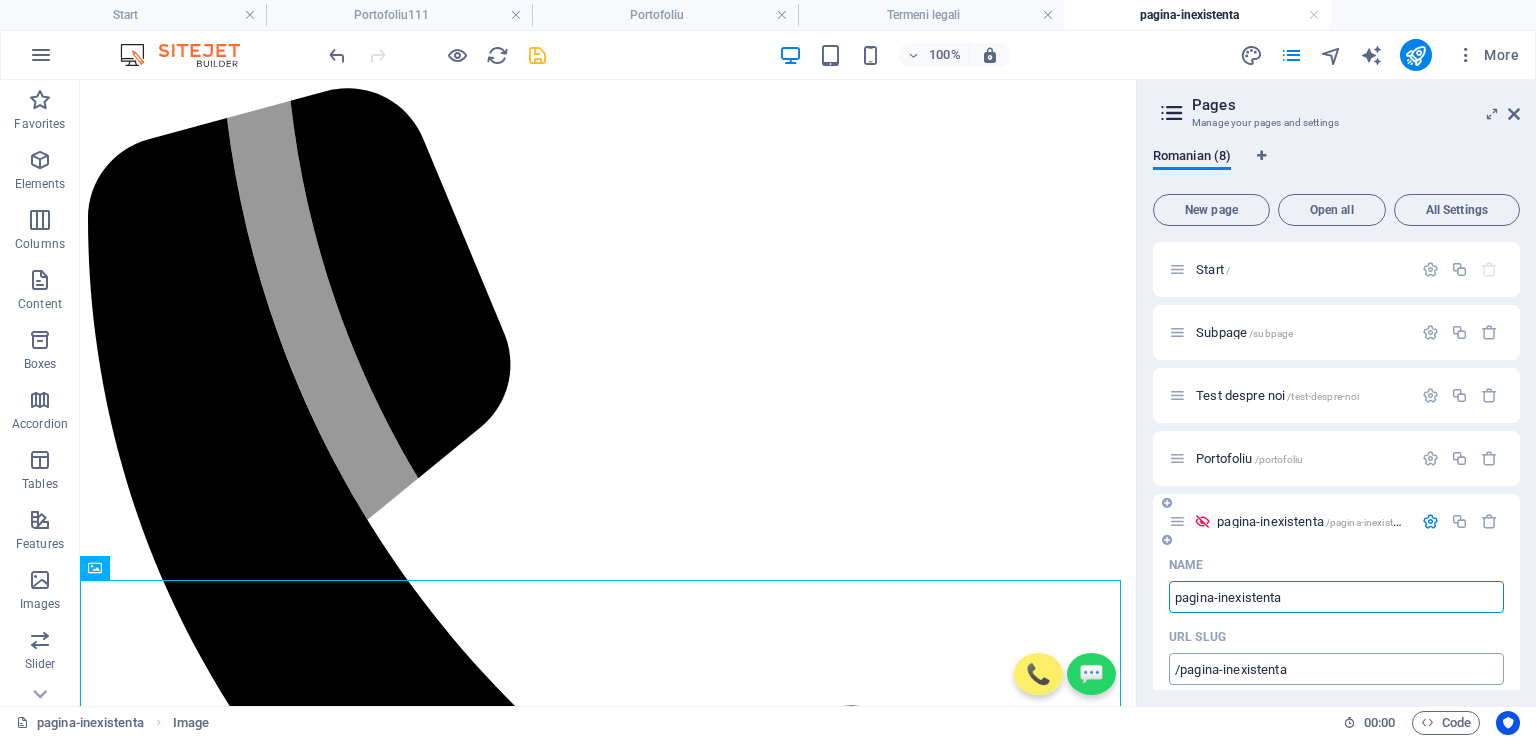 click on "/pagina-inexistenta" at bounding box center (1336, 669) 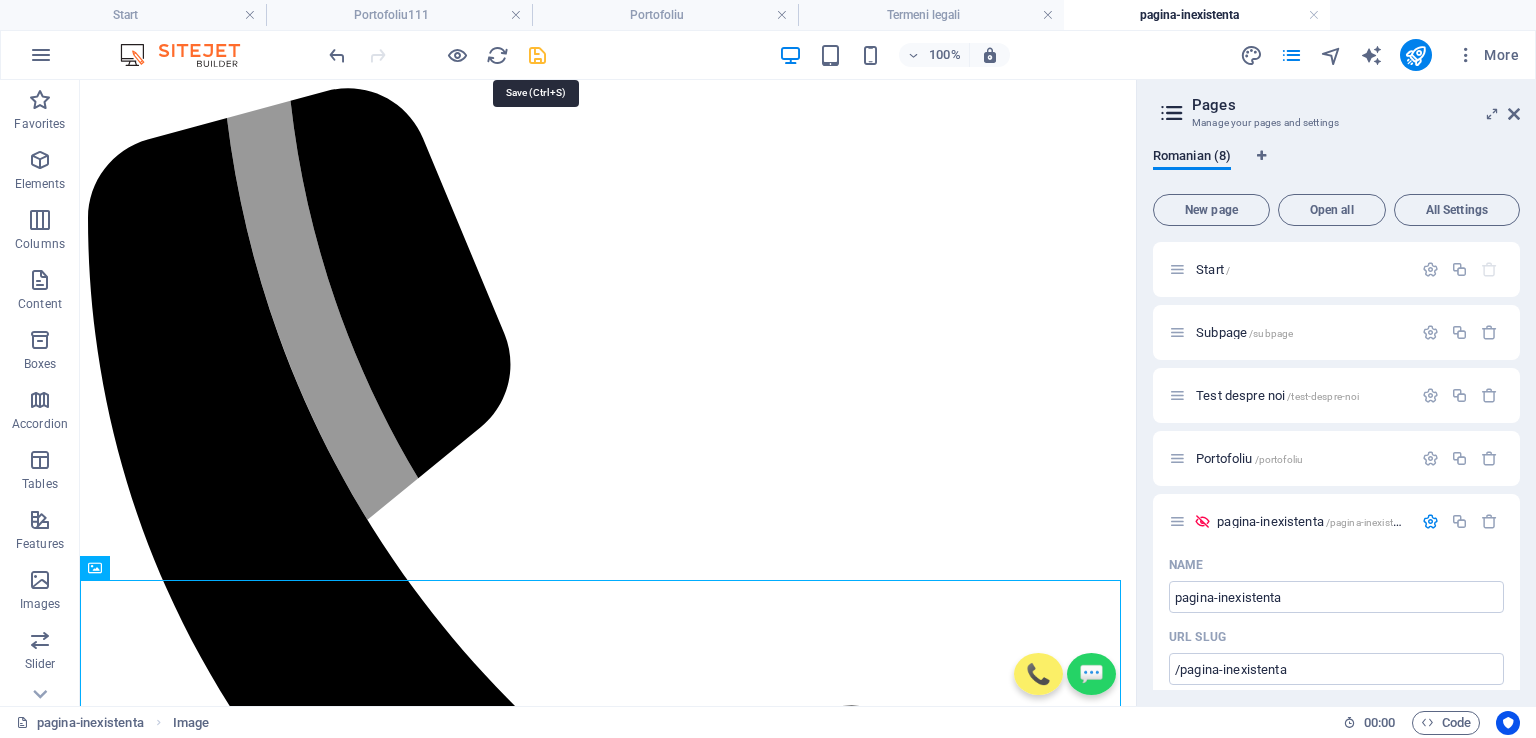 click at bounding box center (537, 55) 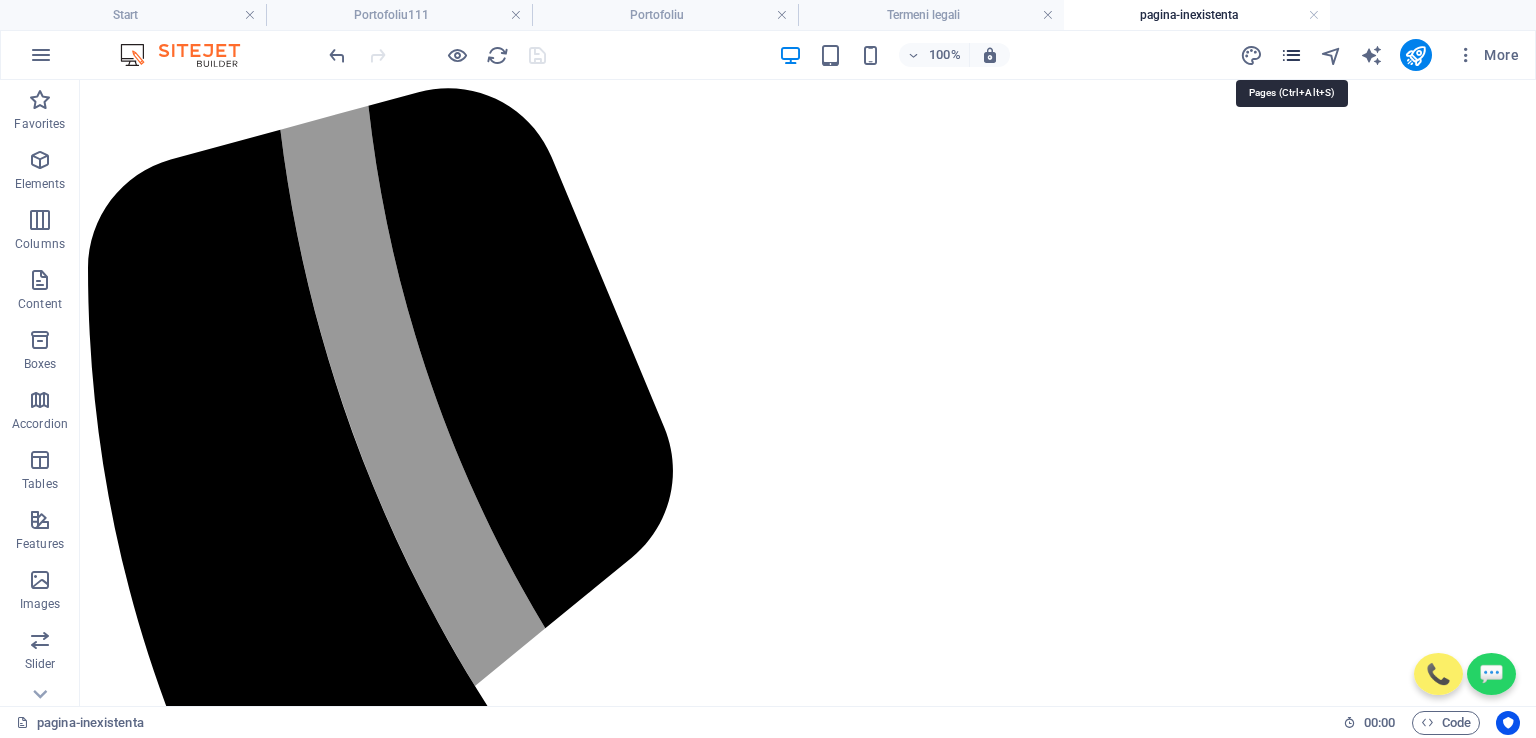 click at bounding box center [1291, 55] 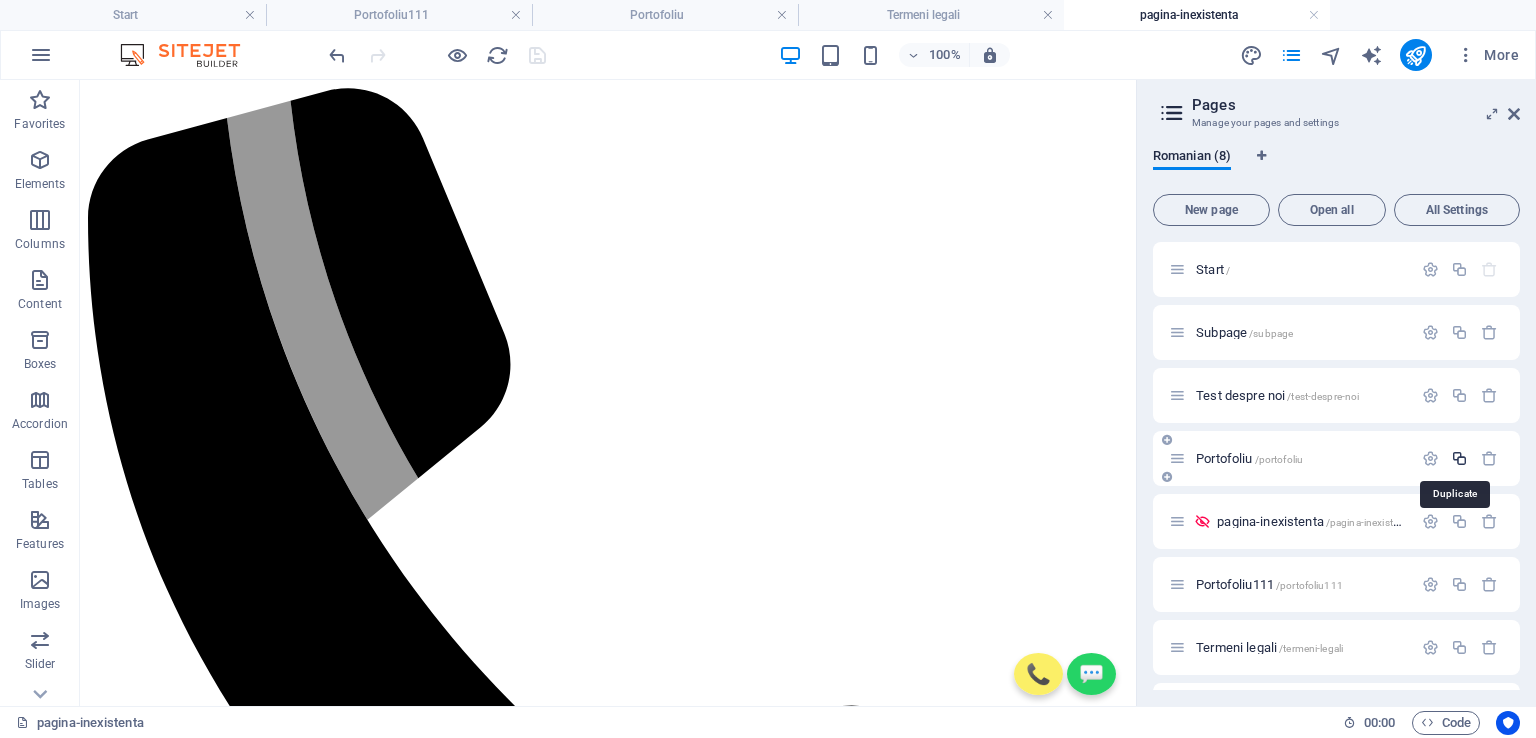 click at bounding box center [1459, 458] 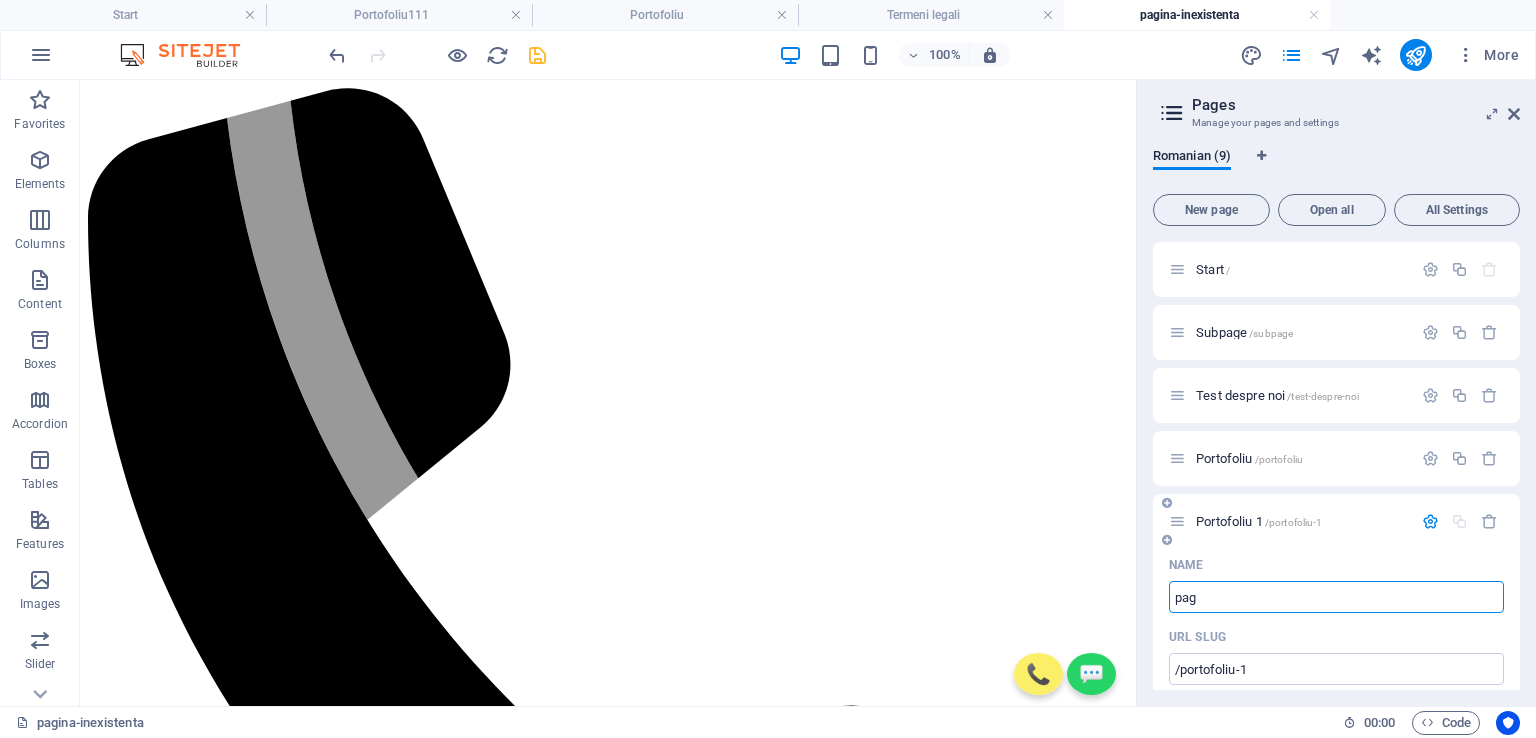 type on "pagi" 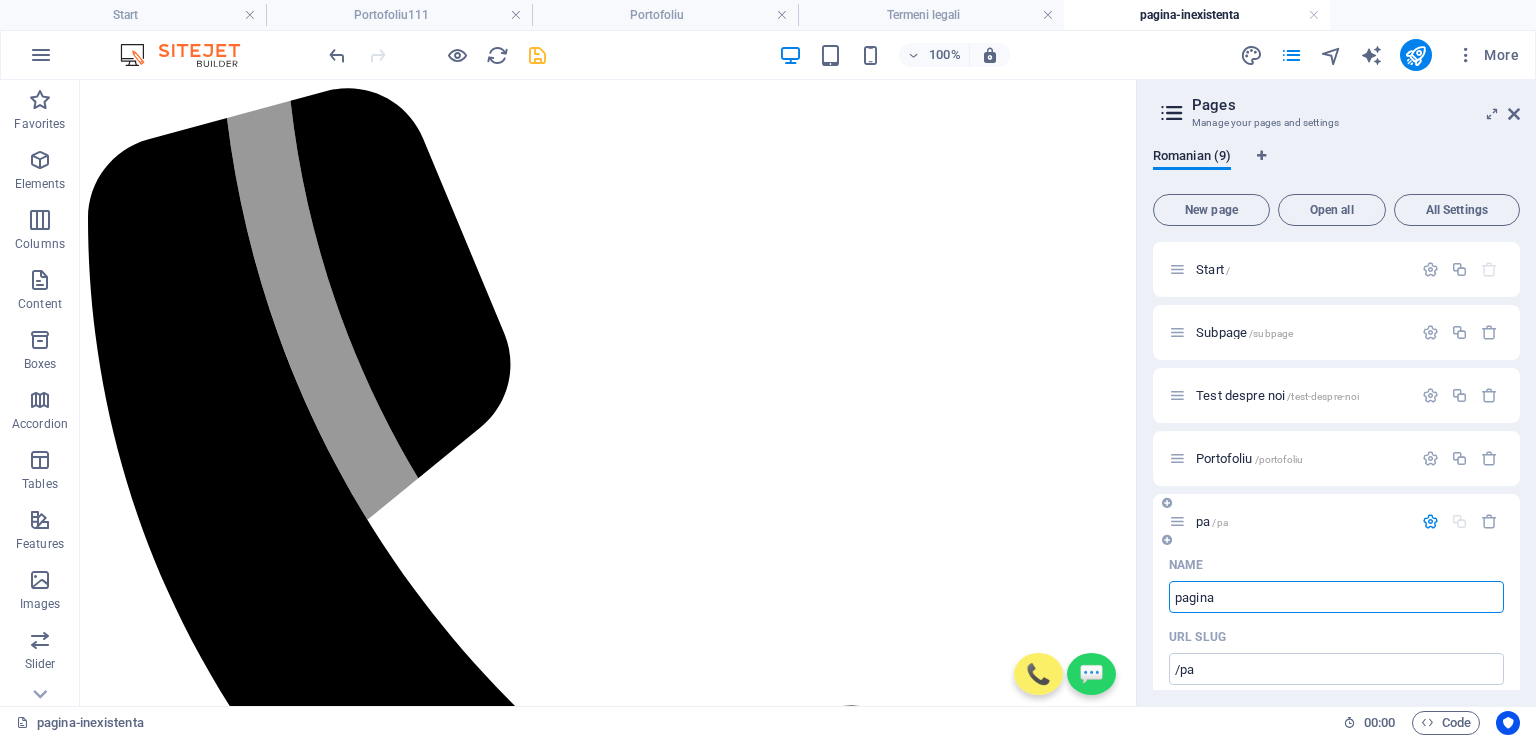 type on "pagina-" 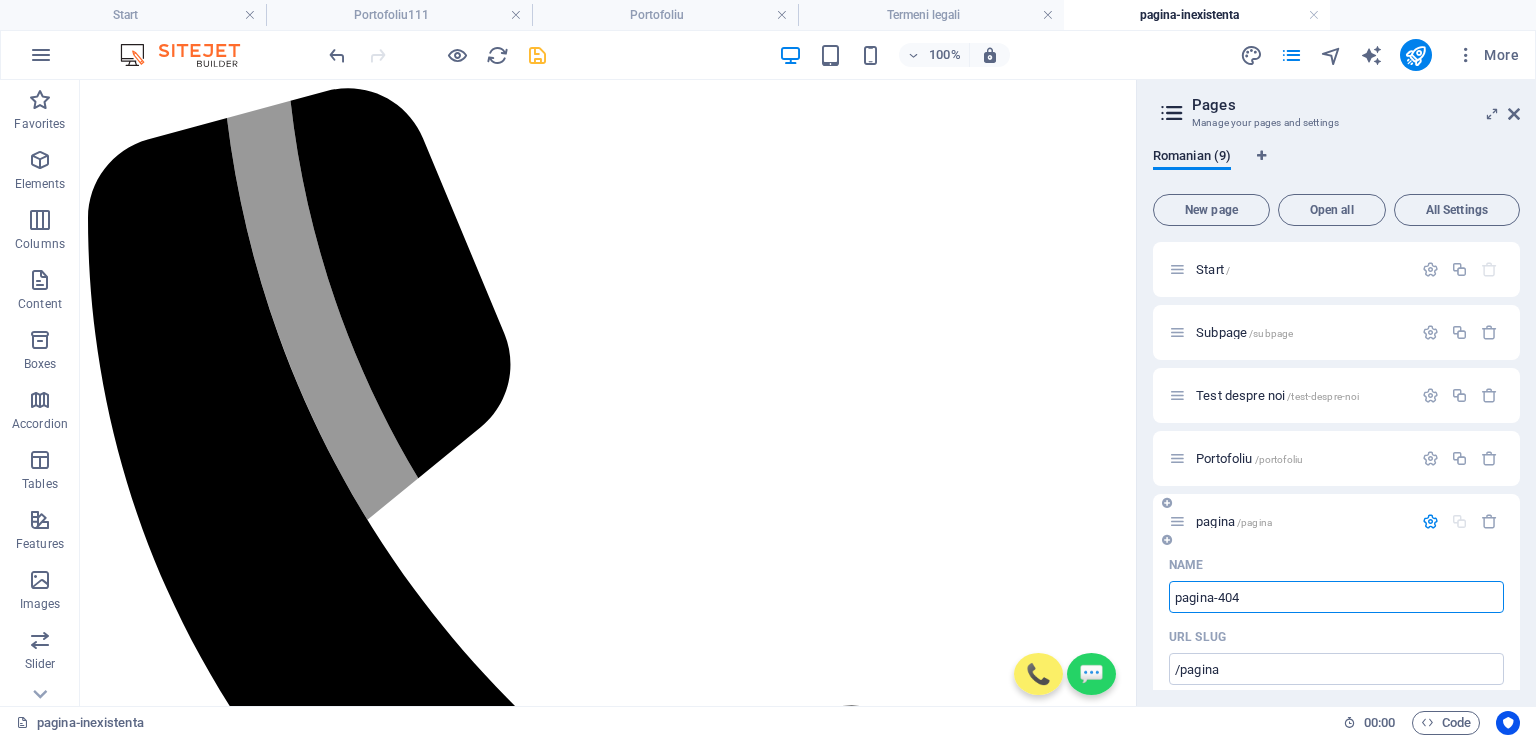 type on "pagina-404" 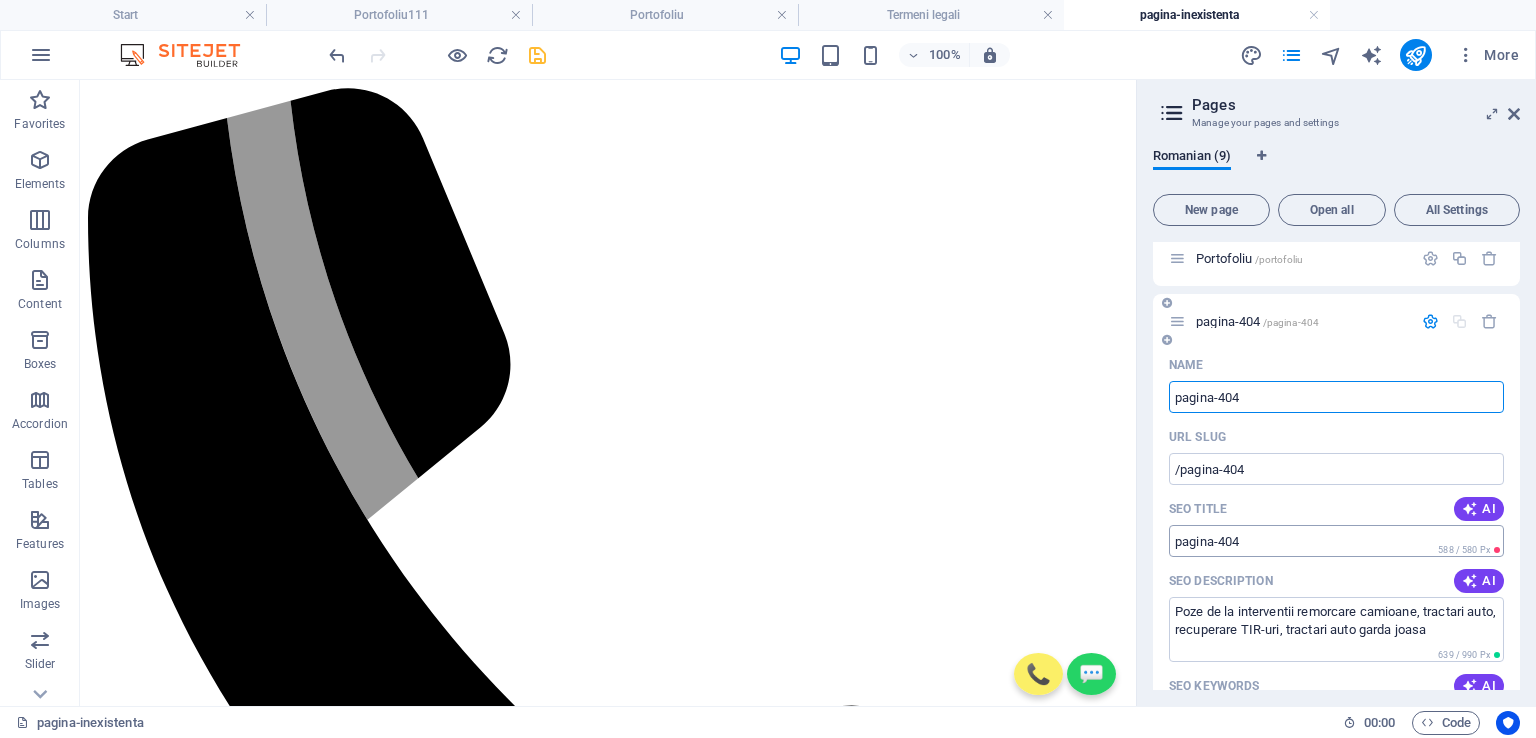 scroll, scrollTop: 300, scrollLeft: 0, axis: vertical 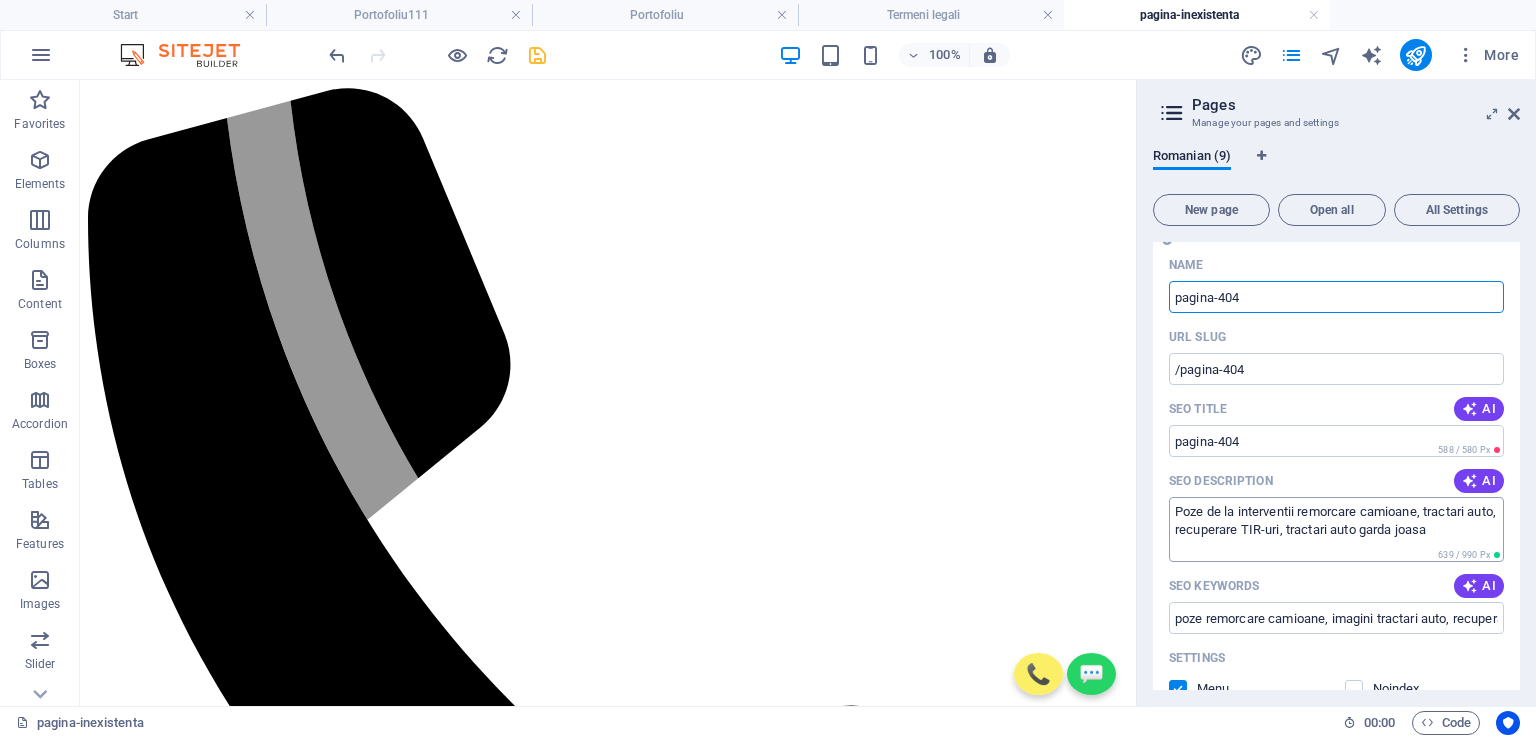 type on "pagina-404" 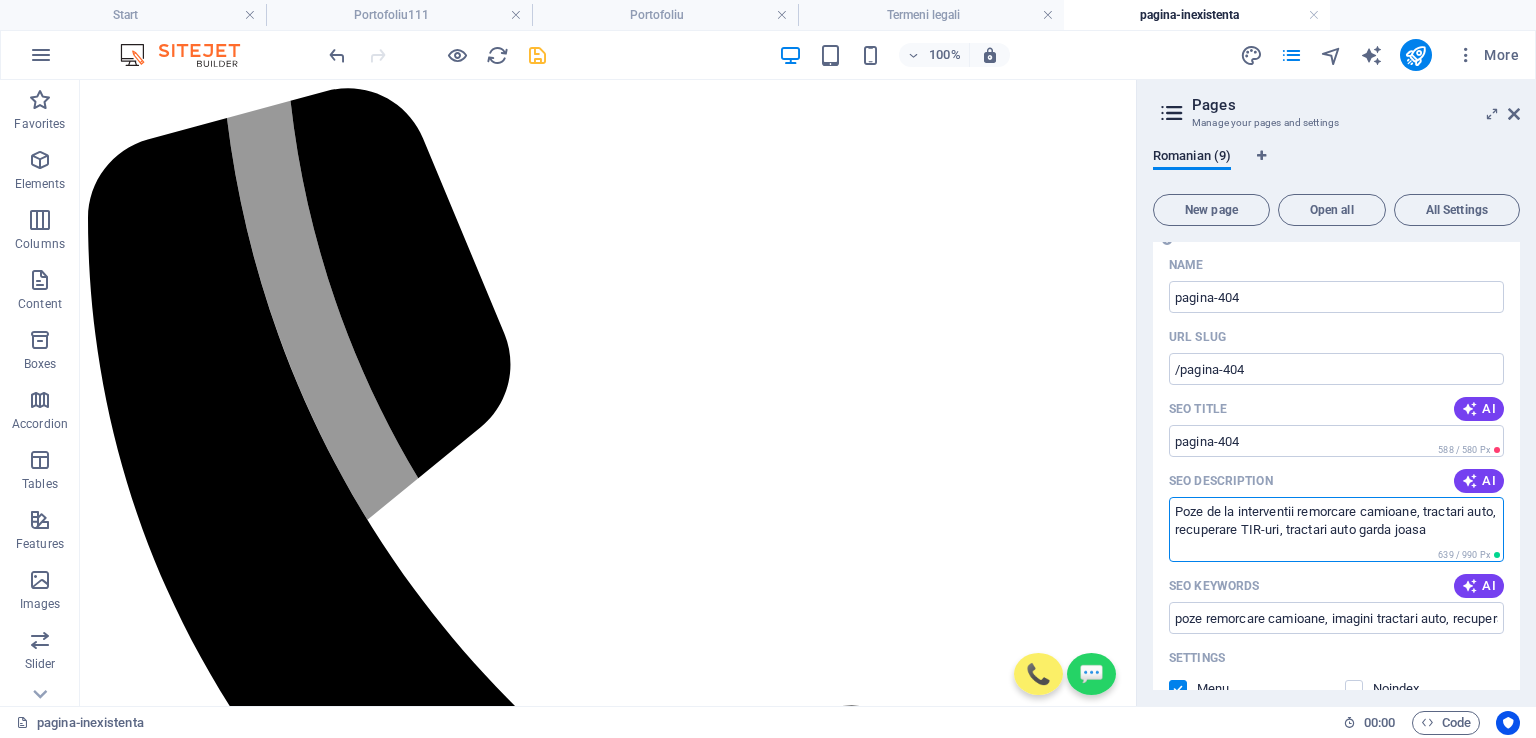 drag, startPoint x: 1469, startPoint y: 529, endPoint x: 1172, endPoint y: 508, distance: 297.7415 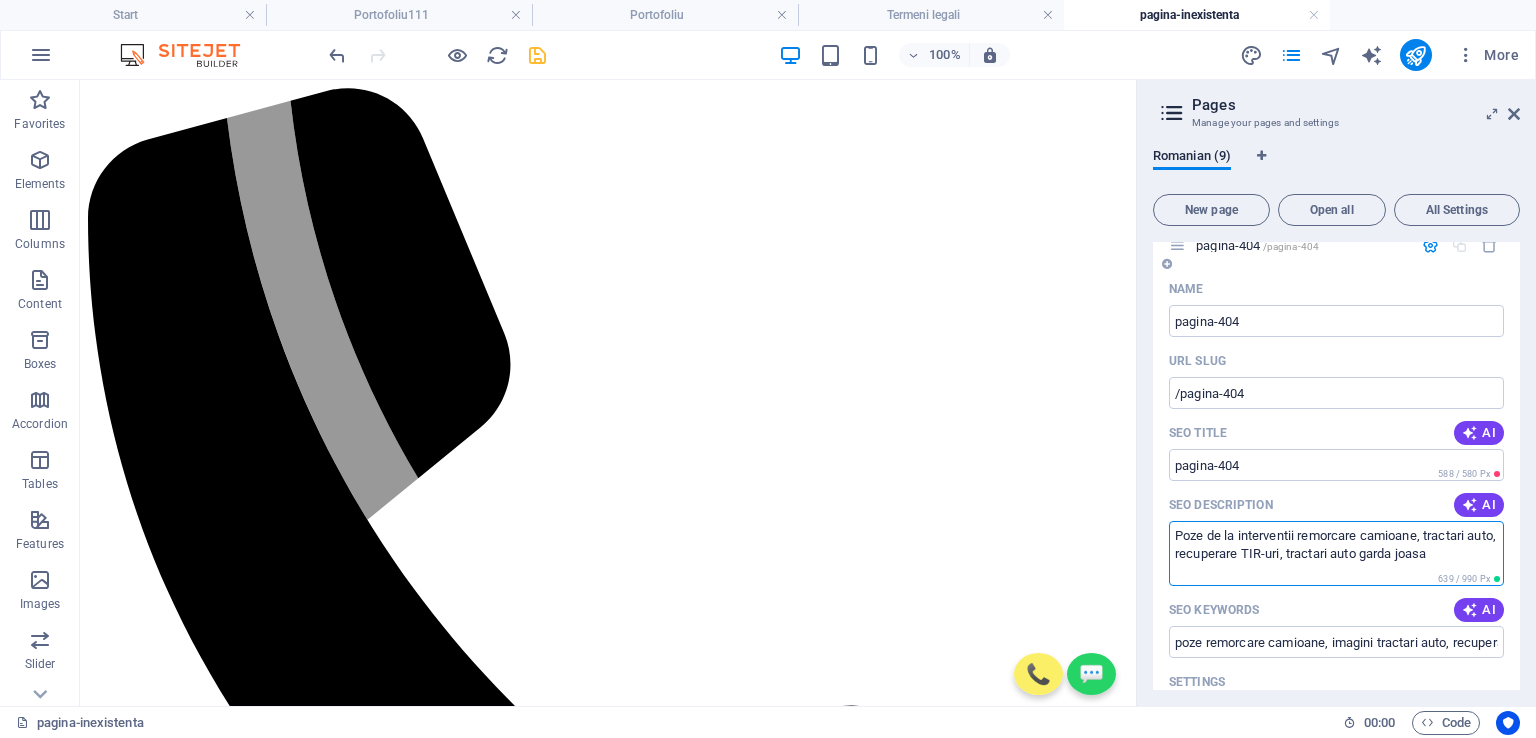 scroll, scrollTop: 400, scrollLeft: 0, axis: vertical 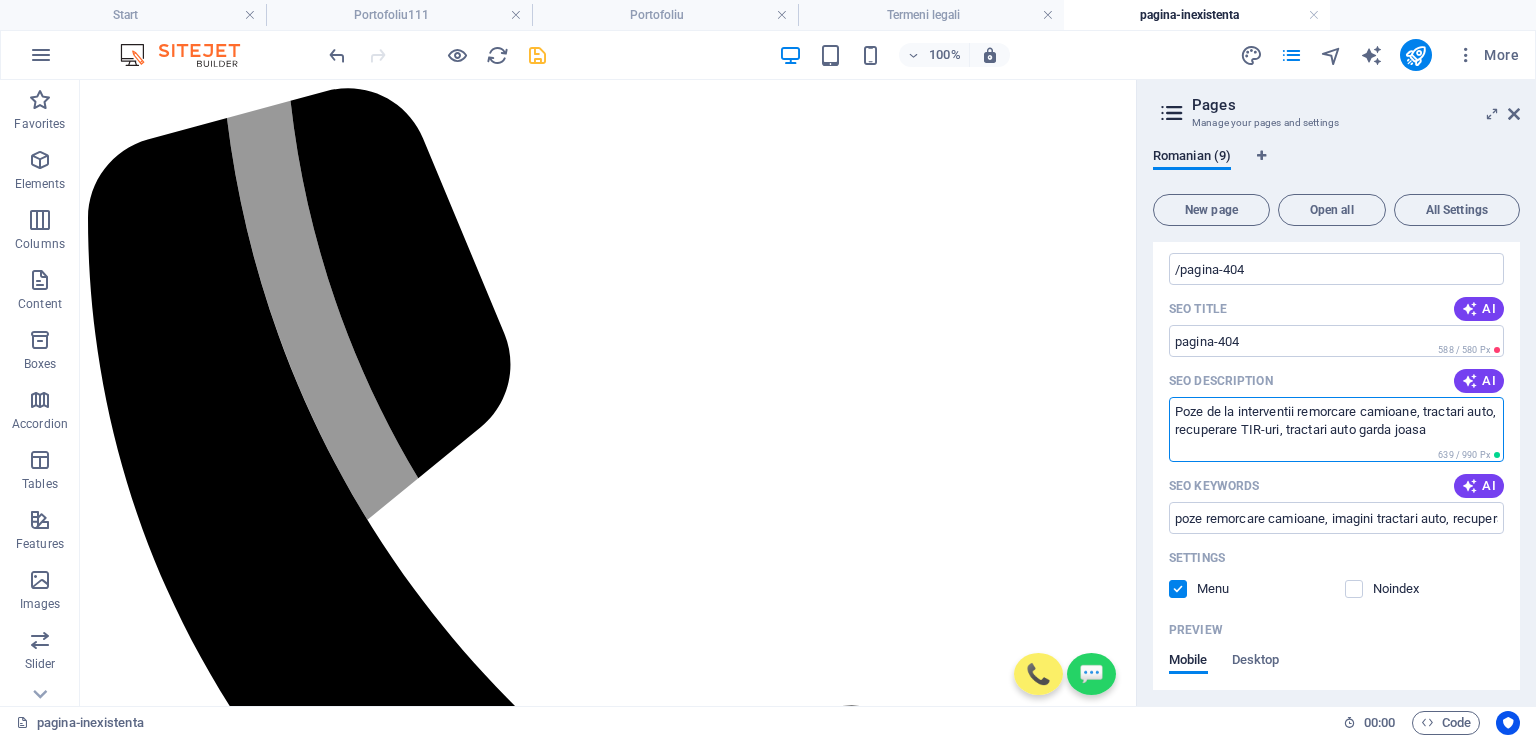 click at bounding box center [1178, 589] 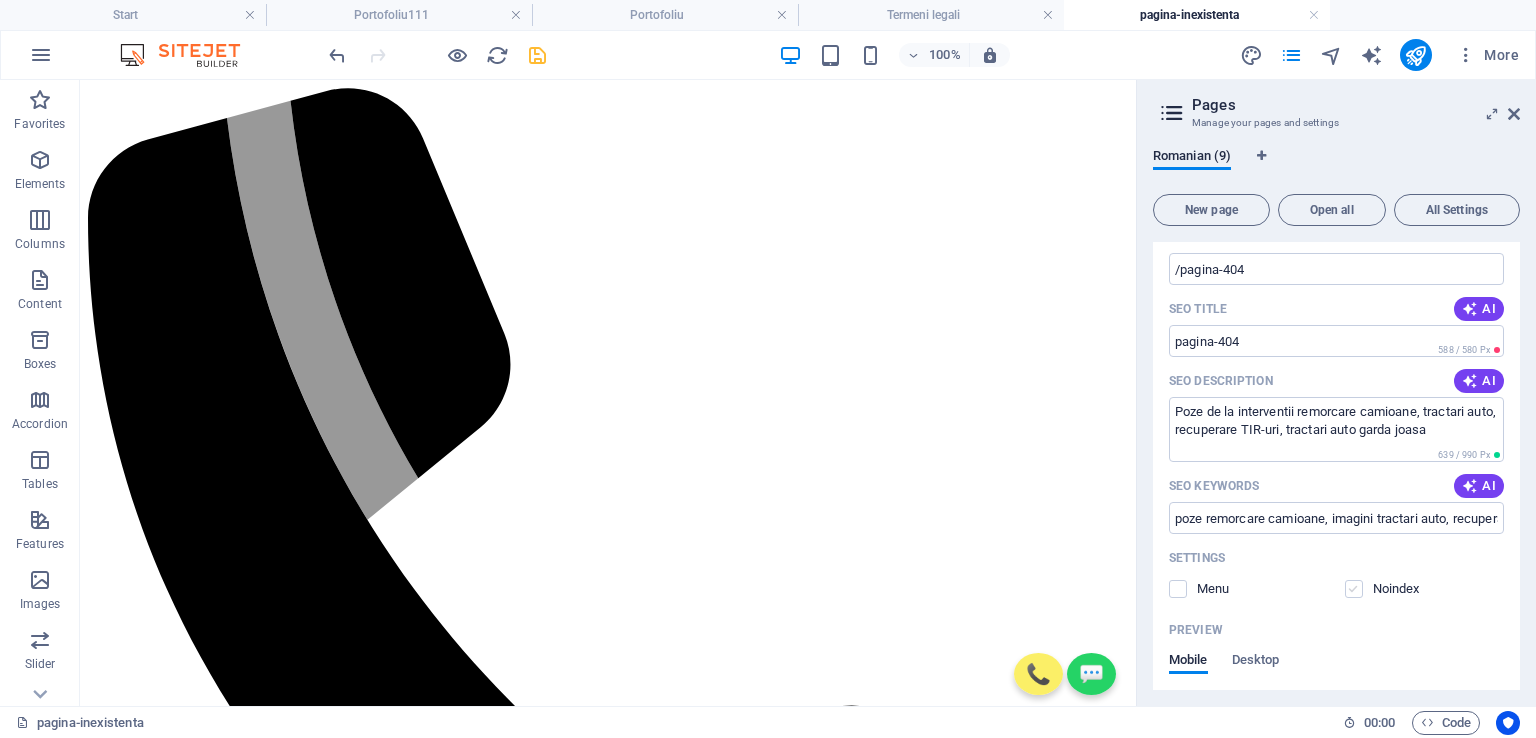 click at bounding box center (1354, 589) 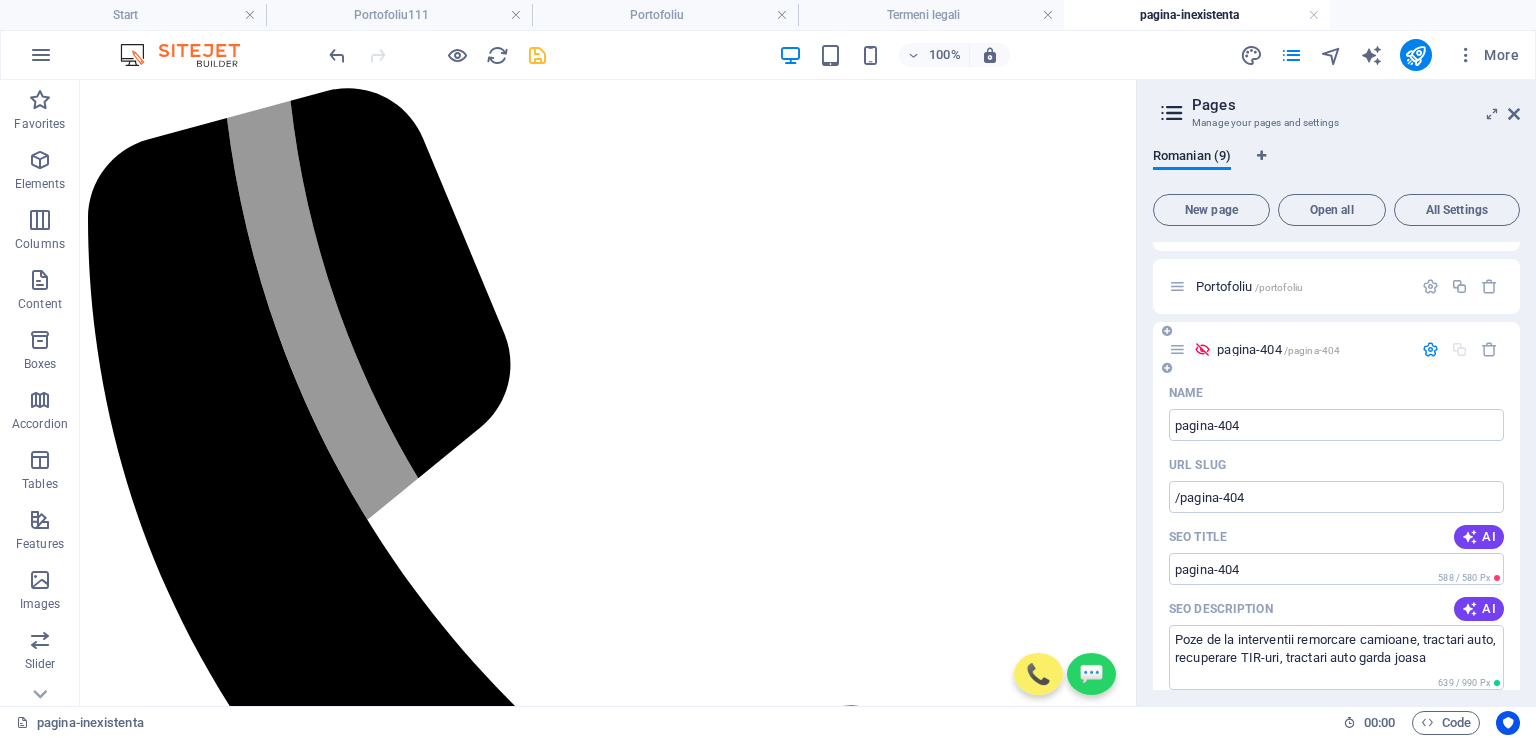 scroll, scrollTop: 200, scrollLeft: 0, axis: vertical 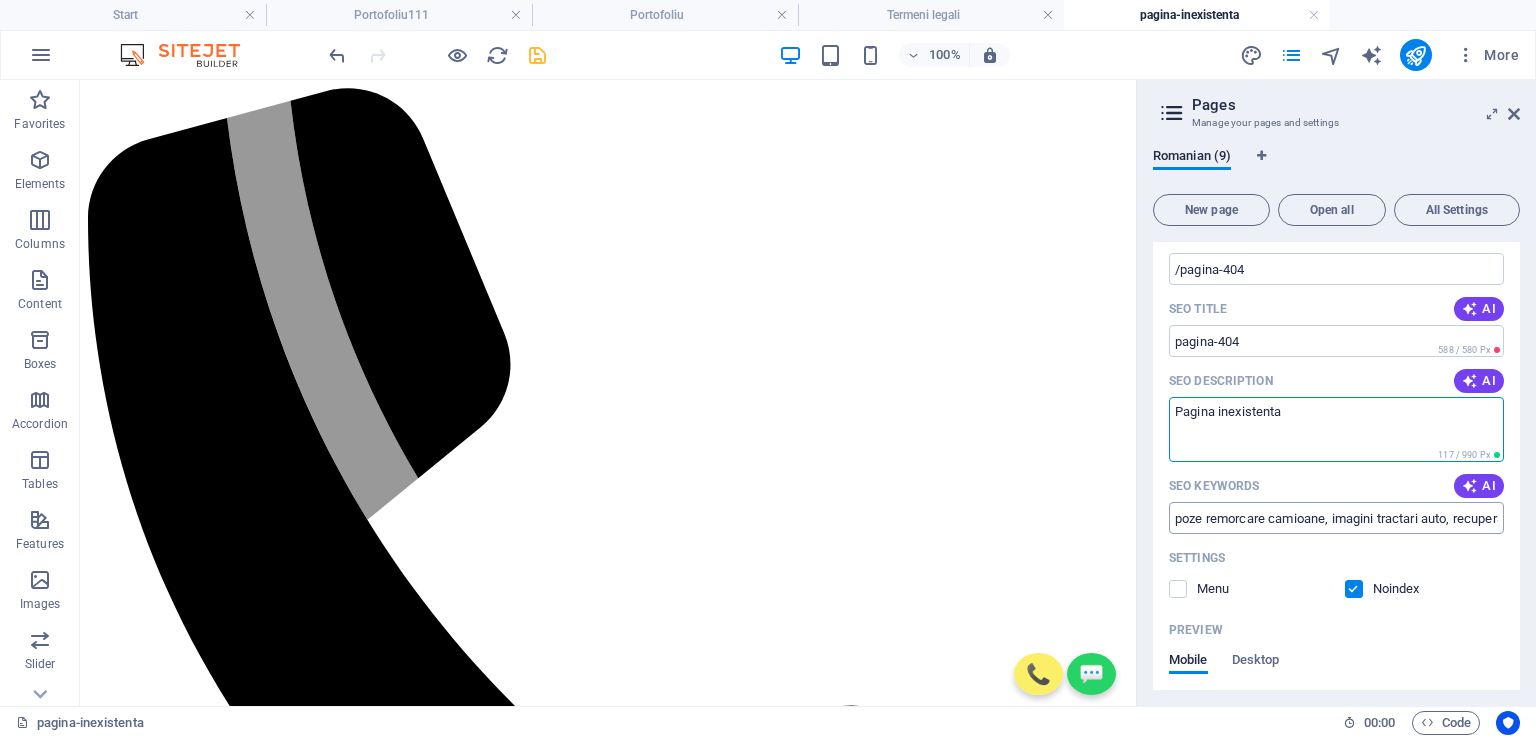 type on "Pagina inexistenta" 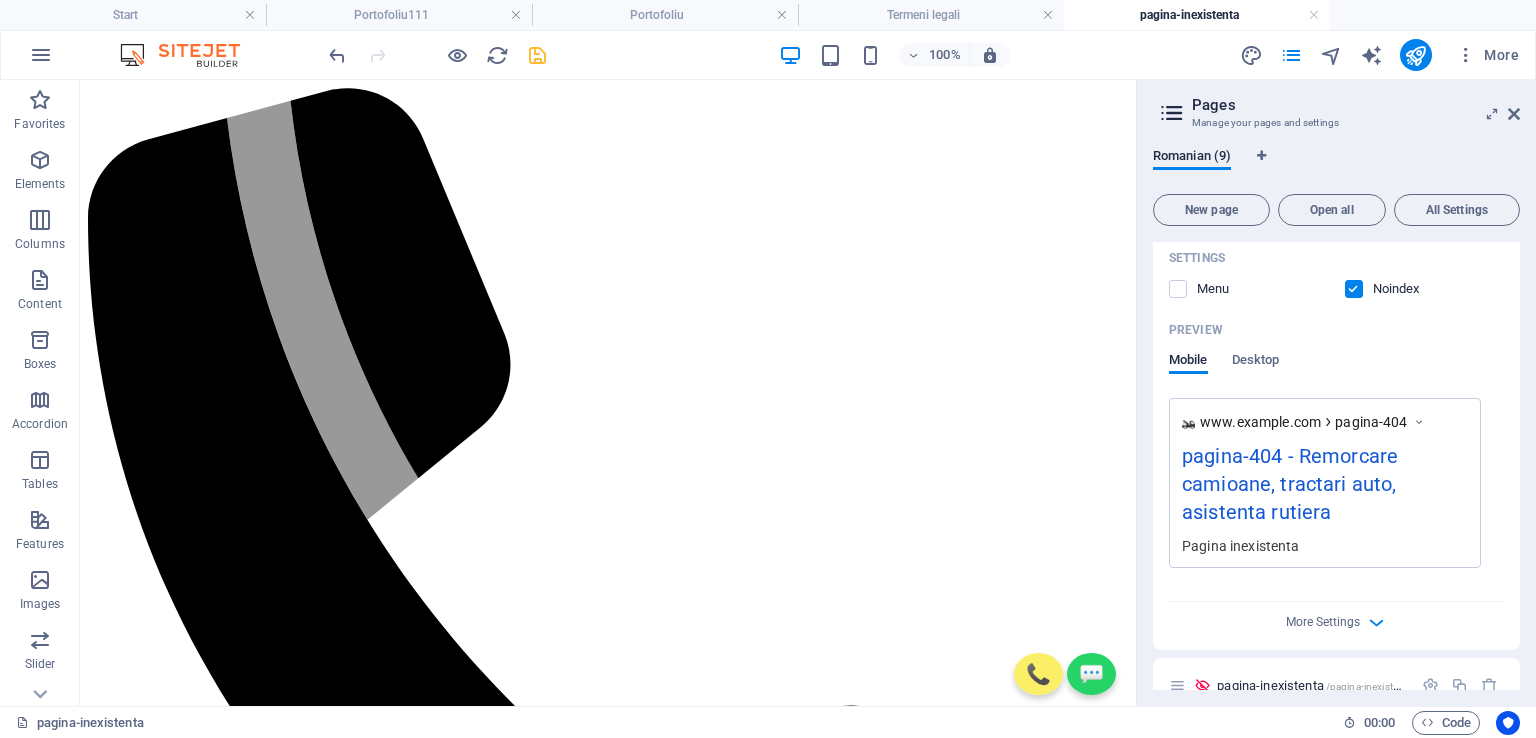 scroll, scrollTop: 800, scrollLeft: 0, axis: vertical 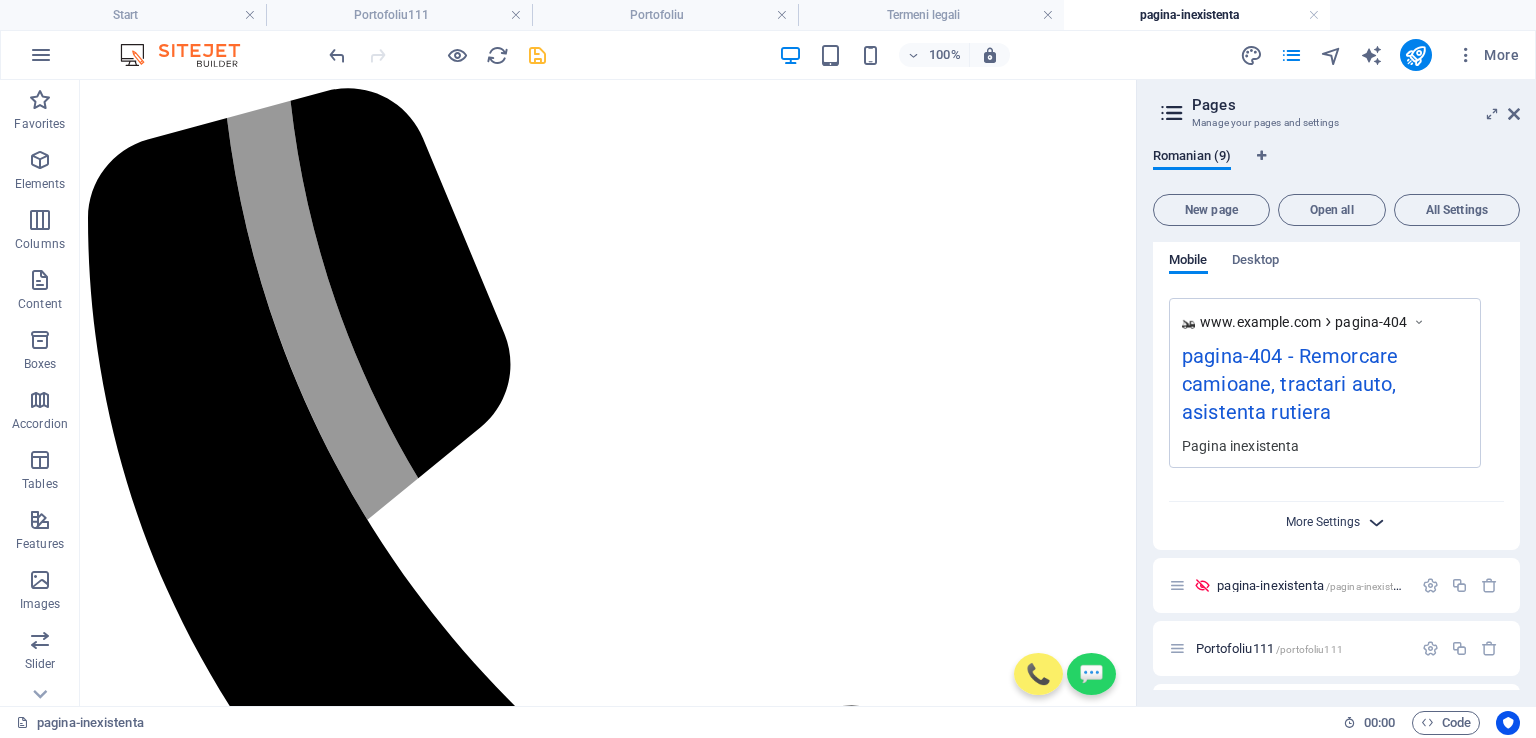 type 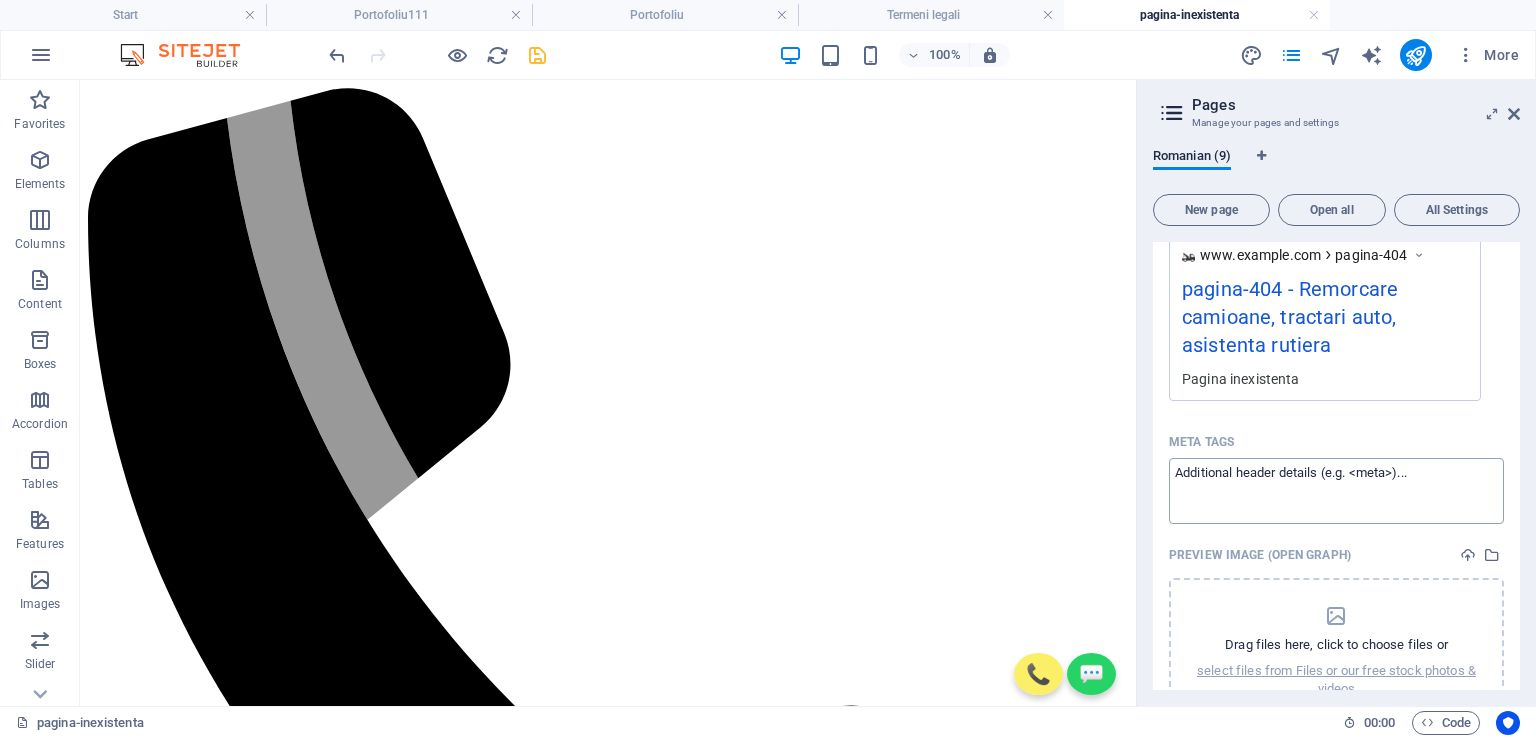scroll, scrollTop: 1000, scrollLeft: 0, axis: vertical 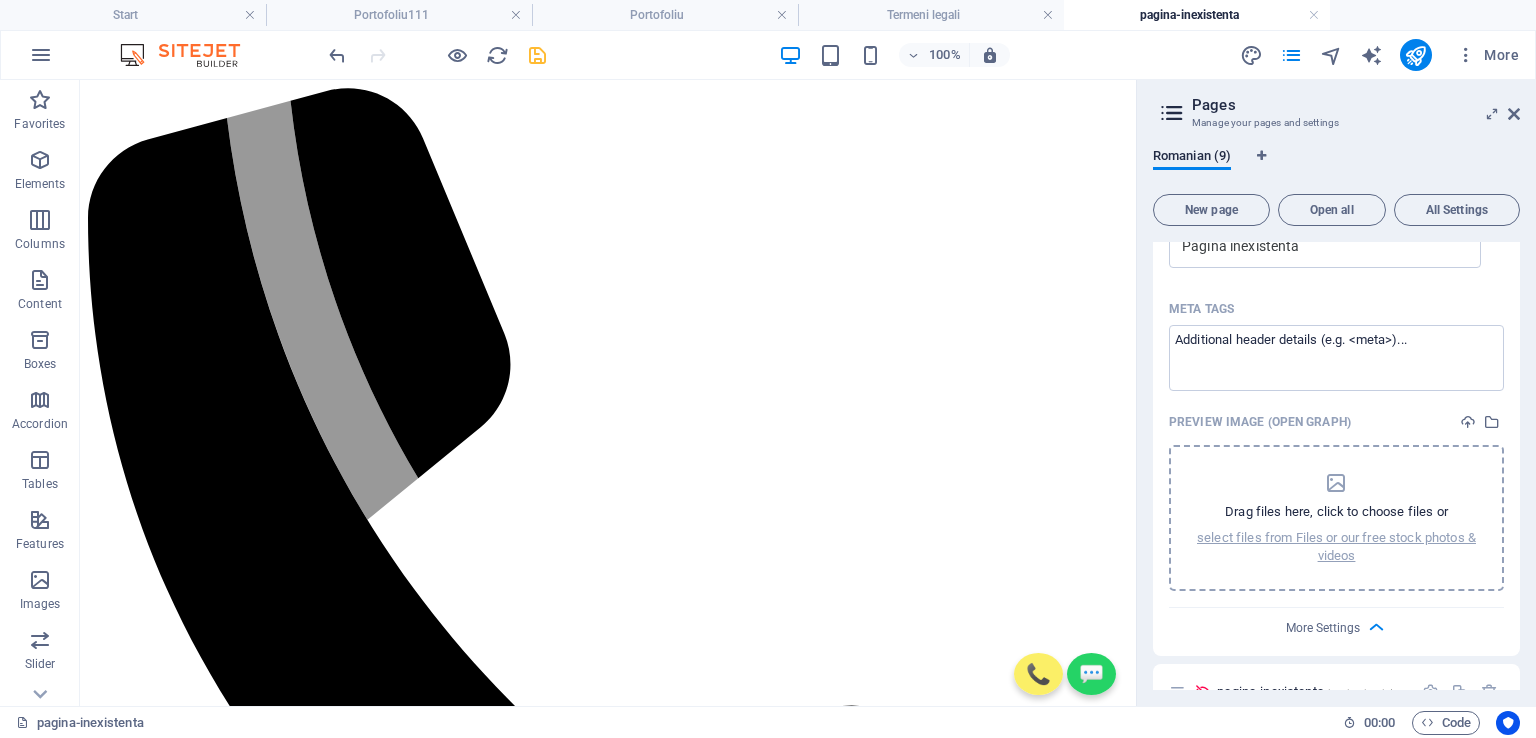 click at bounding box center [1336, 483] 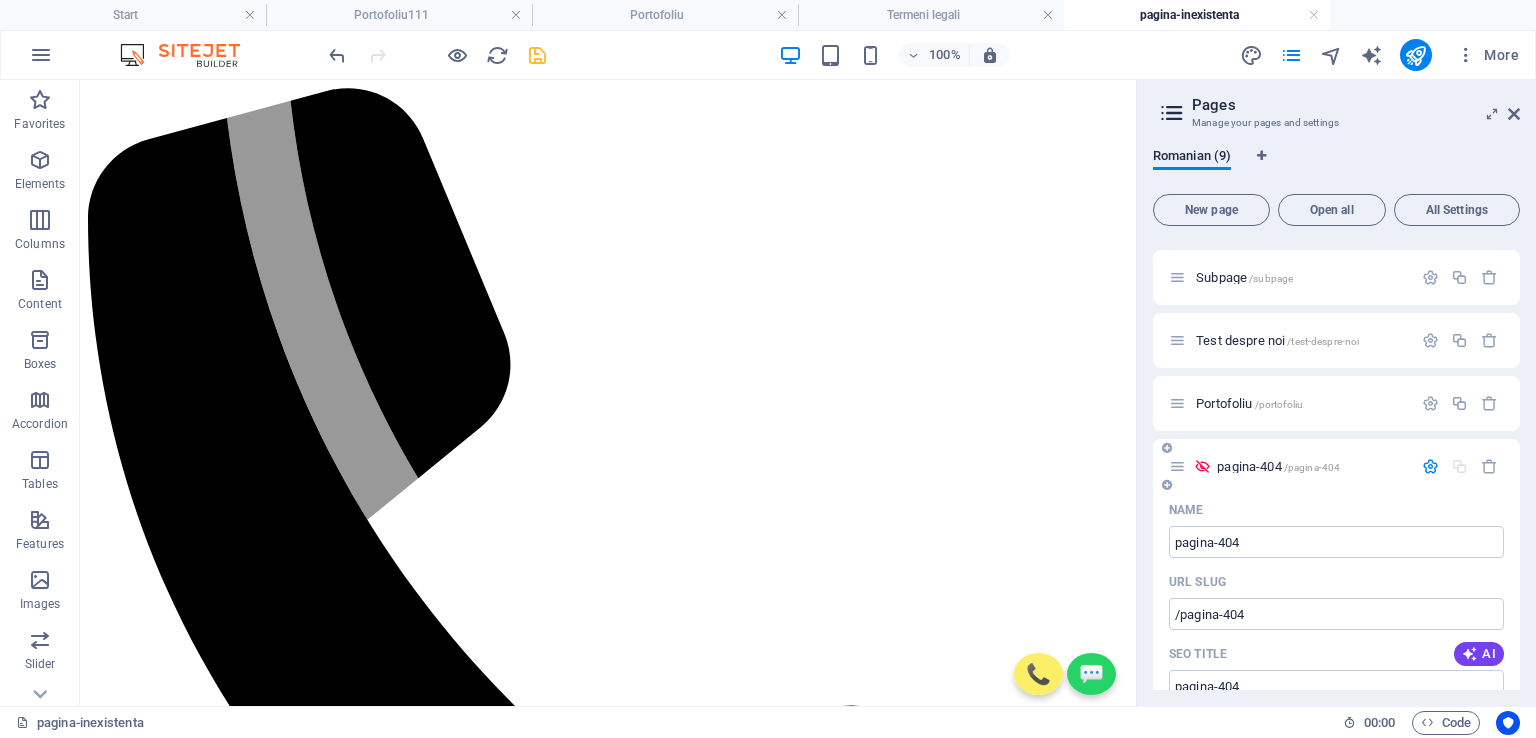 scroll, scrollTop: 0, scrollLeft: 0, axis: both 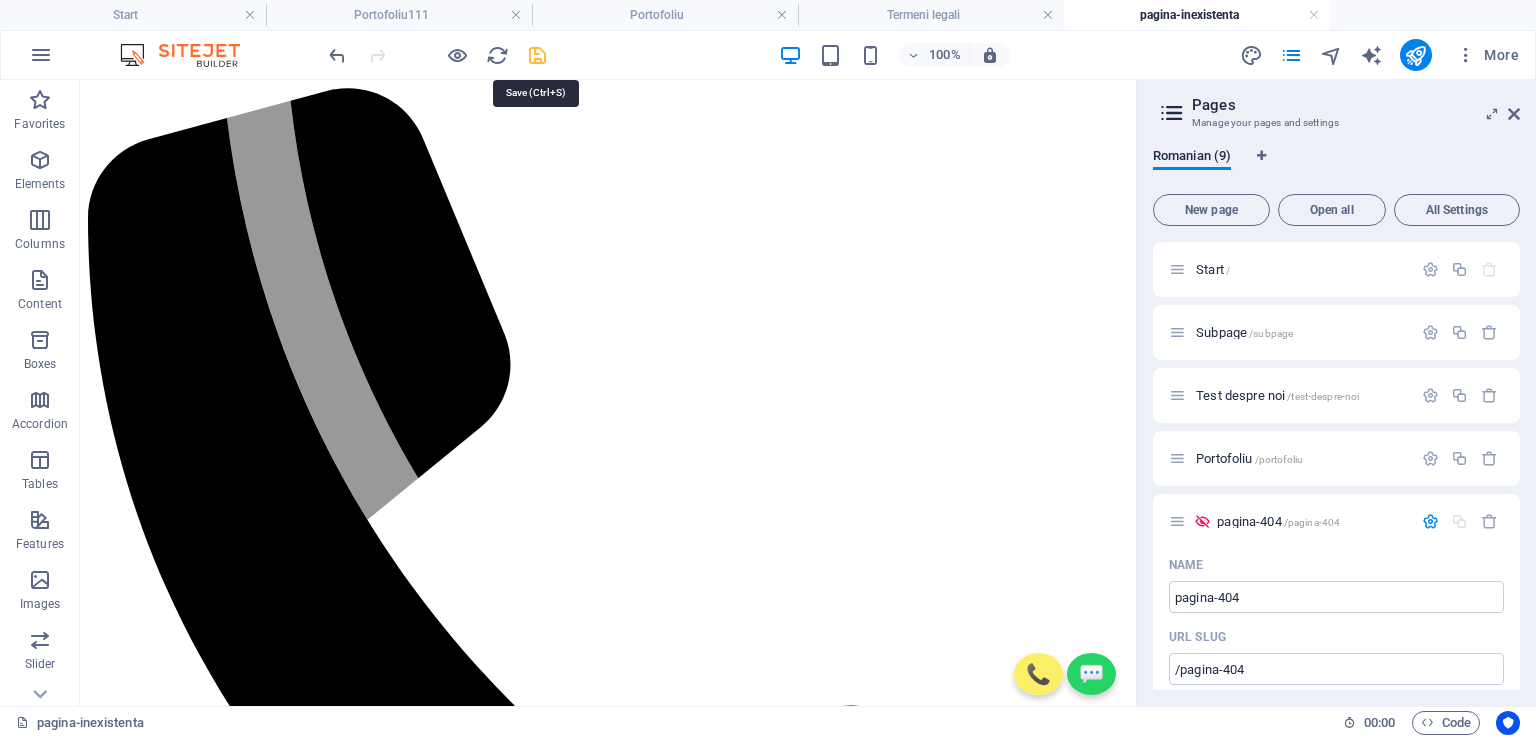 click at bounding box center (537, 55) 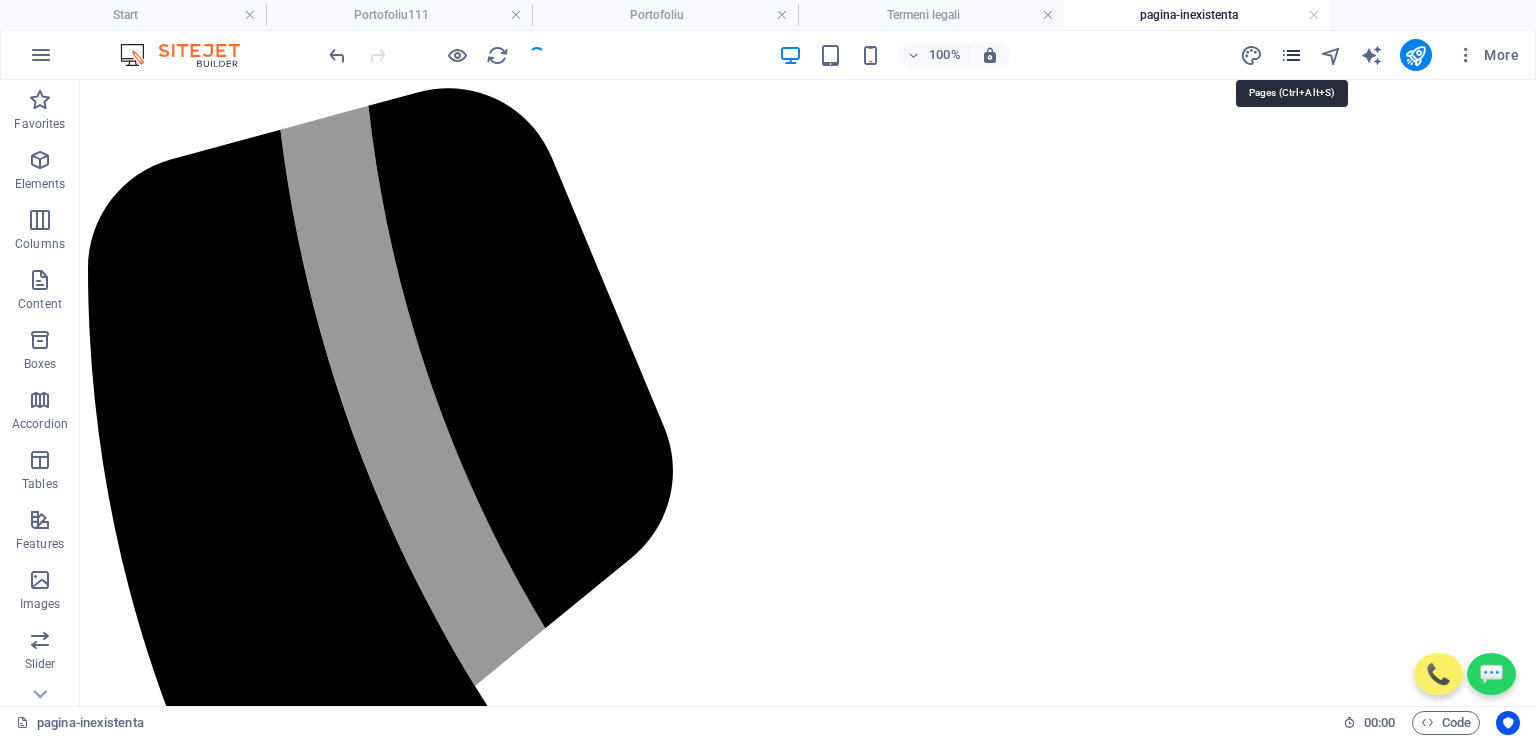 click at bounding box center [1291, 55] 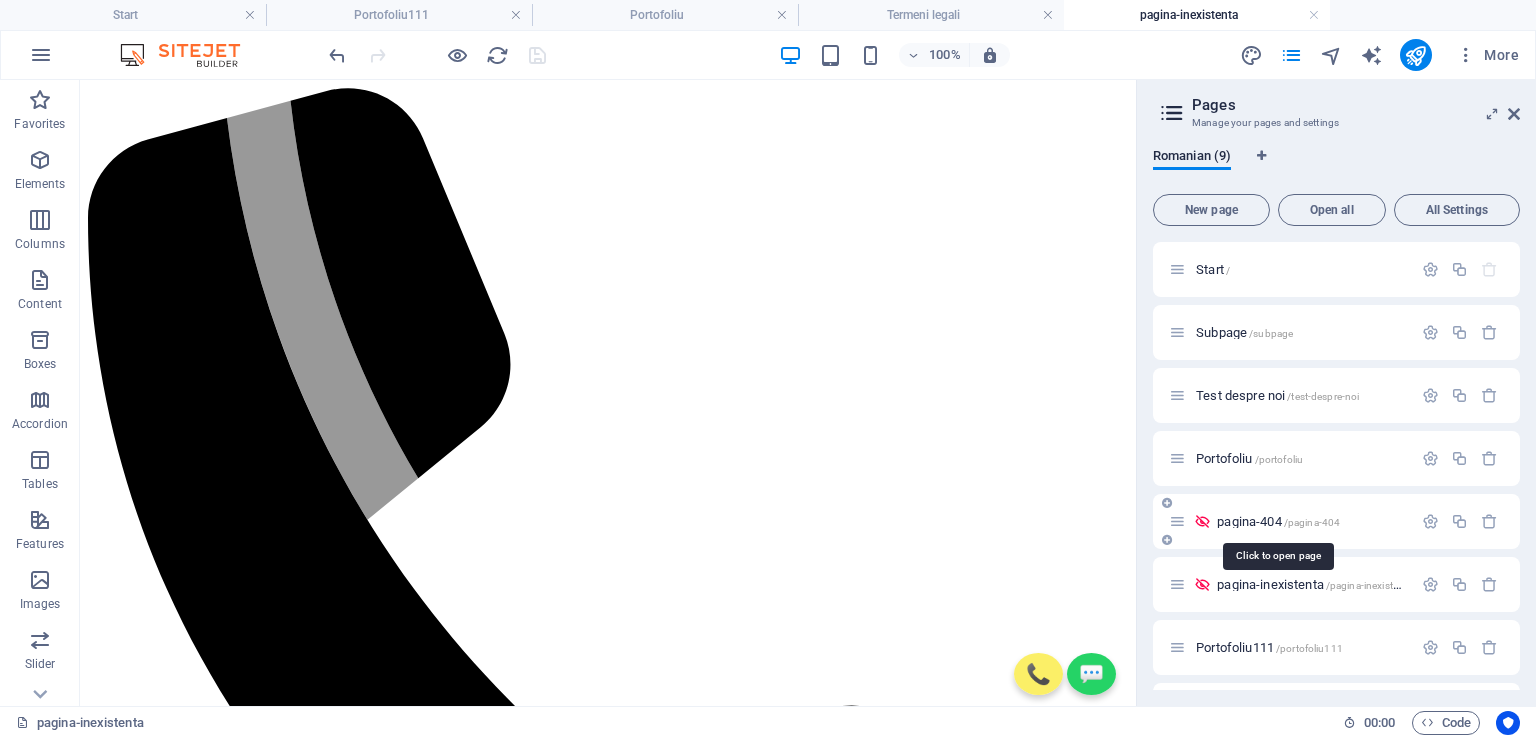 click on "pagina-404 /pagina-404" at bounding box center [1278, 521] 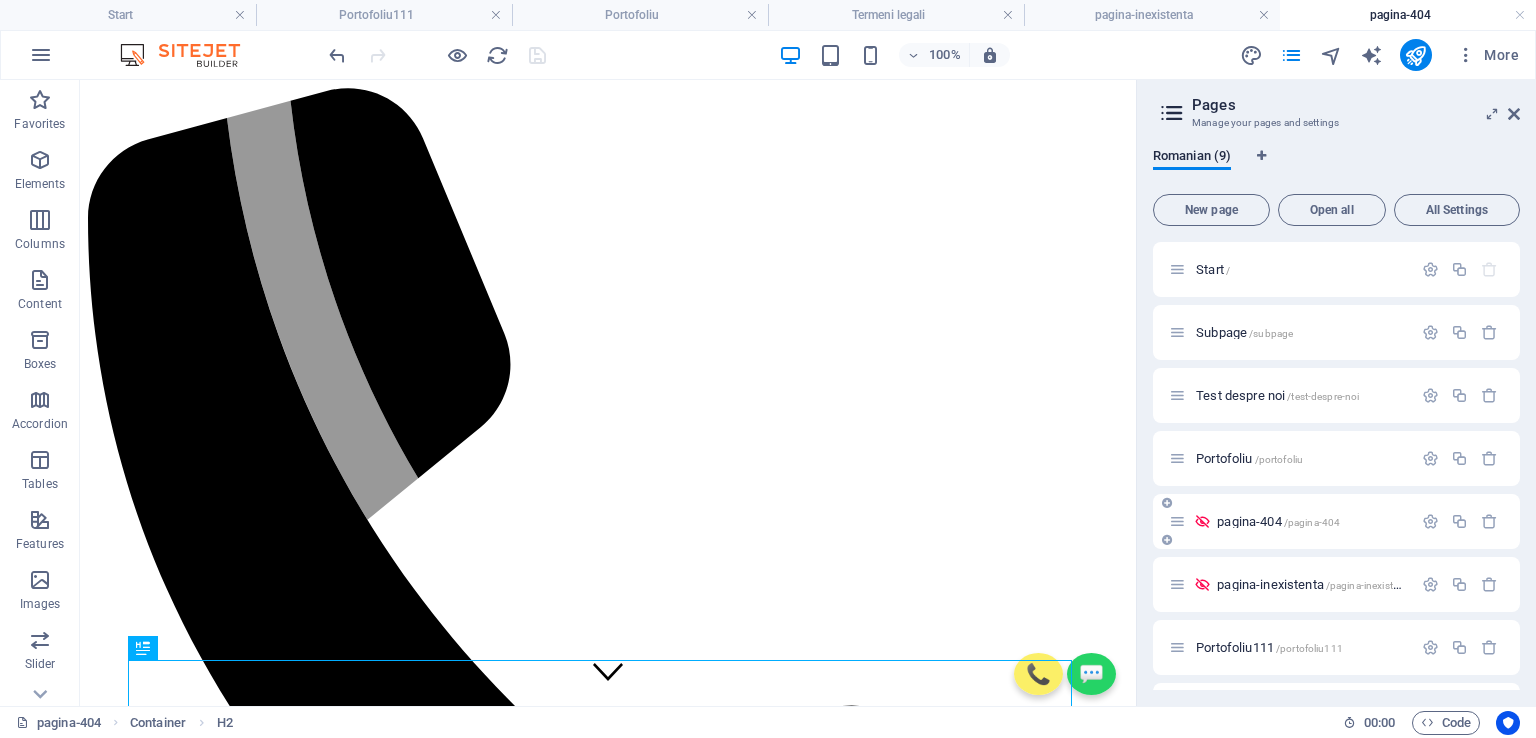 scroll, scrollTop: 0, scrollLeft: 0, axis: both 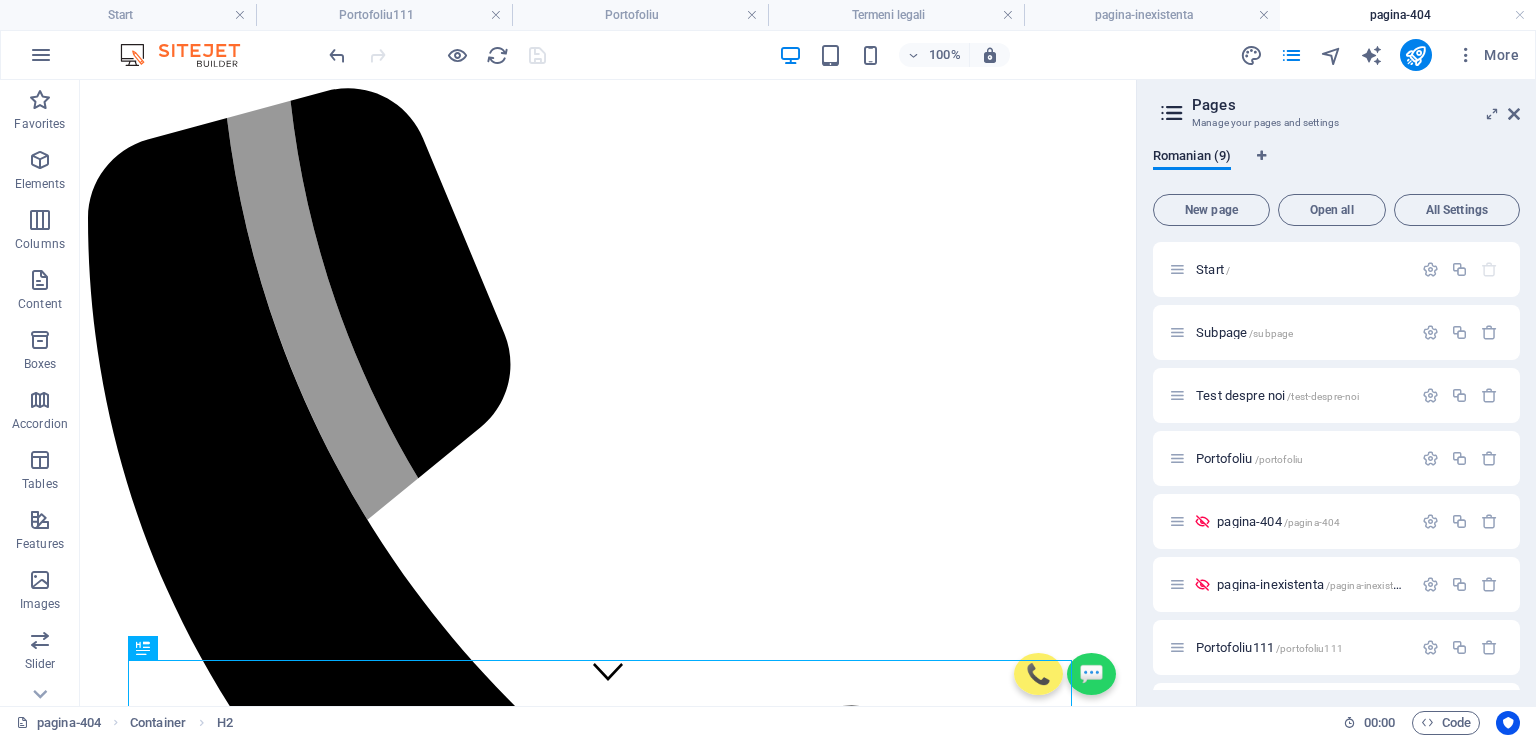 click at bounding box center [608, 9248] 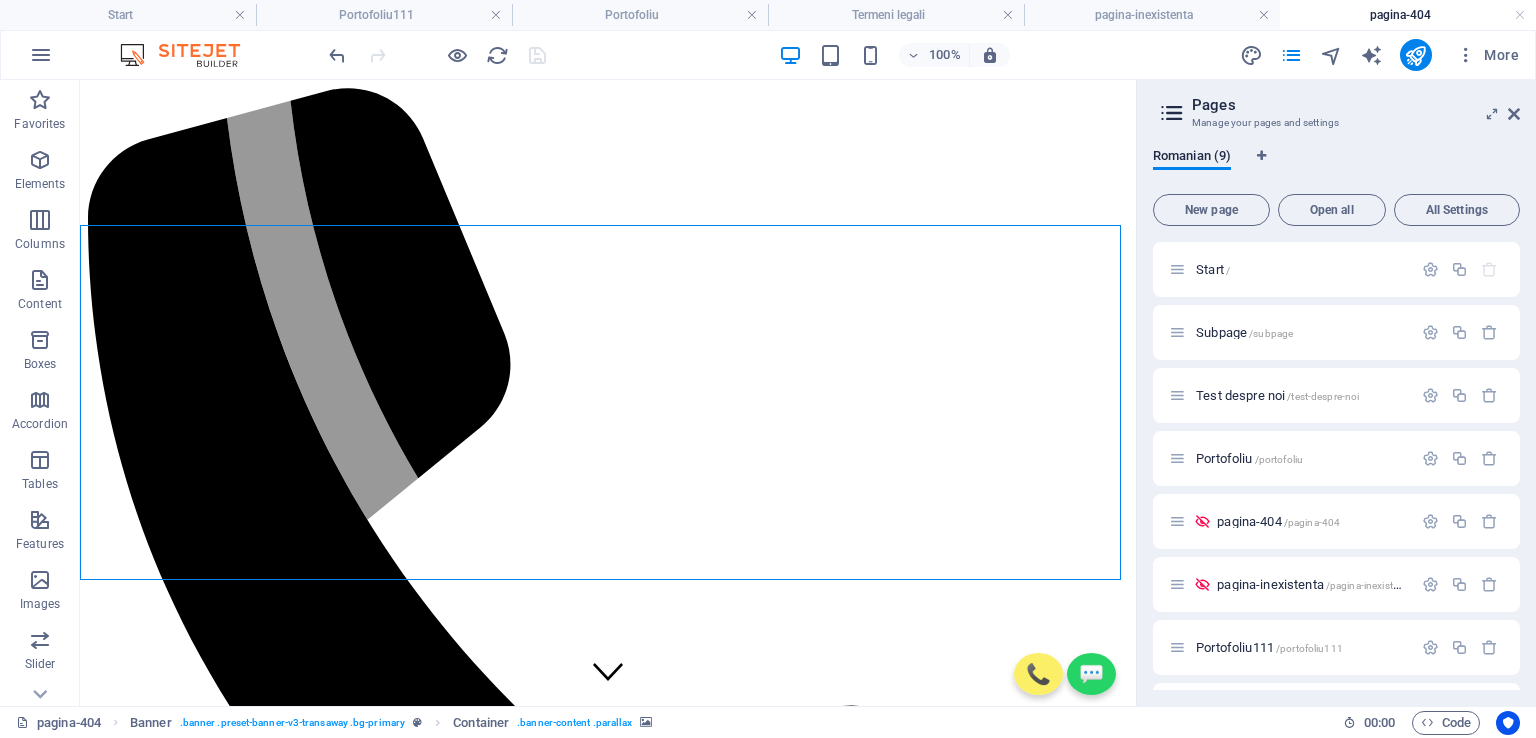 click at bounding box center [608, 9248] 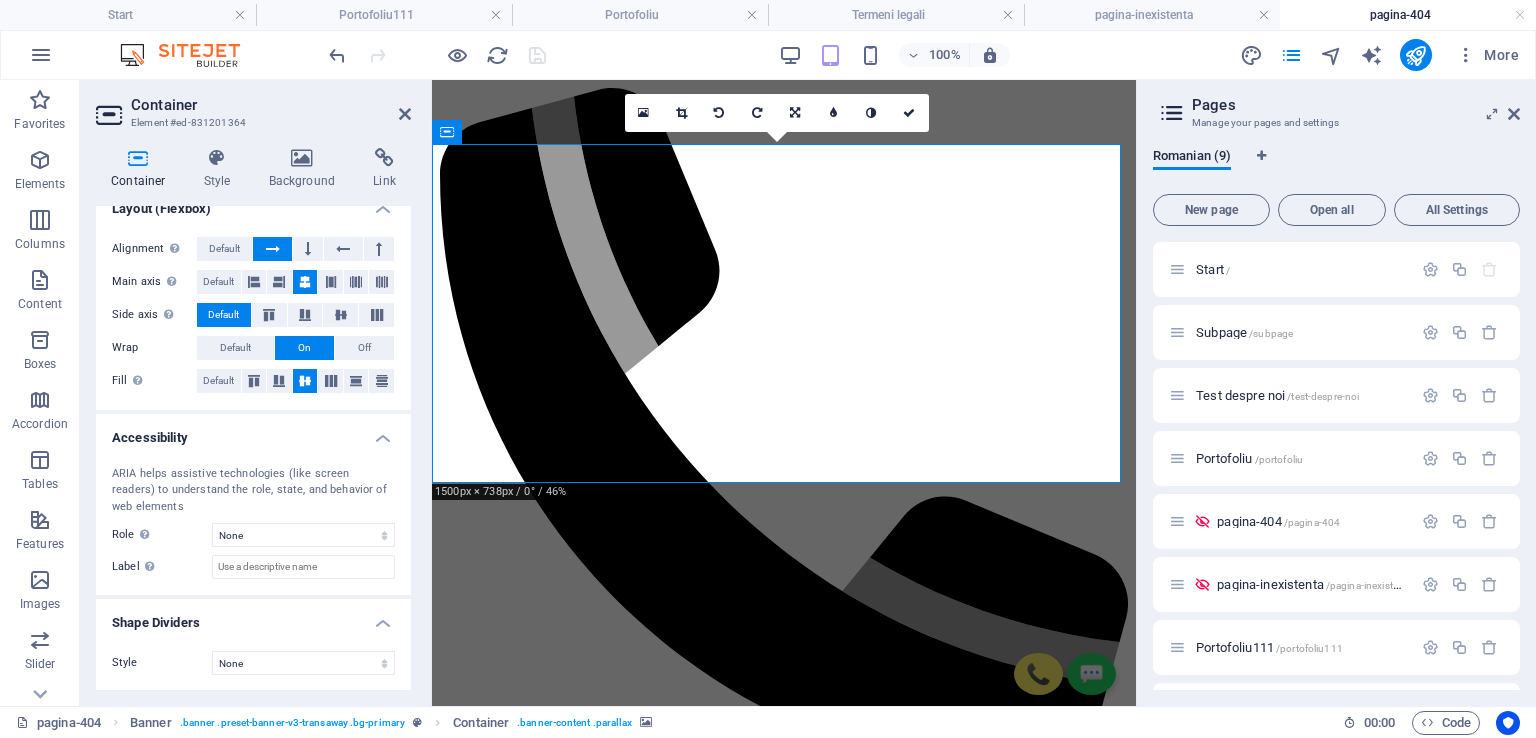 scroll, scrollTop: 0, scrollLeft: 0, axis: both 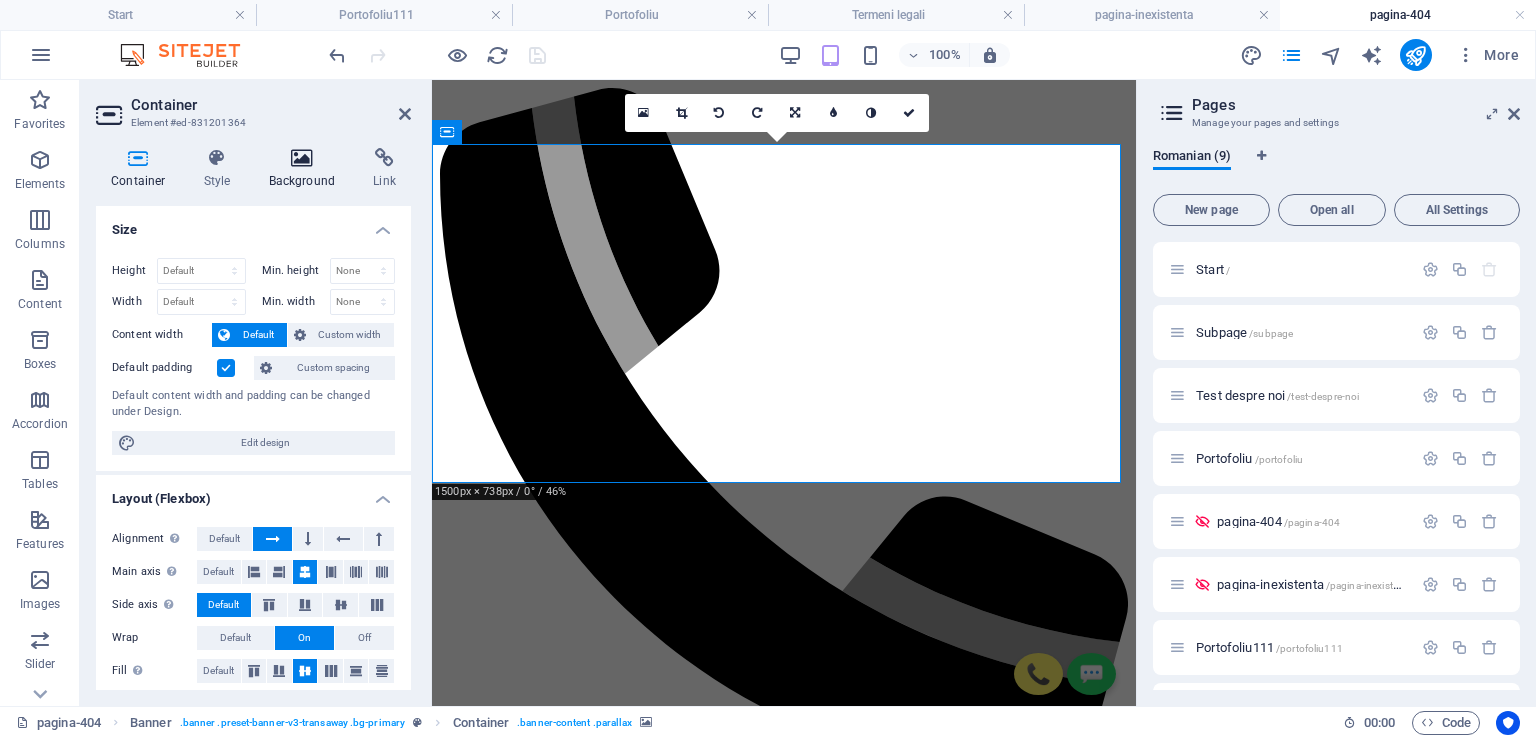 click at bounding box center (302, 158) 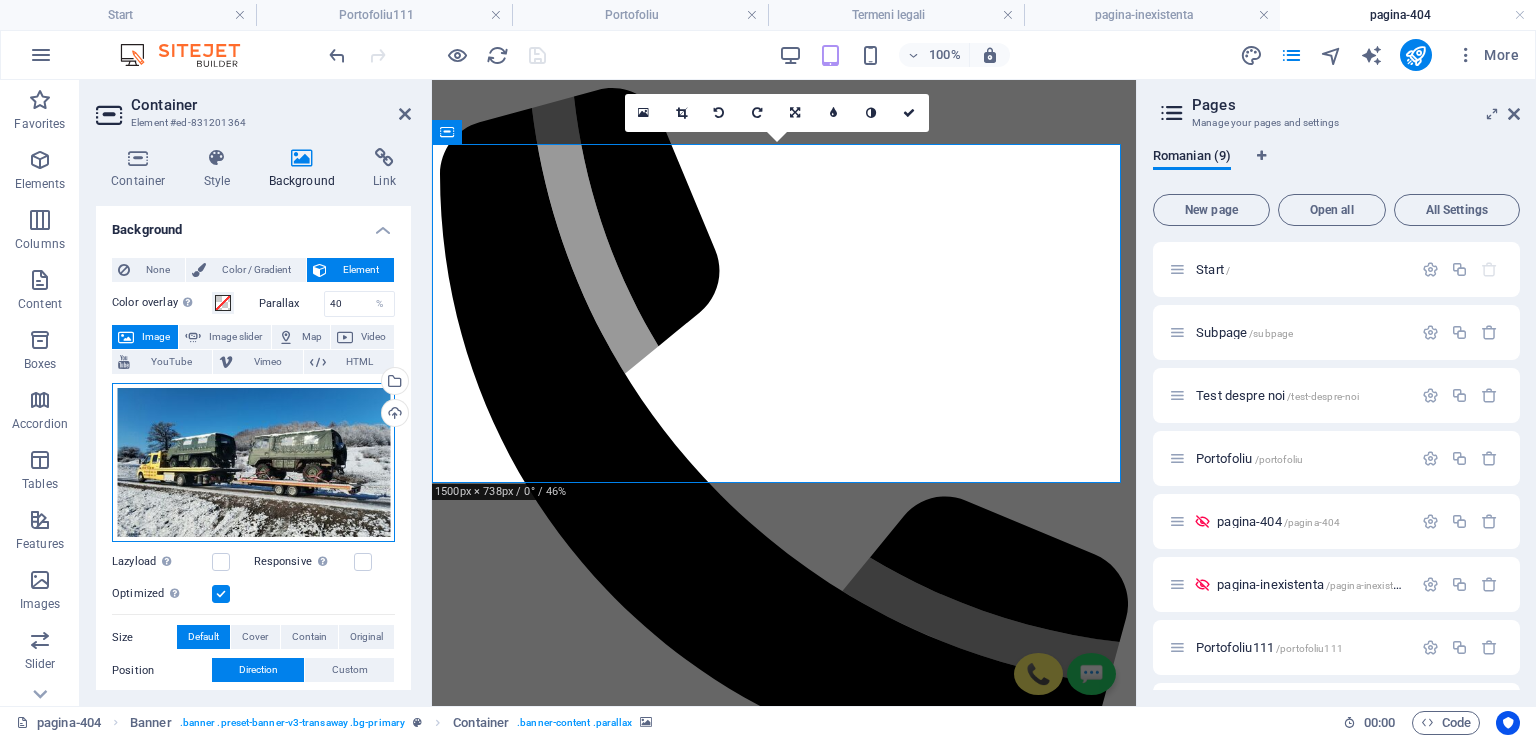 click on "Drag files here, click to choose files or select files from Files or our free stock photos & videos" at bounding box center [253, 462] 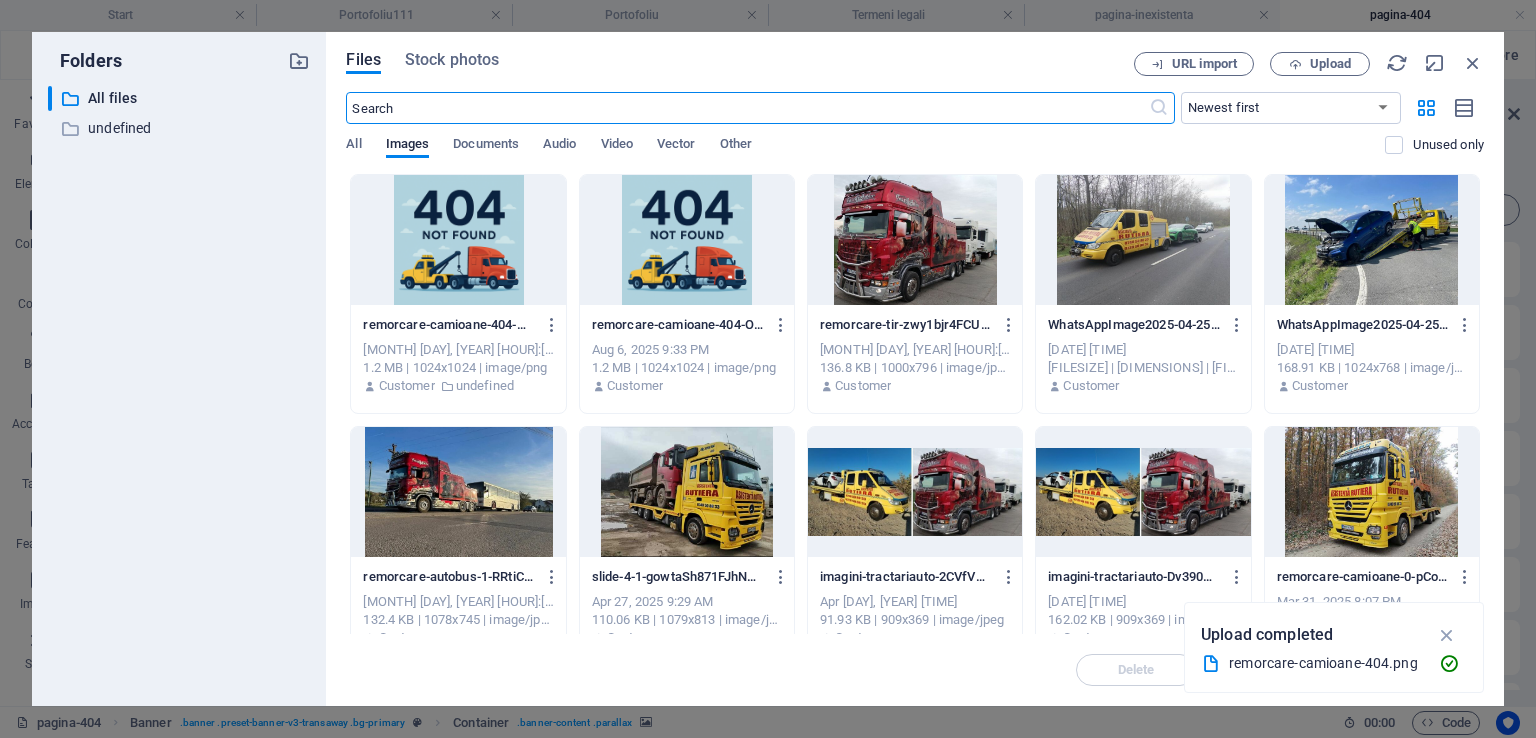 click at bounding box center [687, 240] 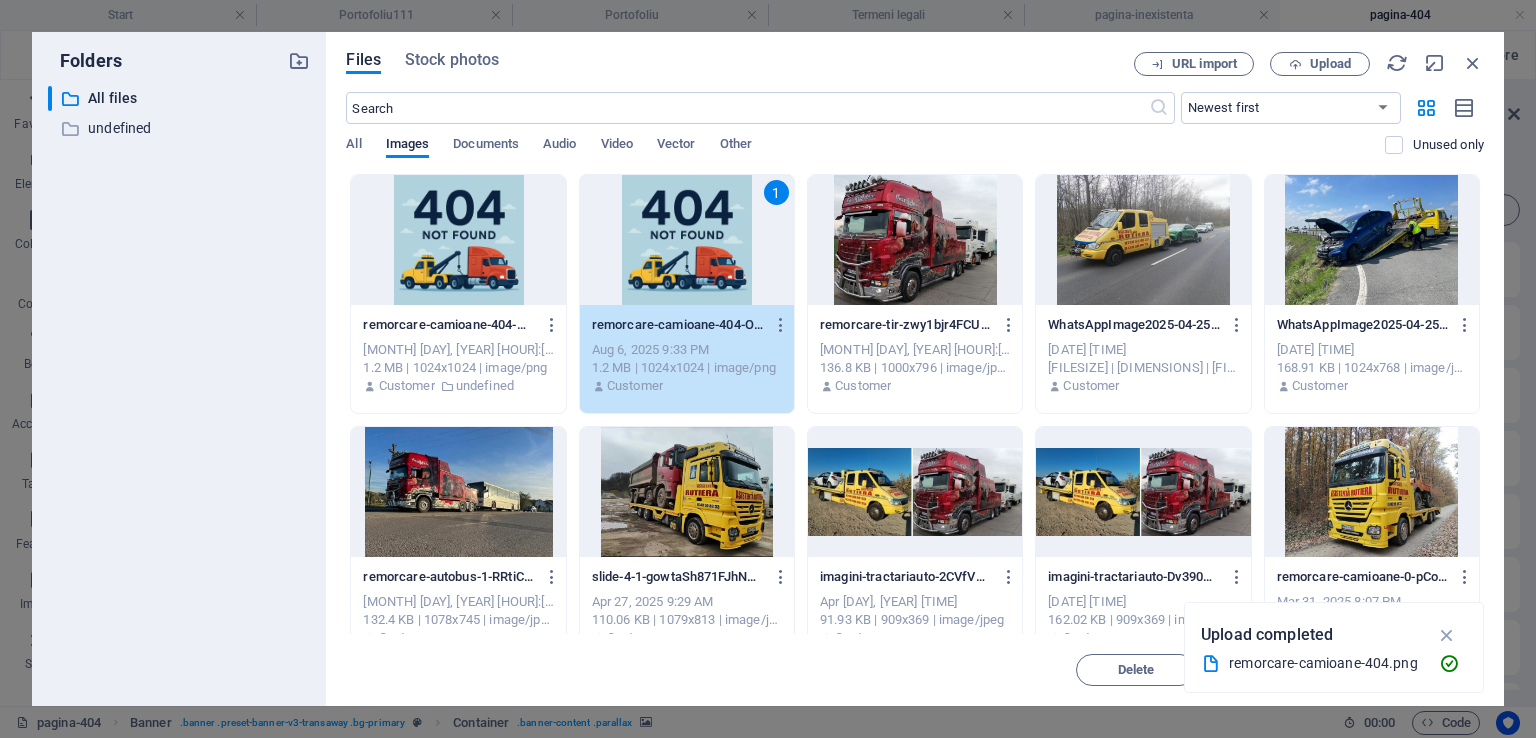 click on "1" at bounding box center [687, 240] 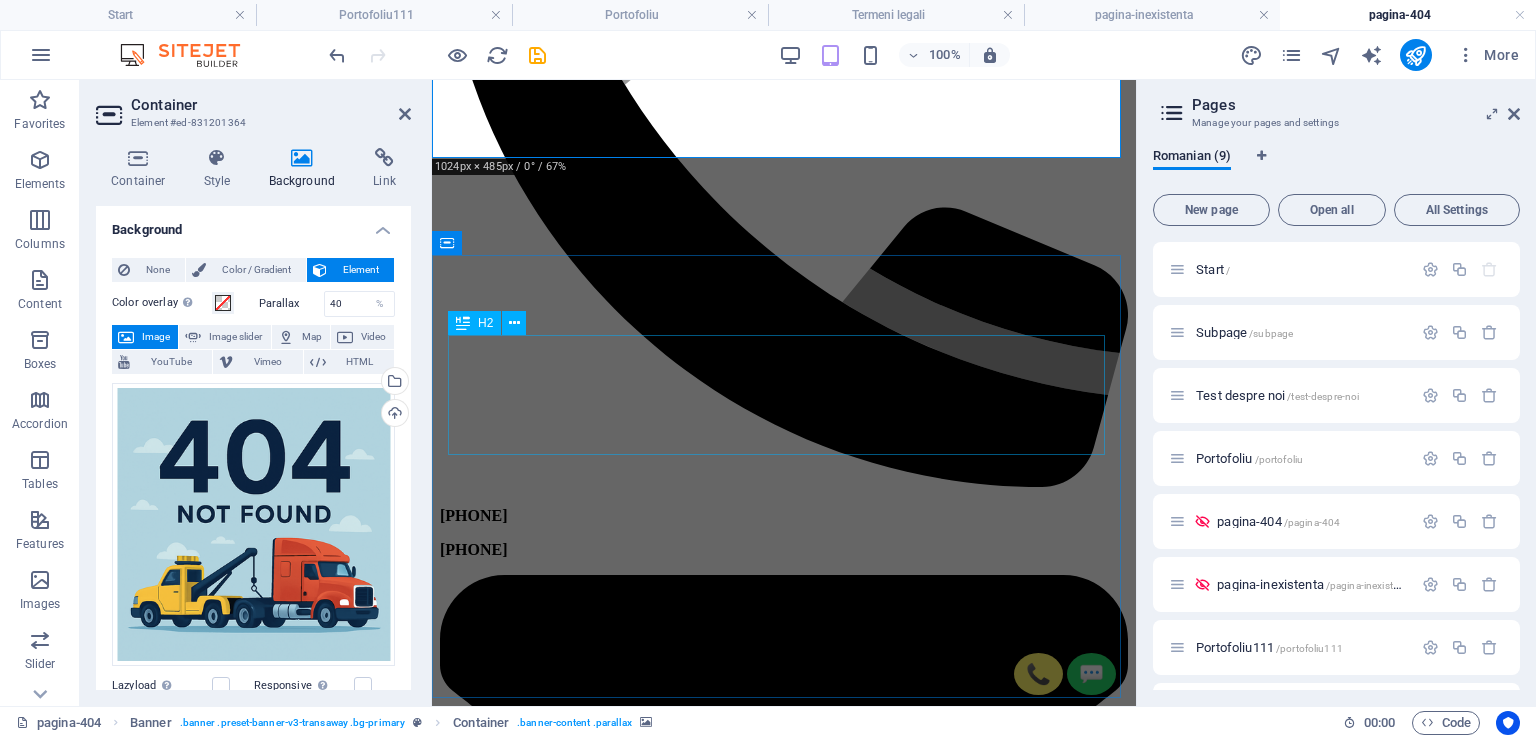 scroll, scrollTop: 100, scrollLeft: 0, axis: vertical 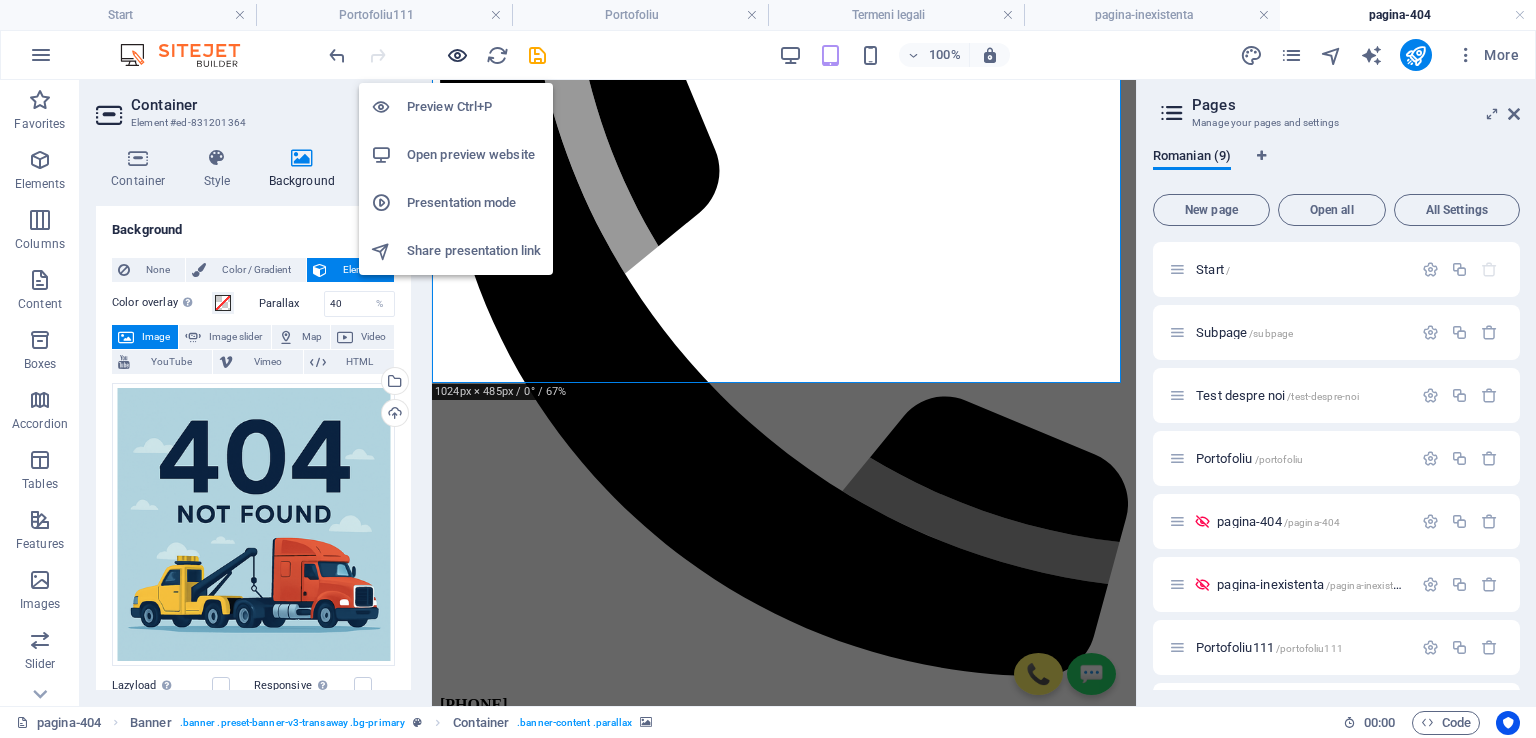 click at bounding box center [457, 55] 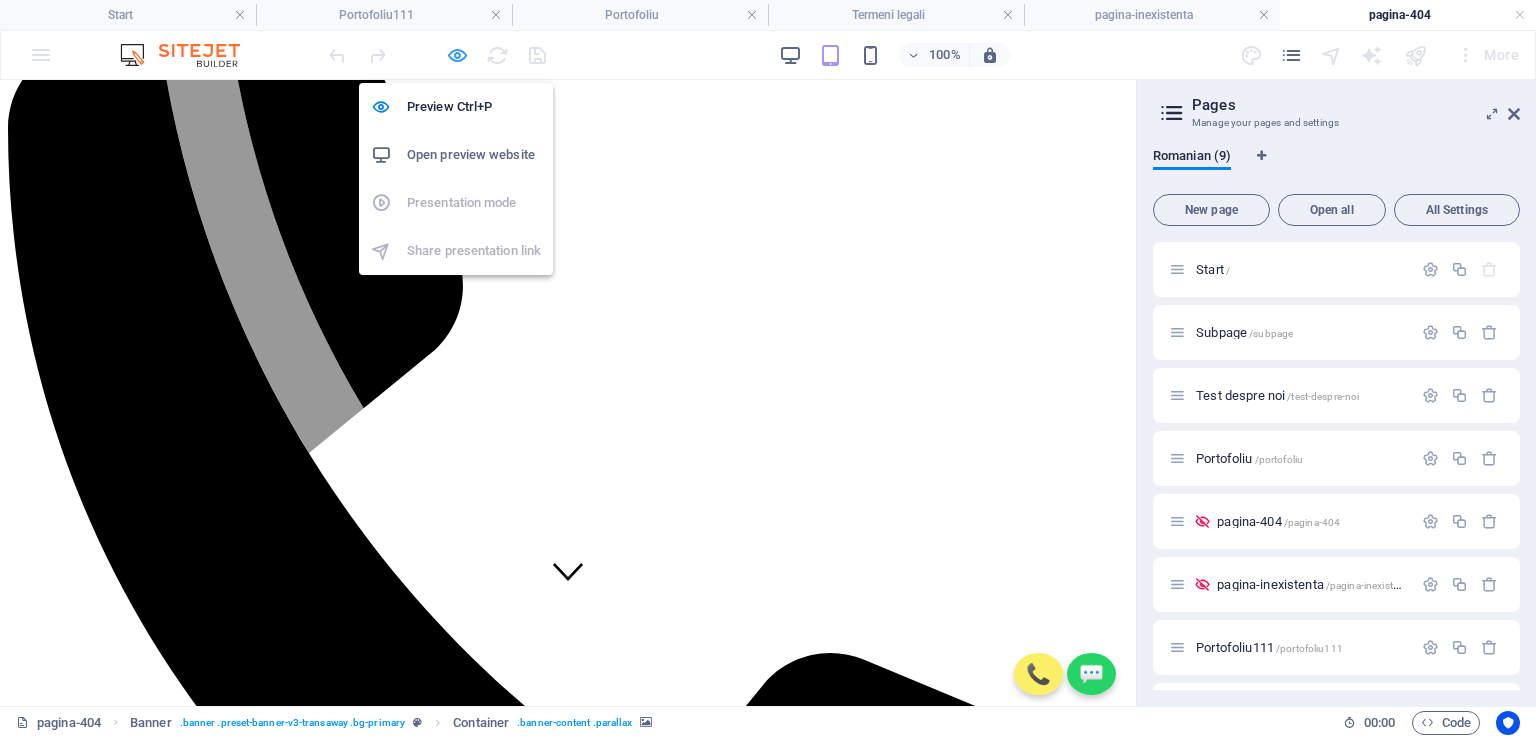 scroll, scrollTop: 0, scrollLeft: 0, axis: both 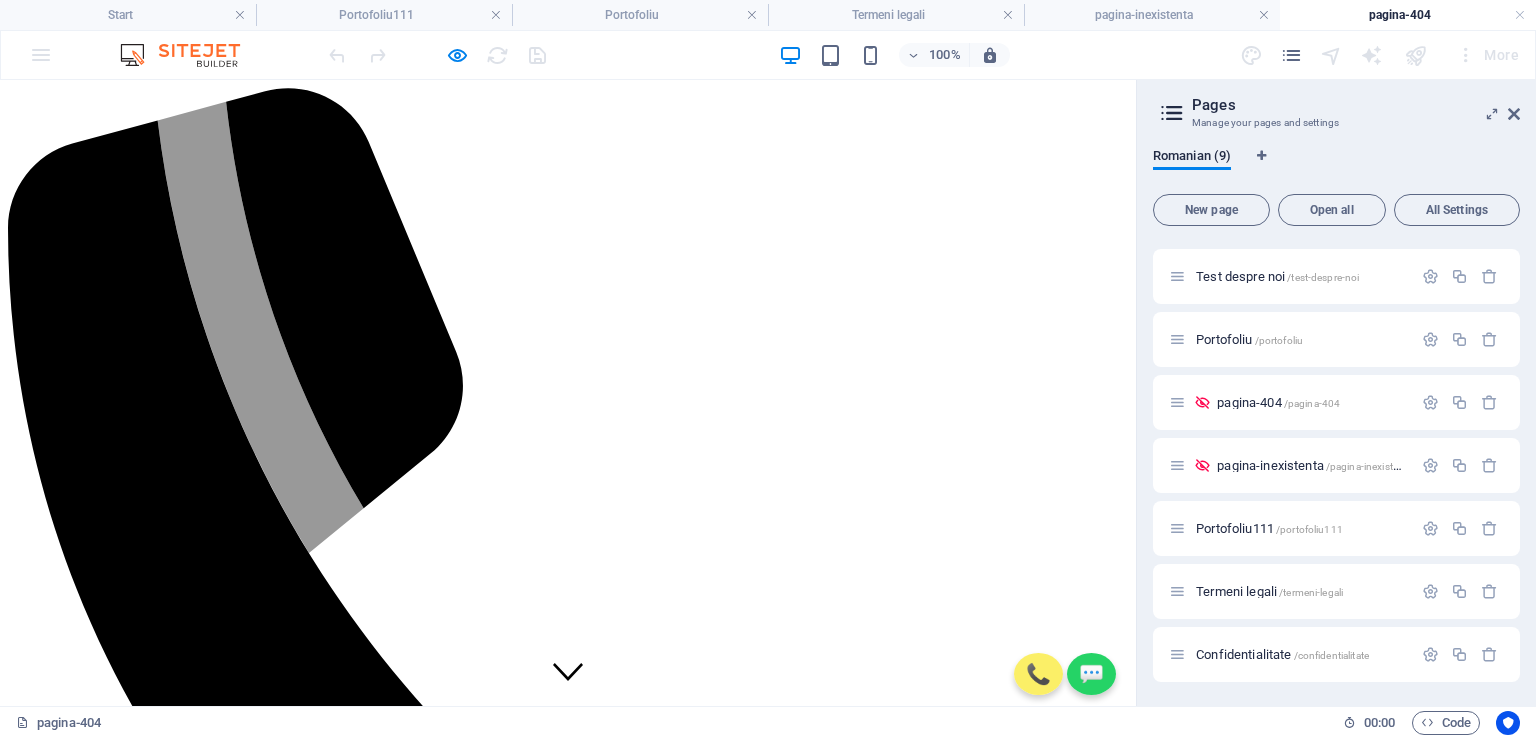 click at bounding box center [568, 9866] 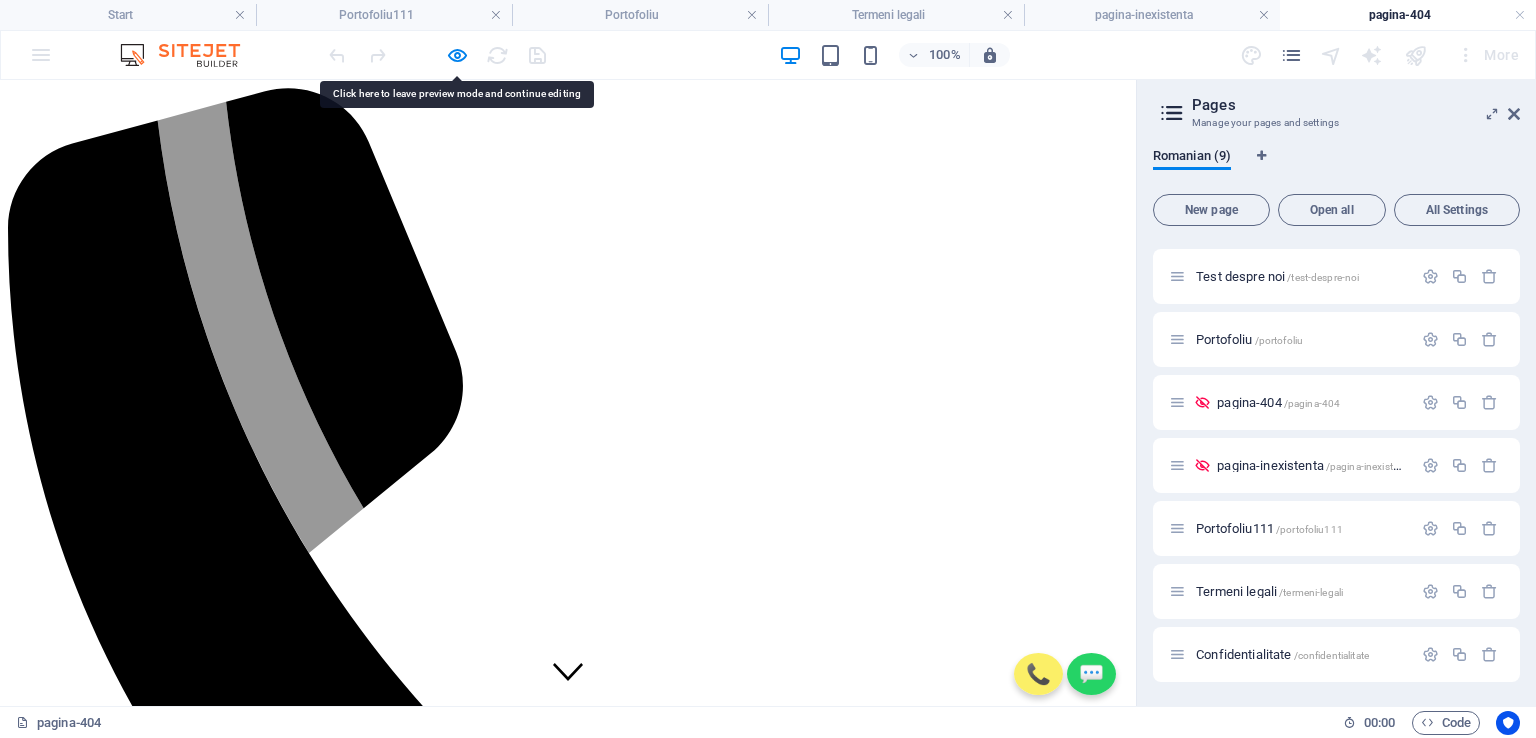 click at bounding box center (568, 9866) 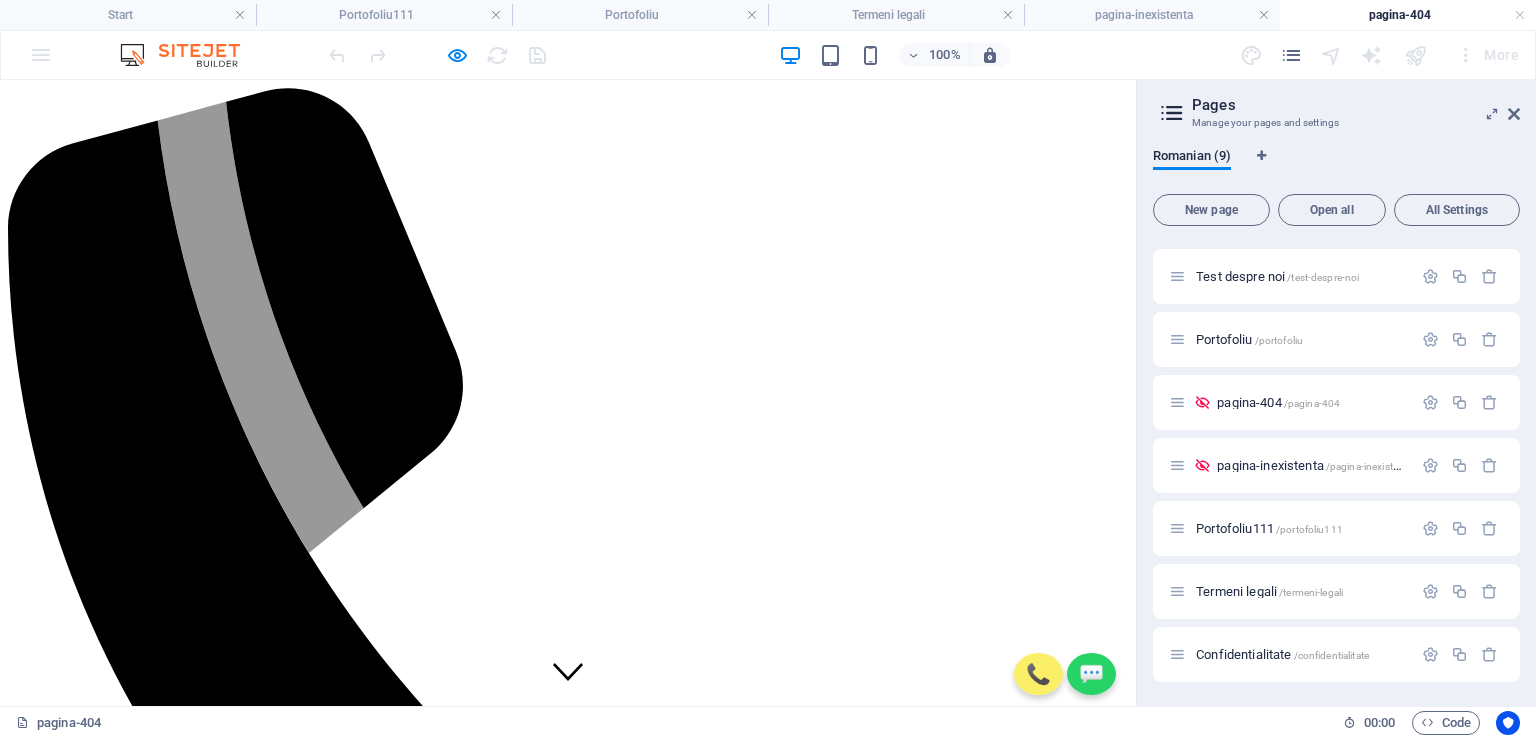 click at bounding box center (568, 9866) 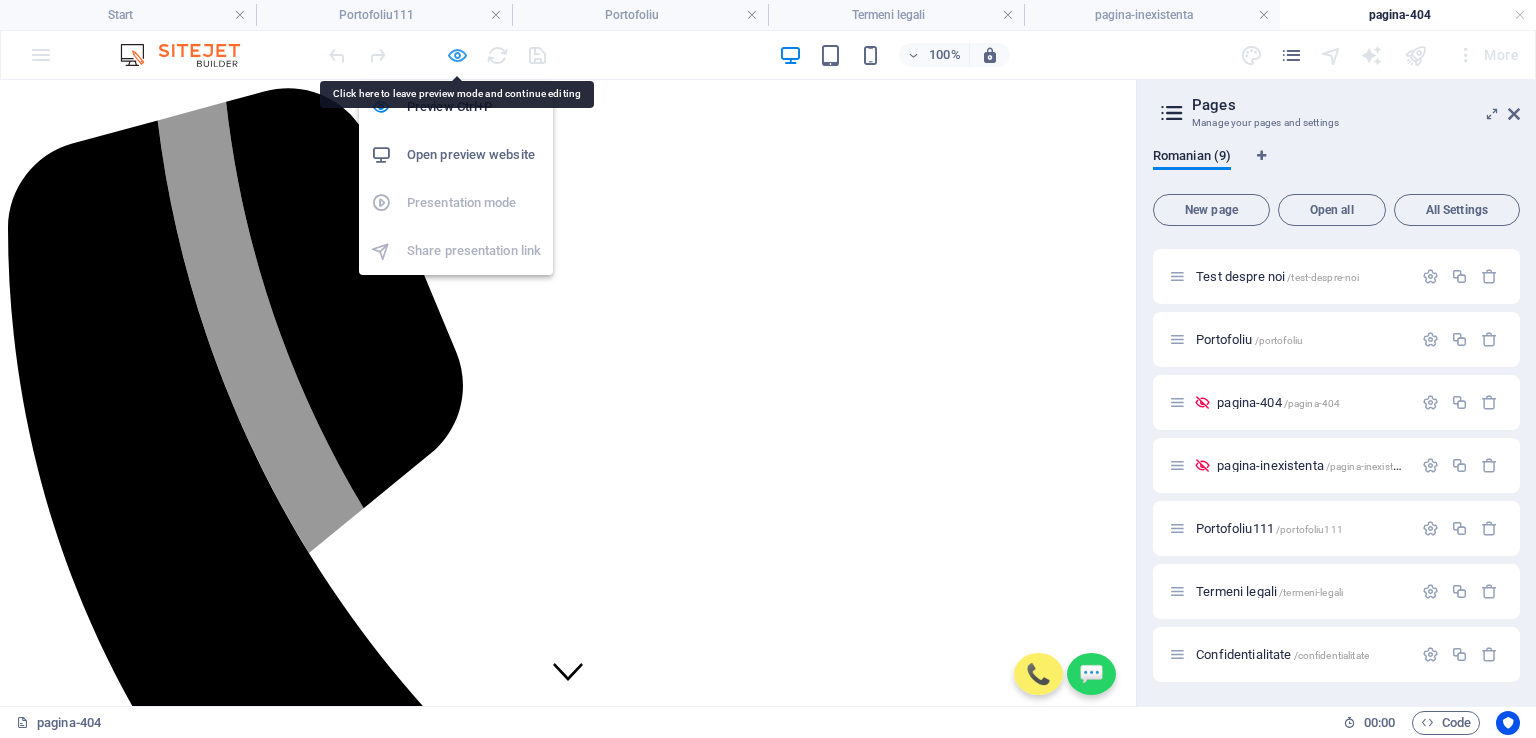 click at bounding box center (457, 55) 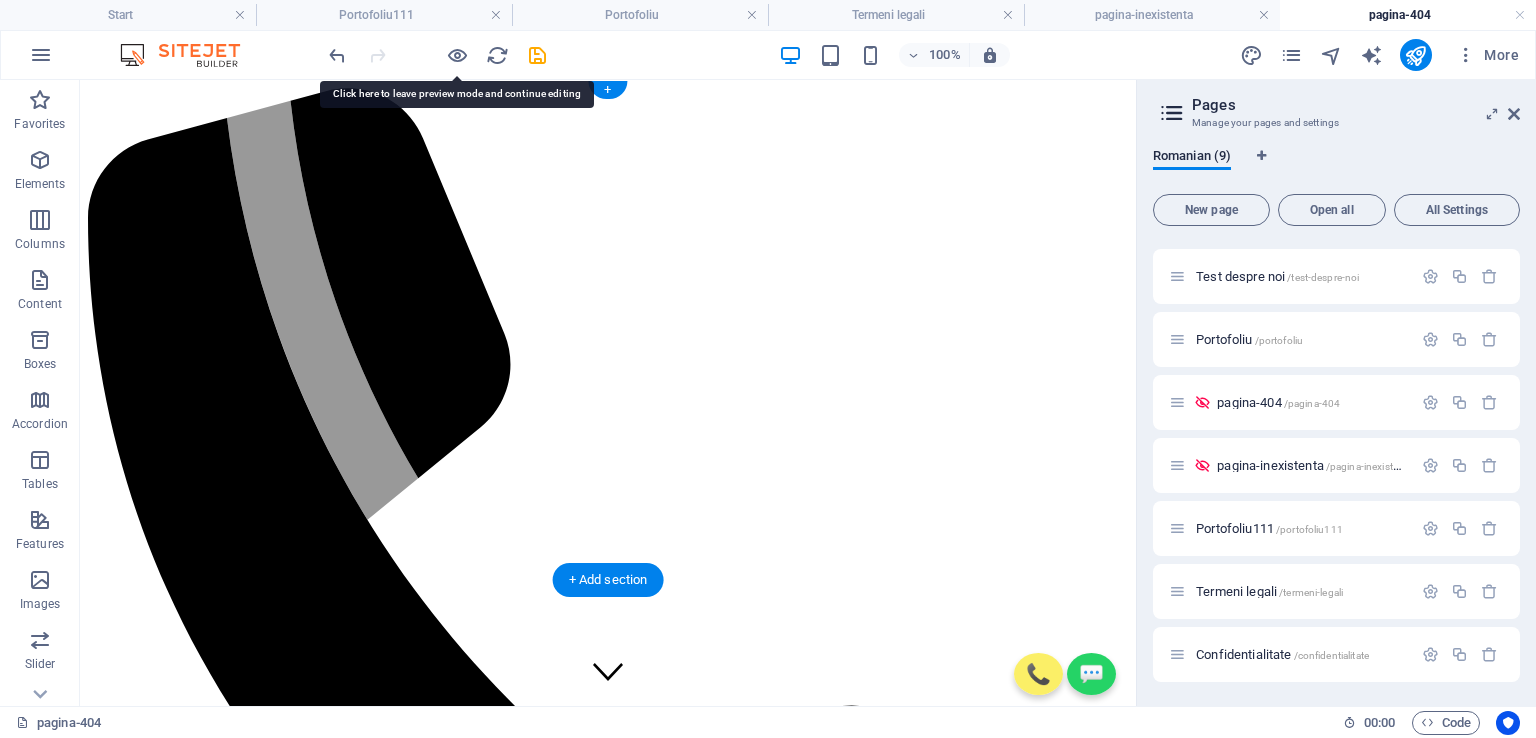 click at bounding box center [608, 9189] 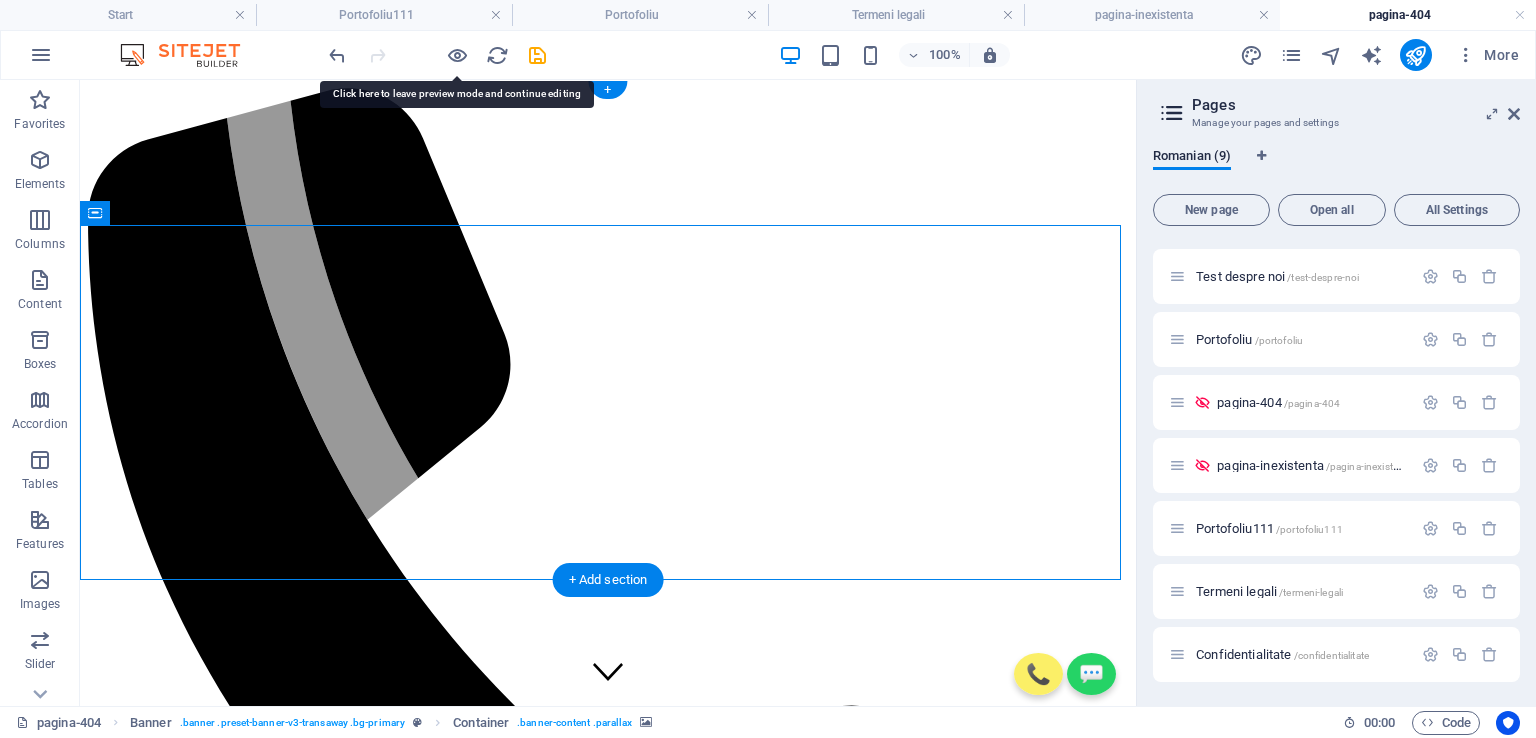 click at bounding box center [608, 9189] 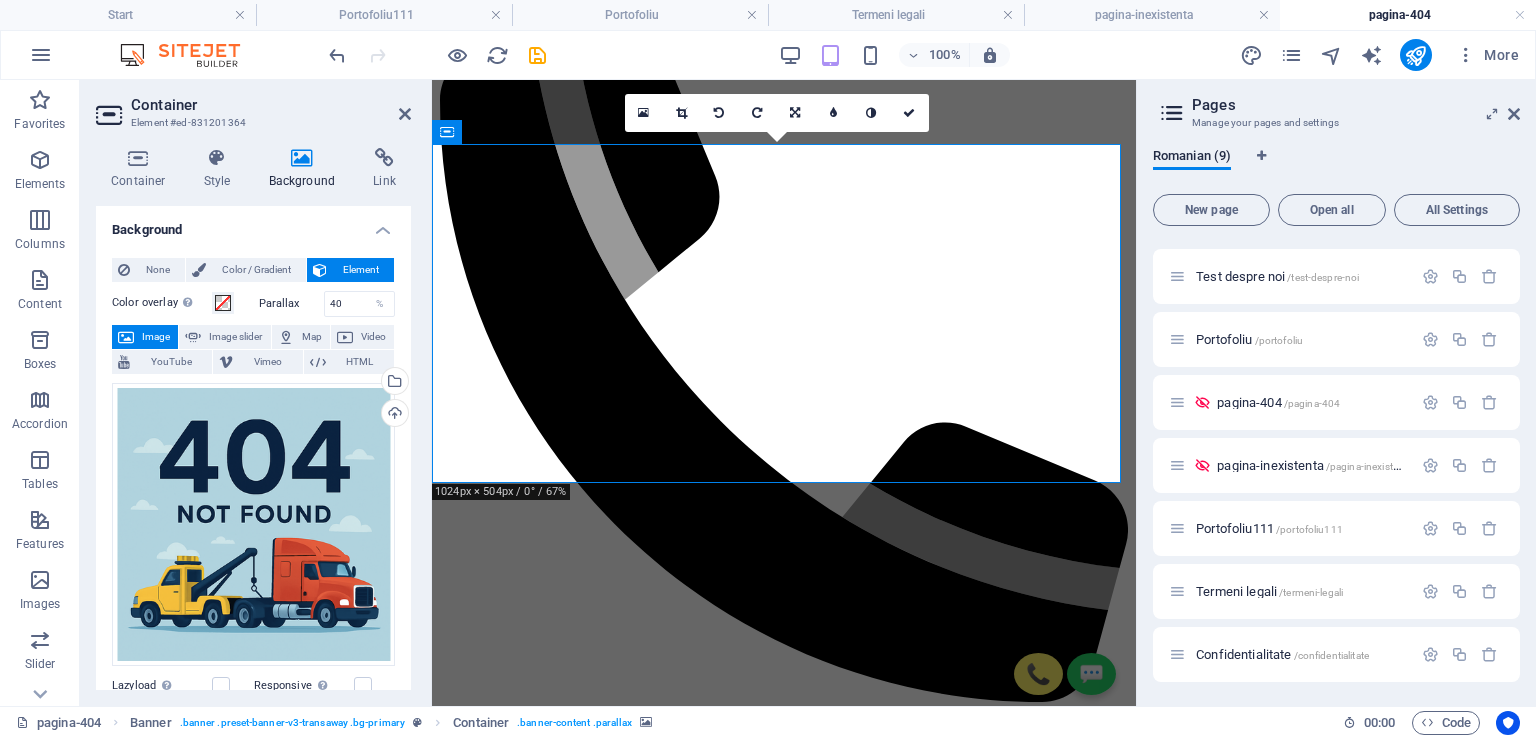 scroll, scrollTop: 0, scrollLeft: 0, axis: both 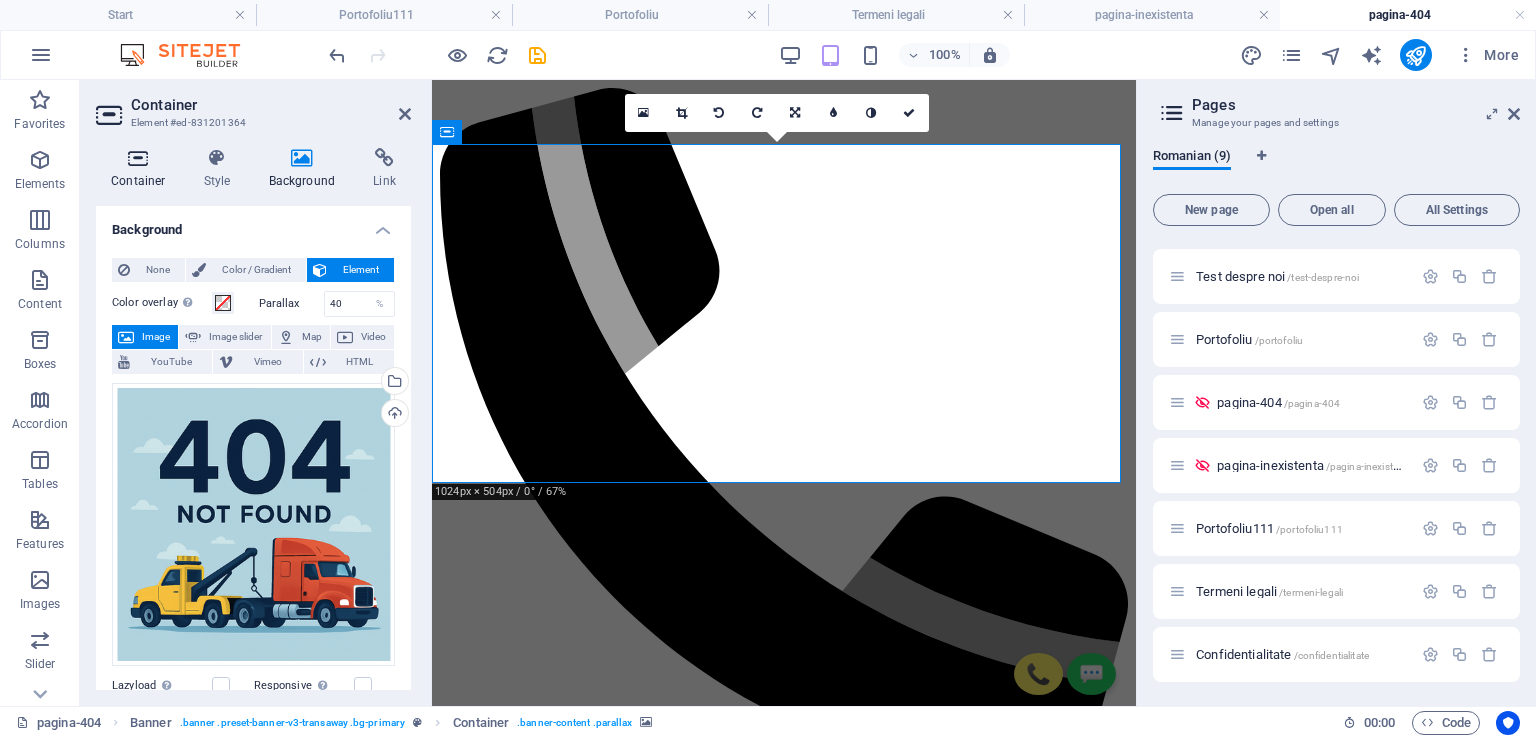 click at bounding box center (138, 158) 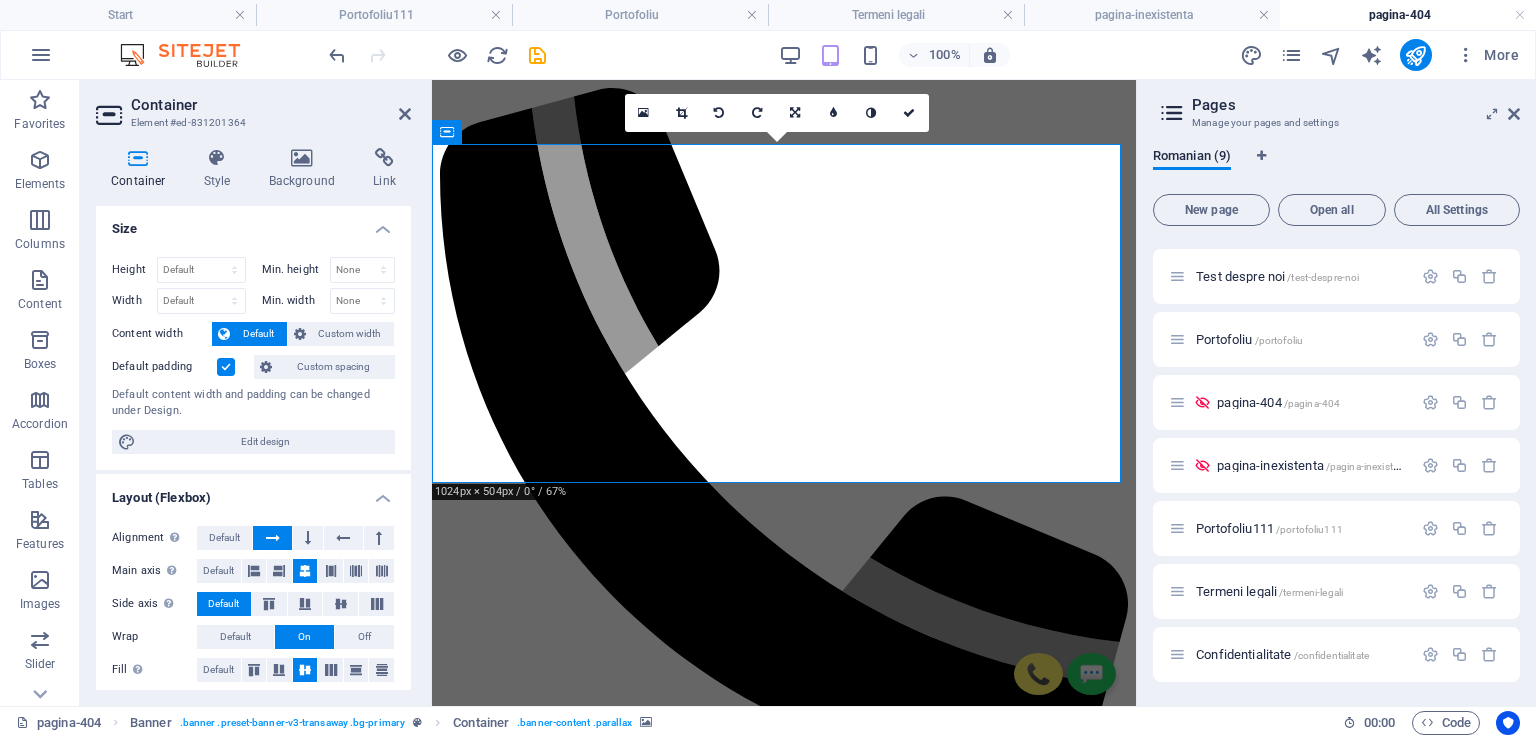 scroll, scrollTop: 0, scrollLeft: 0, axis: both 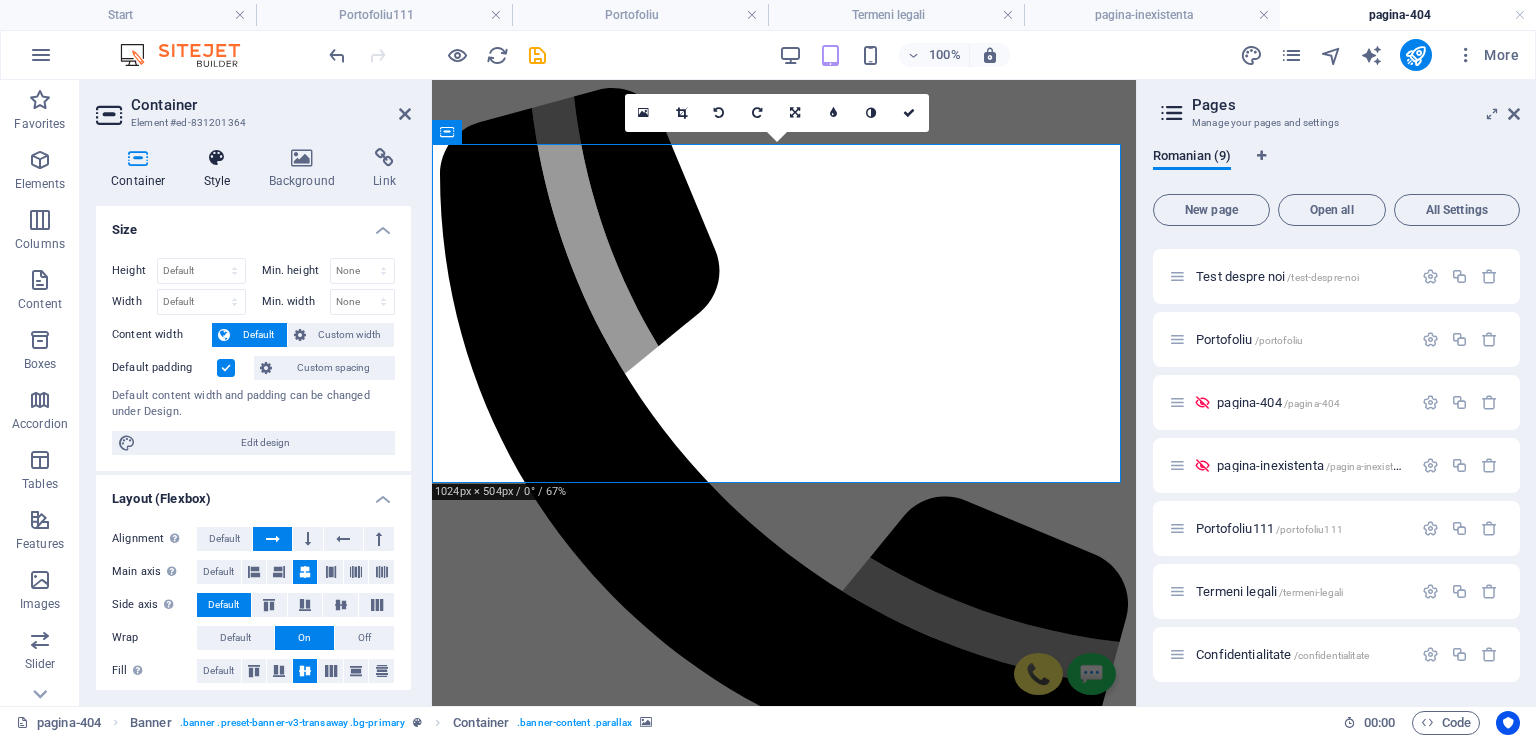 click at bounding box center [217, 158] 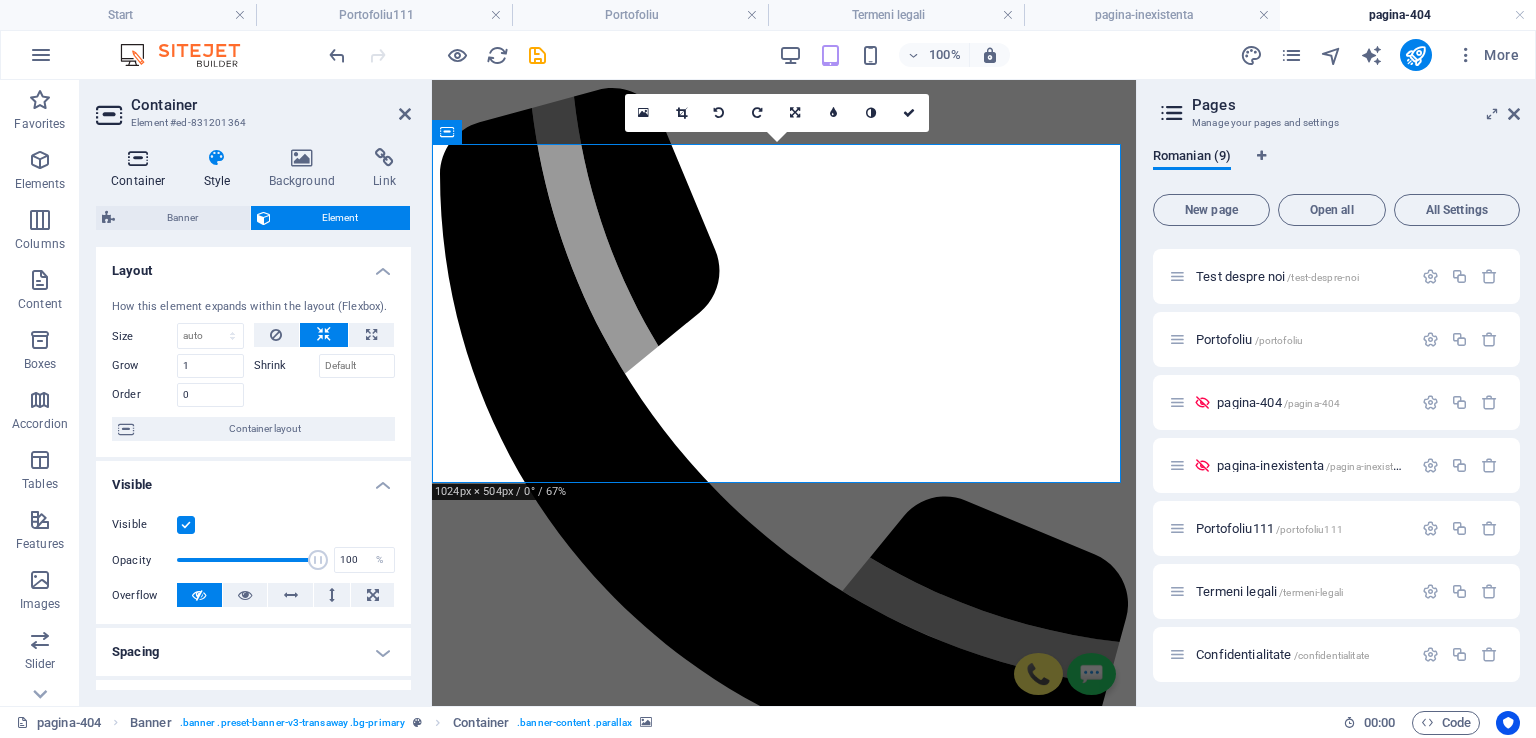 click at bounding box center [138, 158] 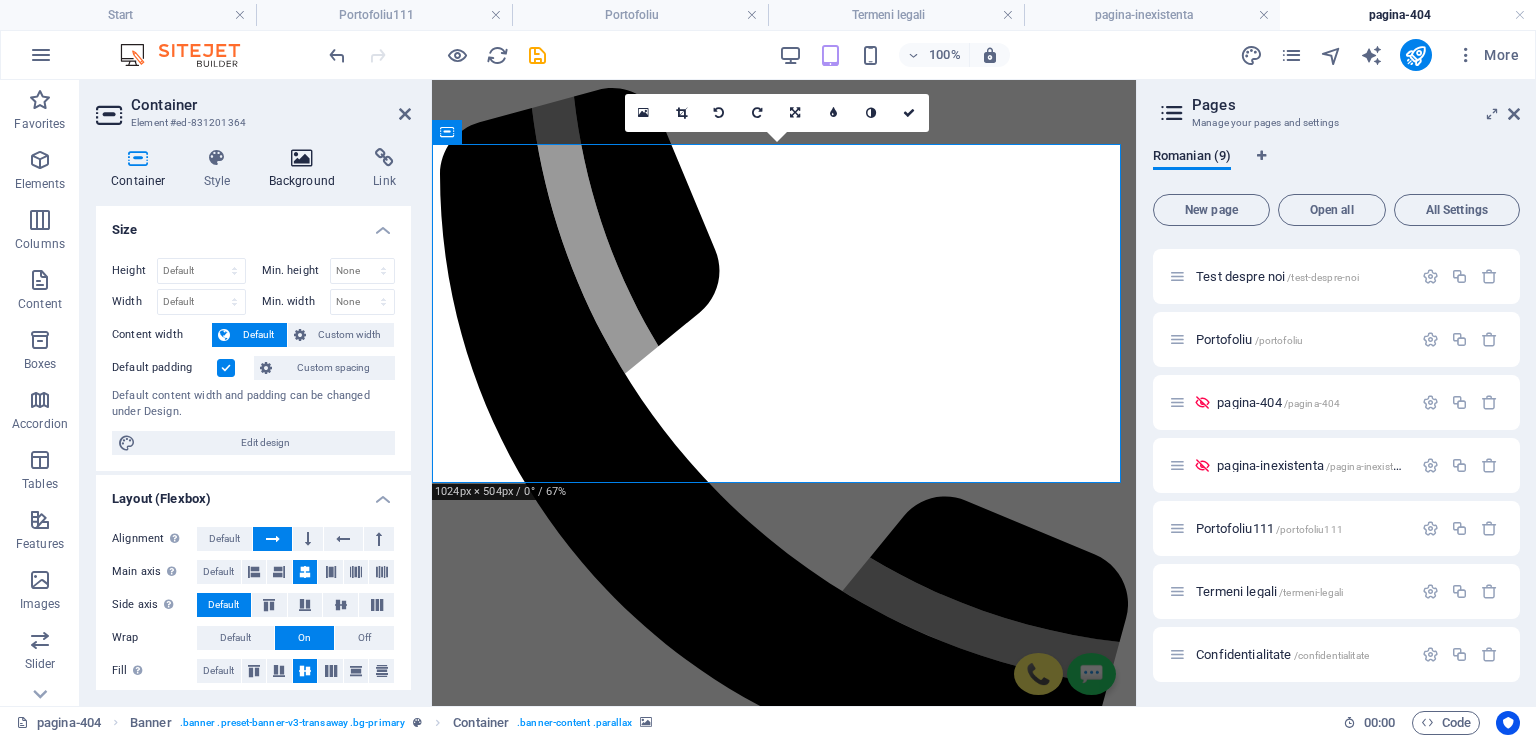 click at bounding box center [302, 158] 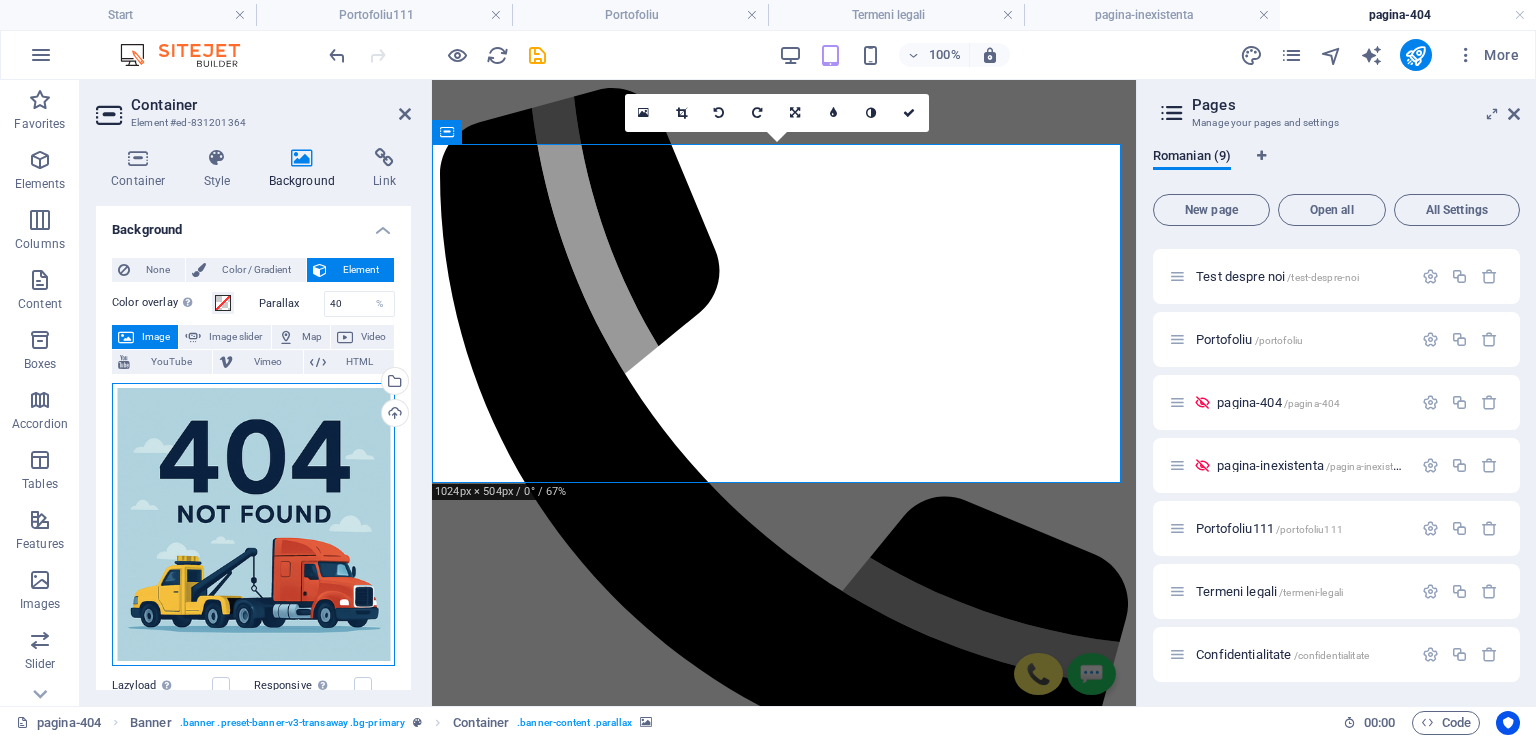 click on "Drag files here, click to choose files or select files from Files or our free stock photos & videos" at bounding box center [253, 524] 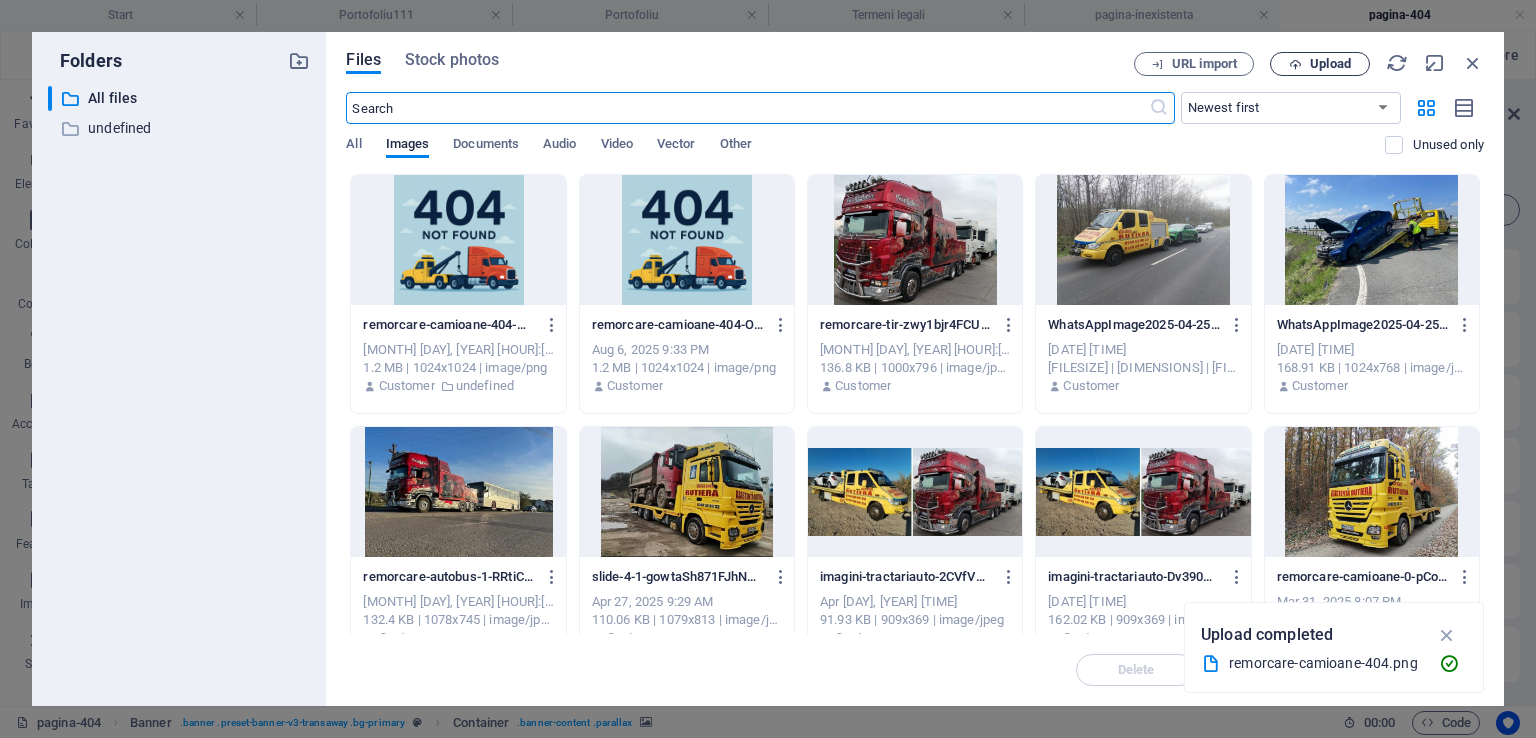 click on "Upload" at bounding box center (1330, 64) 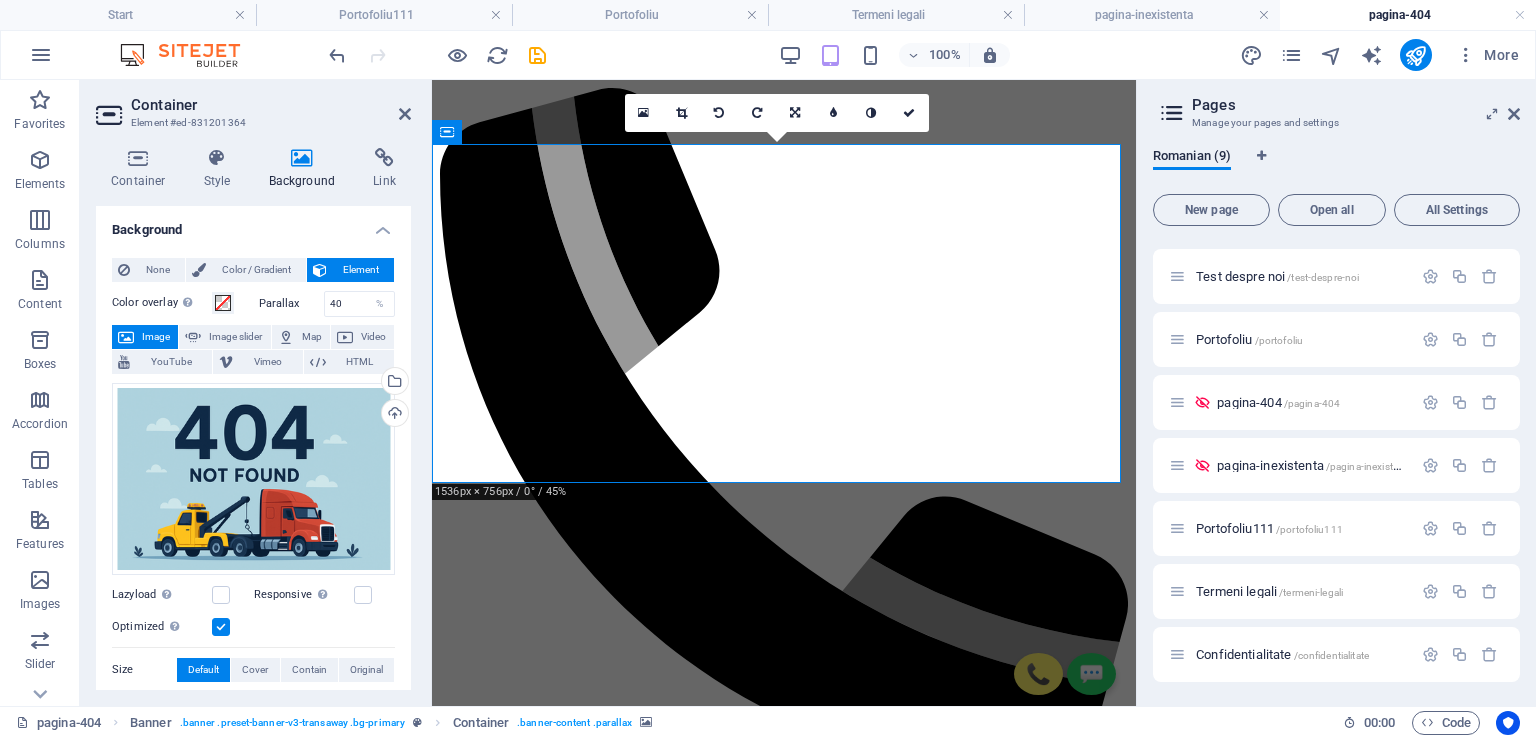 drag, startPoint x: 770, startPoint y: 371, endPoint x: 780, endPoint y: 373, distance: 10.198039 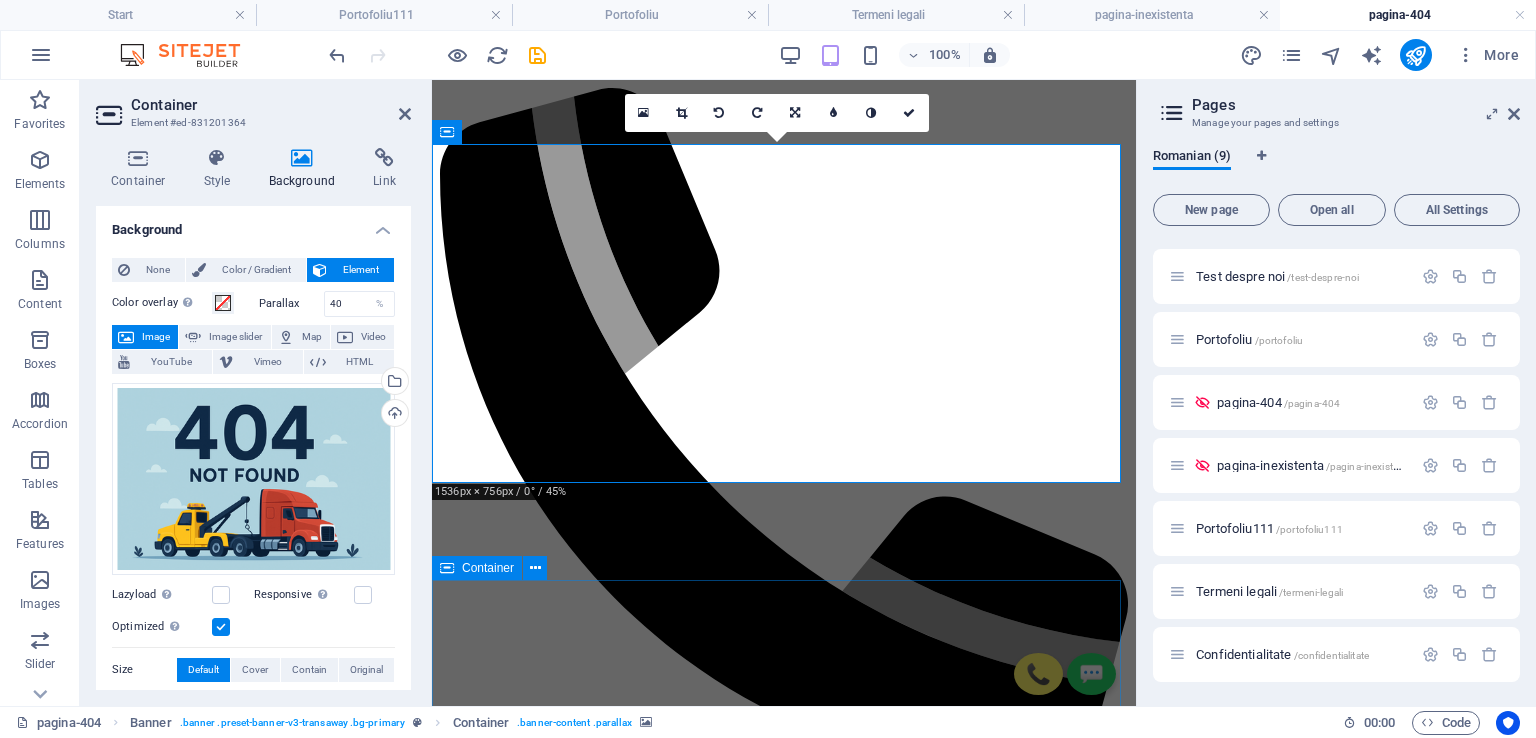 click on "Portofoliu intervenții Imagini de la câteva dintre miile de intervenții realizate de compania noastră.       Sună acum!       Trimite un mesaj!" at bounding box center (784, 7566) 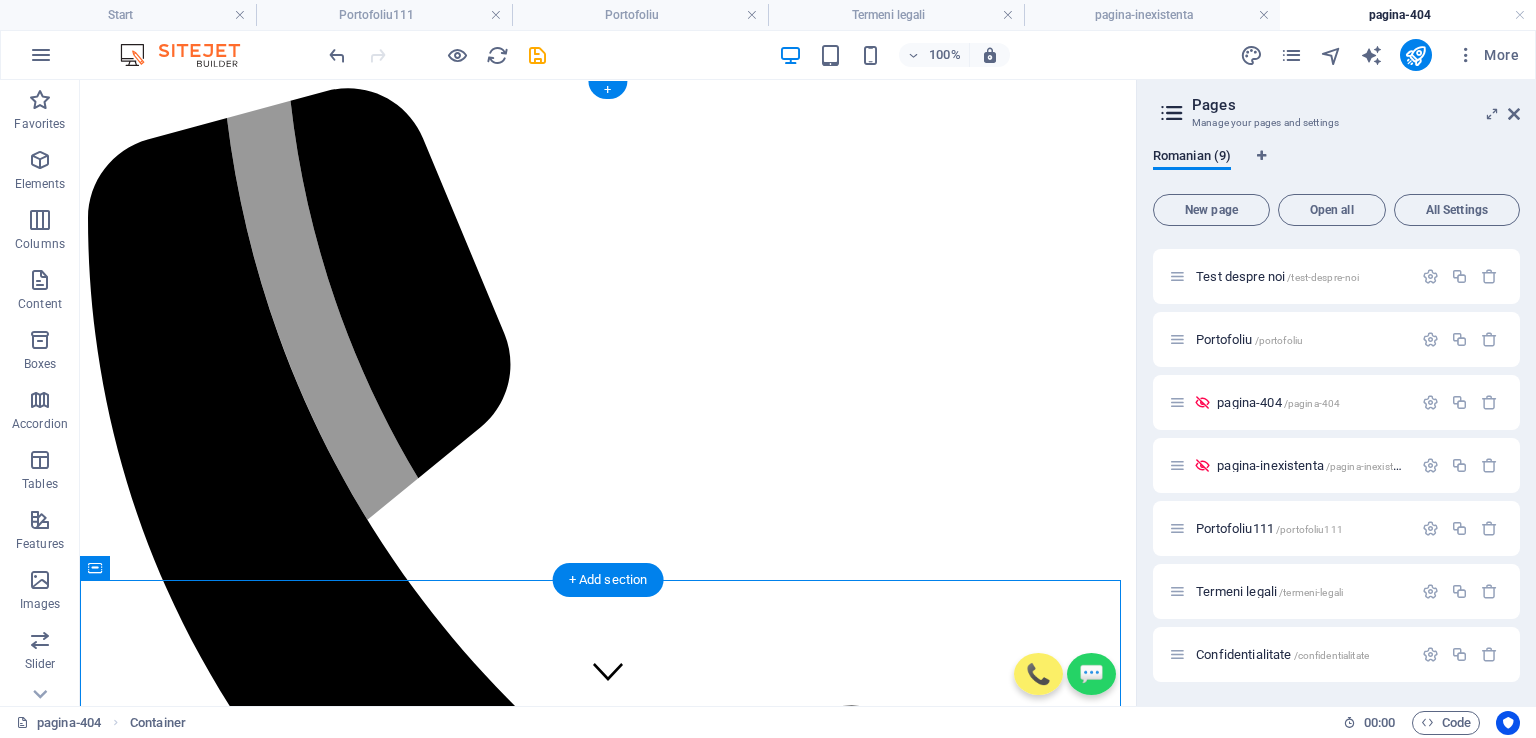 click at bounding box center [608, 9222] 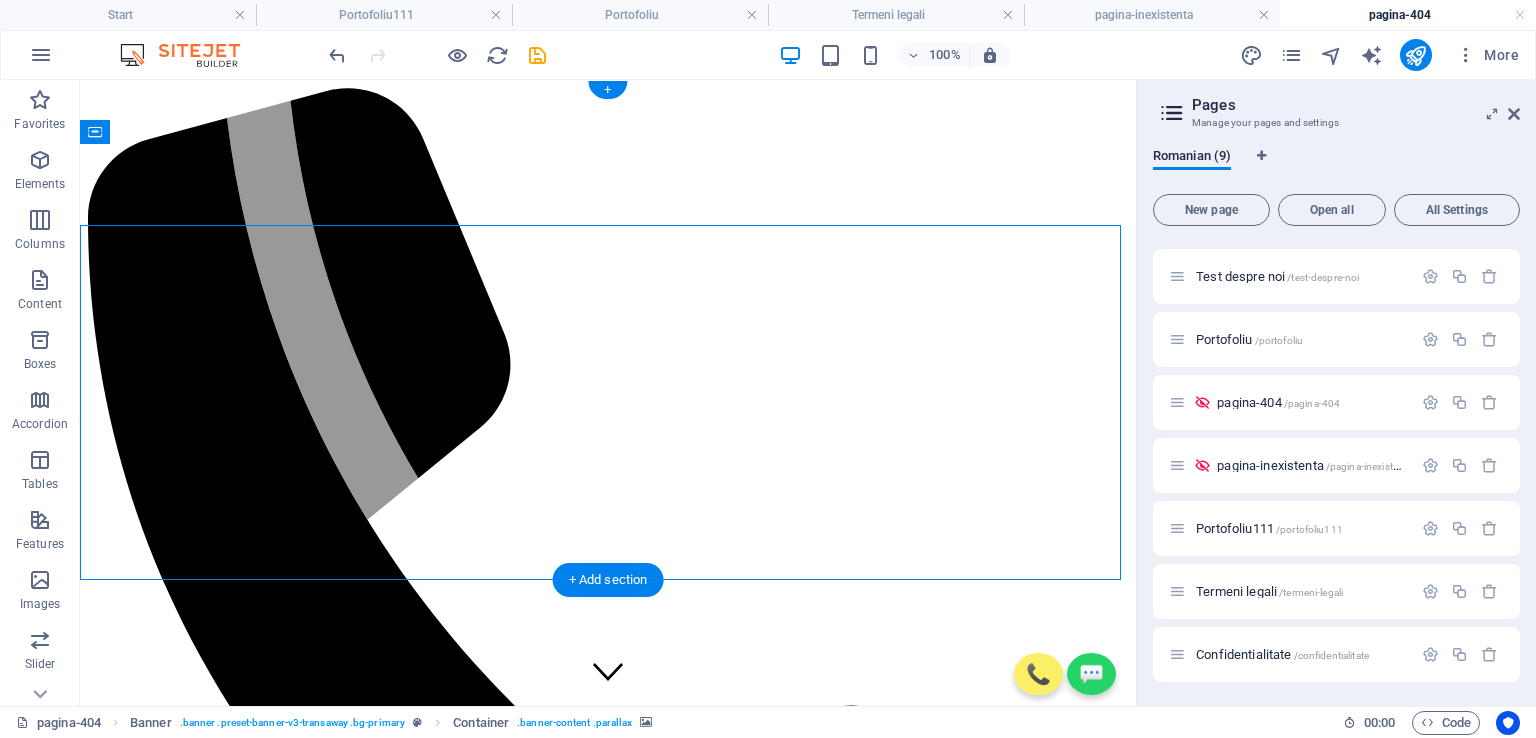 click at bounding box center (608, 9222) 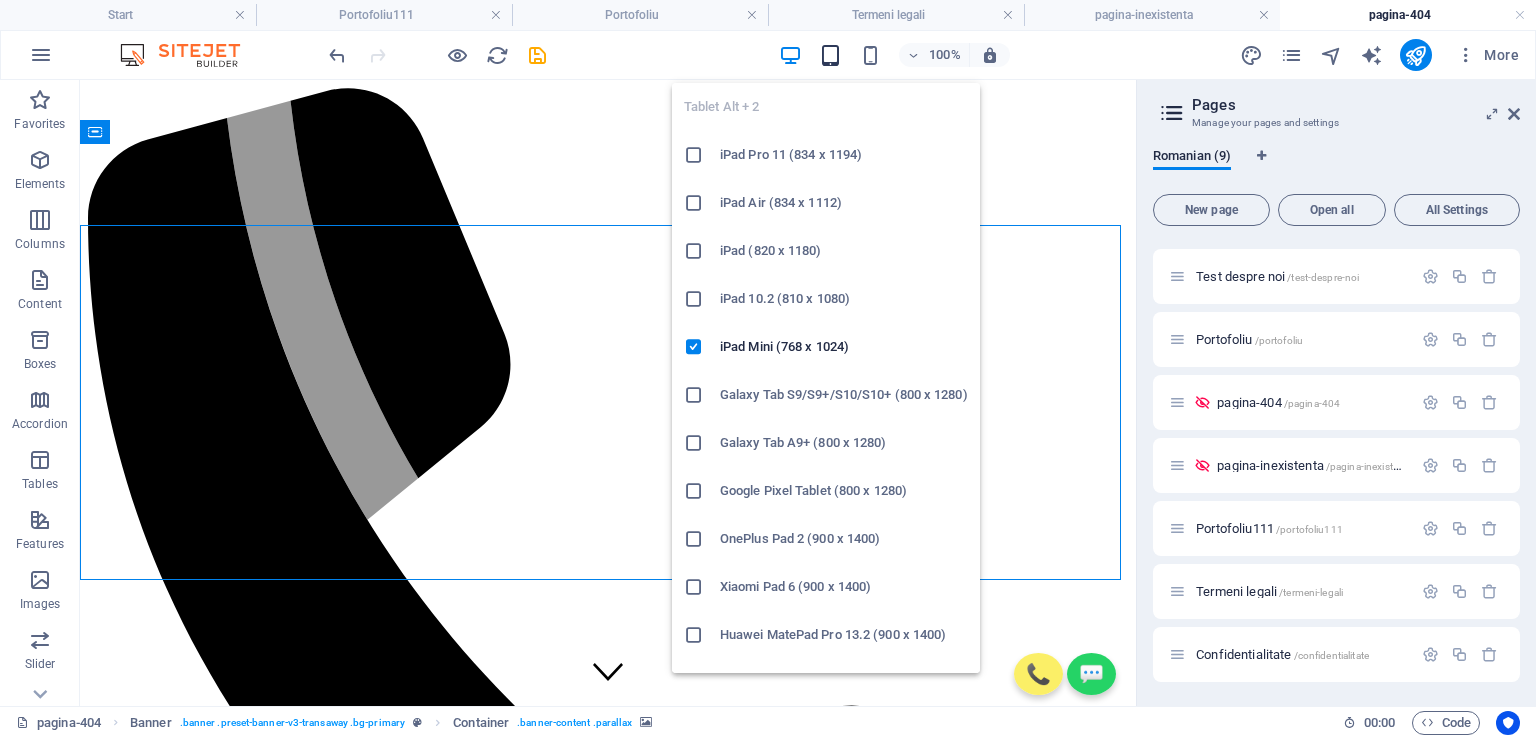 click at bounding box center [830, 55] 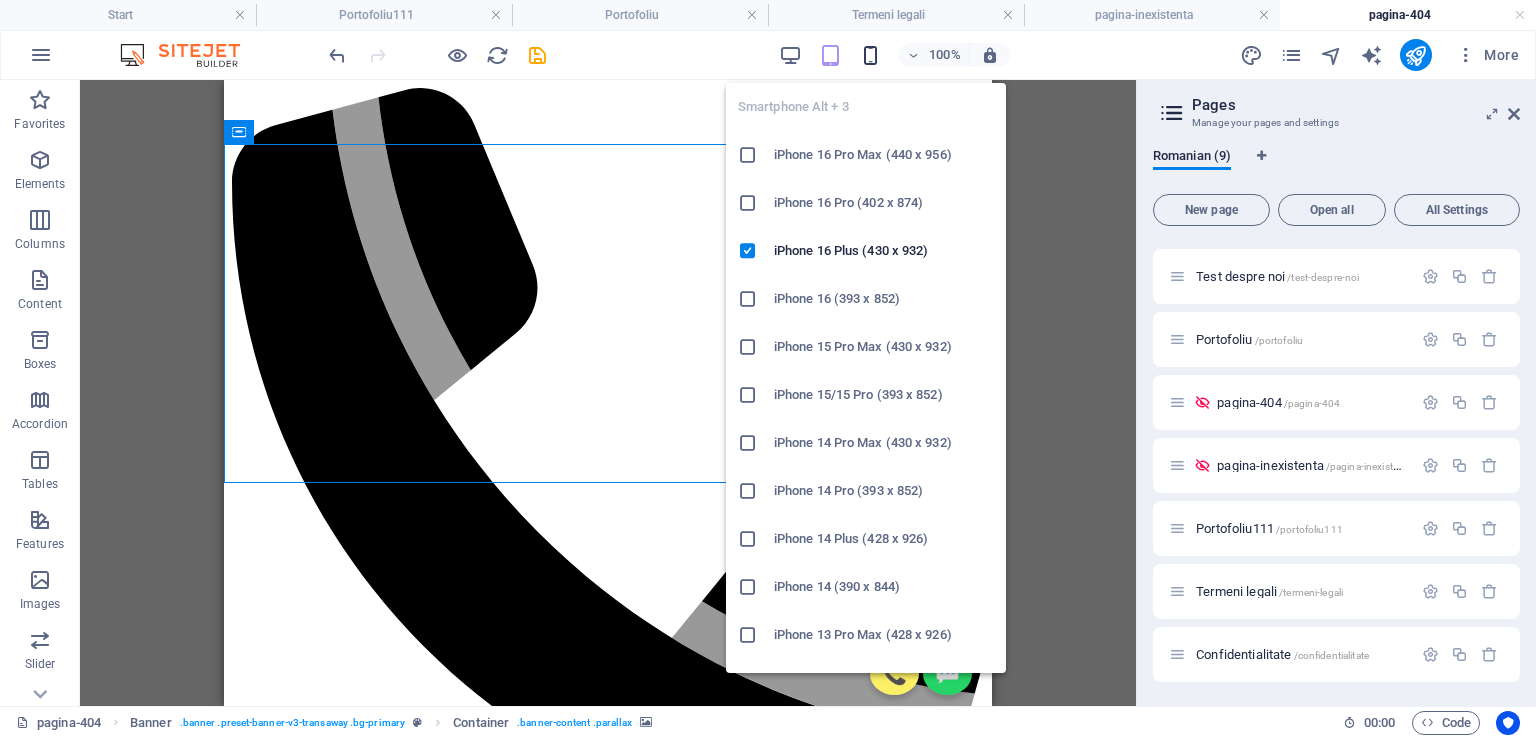 click at bounding box center [870, 55] 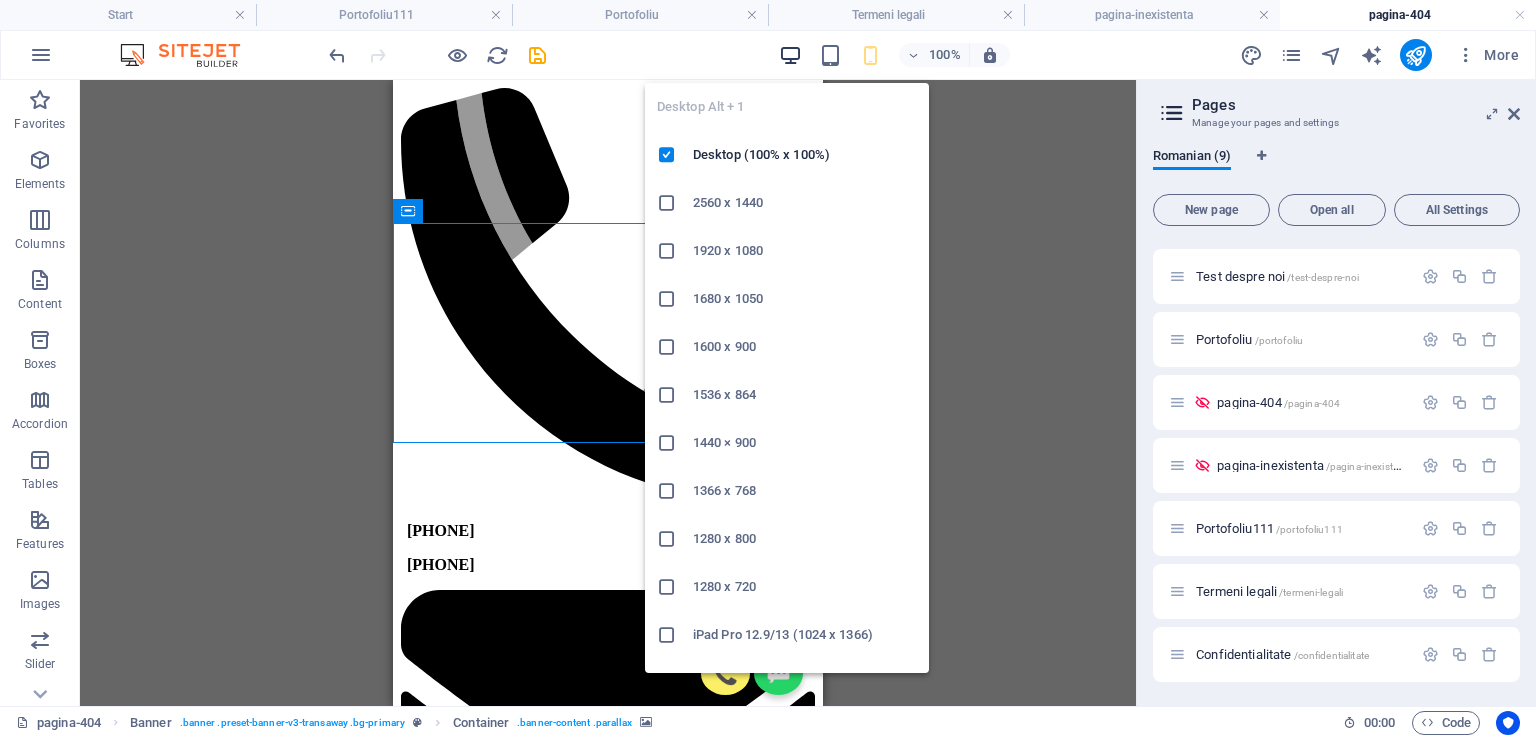 click at bounding box center [790, 55] 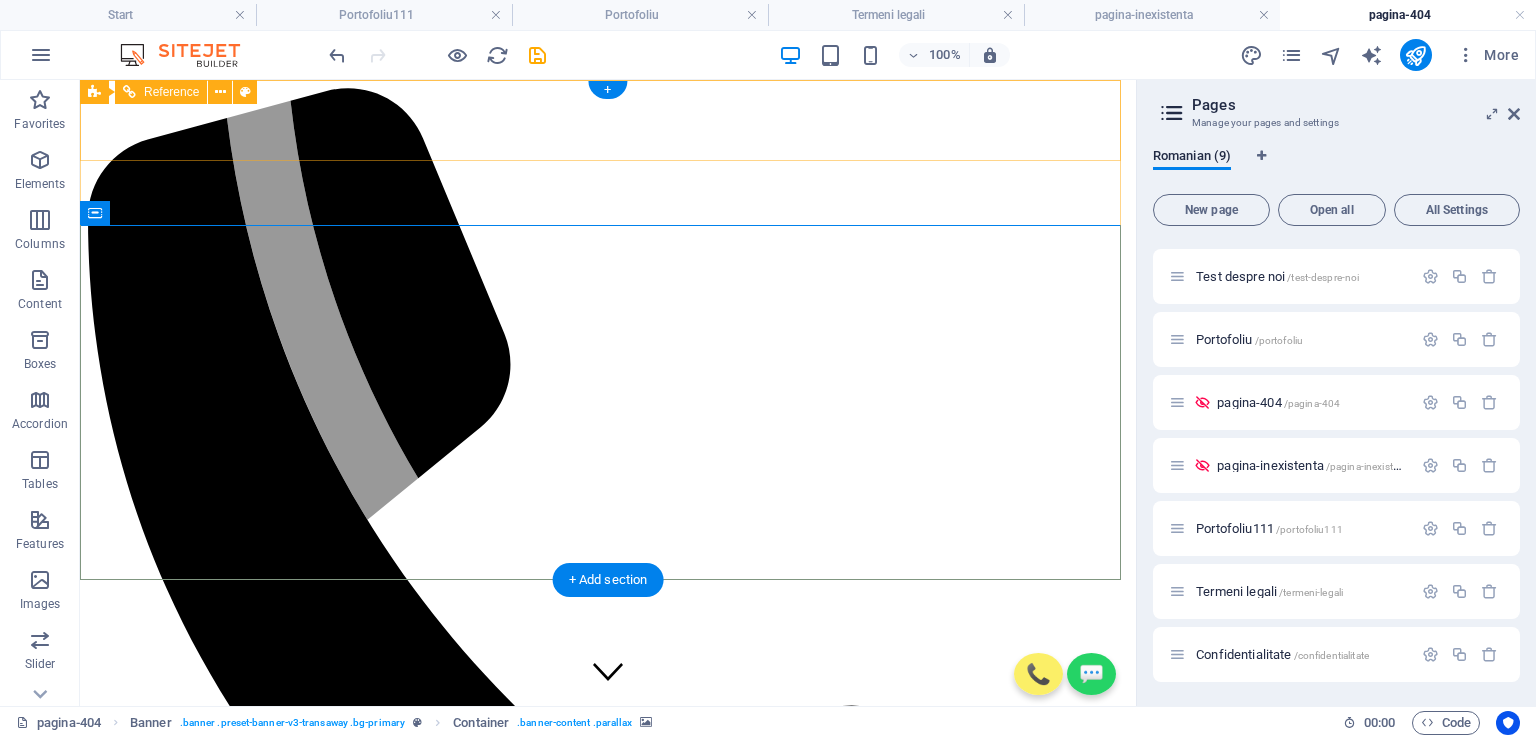 click on "📞
💬
.fa-secondary{opacity:.4} [PHONE] [PHONE] office.[EMAIL]" at bounding box center (608, 3889) 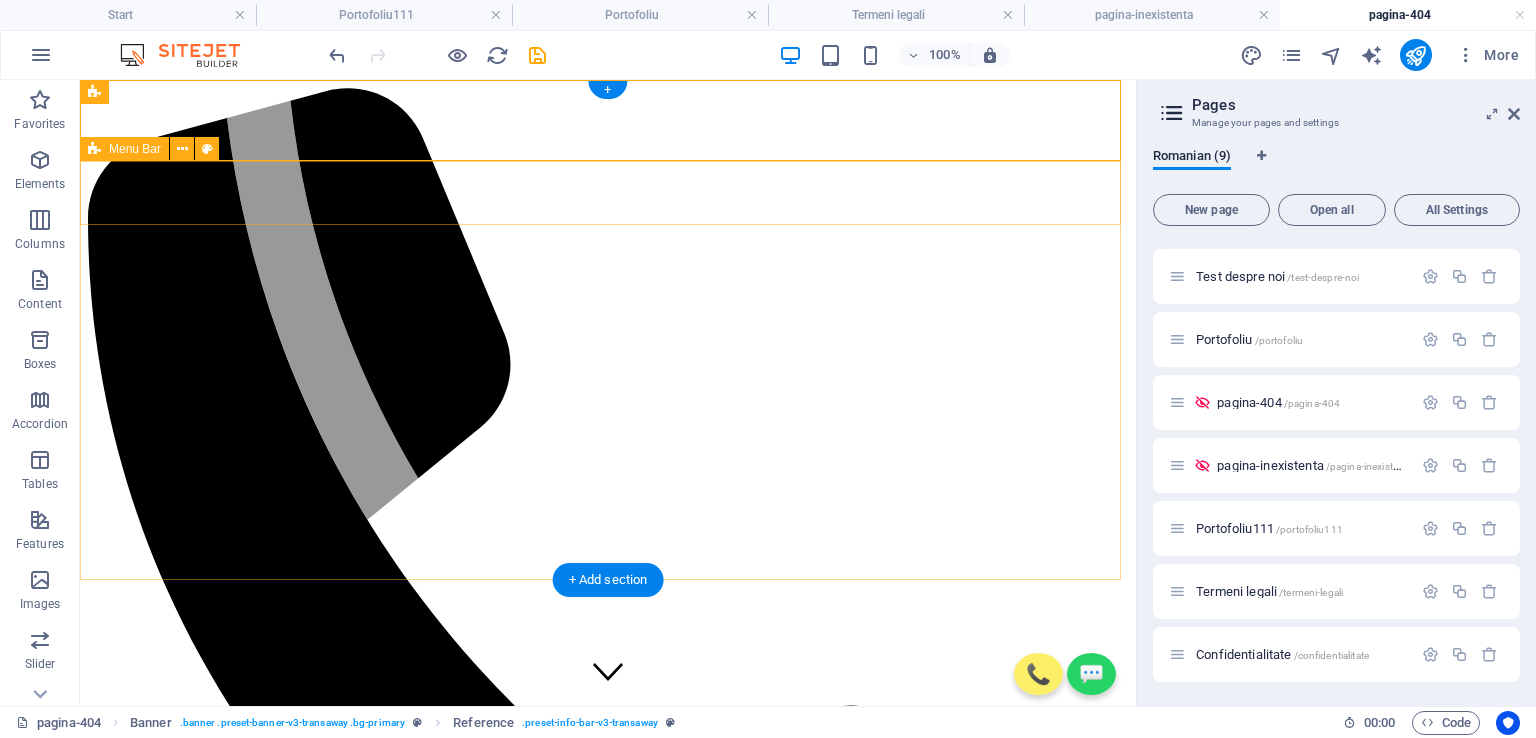 click on "Acasă Despre noi Servicii Portofoliu Contact SUNĂ ACUM!" at bounding box center [608, 8469] 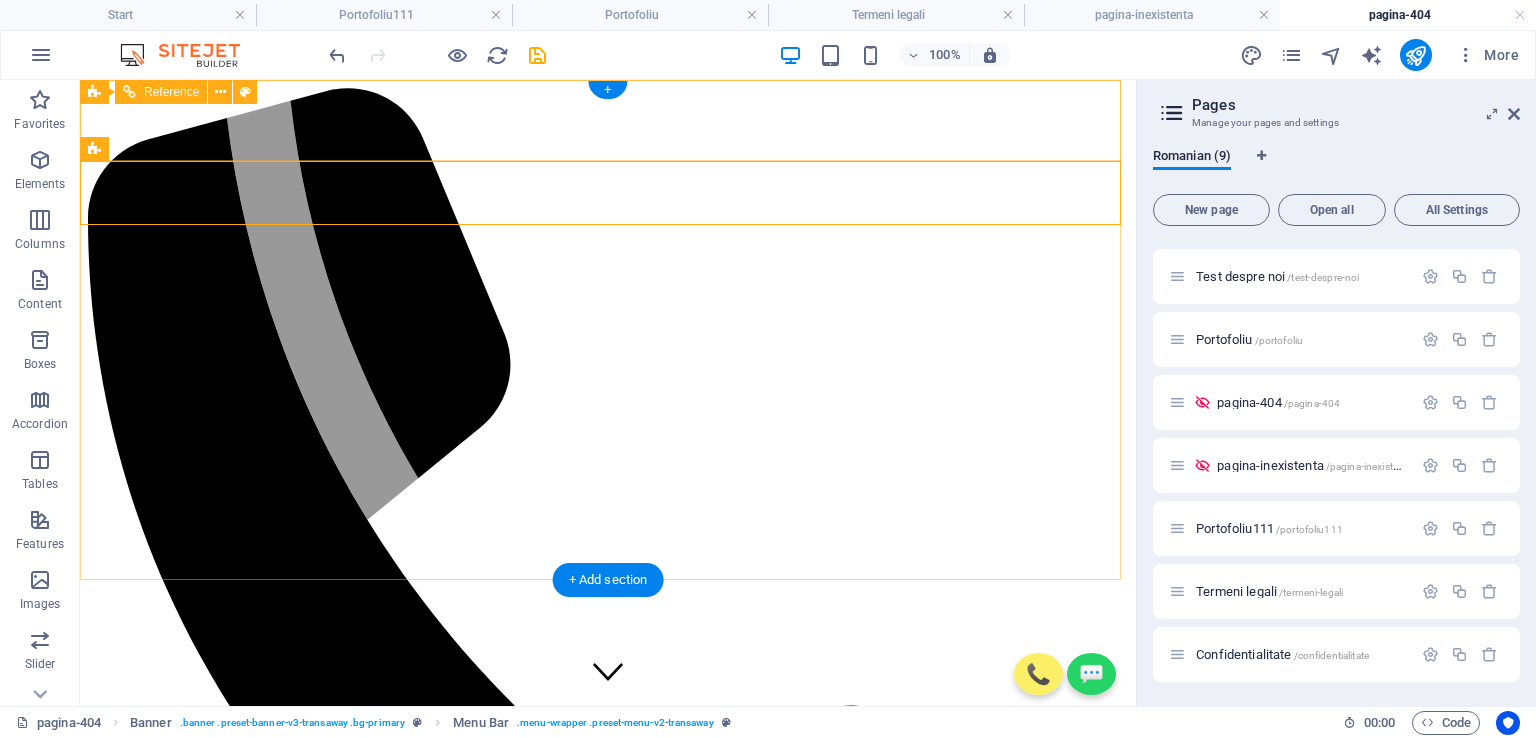click on "📞
💬
.fa-secondary{opacity:.4} [PHONE] [PHONE] office.[EMAIL]" at bounding box center [608, 3889] 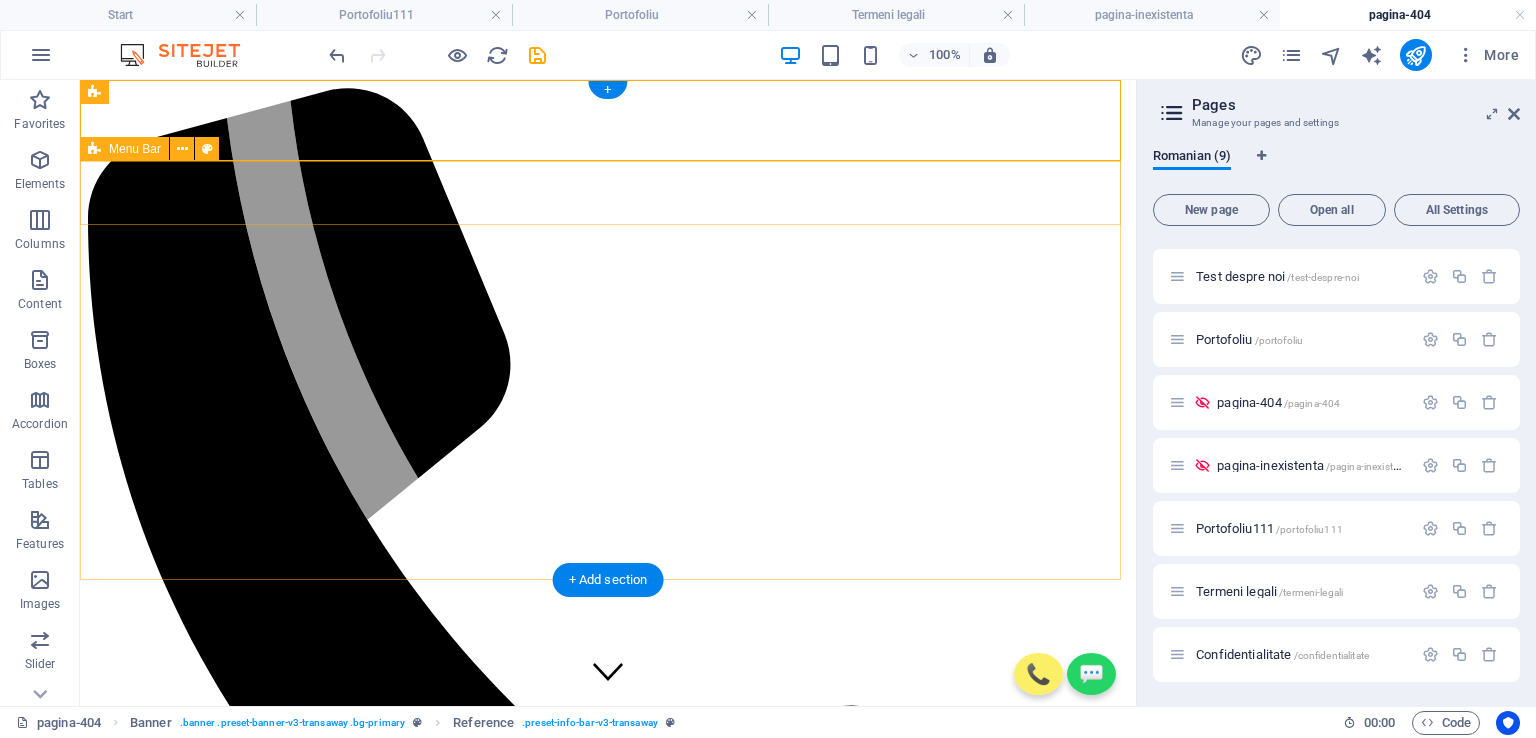 click on "Acasă Despre noi Servicii Portofoliu Contact SUNĂ ACUM!" at bounding box center (608, 8469) 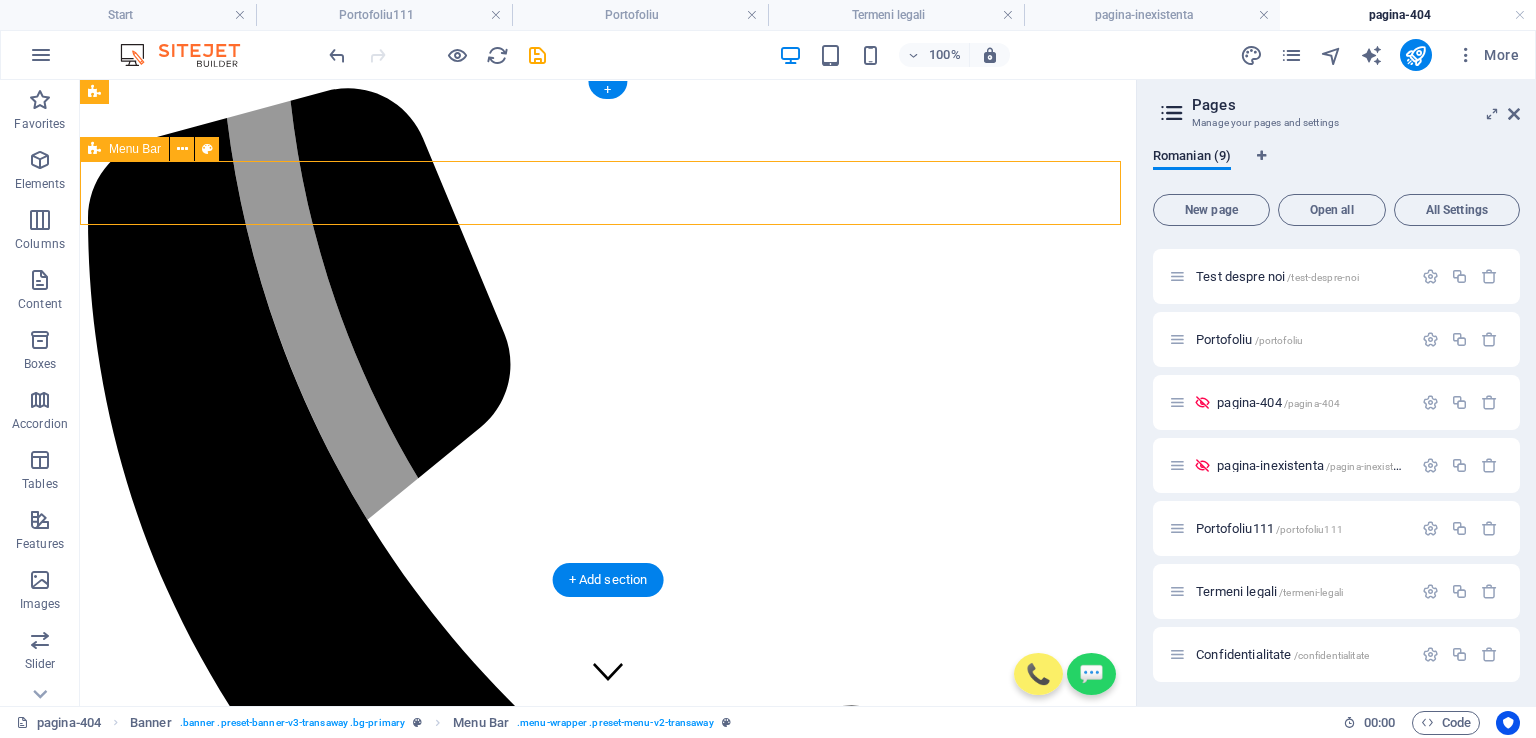 click on "Acasă Despre noi Servicii Portofoliu Contact SUNĂ ACUM!" at bounding box center [608, 8469] 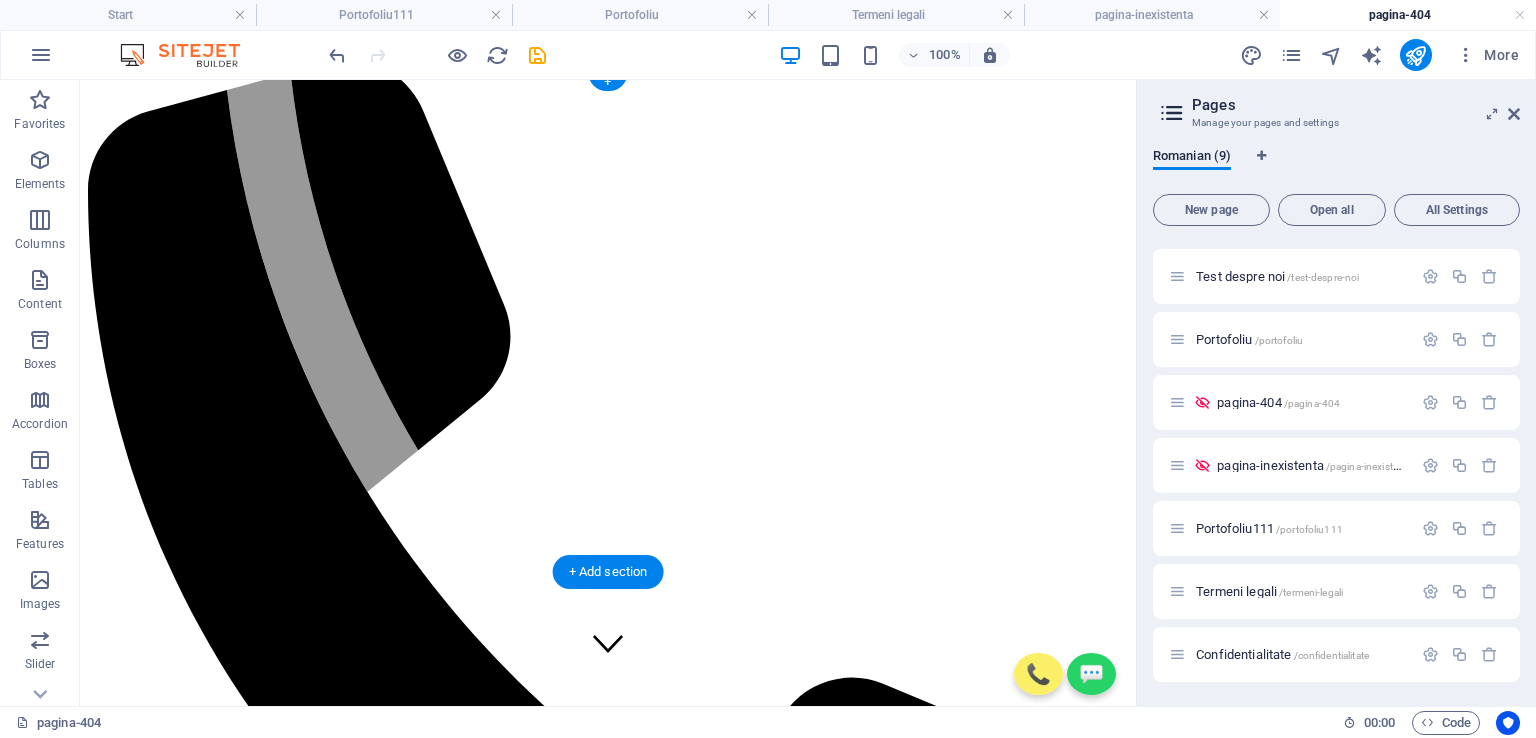 scroll, scrollTop: 0, scrollLeft: 0, axis: both 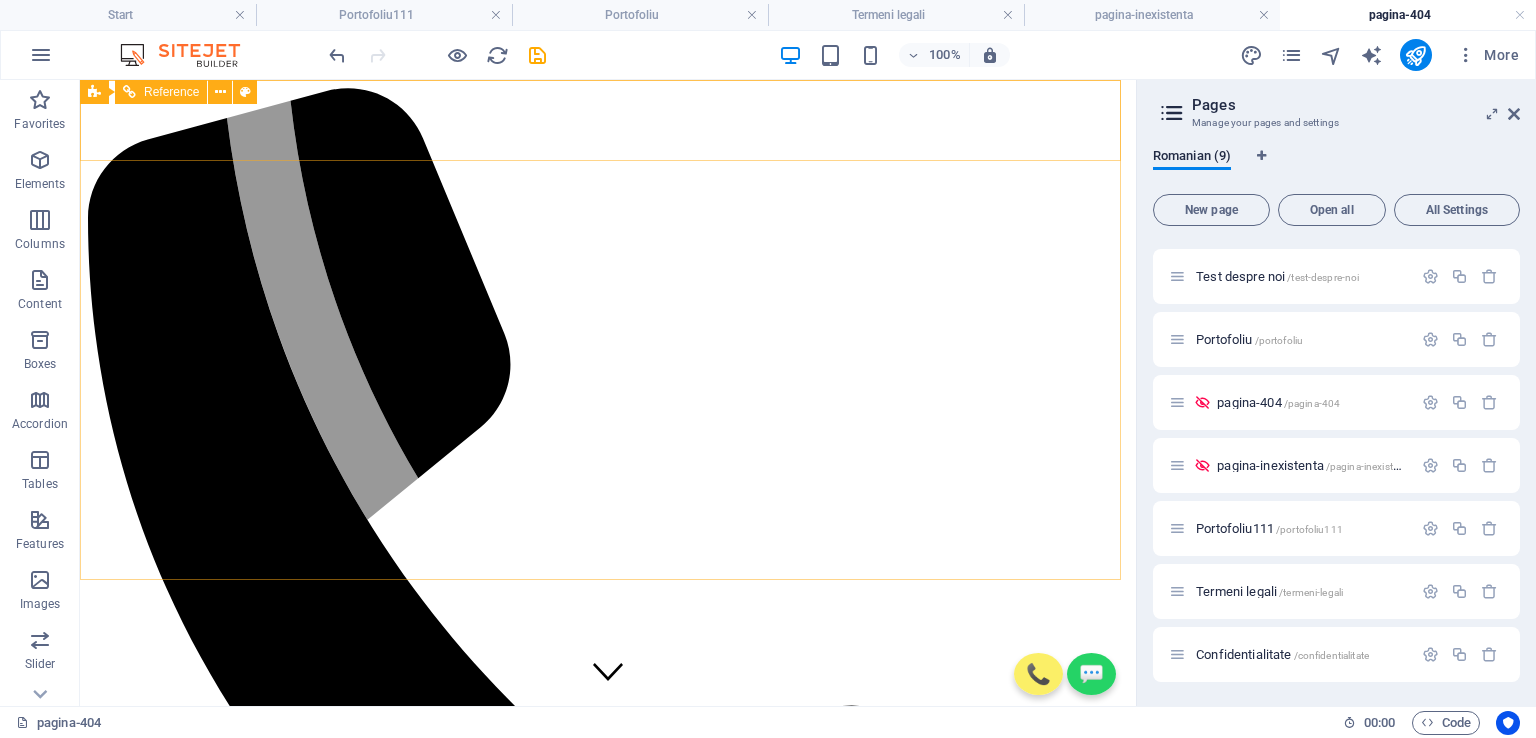 click on "Reference" at bounding box center [171, 92] 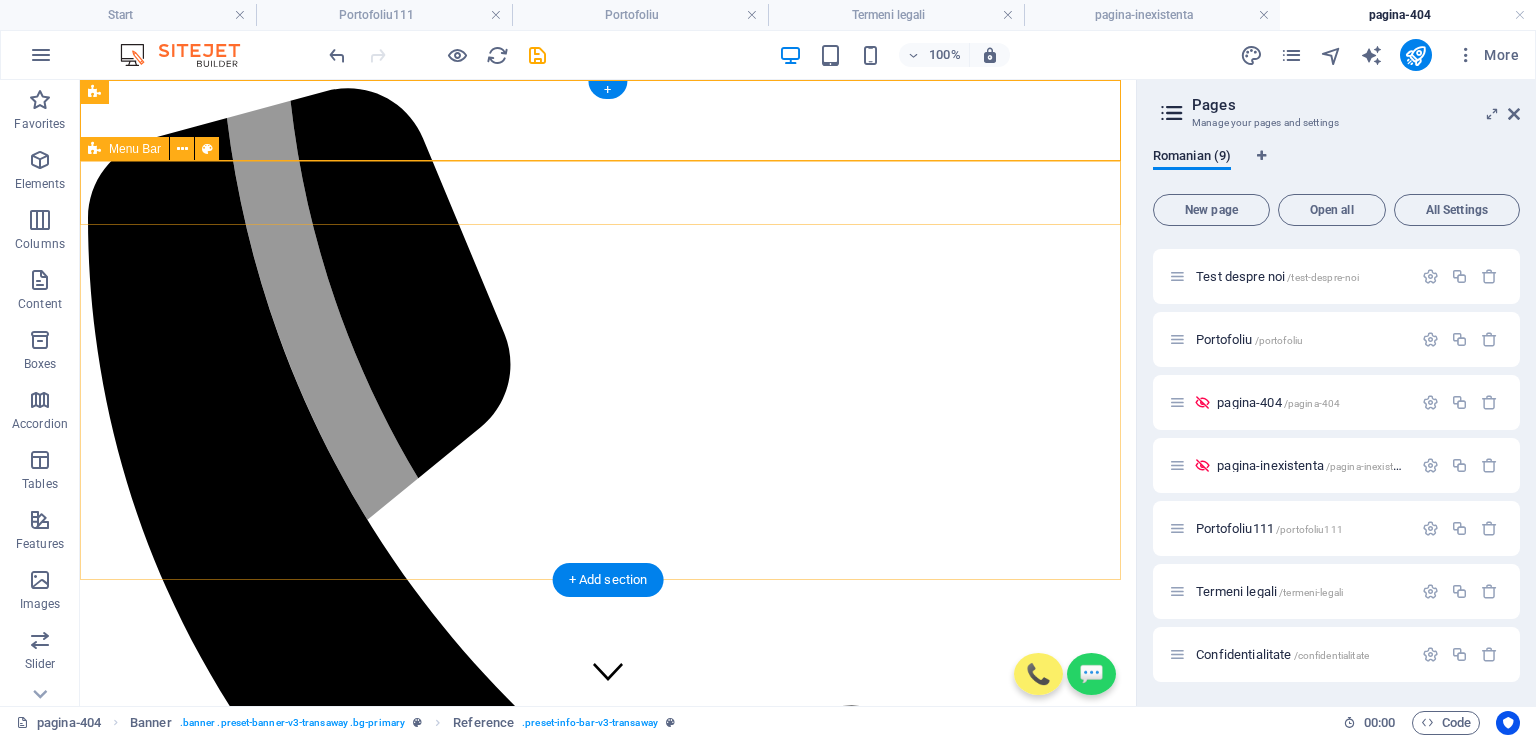 click on "Acasă Despre noi Servicii Portofoliu Contact SUNĂ ACUM!" at bounding box center (608, 8469) 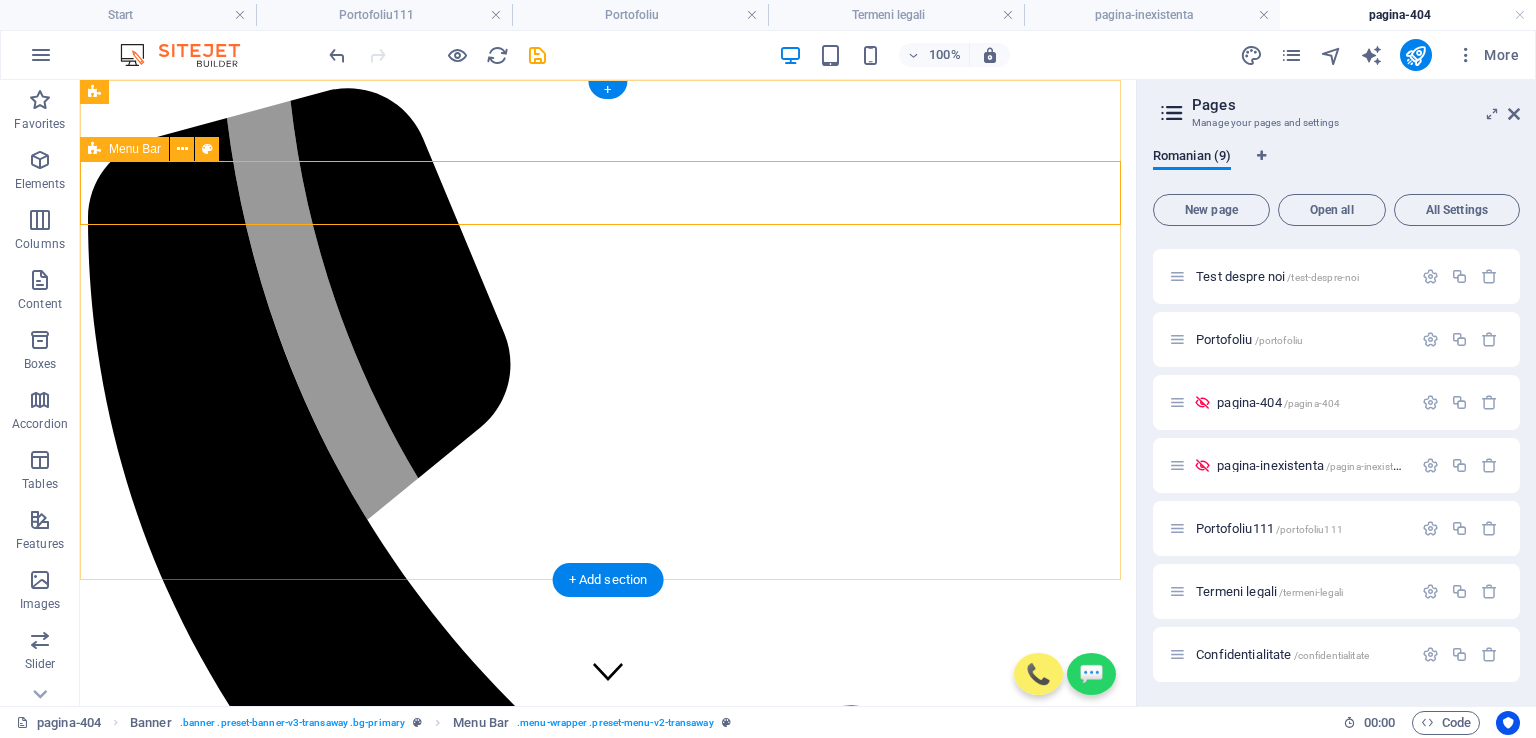 click on "Acasă Despre noi Servicii Portofoliu Contact SUNĂ ACUM!" at bounding box center [608, 8469] 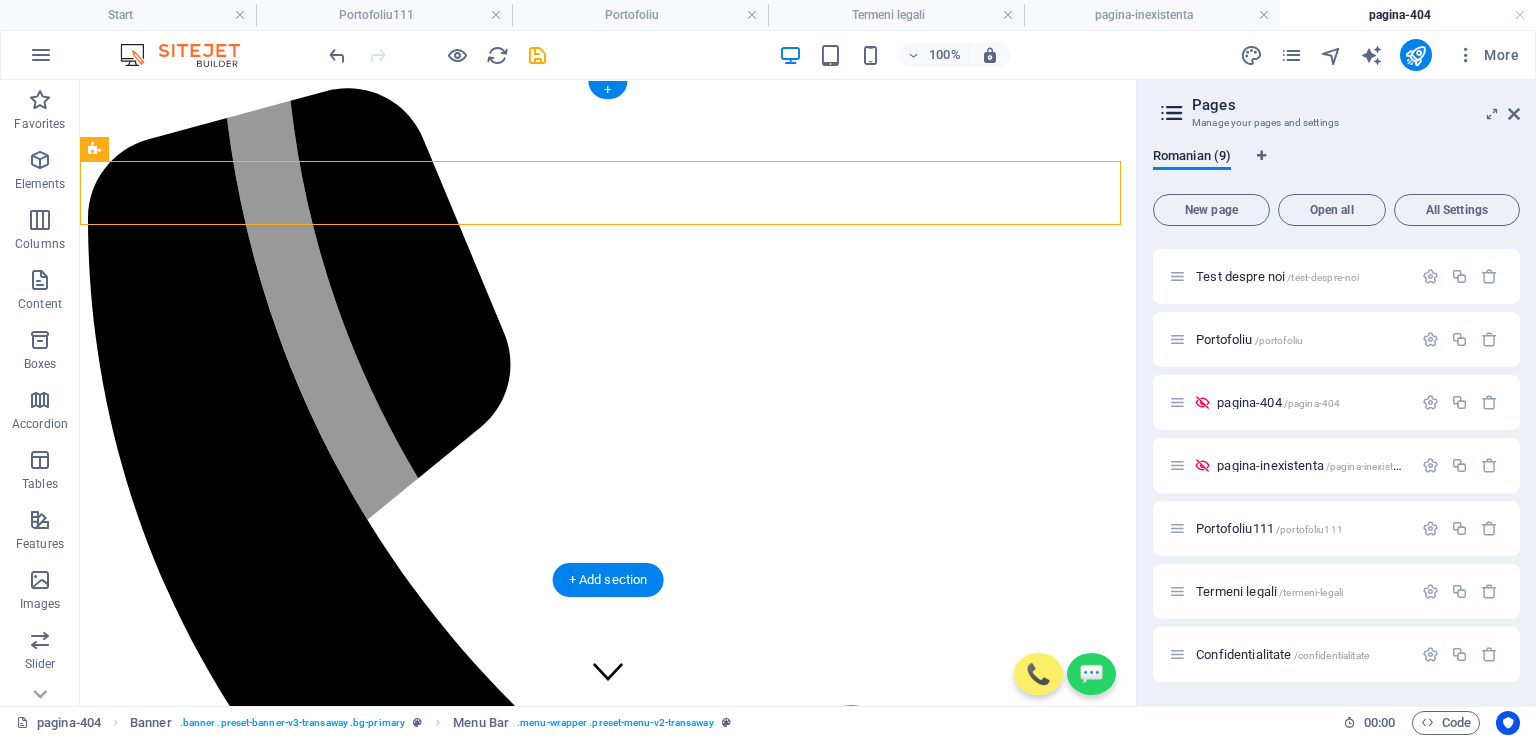 click at bounding box center [608, 9189] 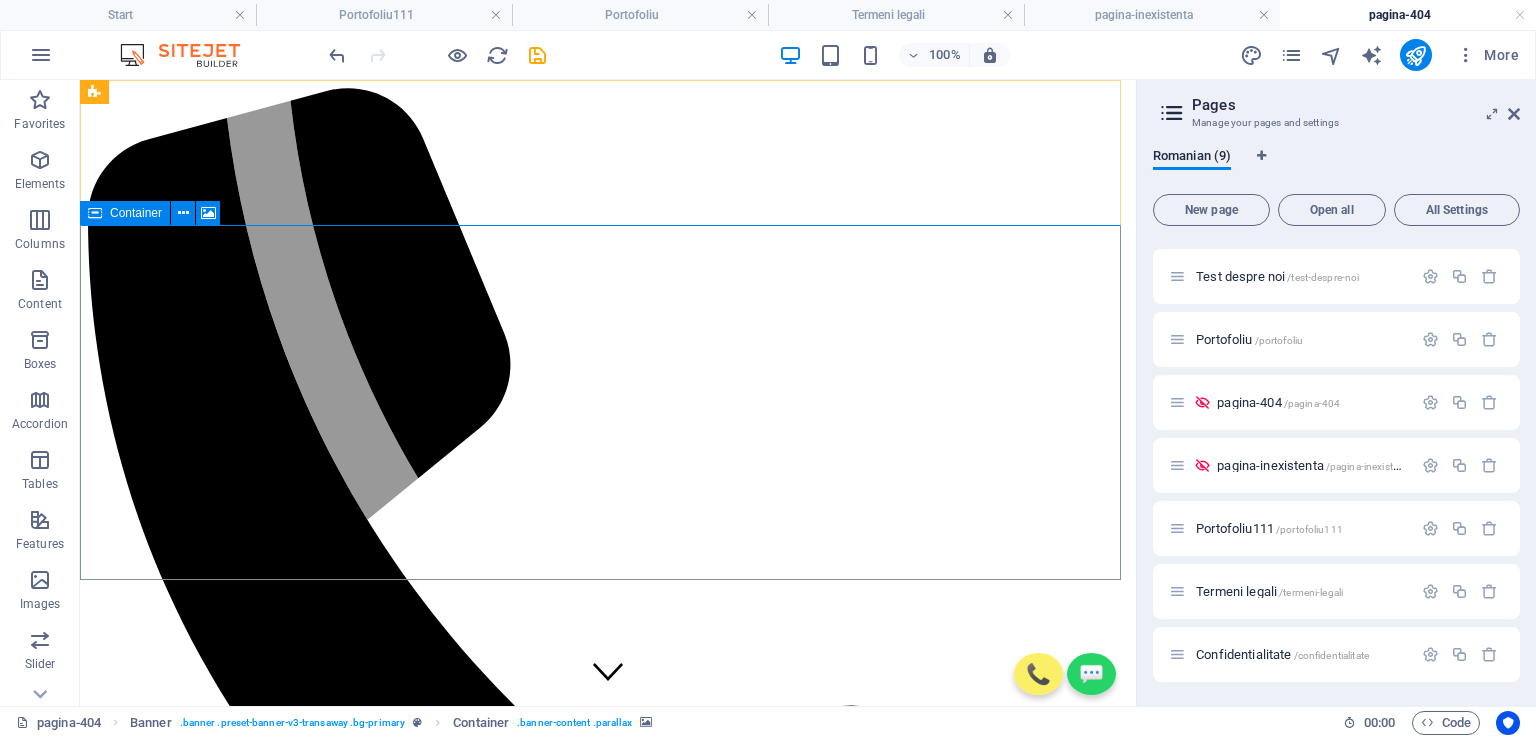click on "Container" at bounding box center [136, 213] 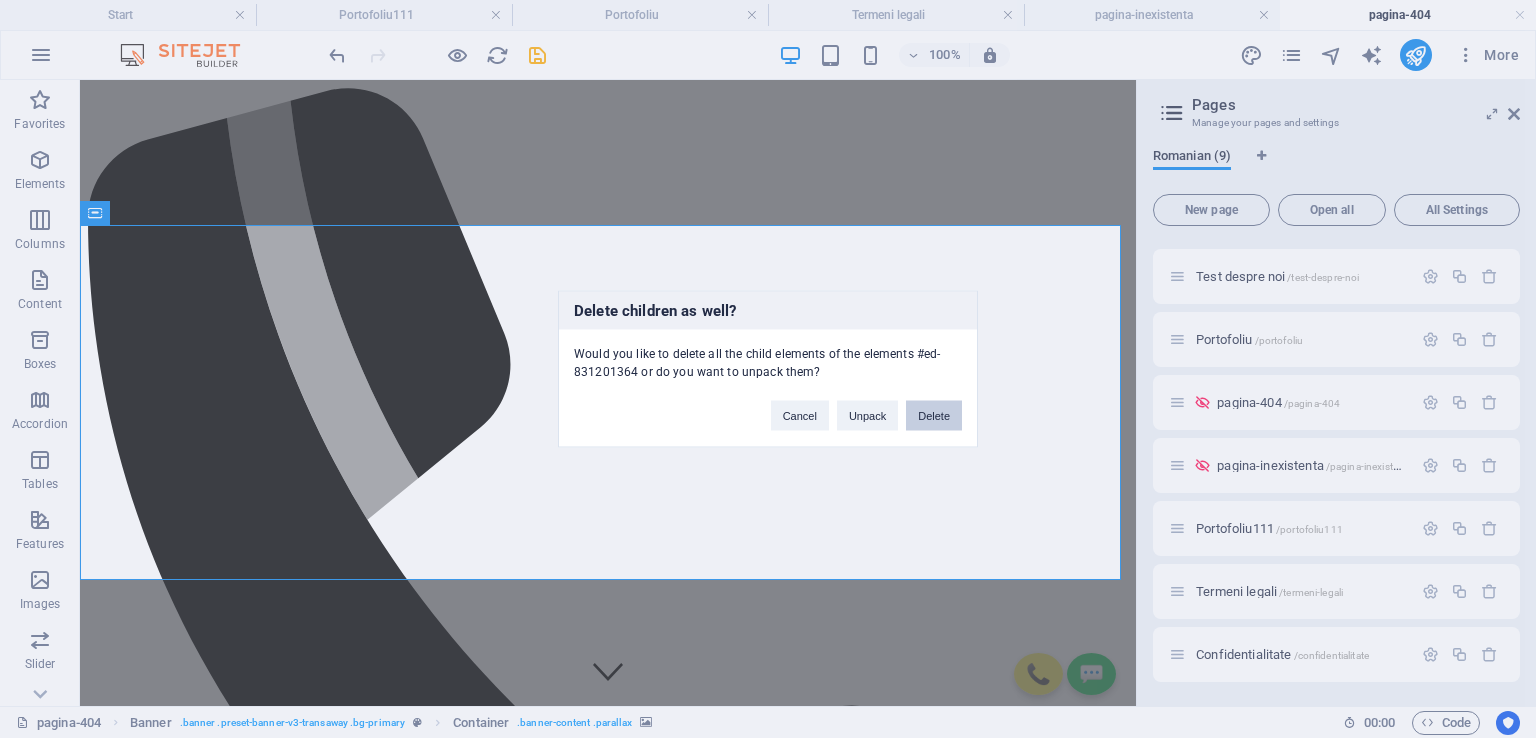 click on "Delete" at bounding box center (934, 416) 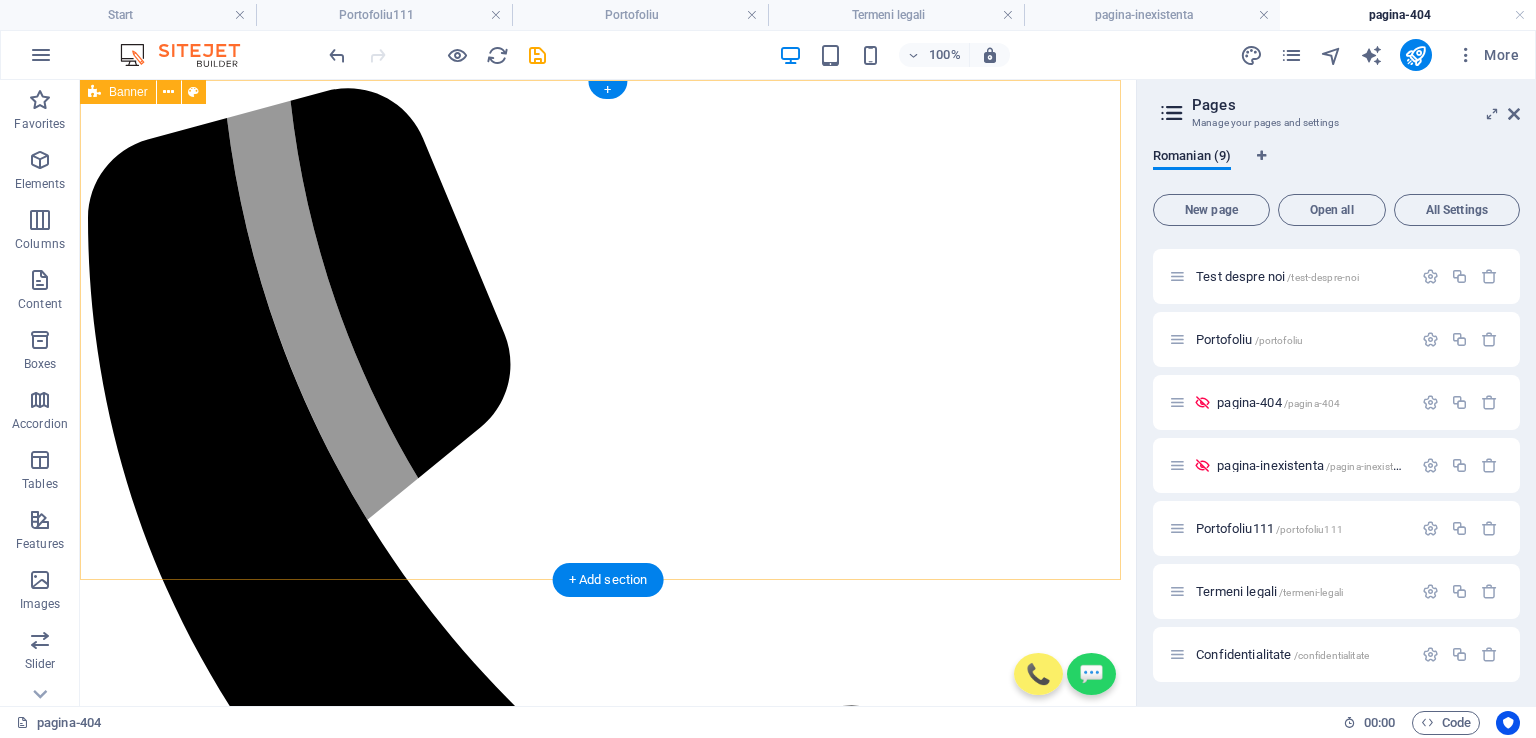 click on "📞
💬
.fa-secondary{opacity:.4} [PHONE] [PHONE] office.[EMAIL] Acasă Despre noi Servicii Portofoliu Contact SUNĂ ACUM!" at bounding box center (608, 4668) 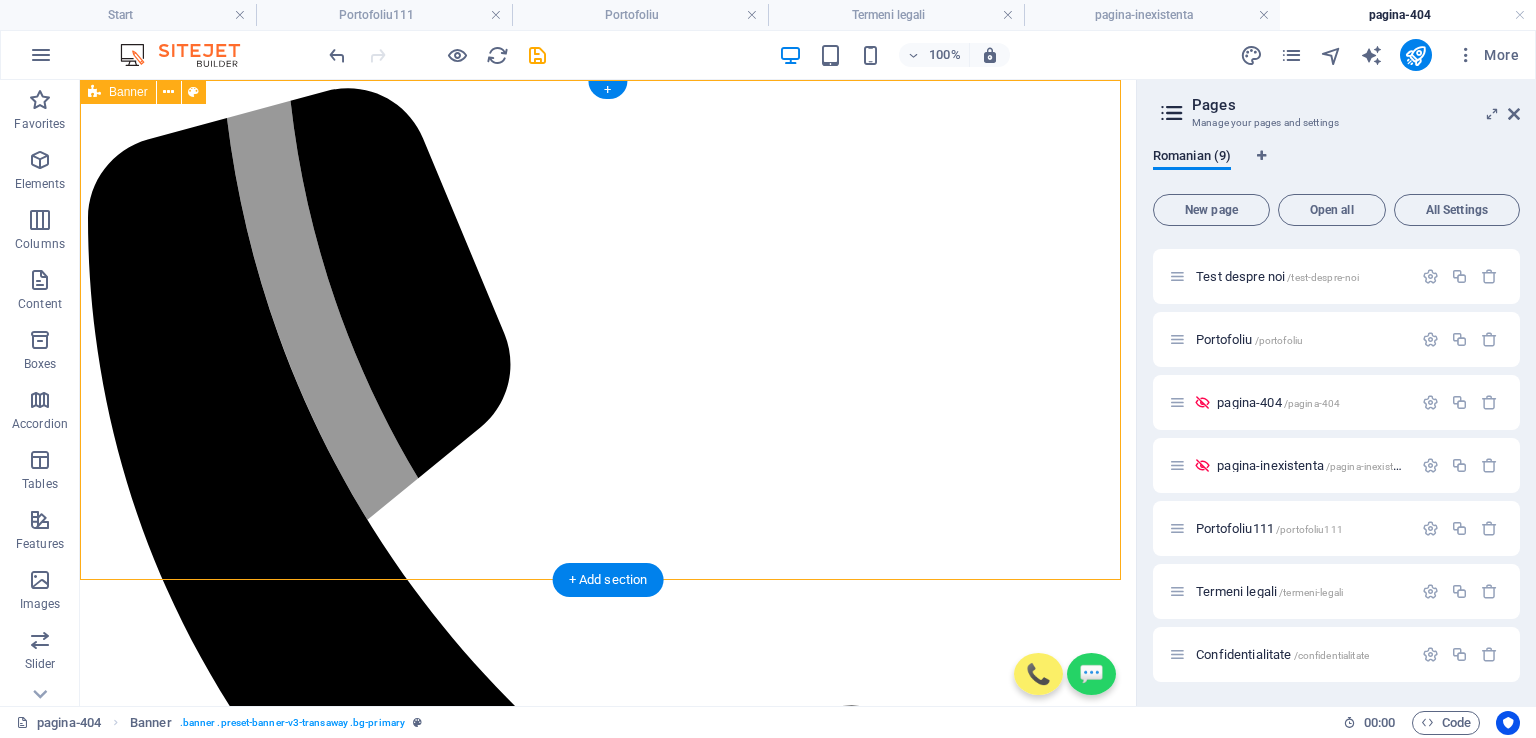 click on "📞
💬
.fa-secondary{opacity:.4} [PHONE] [PHONE] office.[EMAIL] Acasă Despre noi Servicii Portofoliu Contact SUNĂ ACUM!" at bounding box center (608, 4668) 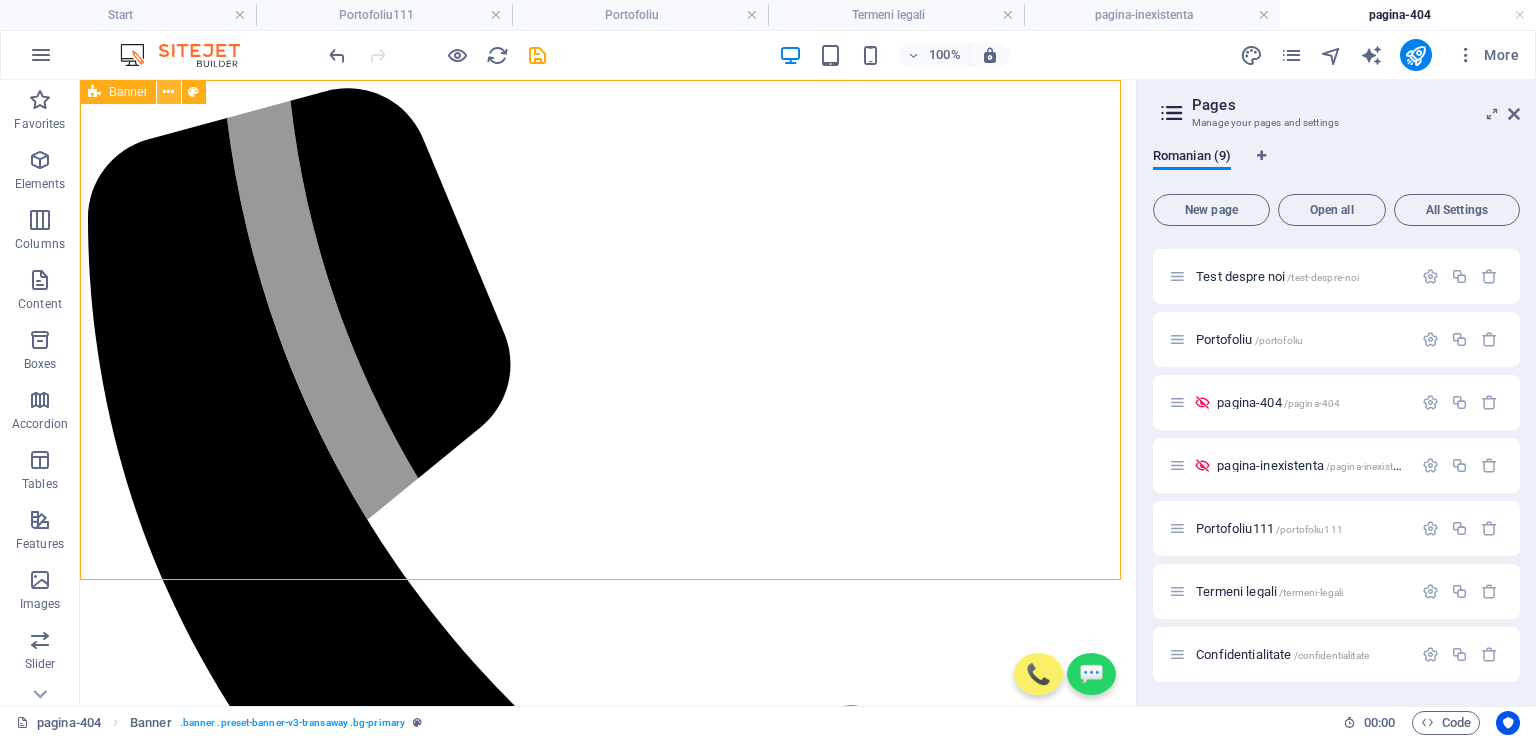 click at bounding box center [168, 92] 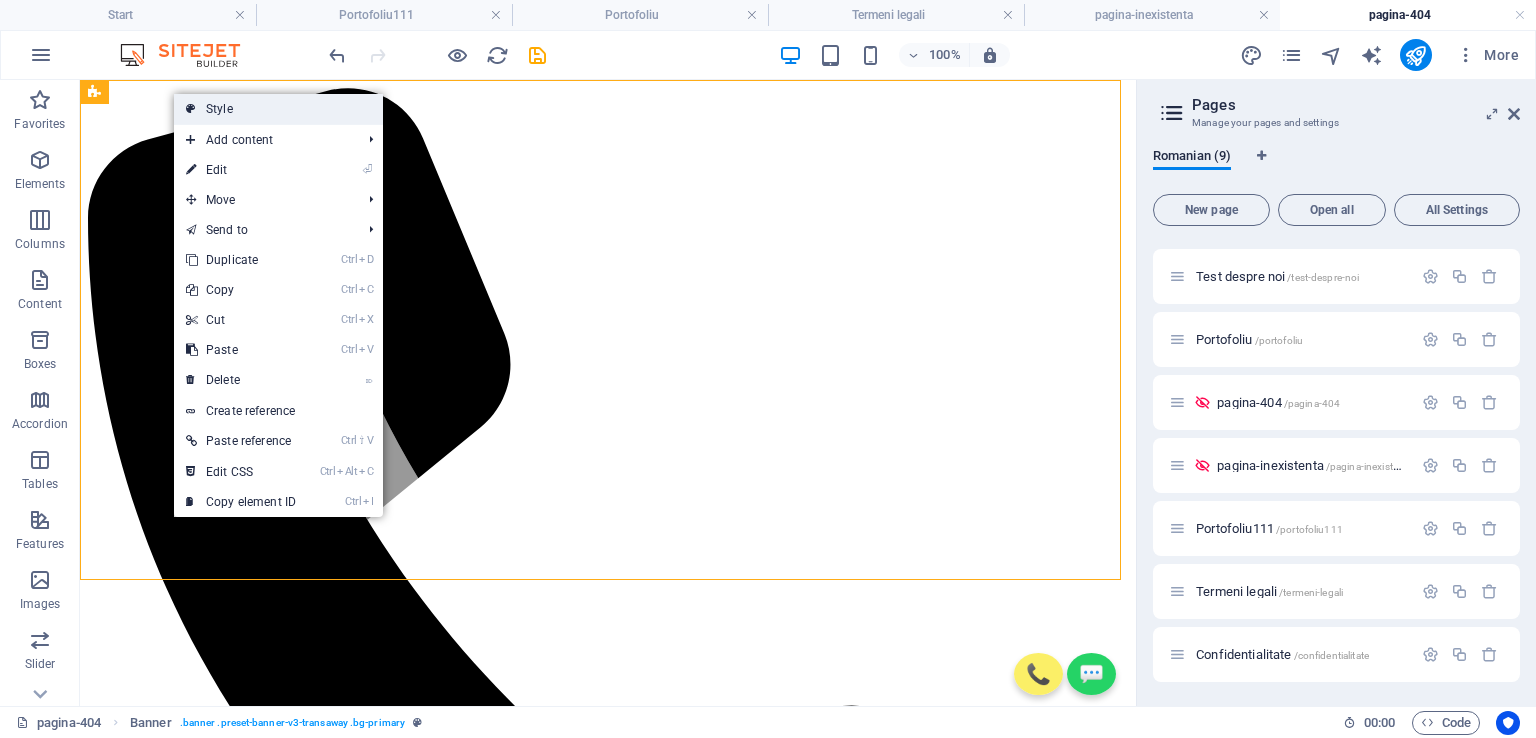 click on "Style" at bounding box center (278, 109) 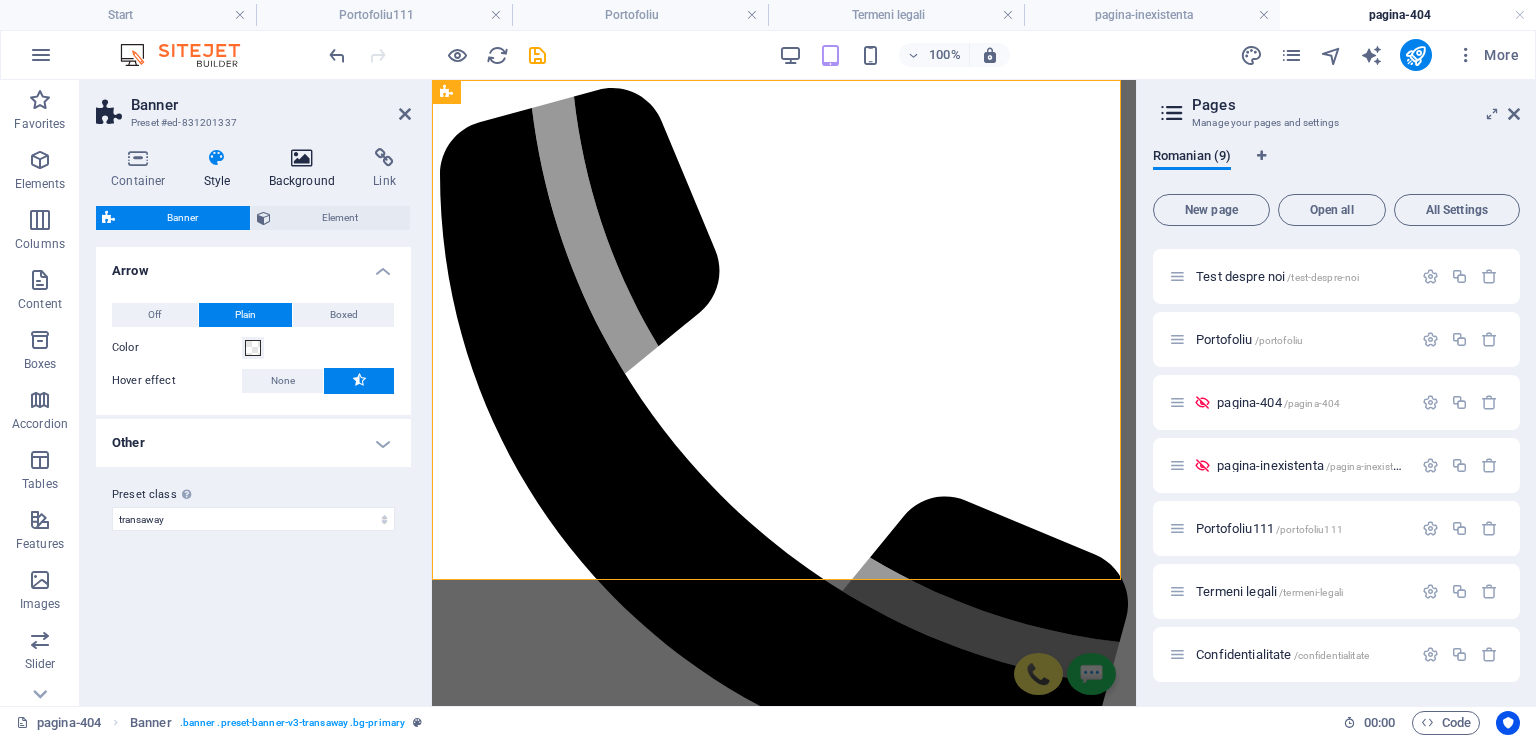 click on "Background" at bounding box center [306, 169] 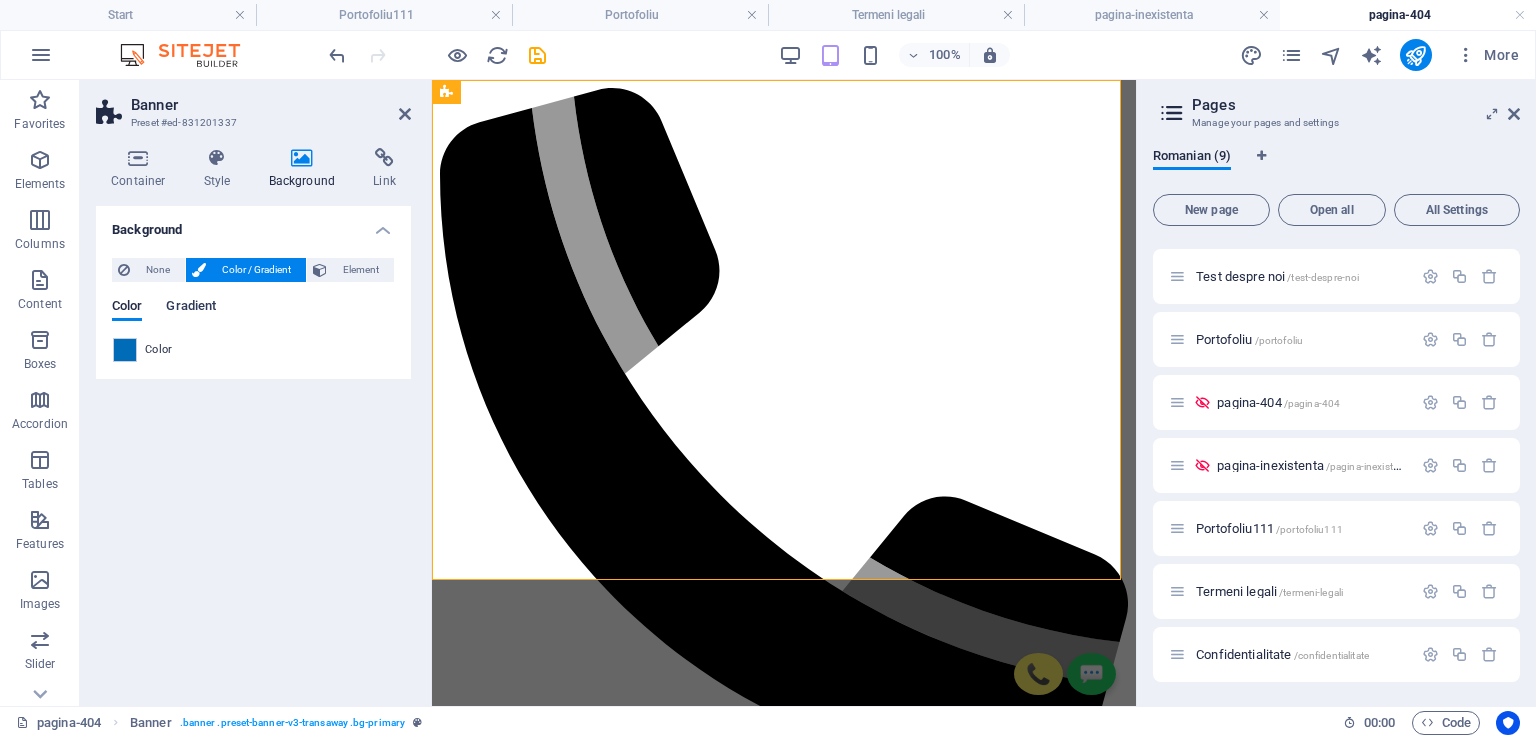 click on "Gradient" at bounding box center [191, 308] 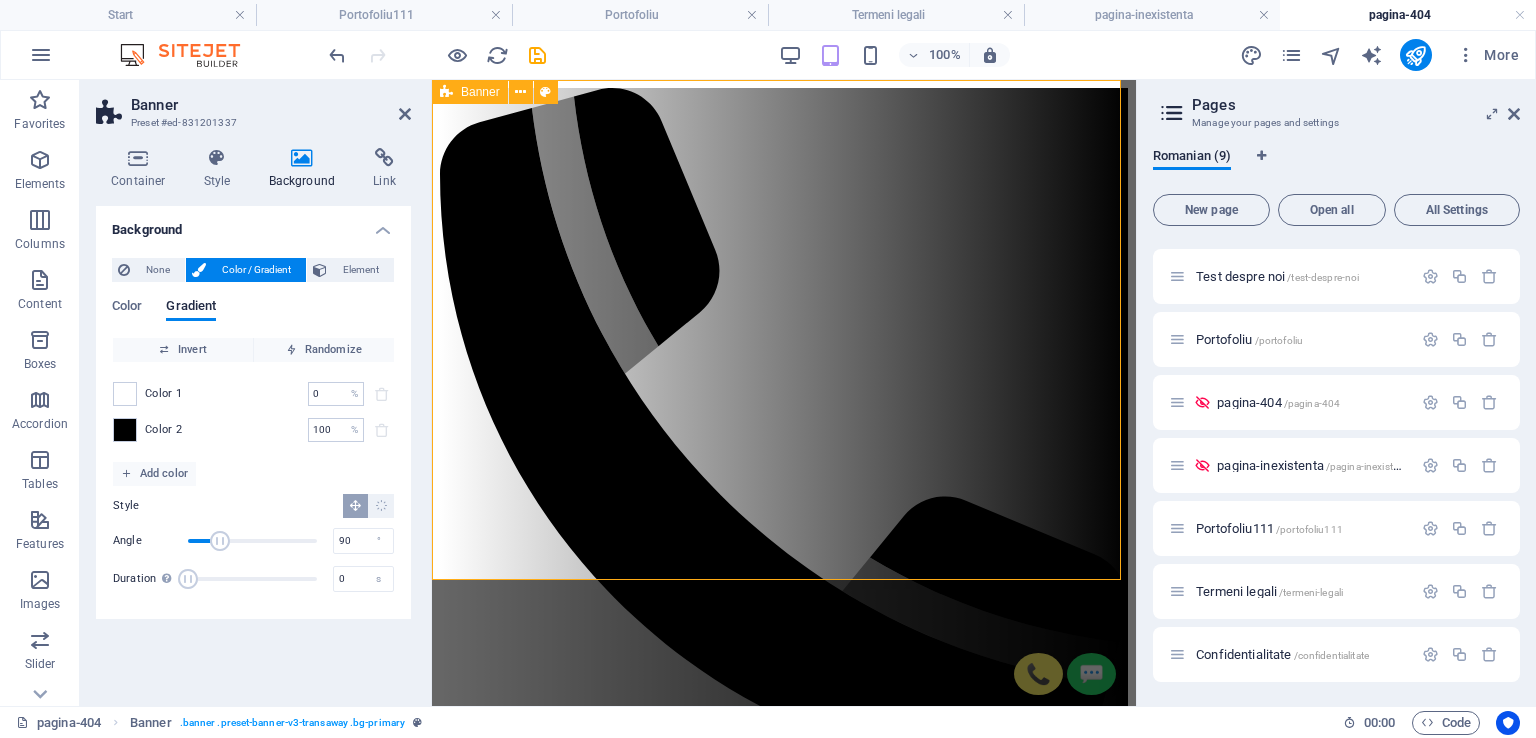 type 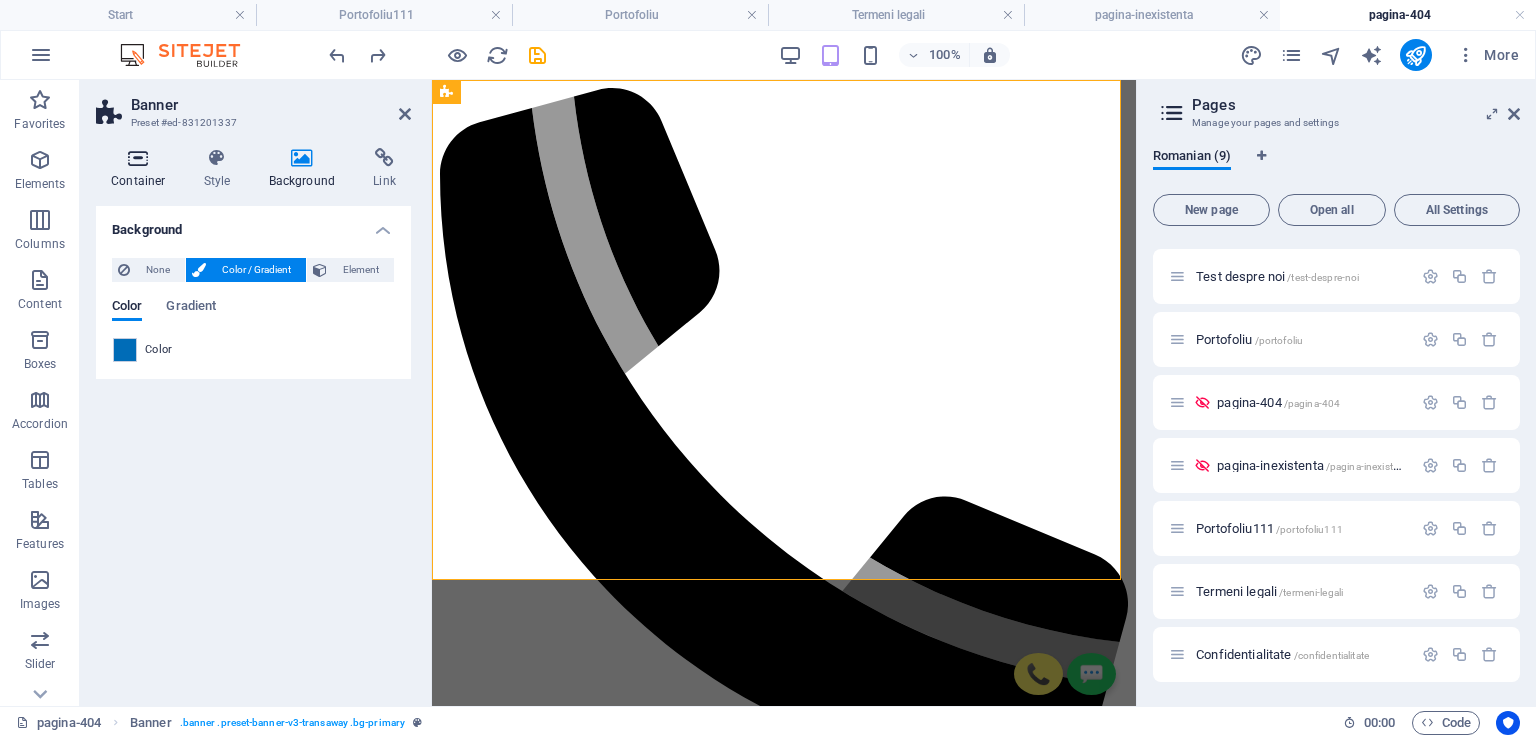 click at bounding box center (138, 158) 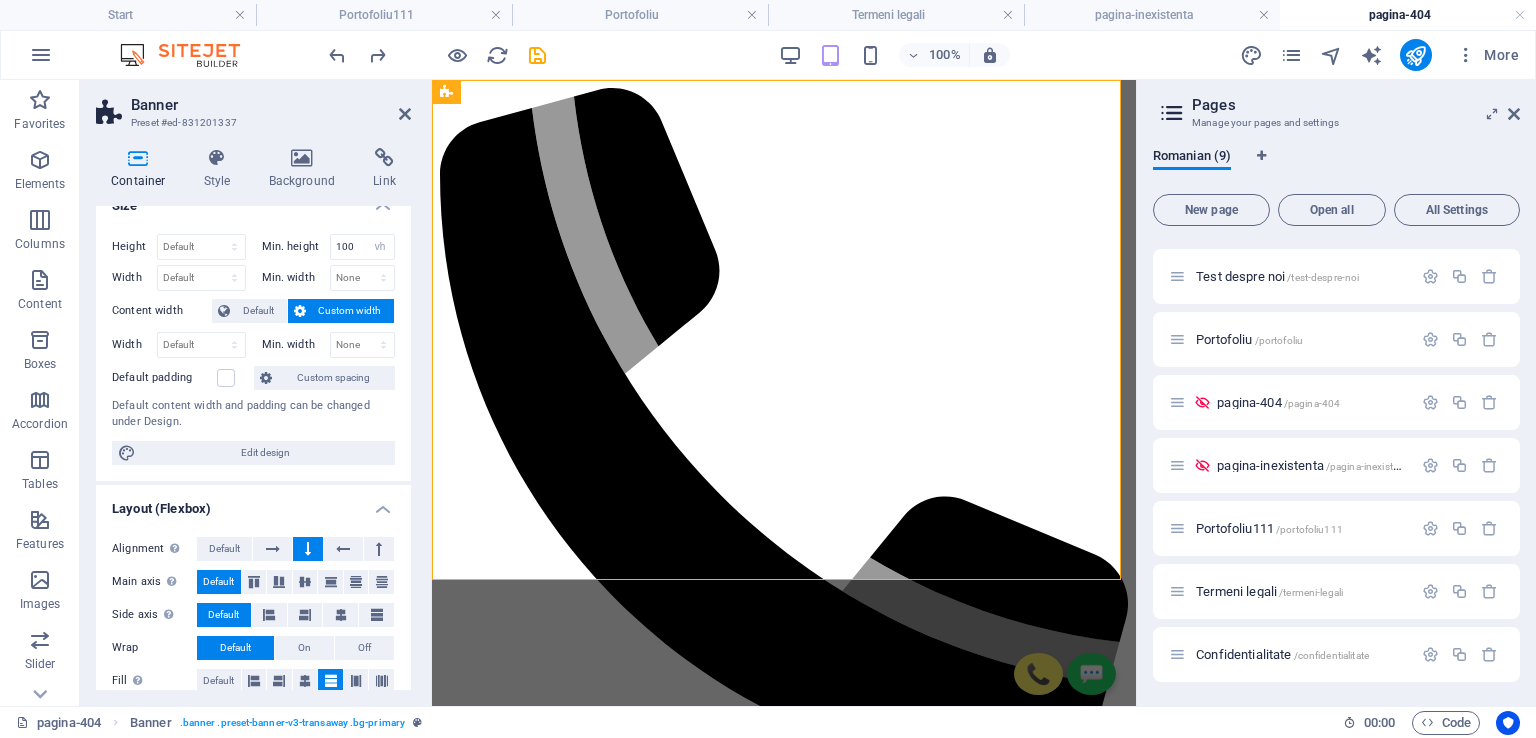 scroll, scrollTop: 0, scrollLeft: 0, axis: both 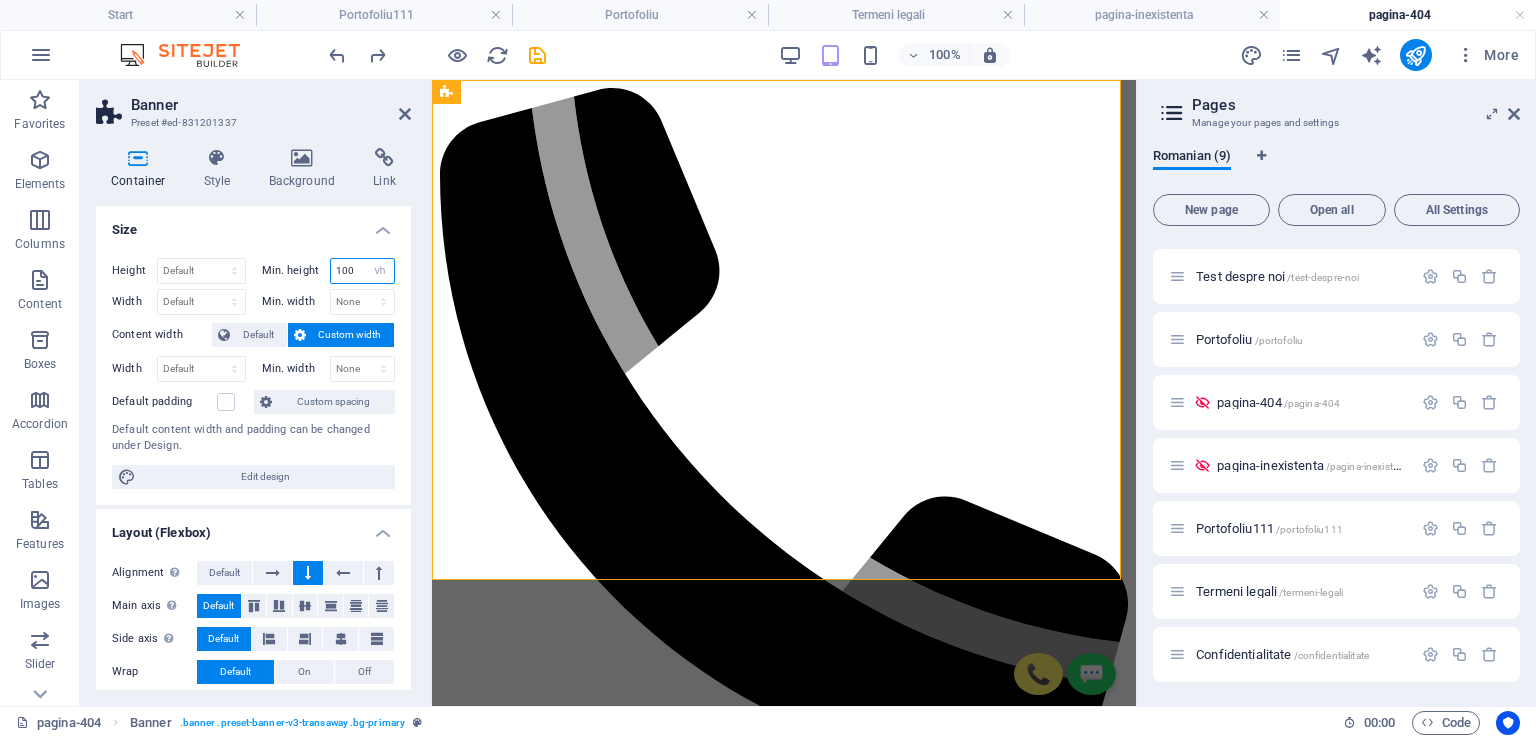 drag, startPoint x: 356, startPoint y: 266, endPoint x: 330, endPoint y: 273, distance: 26.925823 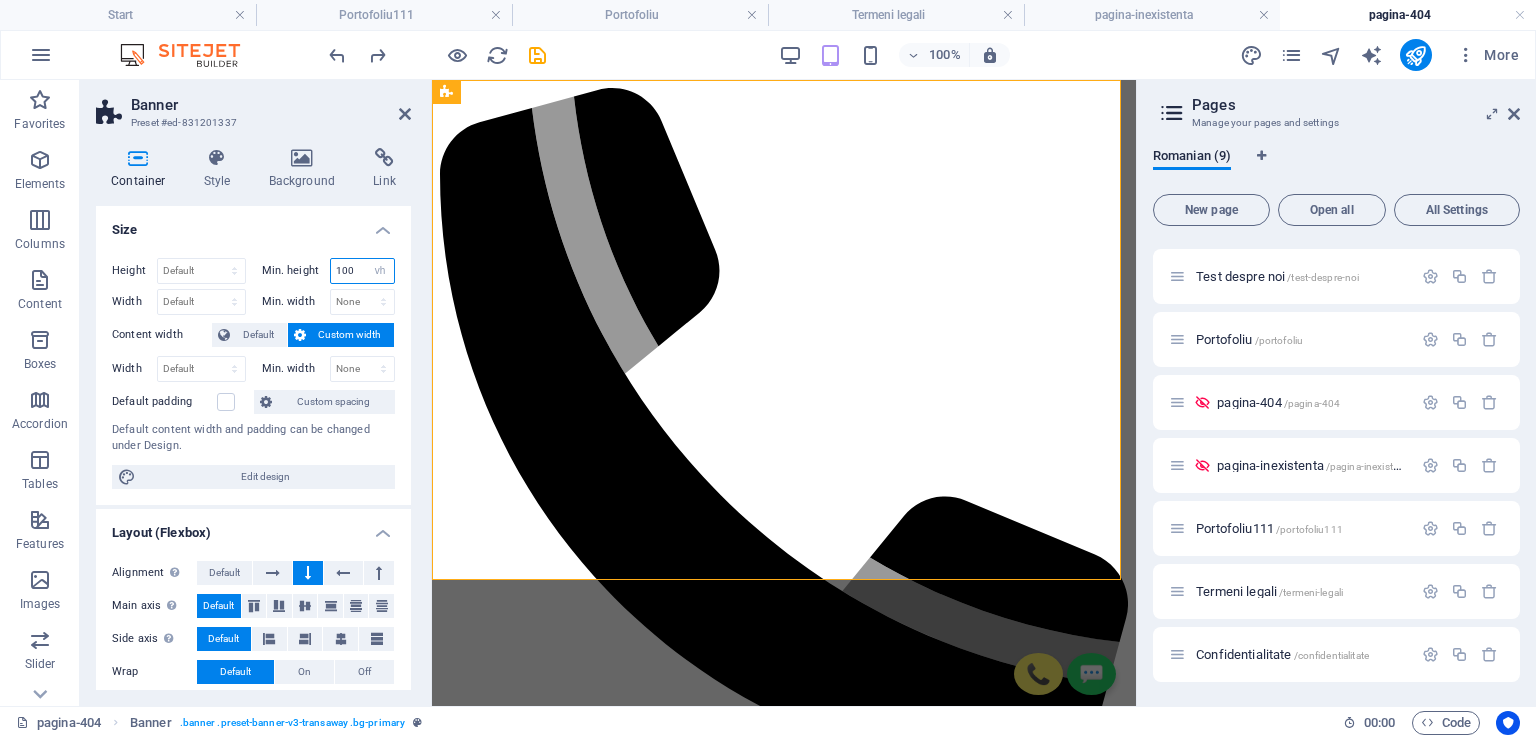 click on "100" at bounding box center (363, 271) 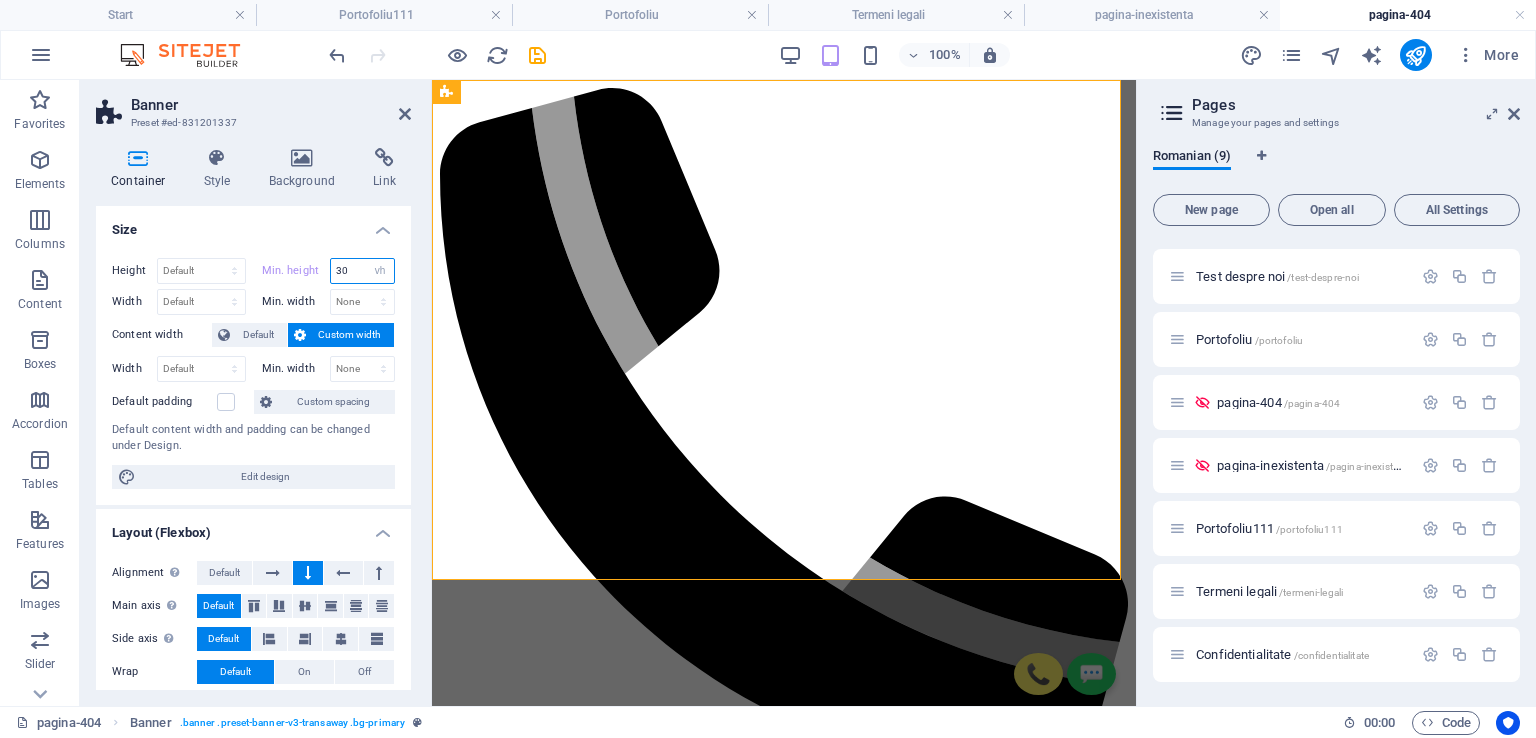drag, startPoint x: 354, startPoint y: 269, endPoint x: 328, endPoint y: 268, distance: 26.019224 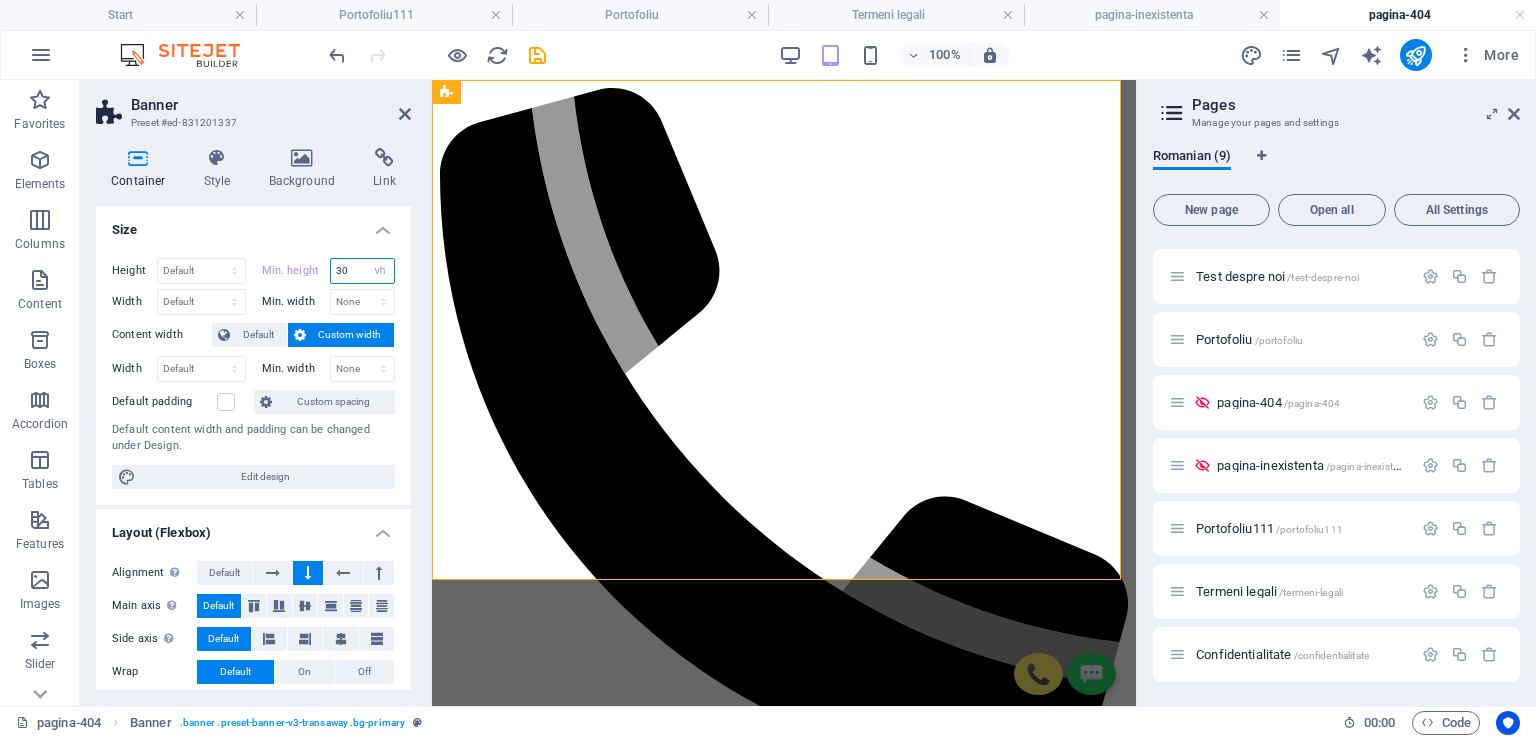 click on "30" at bounding box center (363, 271) 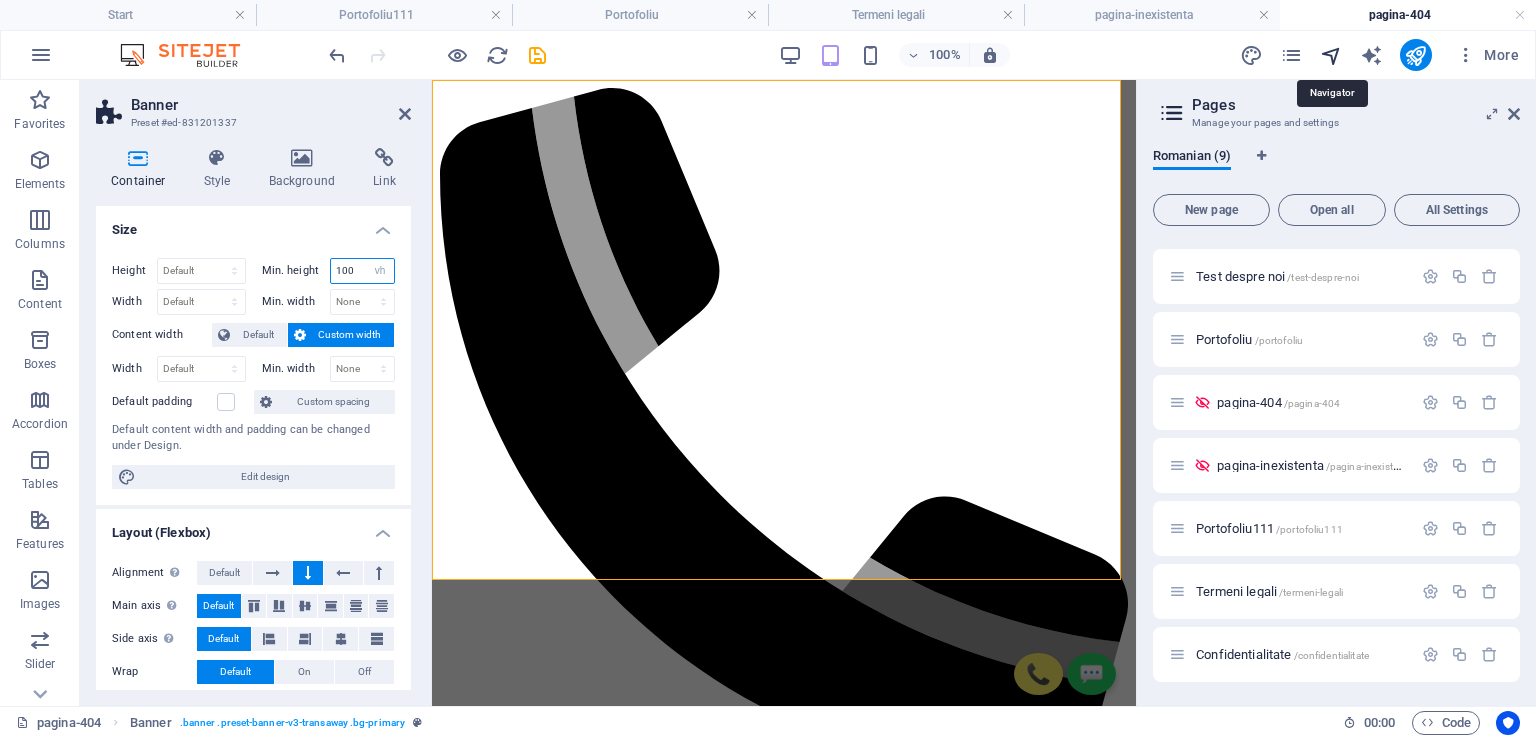 type on "100" 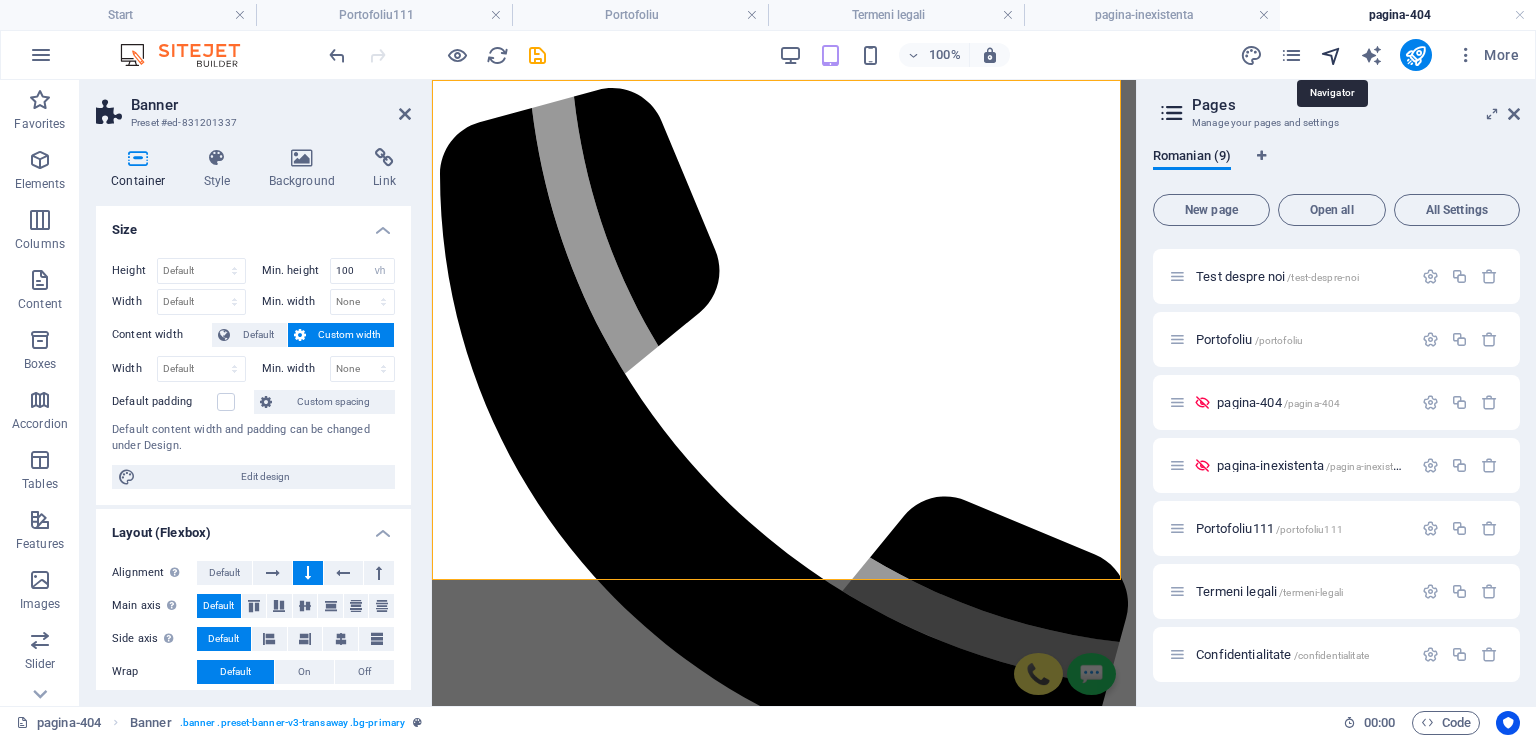 click at bounding box center [1331, 55] 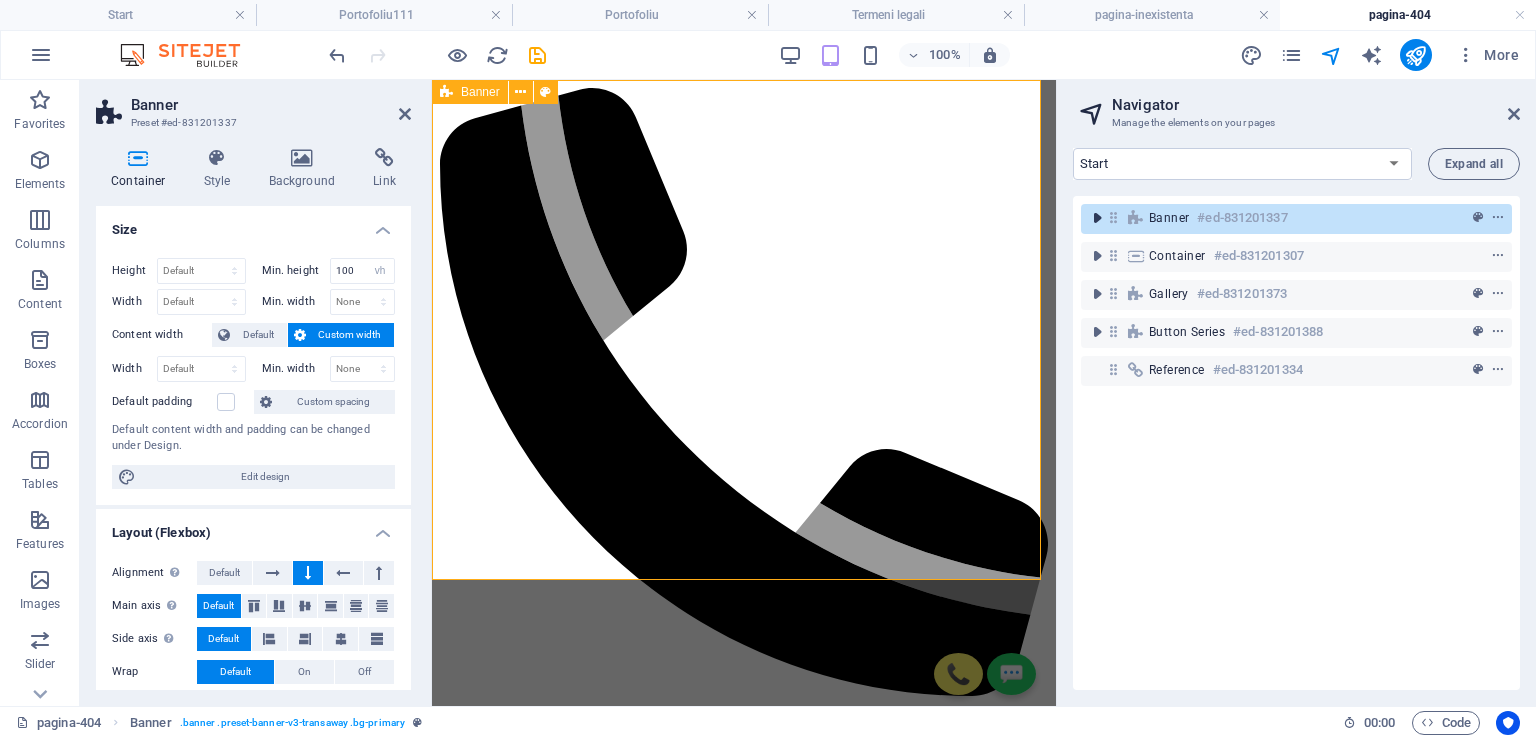 click at bounding box center [1097, 218] 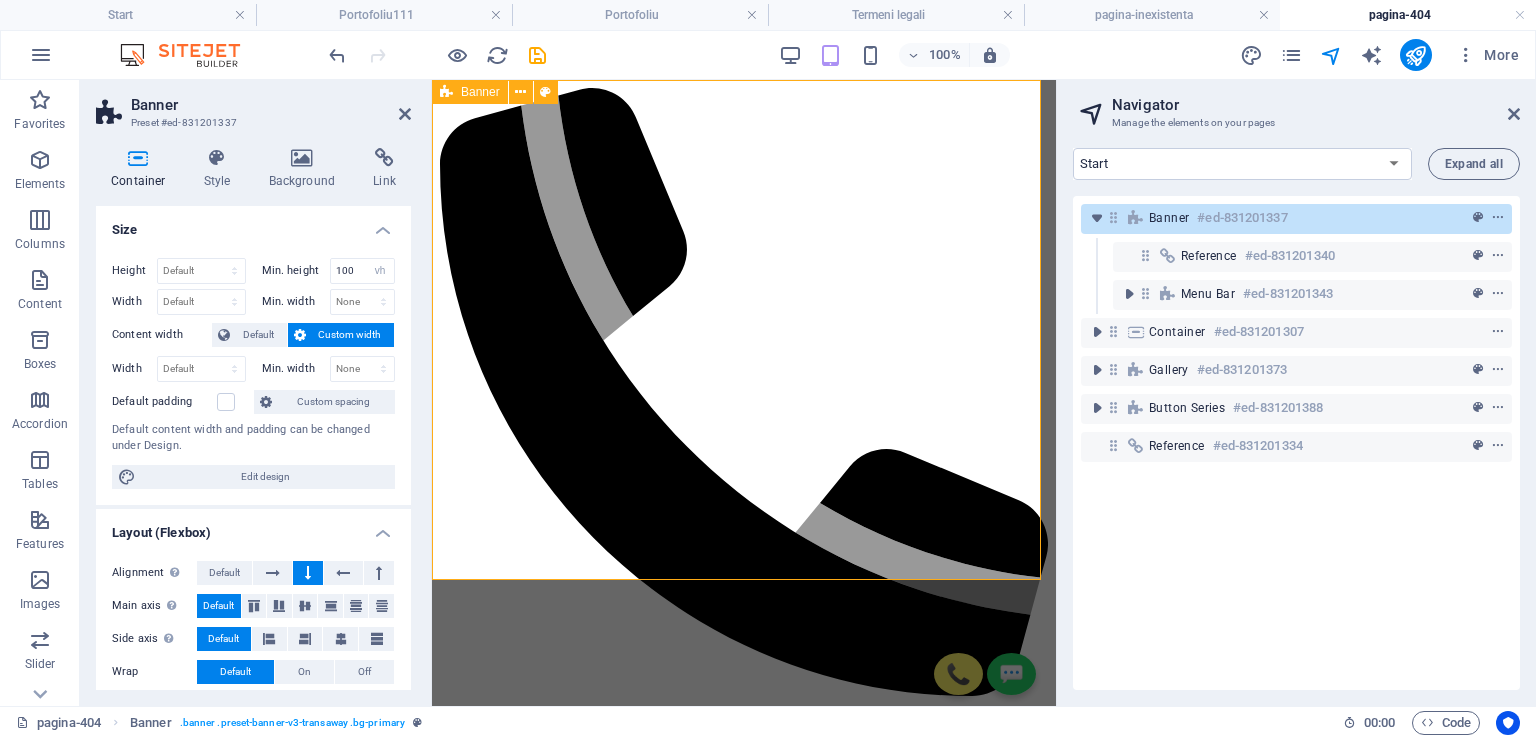 click on "Banner" at bounding box center [1169, 218] 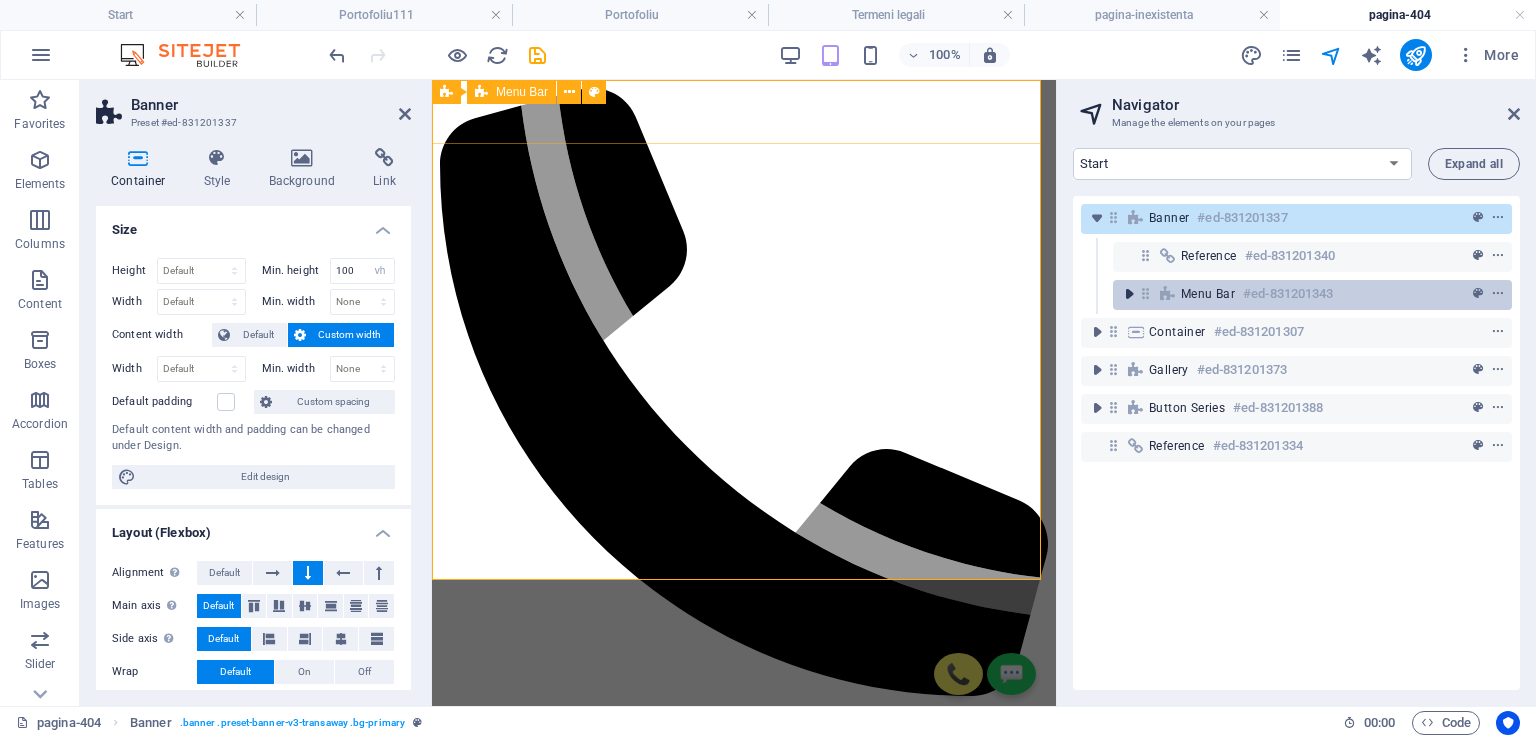 click at bounding box center (1129, 294) 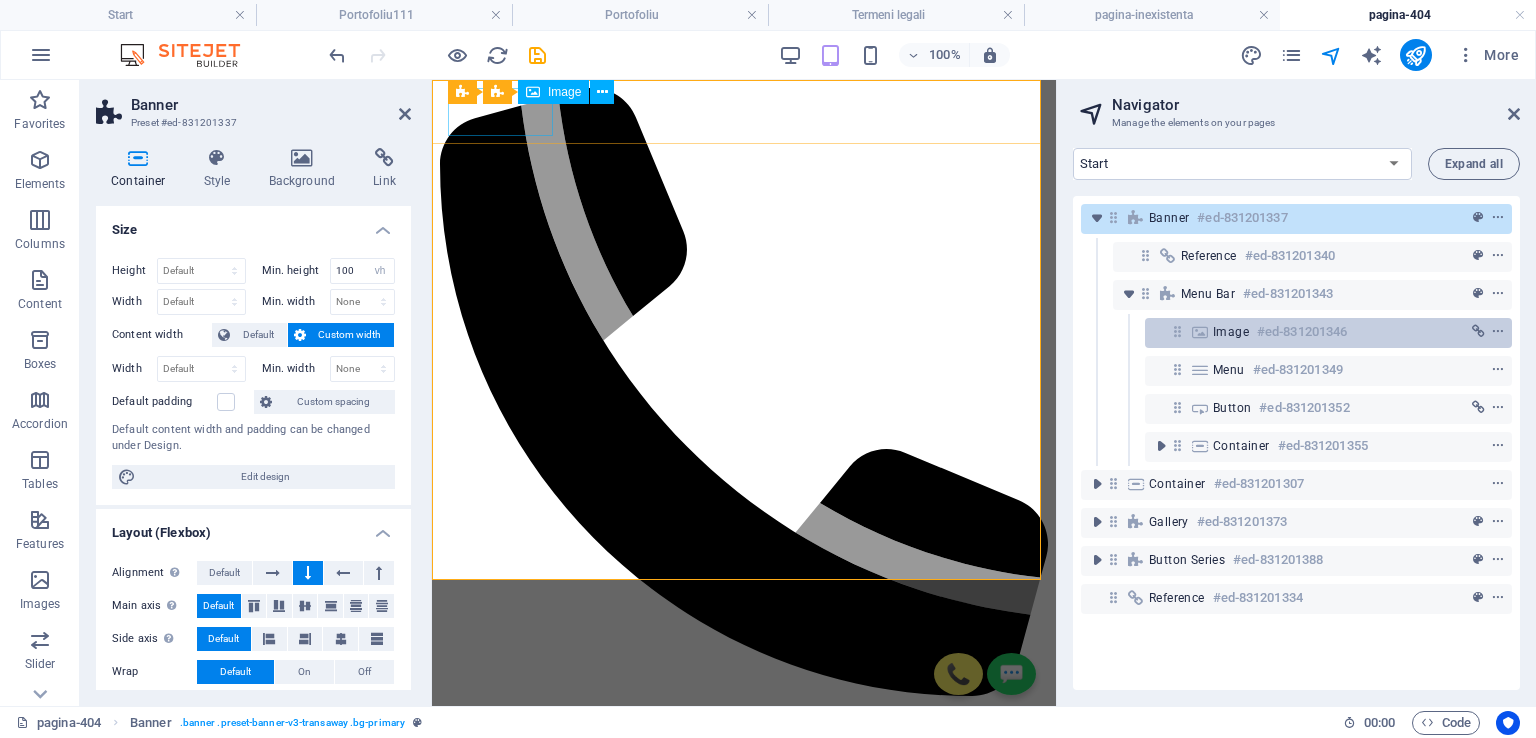 click on "Image" at bounding box center (1231, 332) 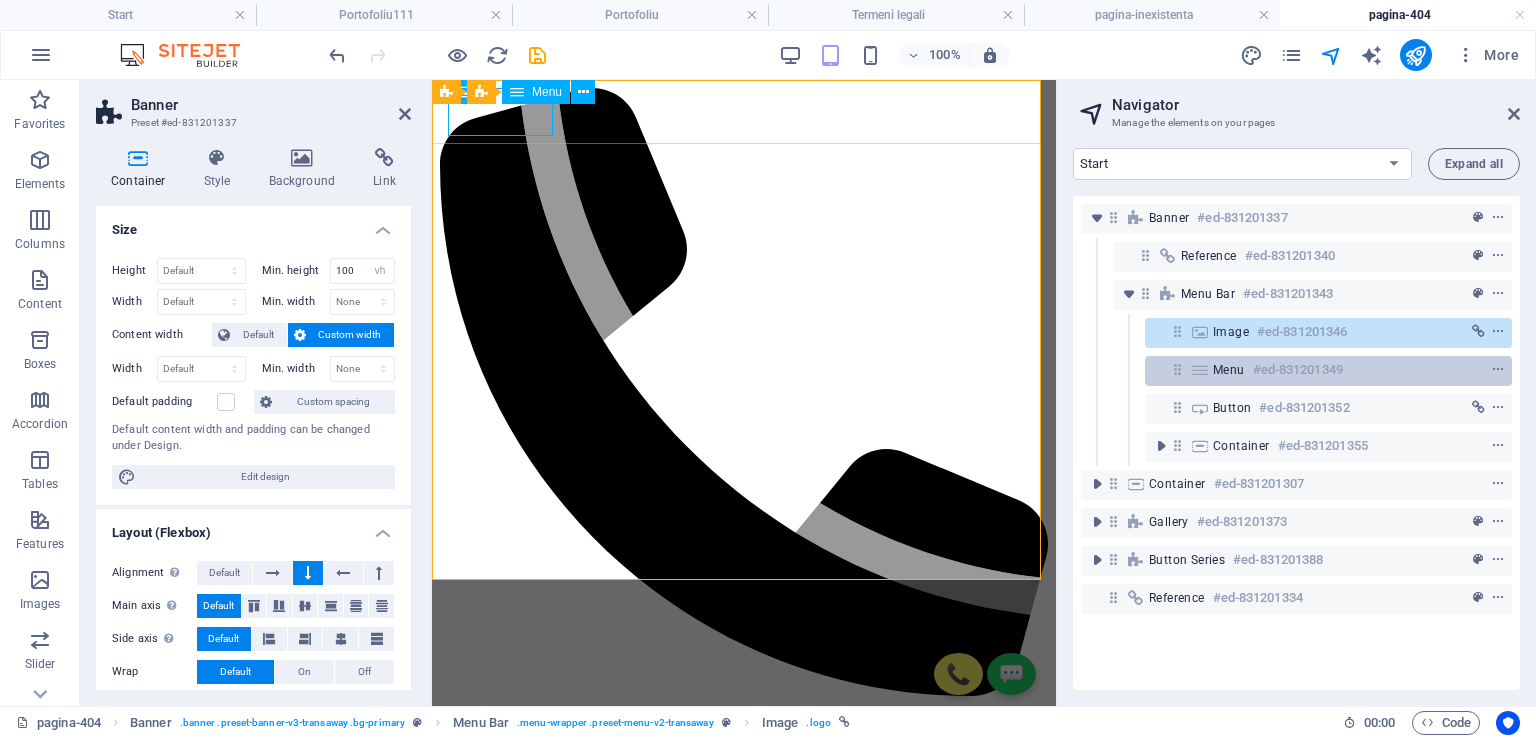 click on "Menu #ed-831201349" at bounding box center (1328, 371) 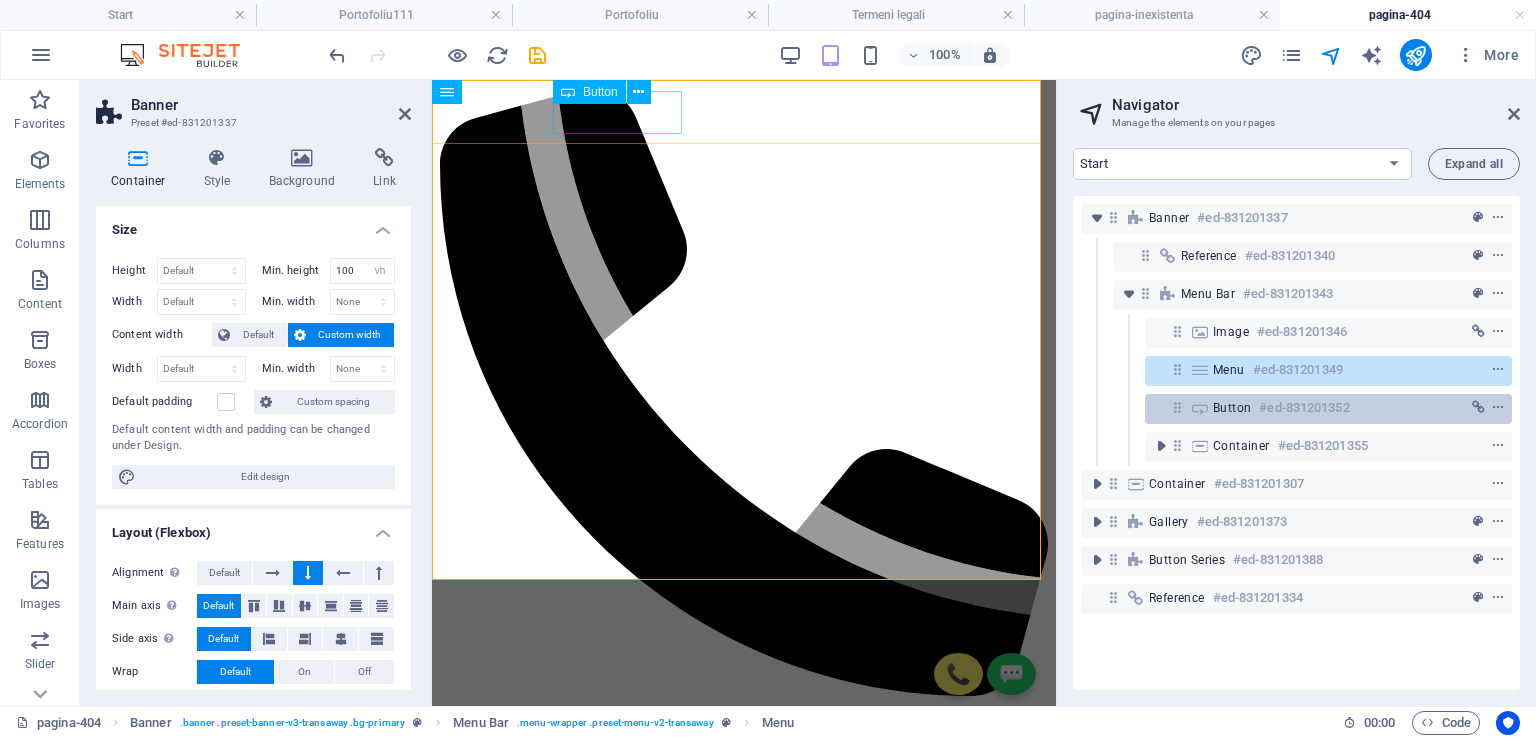 click on "Button" at bounding box center [1232, 408] 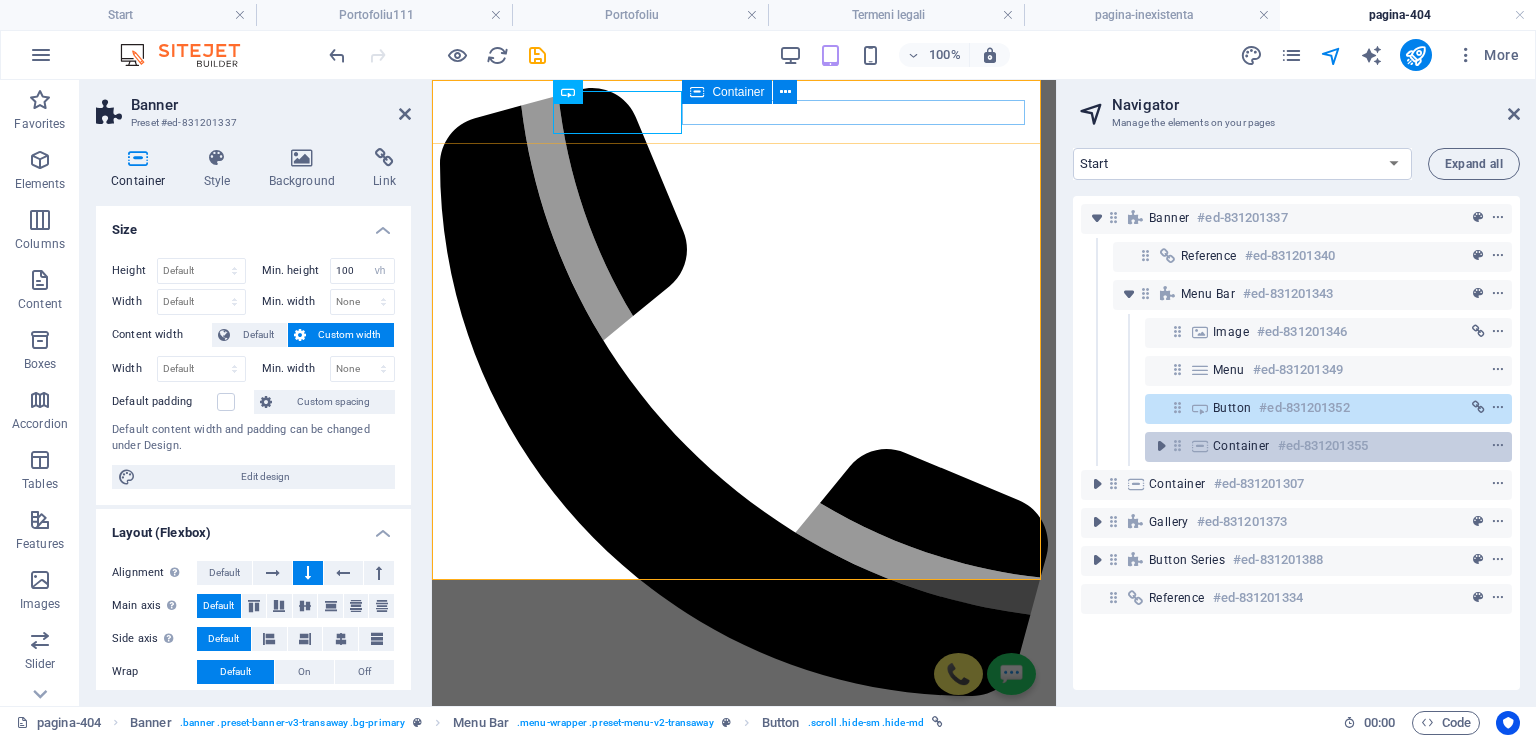 click on "Container" at bounding box center [1241, 446] 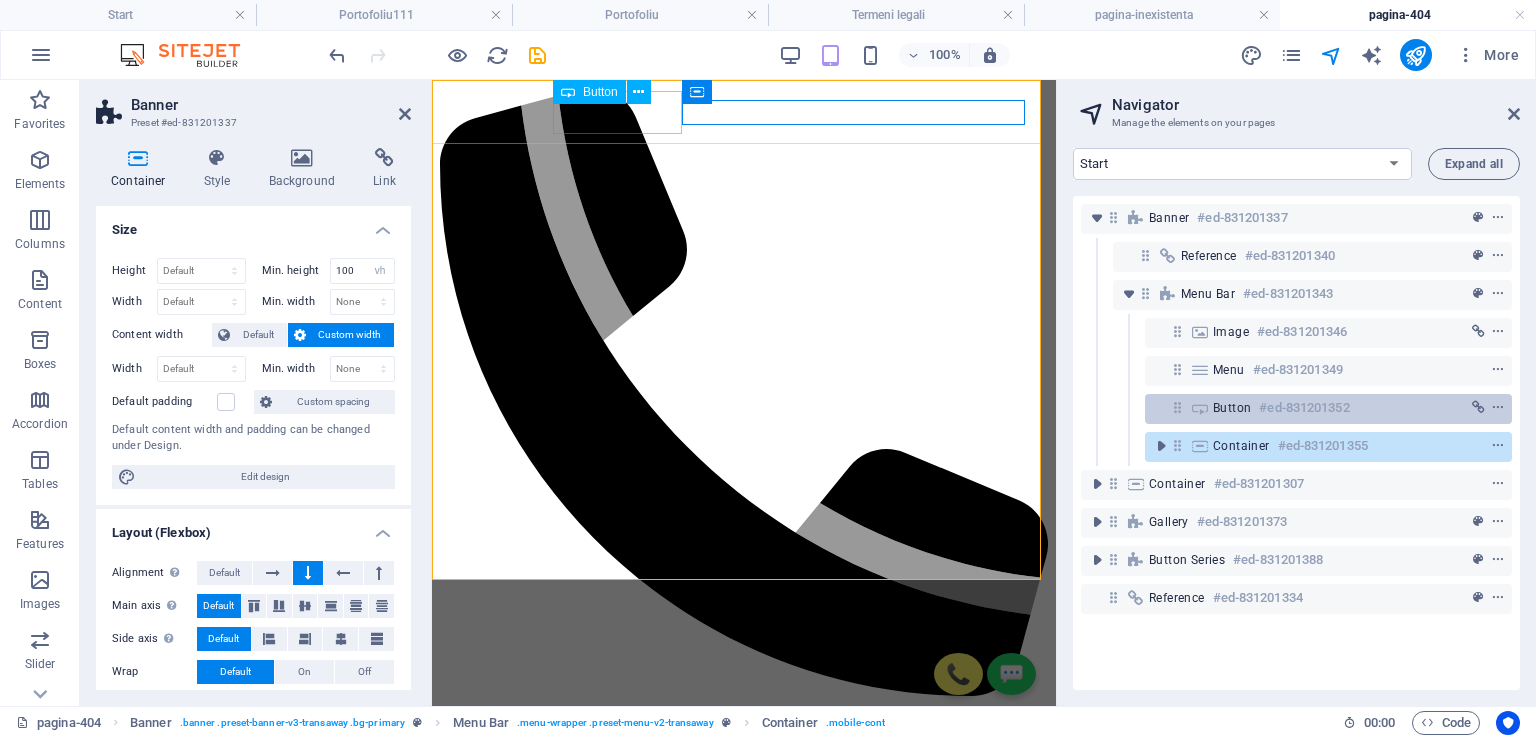click on "Button" at bounding box center (1232, 408) 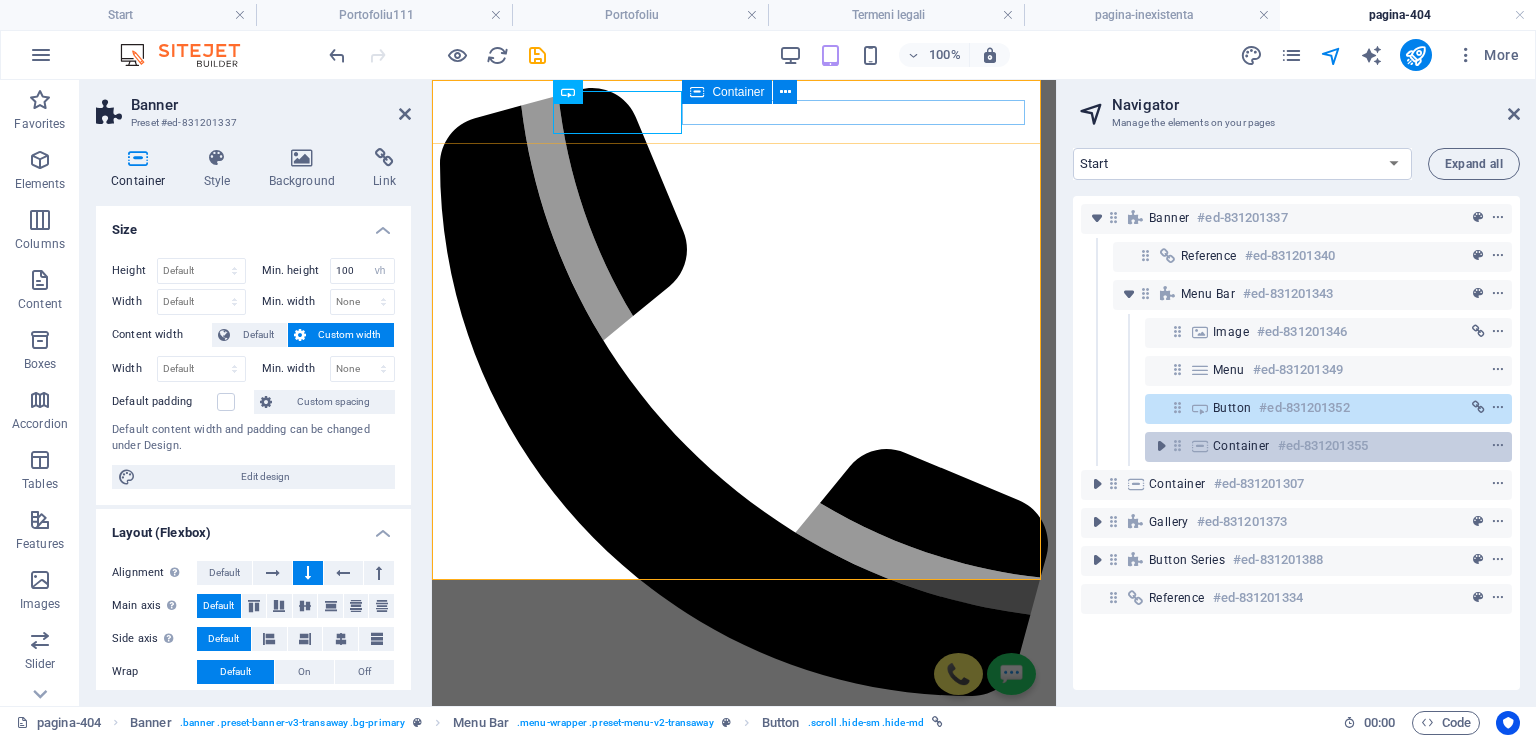 click on "Container" at bounding box center (1241, 446) 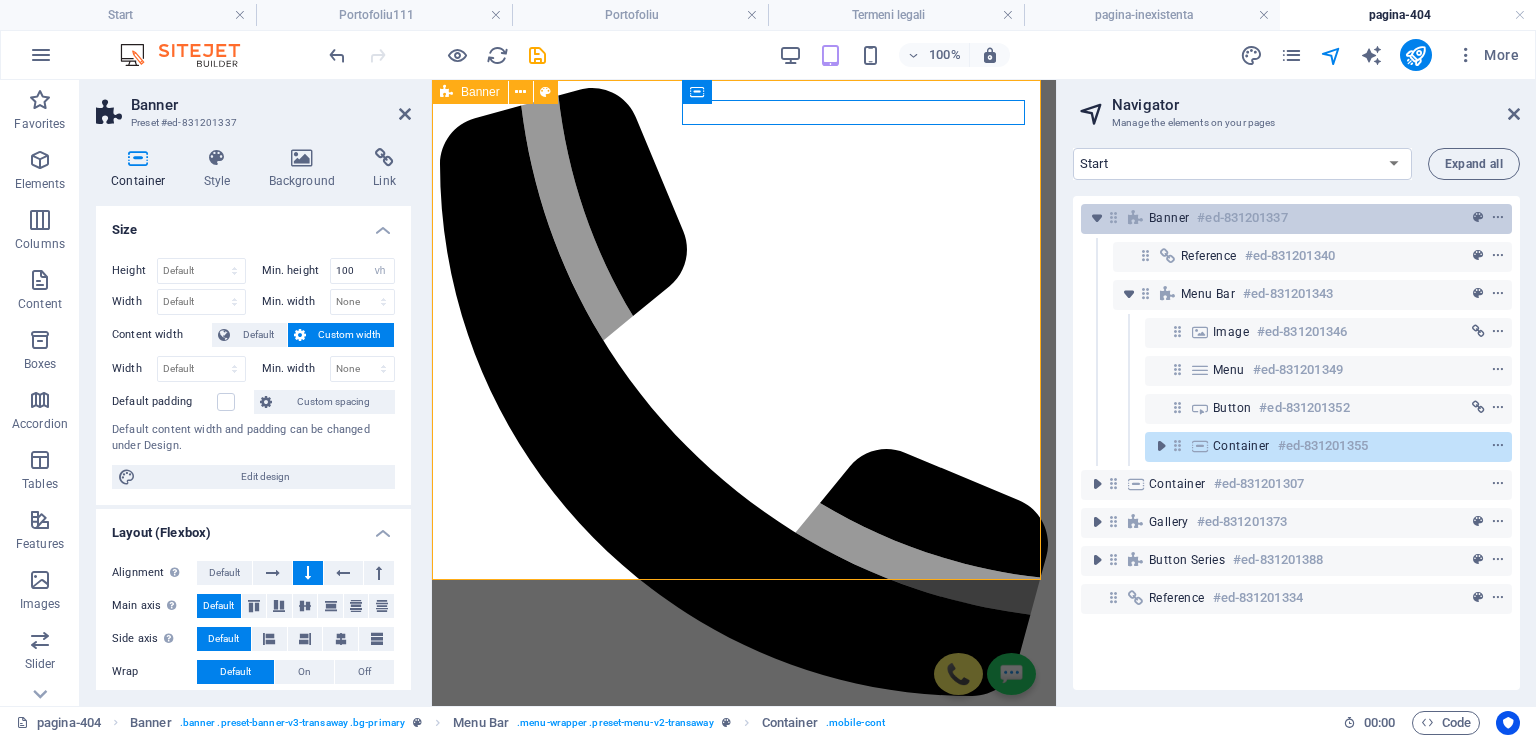 click on "Banner" at bounding box center (1169, 218) 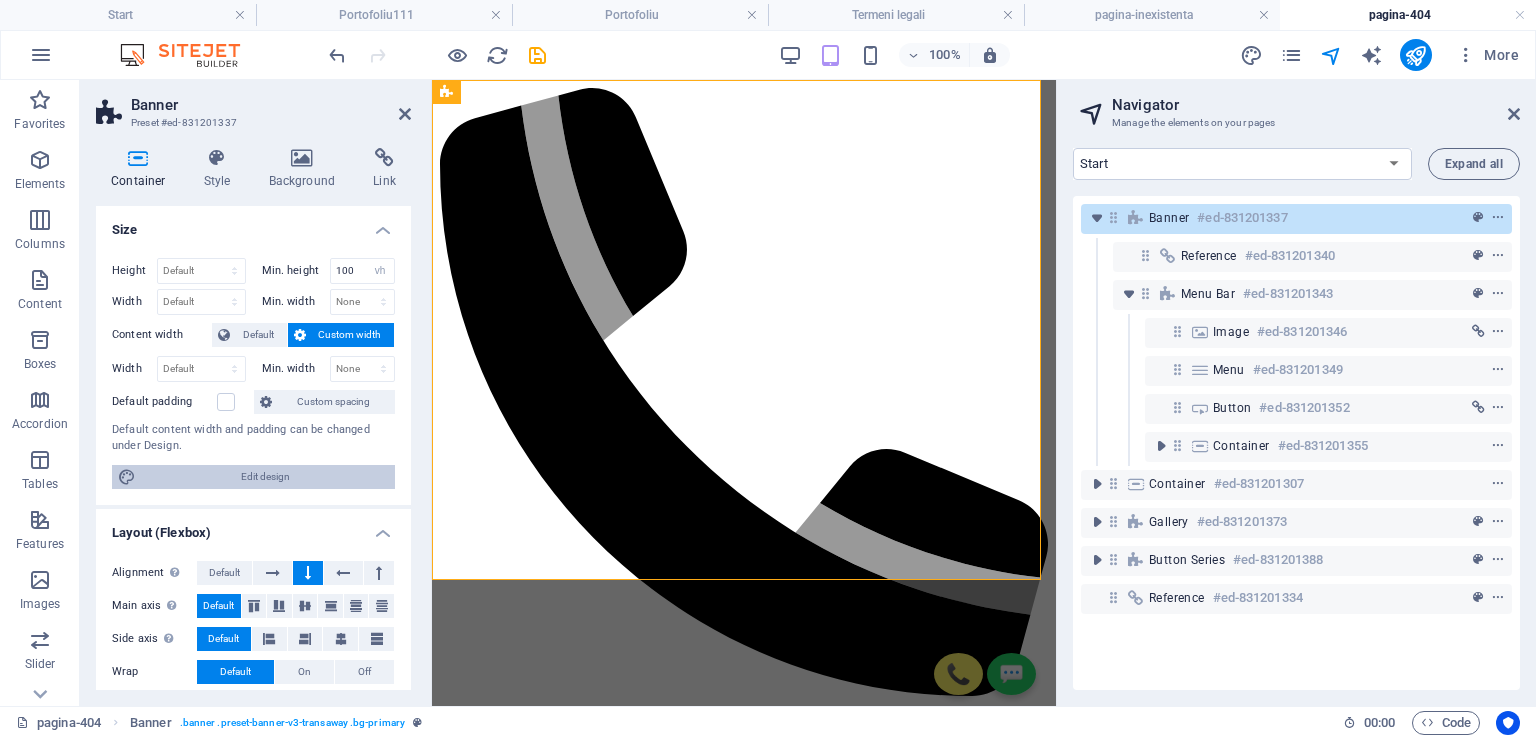 click on "Edit design" at bounding box center (265, 477) 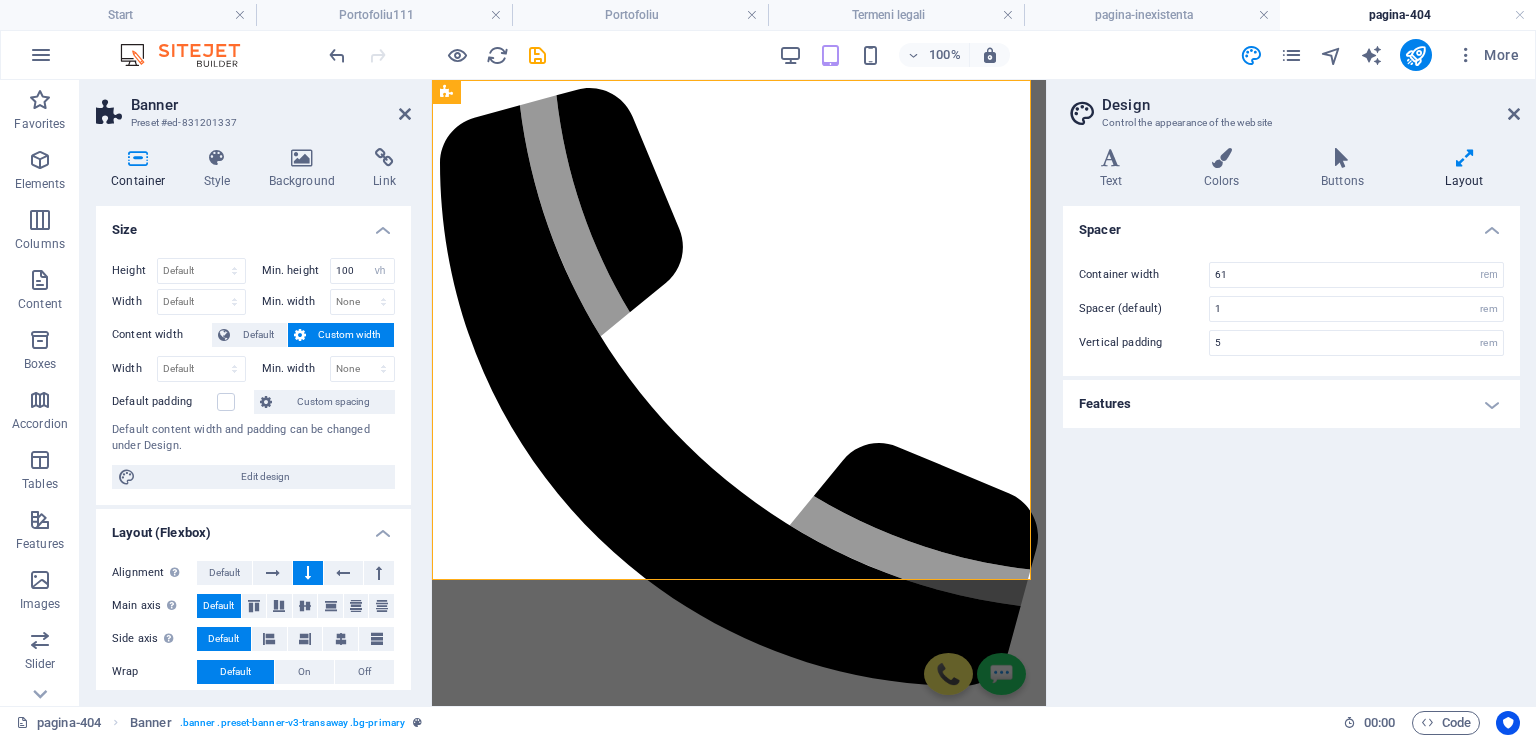 click on "Features" at bounding box center (1291, 404) 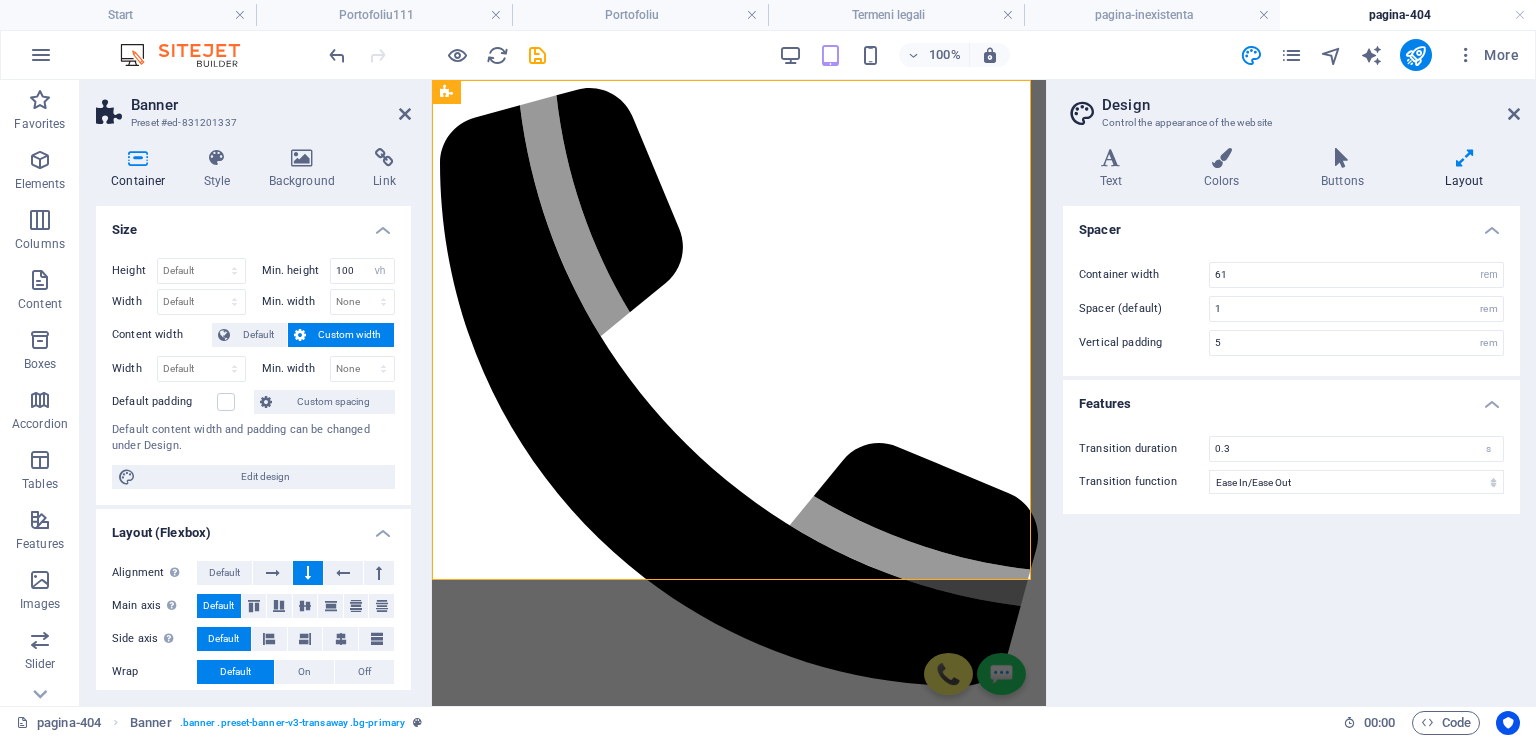 drag, startPoint x: 1456, startPoint y: 409, endPoint x: 1323, endPoint y: 597, distance: 230.28896 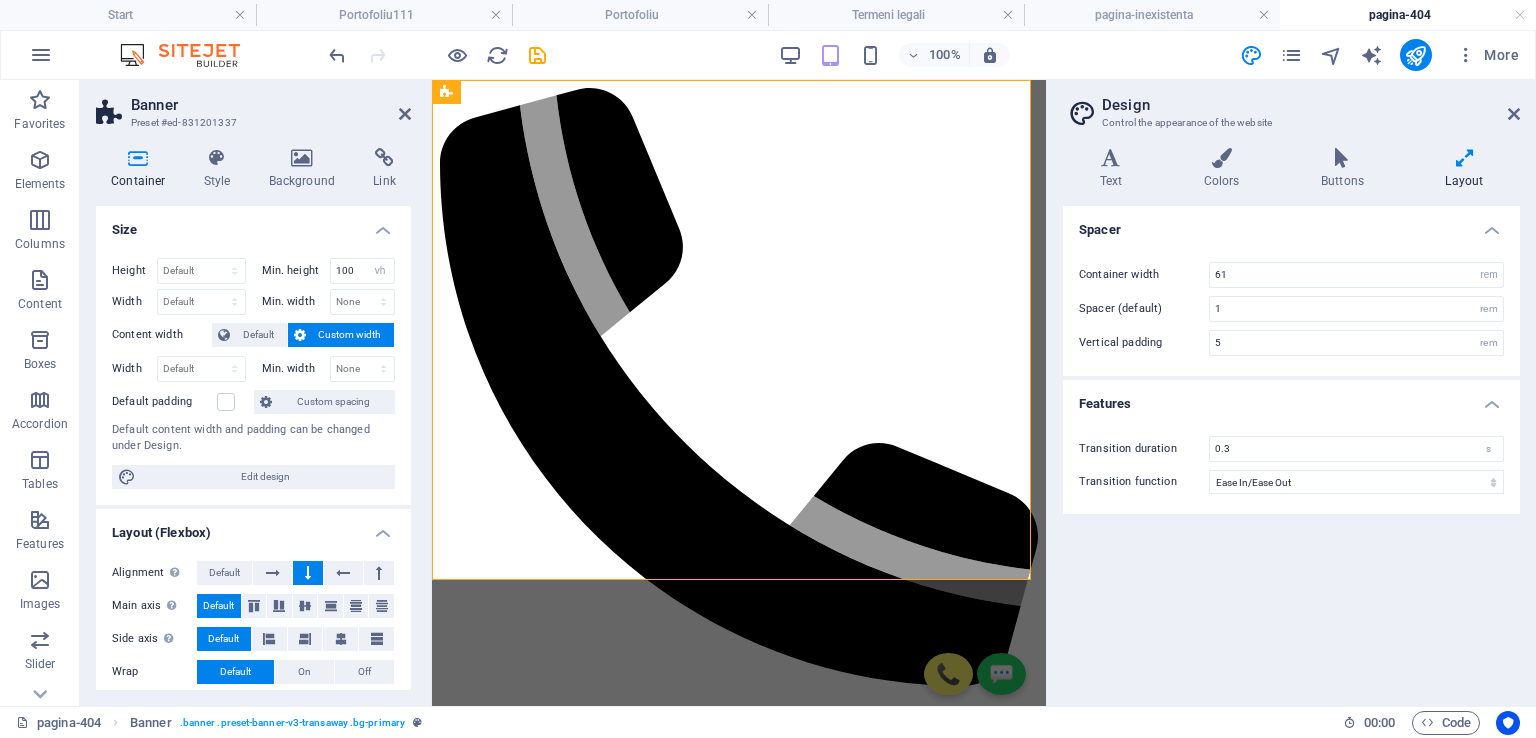 click on "Spacer Container width 61 rem px Spacer (default) 1 rem Vertical padding 5 rem Features Transition duration 0.3 s Transition function Ease Ease In Ease Out Ease In/Ease Out Linear" at bounding box center [1291, 448] 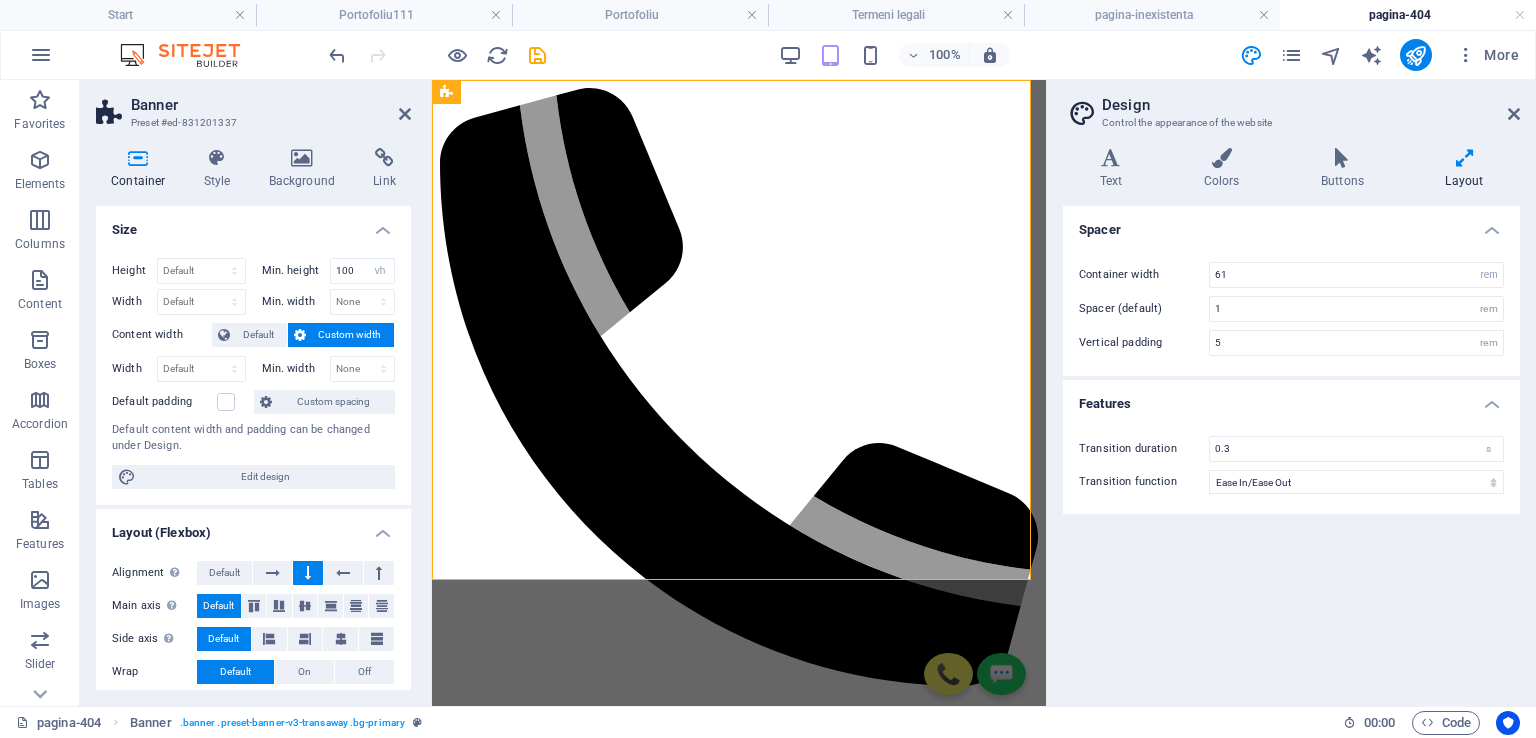 click on "Spacer Container width 61 rem px Spacer (default) 1 rem Vertical padding 5 rem Features Transition duration 0.3 s Transition function Ease Ease In Ease Out Ease In/Ease Out Linear" at bounding box center (1291, 448) 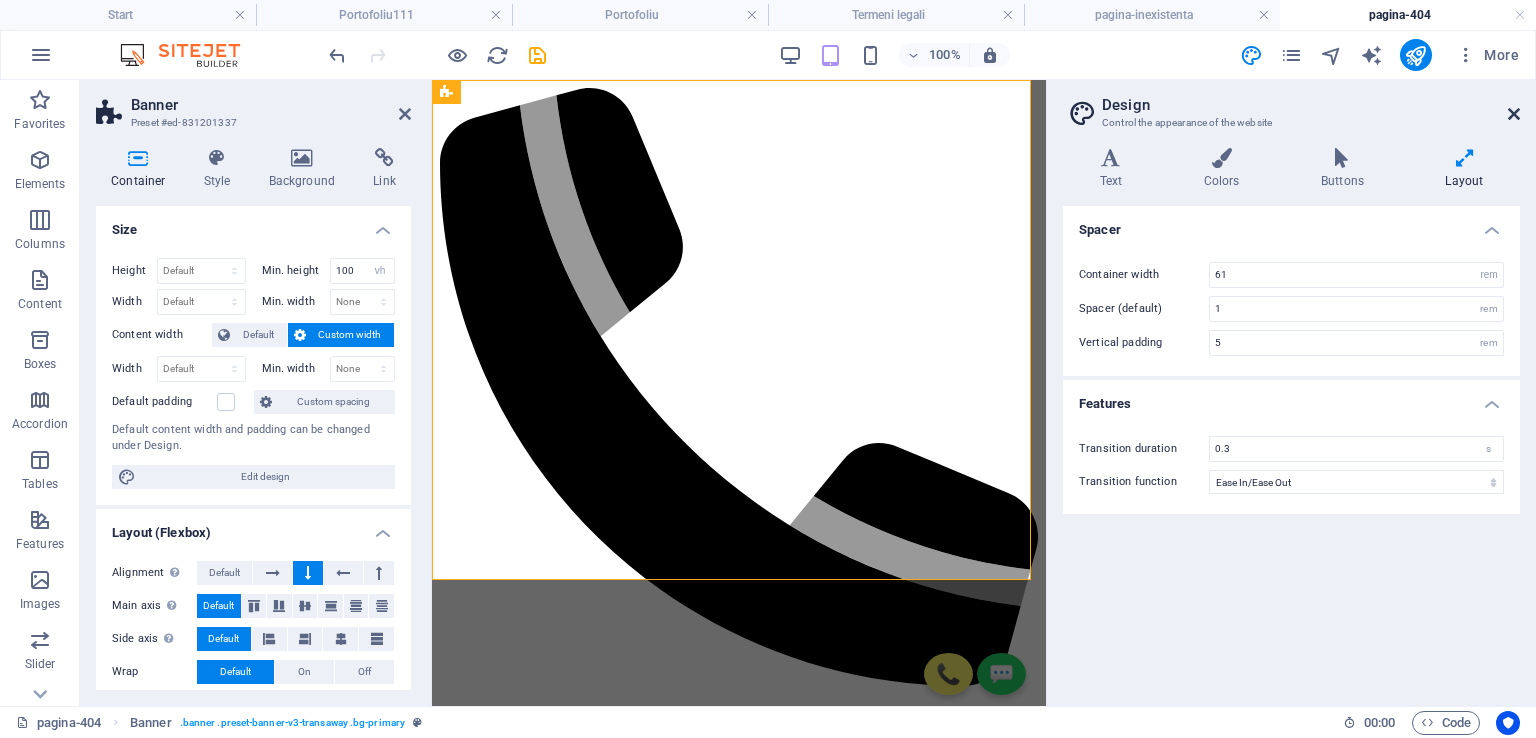 click at bounding box center [1514, 114] 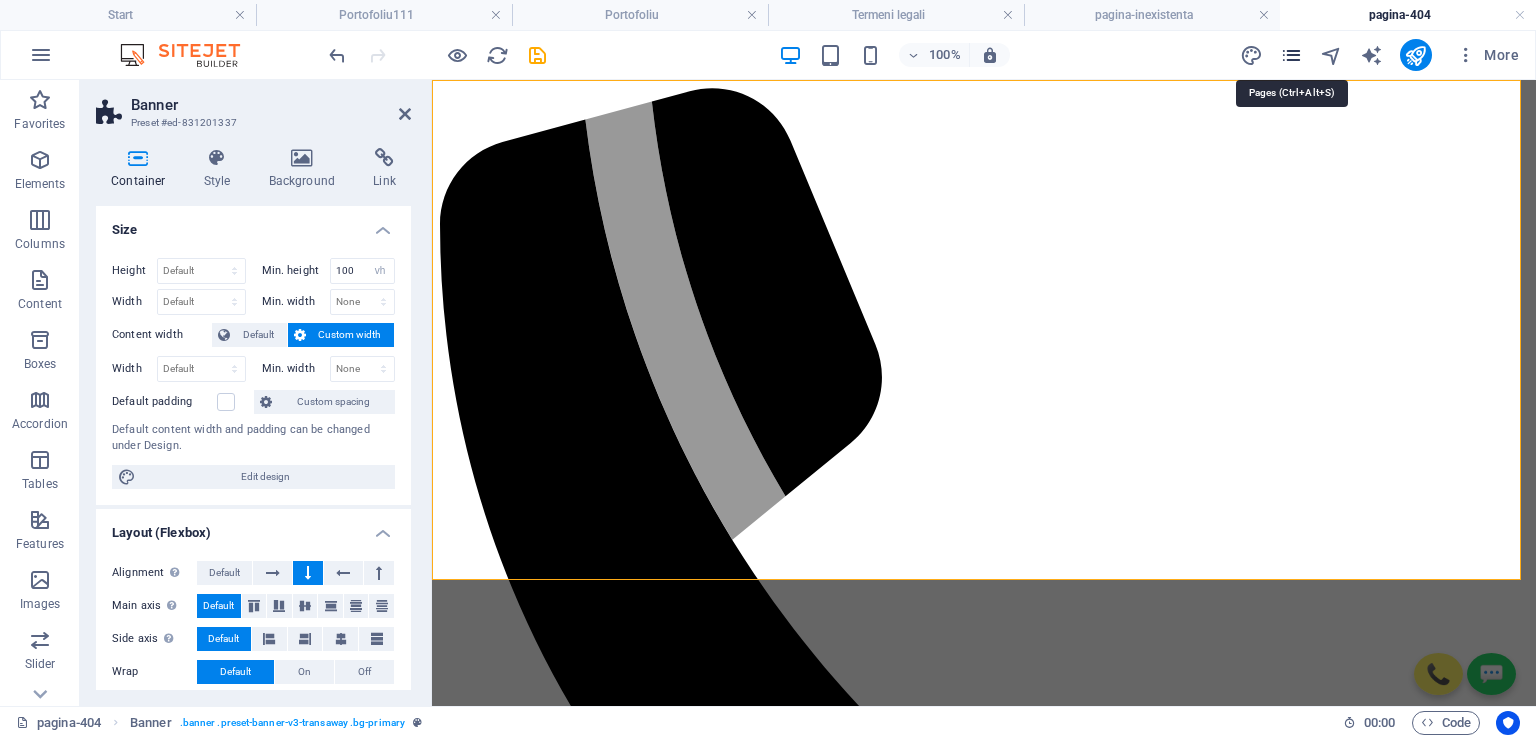 click at bounding box center [1291, 55] 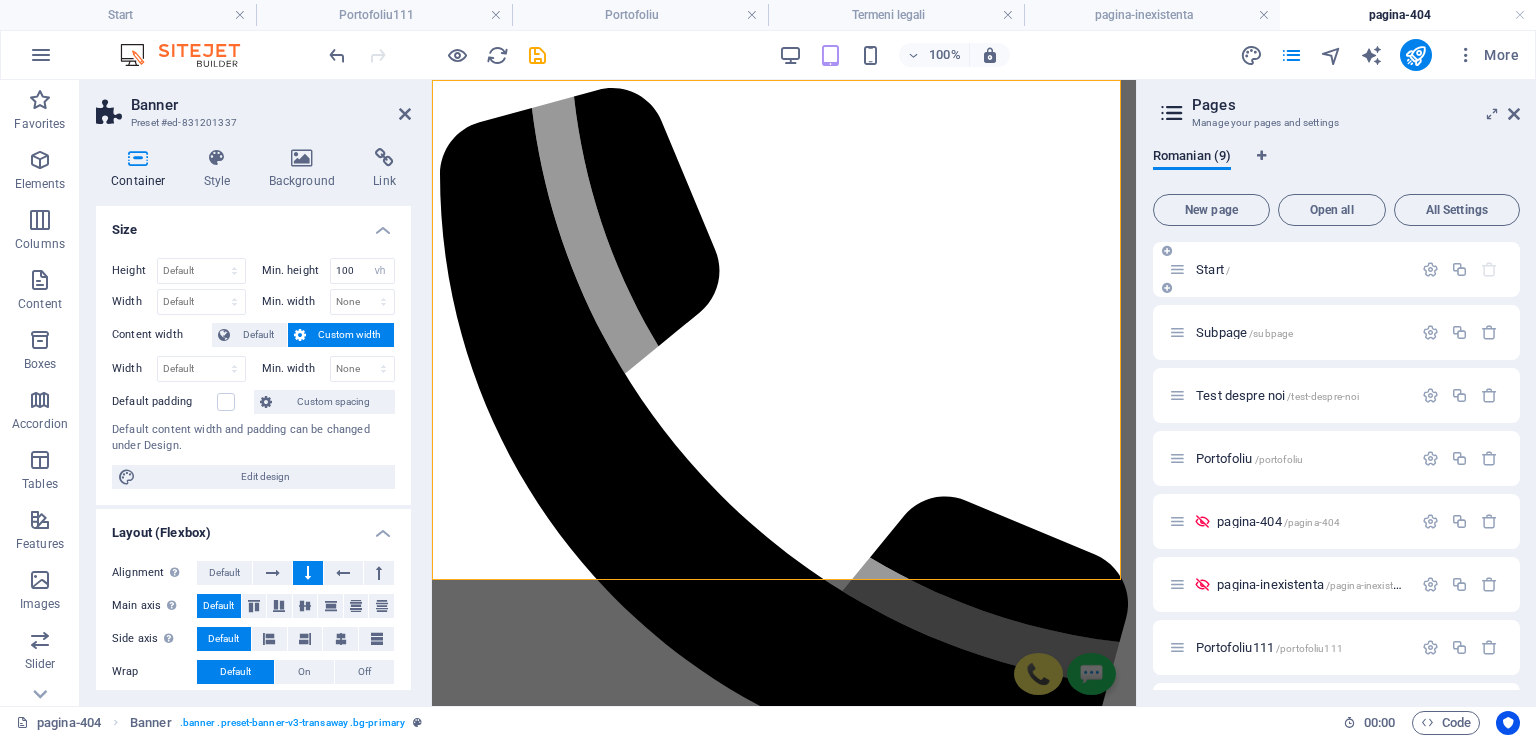 click on "Start /" at bounding box center (1213, 269) 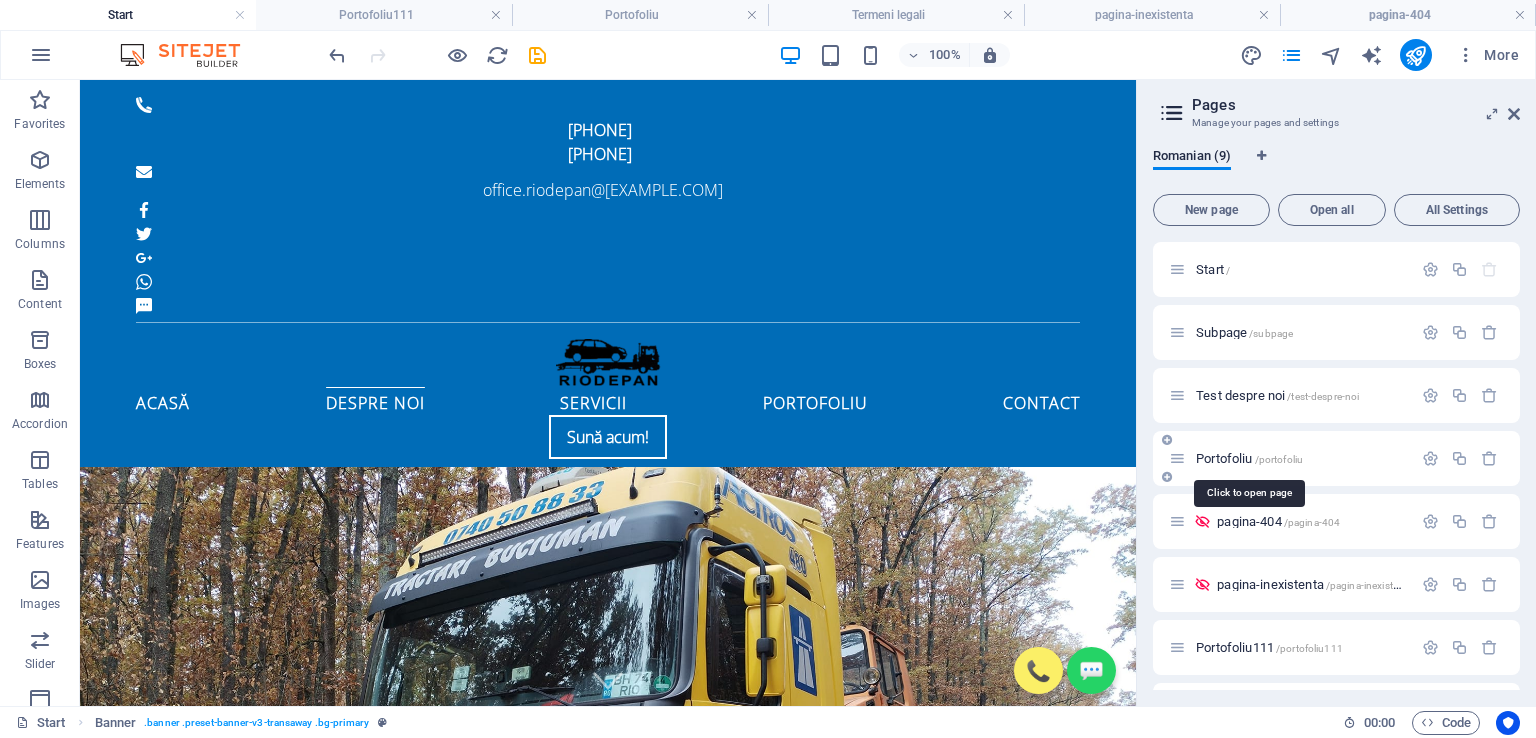 click on "Portofoliu /portofoliu" at bounding box center [1249, 458] 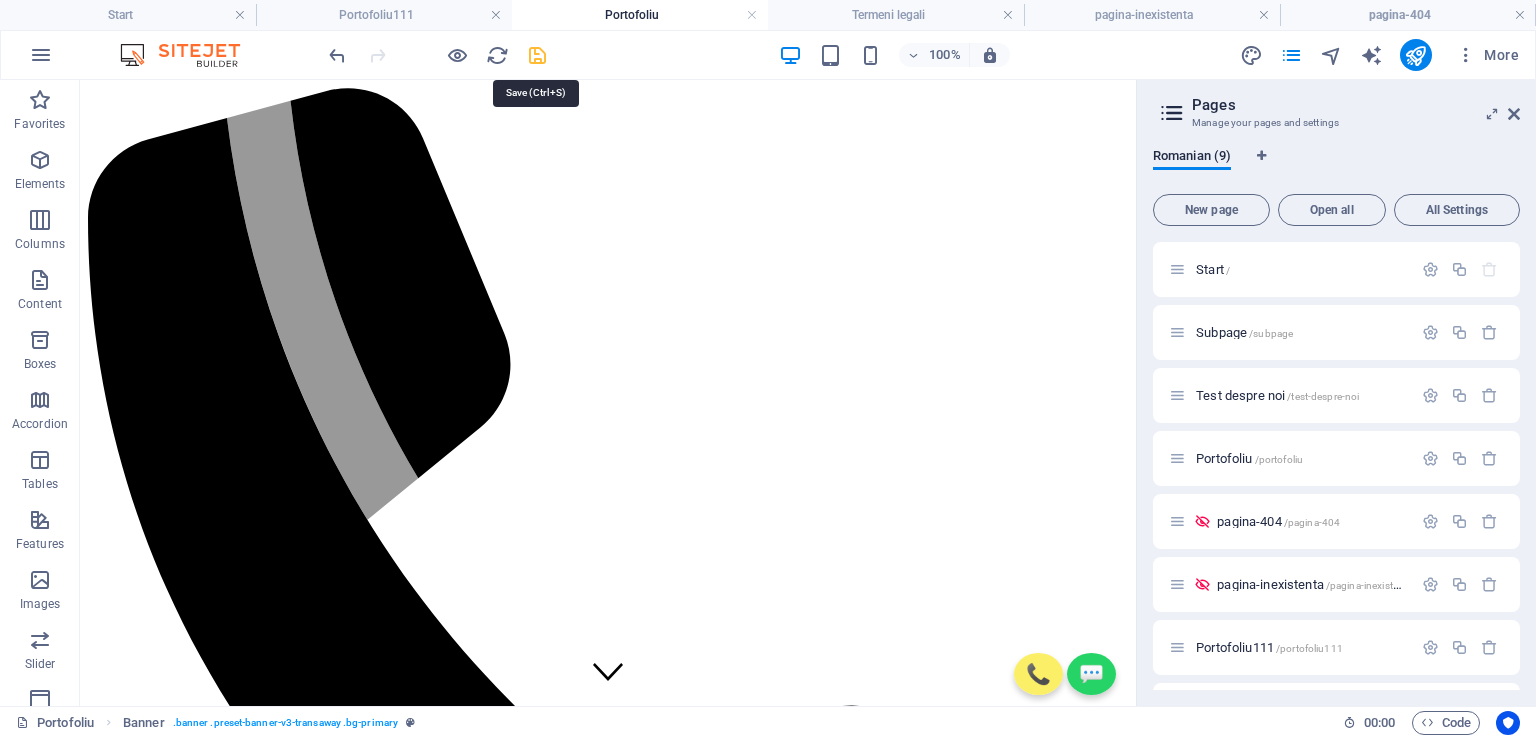 click at bounding box center [537, 55] 